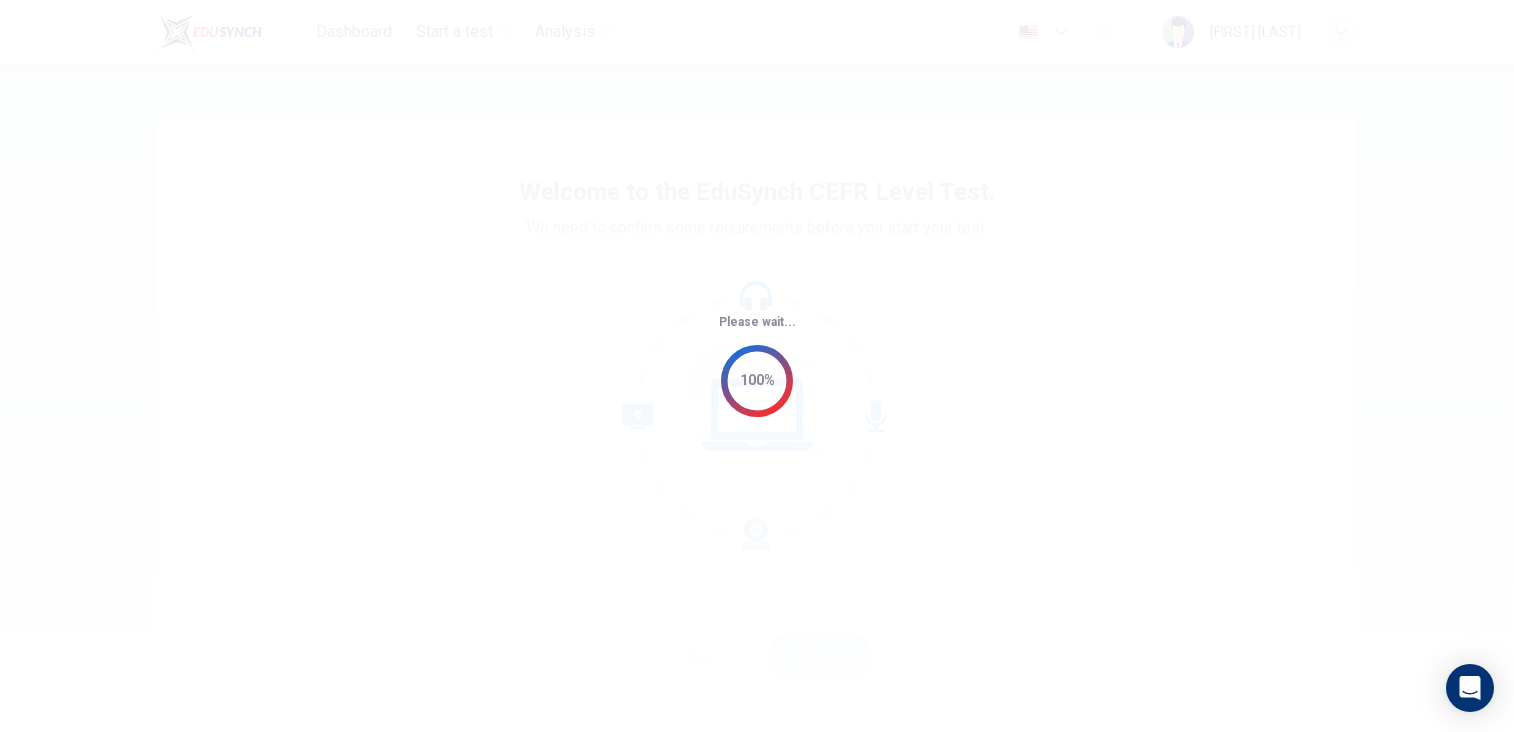 scroll, scrollTop: 0, scrollLeft: 0, axis: both 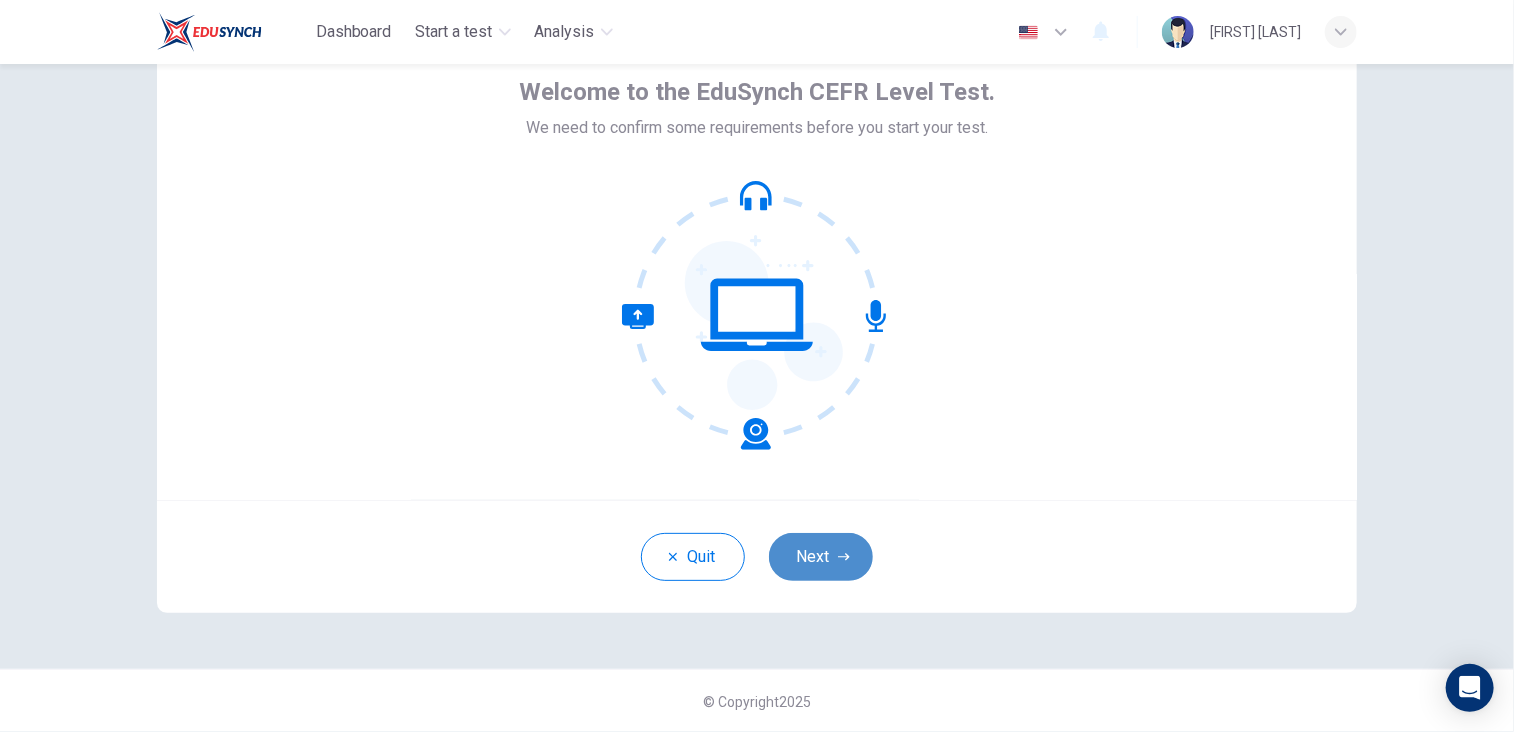 click on "Next" at bounding box center [821, 557] 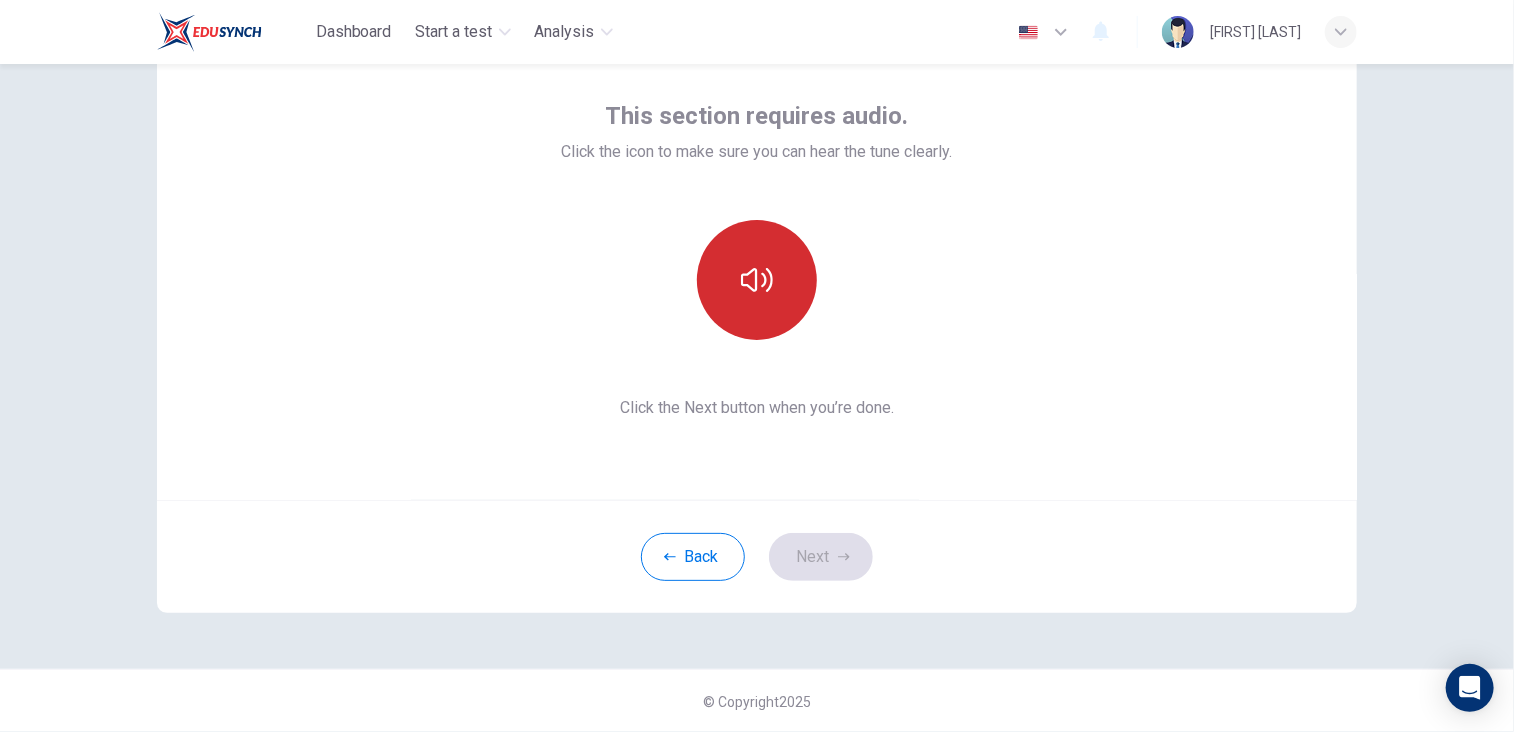 click at bounding box center (757, 280) 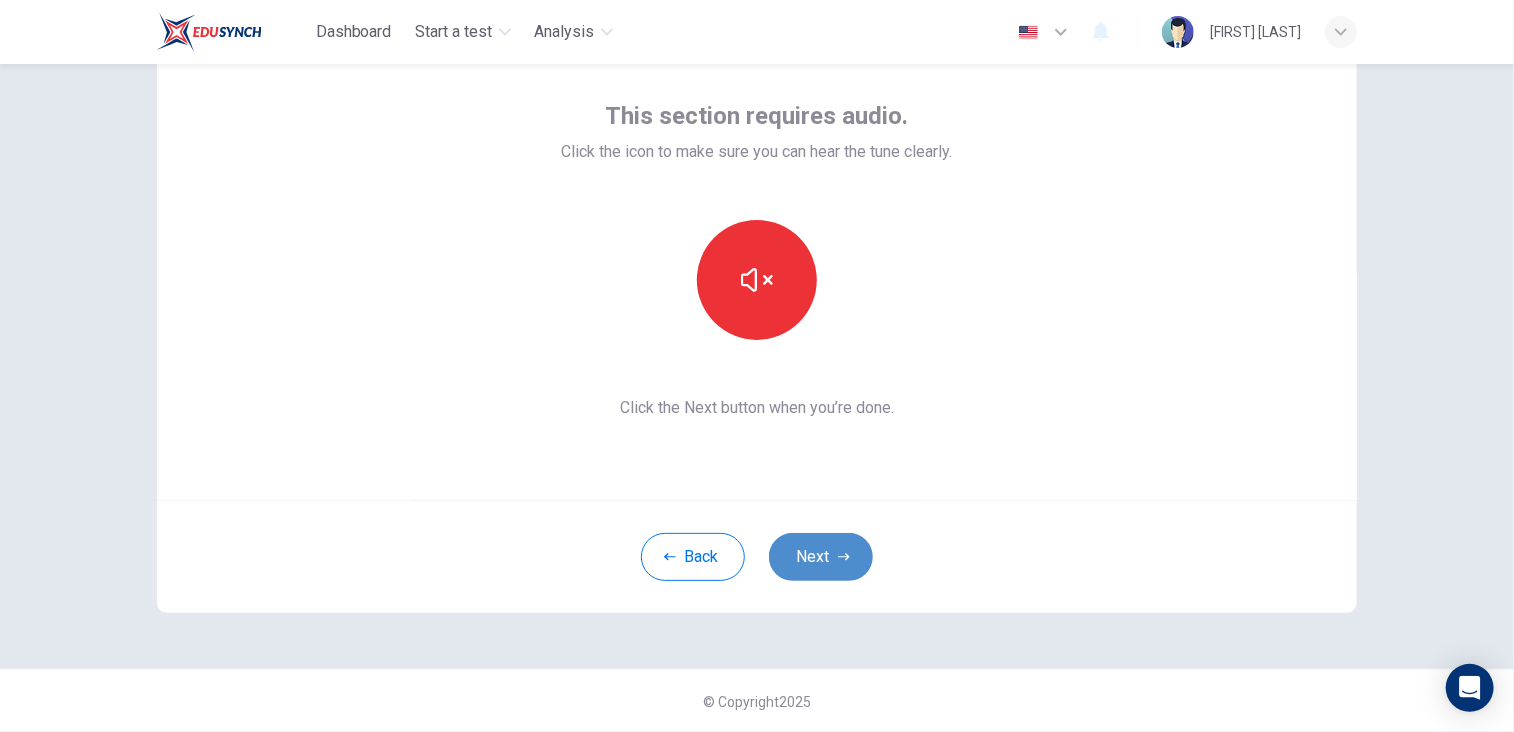 click on "Next" at bounding box center (821, 557) 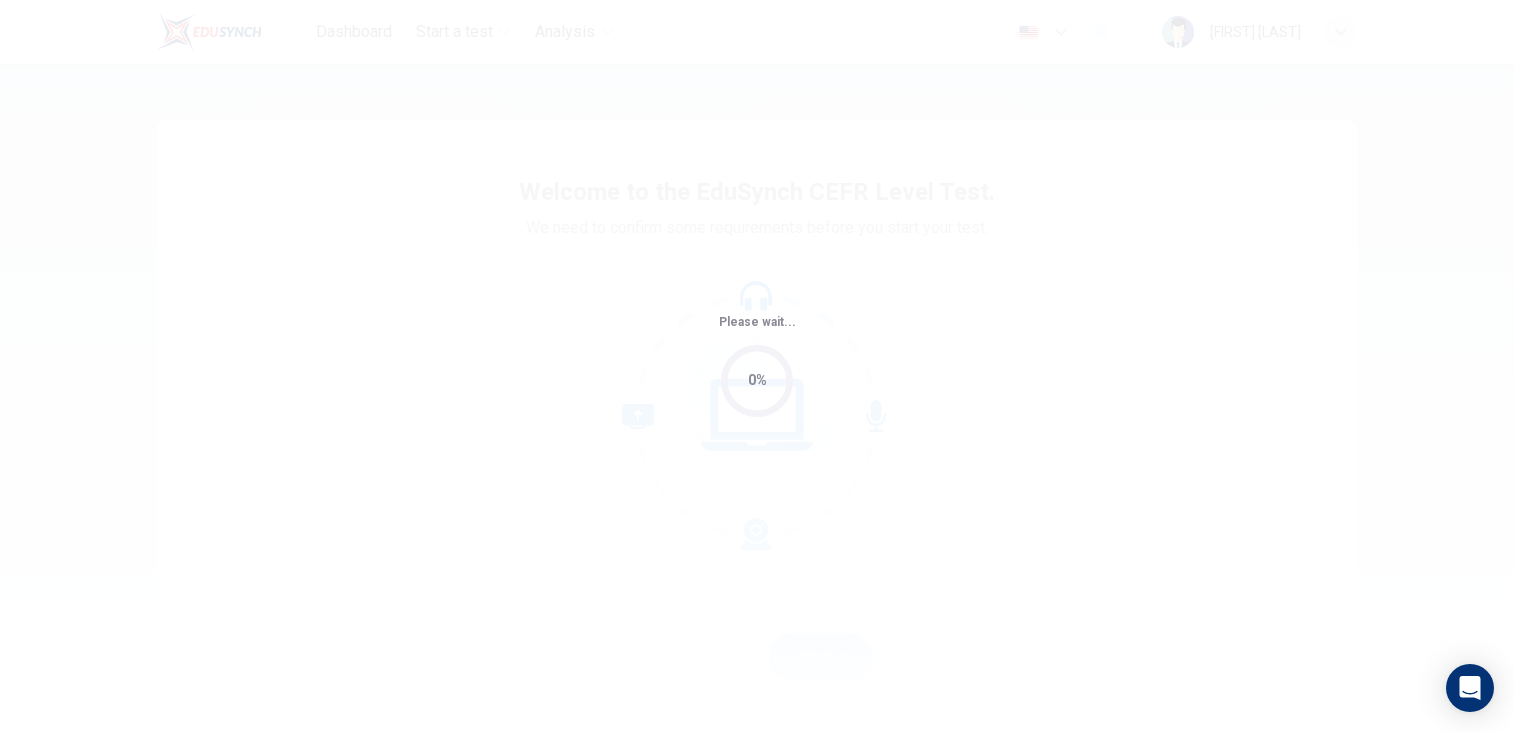 scroll, scrollTop: 0, scrollLeft: 0, axis: both 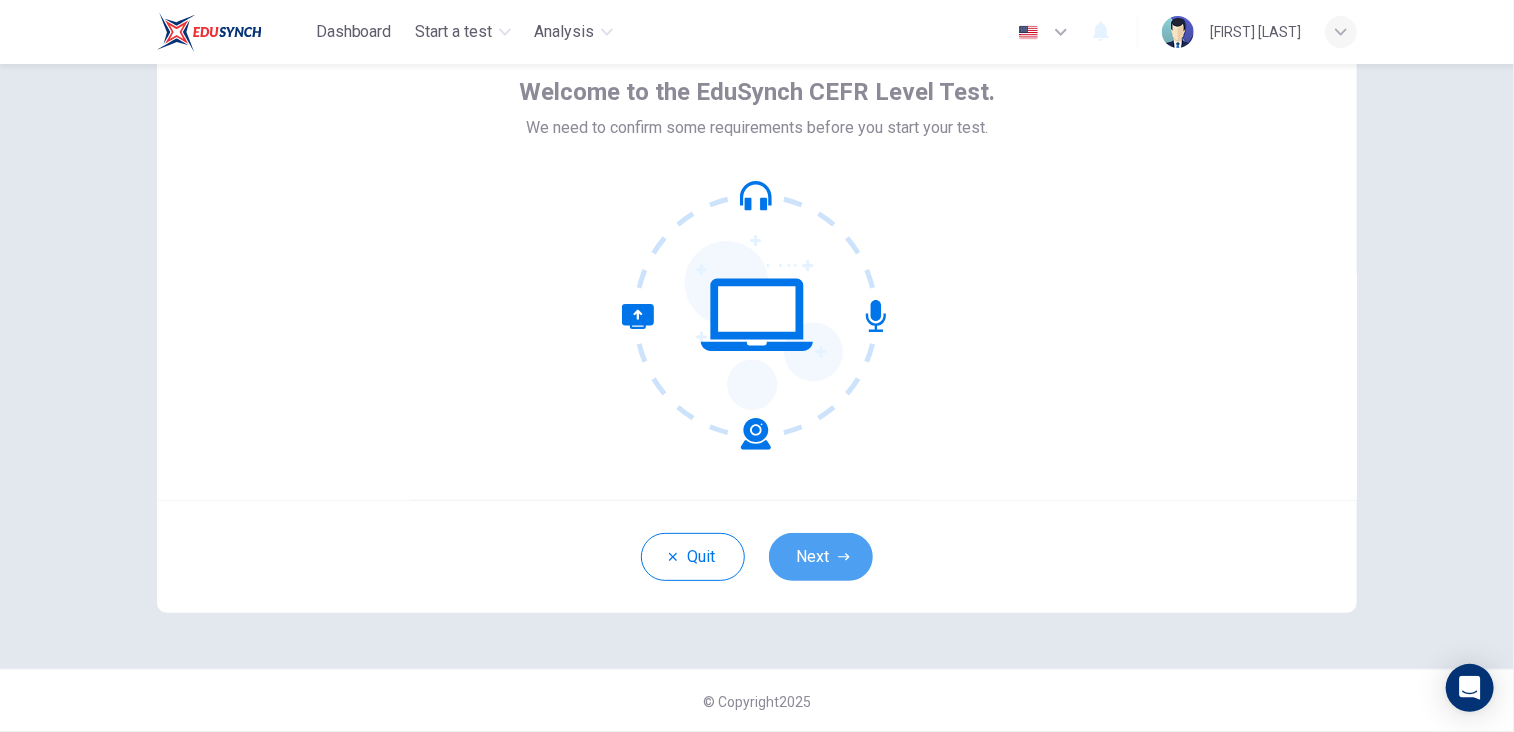 click on "Next" at bounding box center [821, 557] 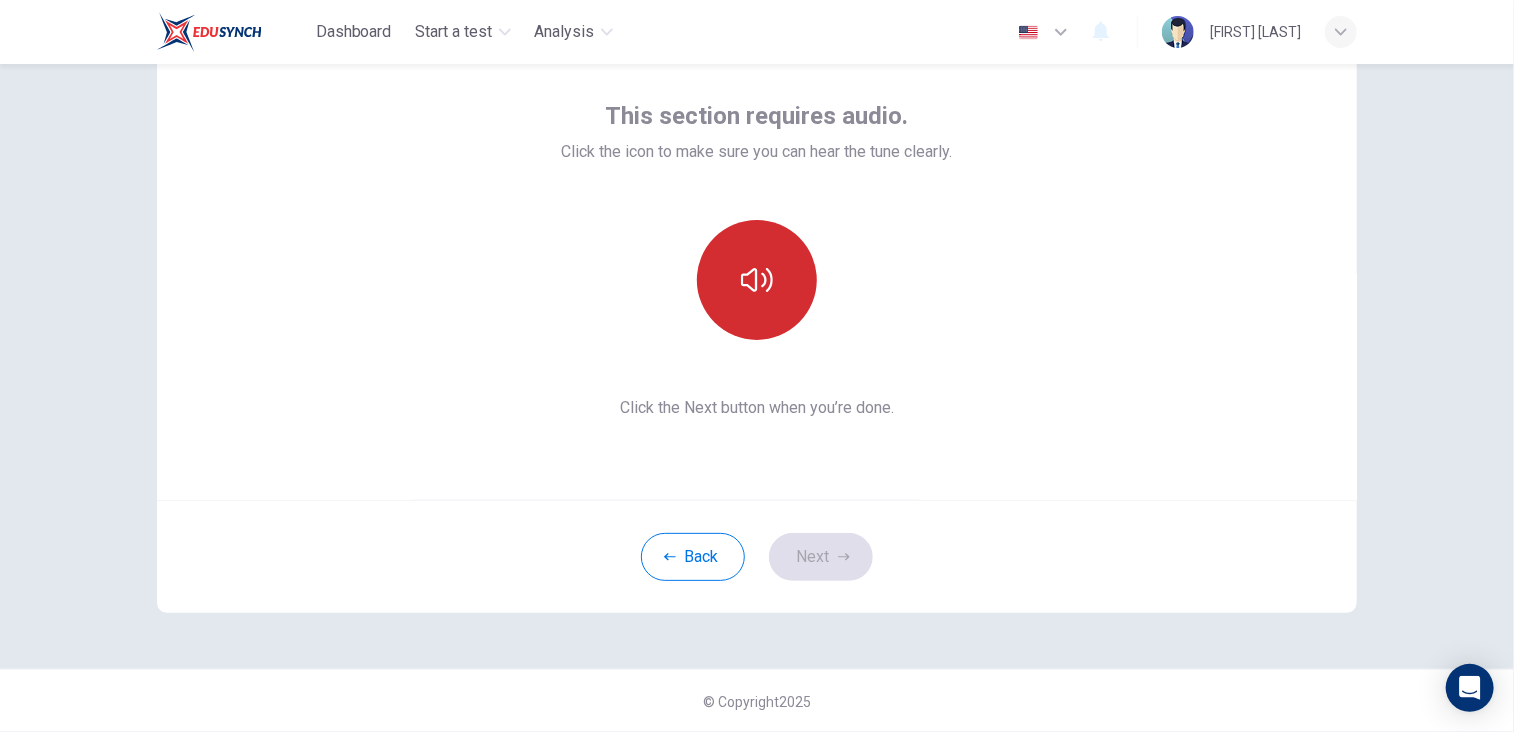 click 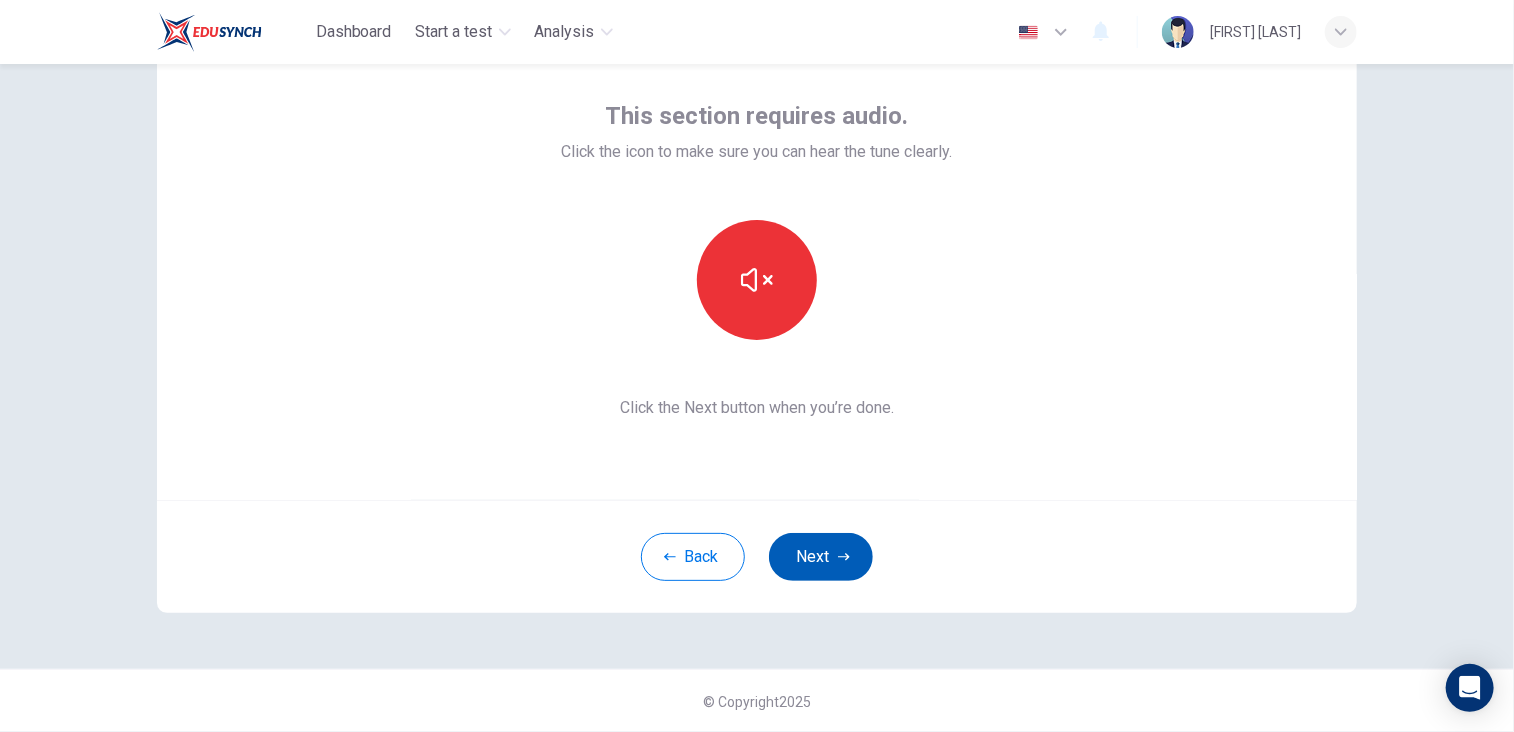 click 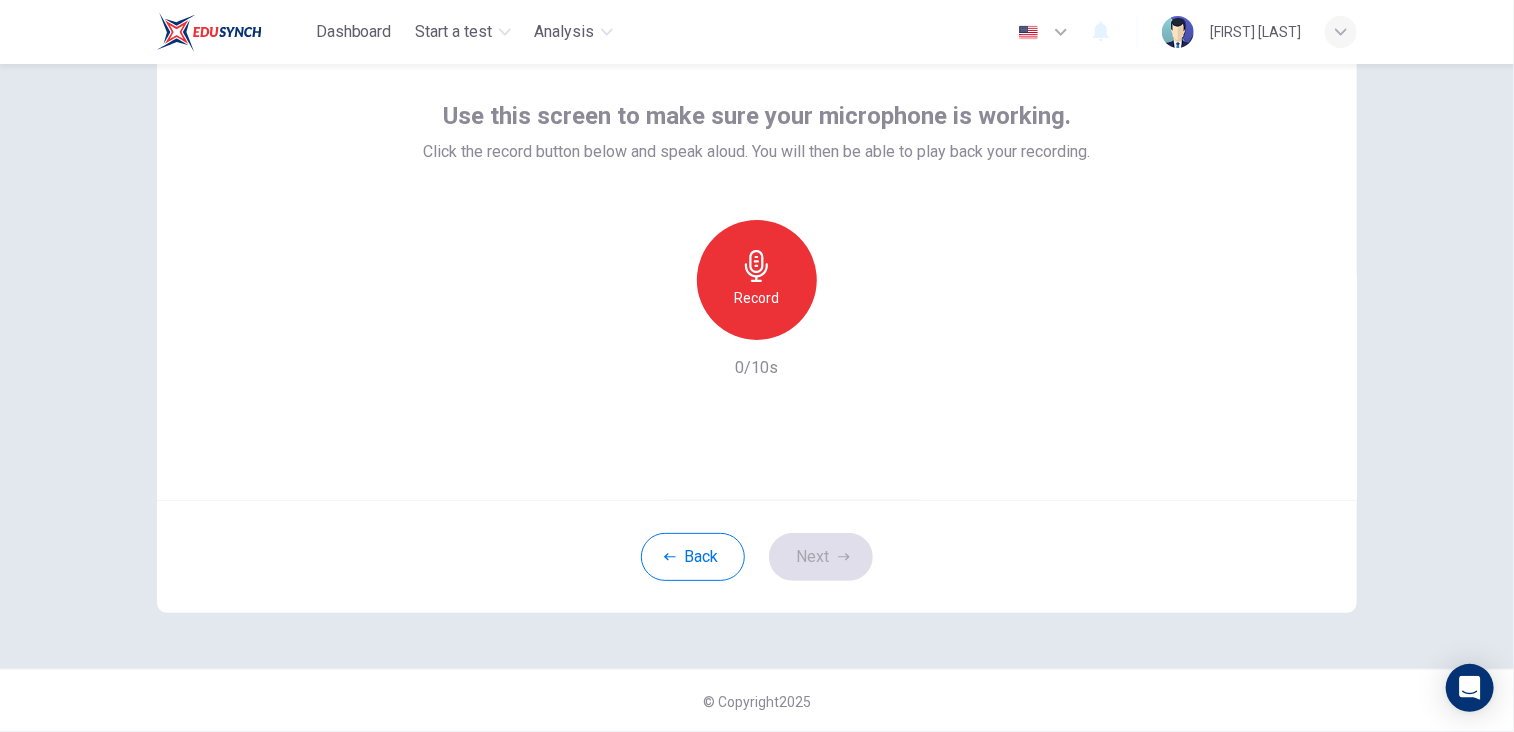 click 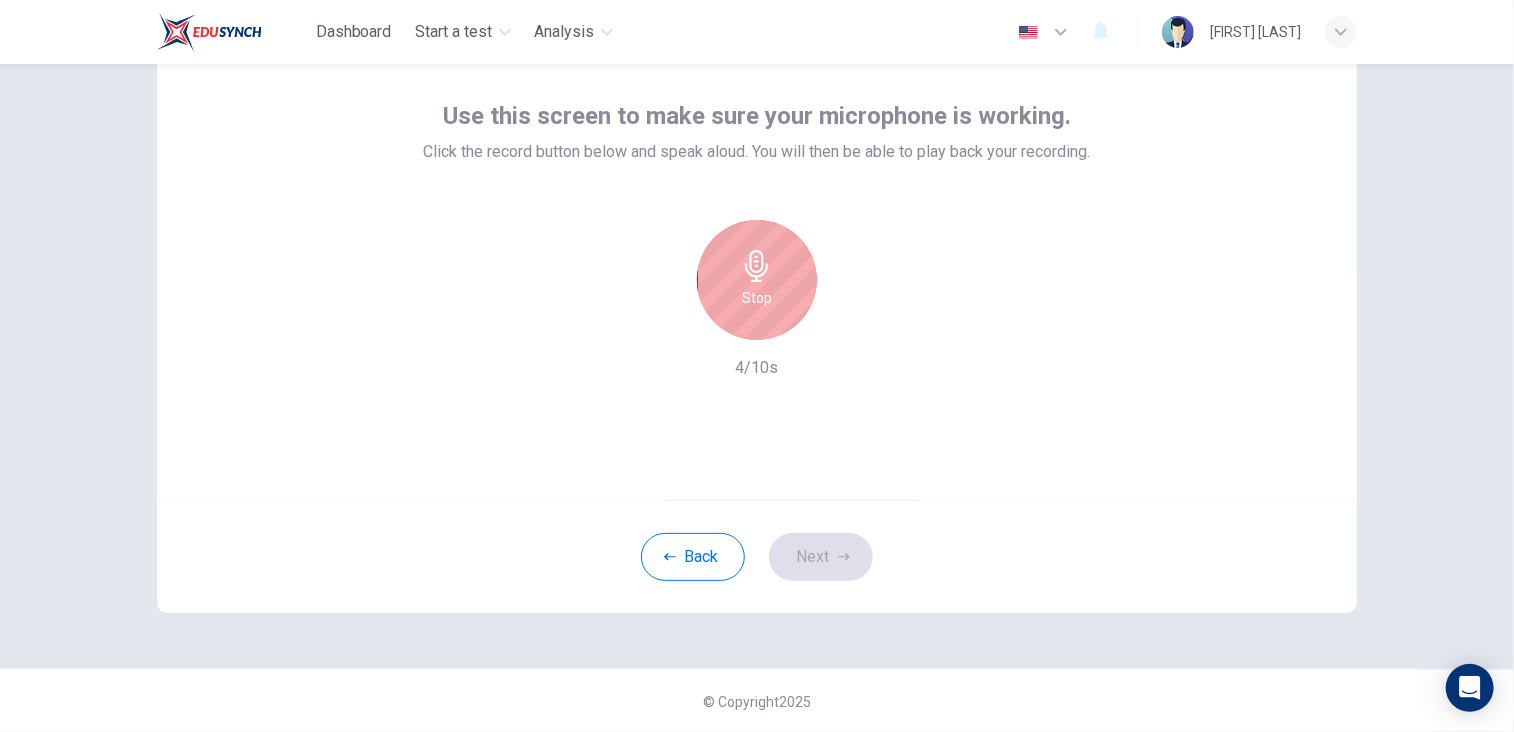click 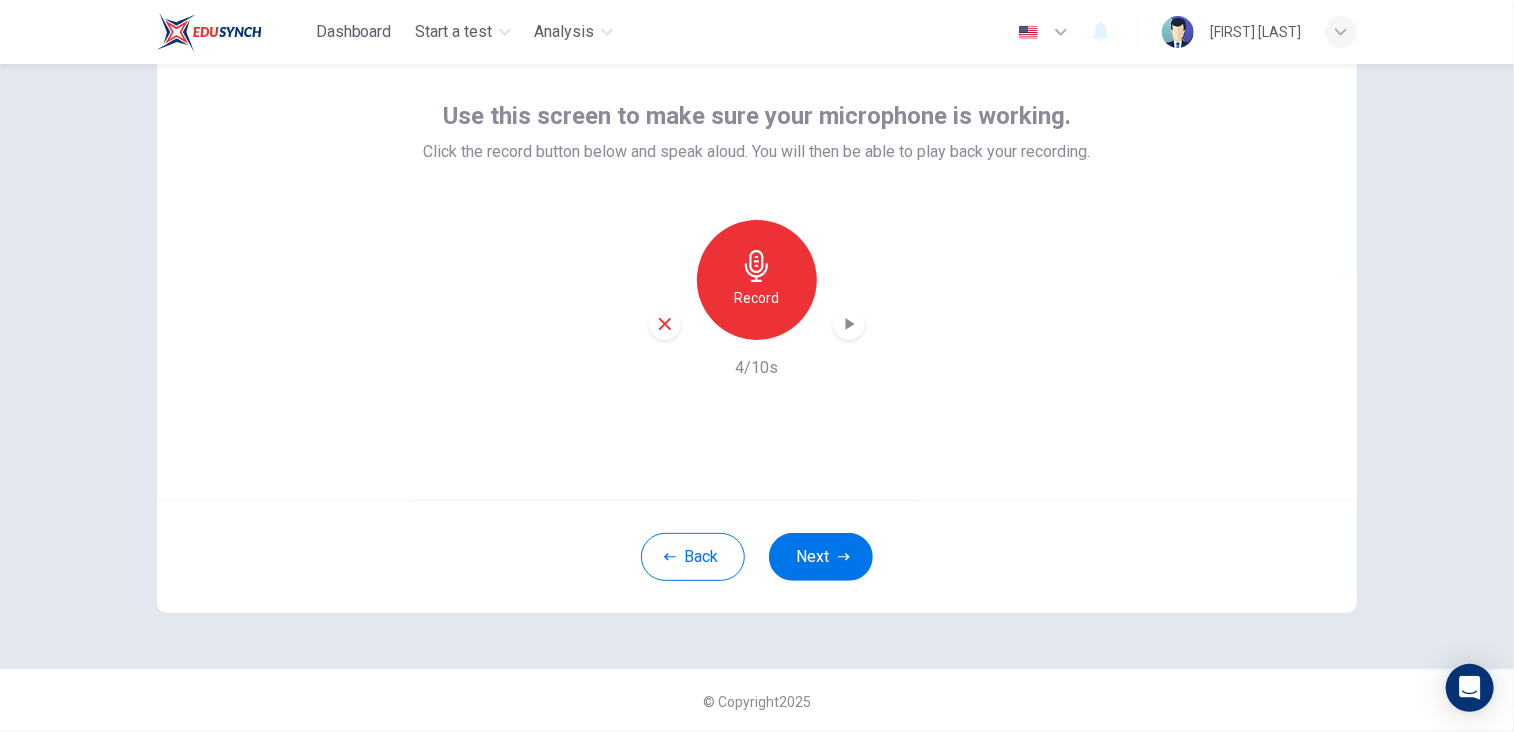 click 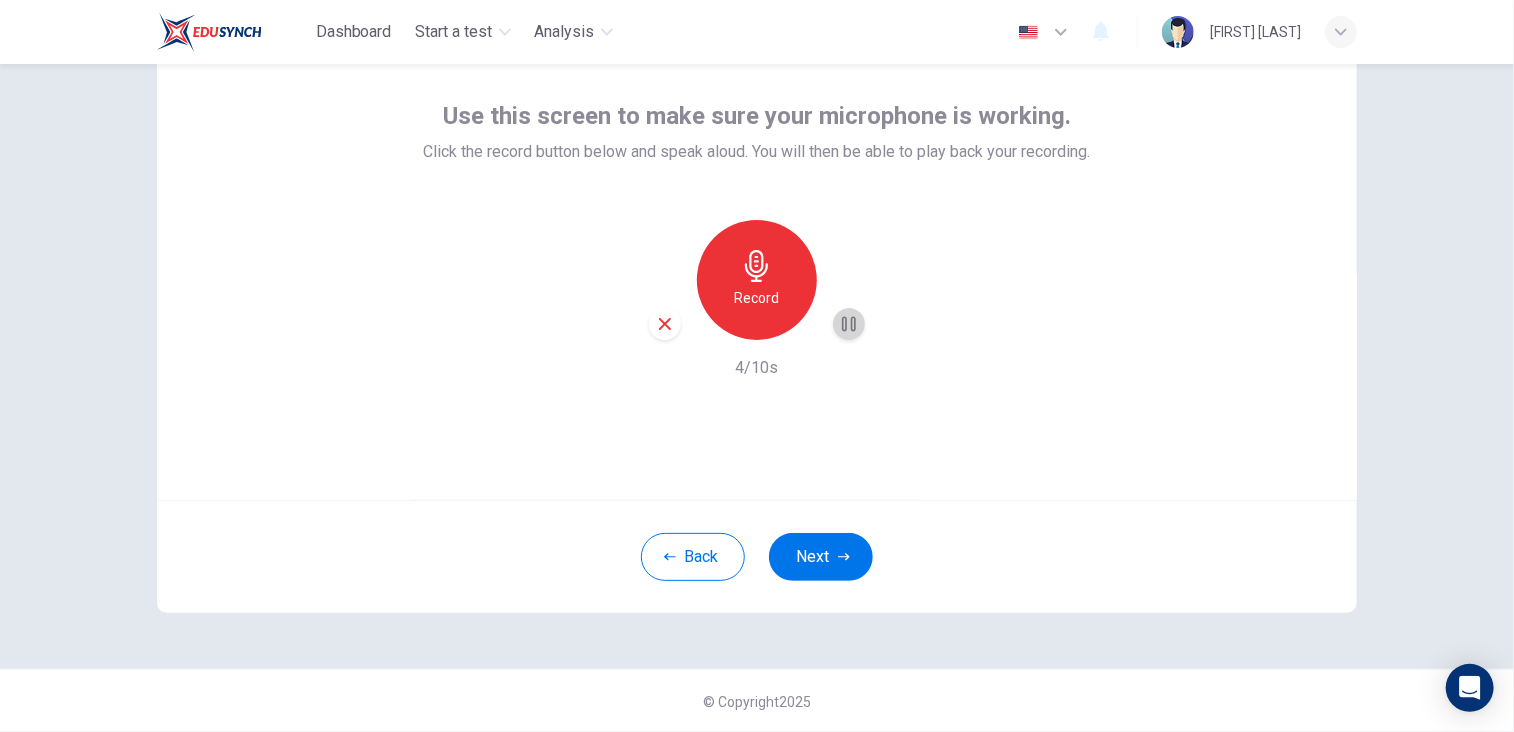 click 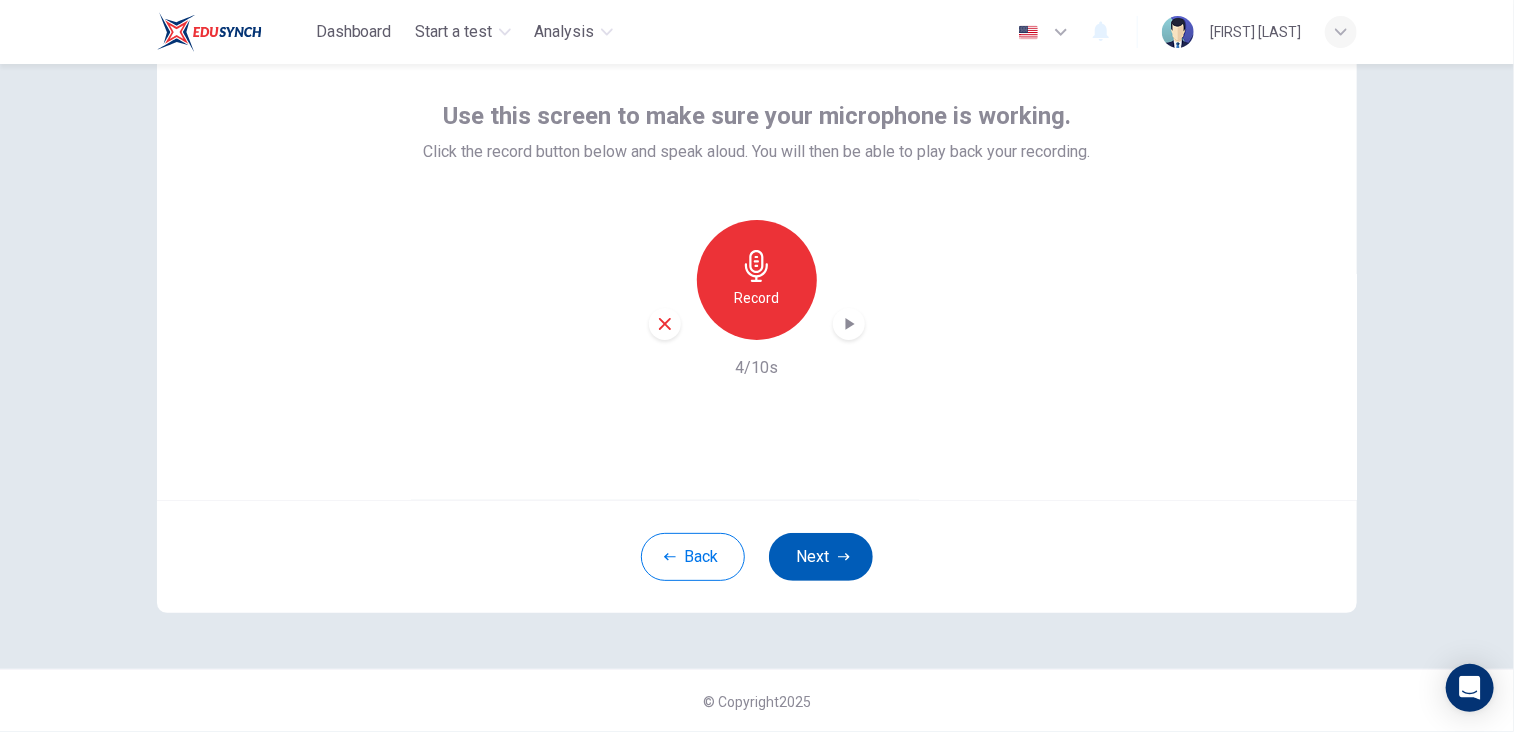 click on "Next" at bounding box center [821, 557] 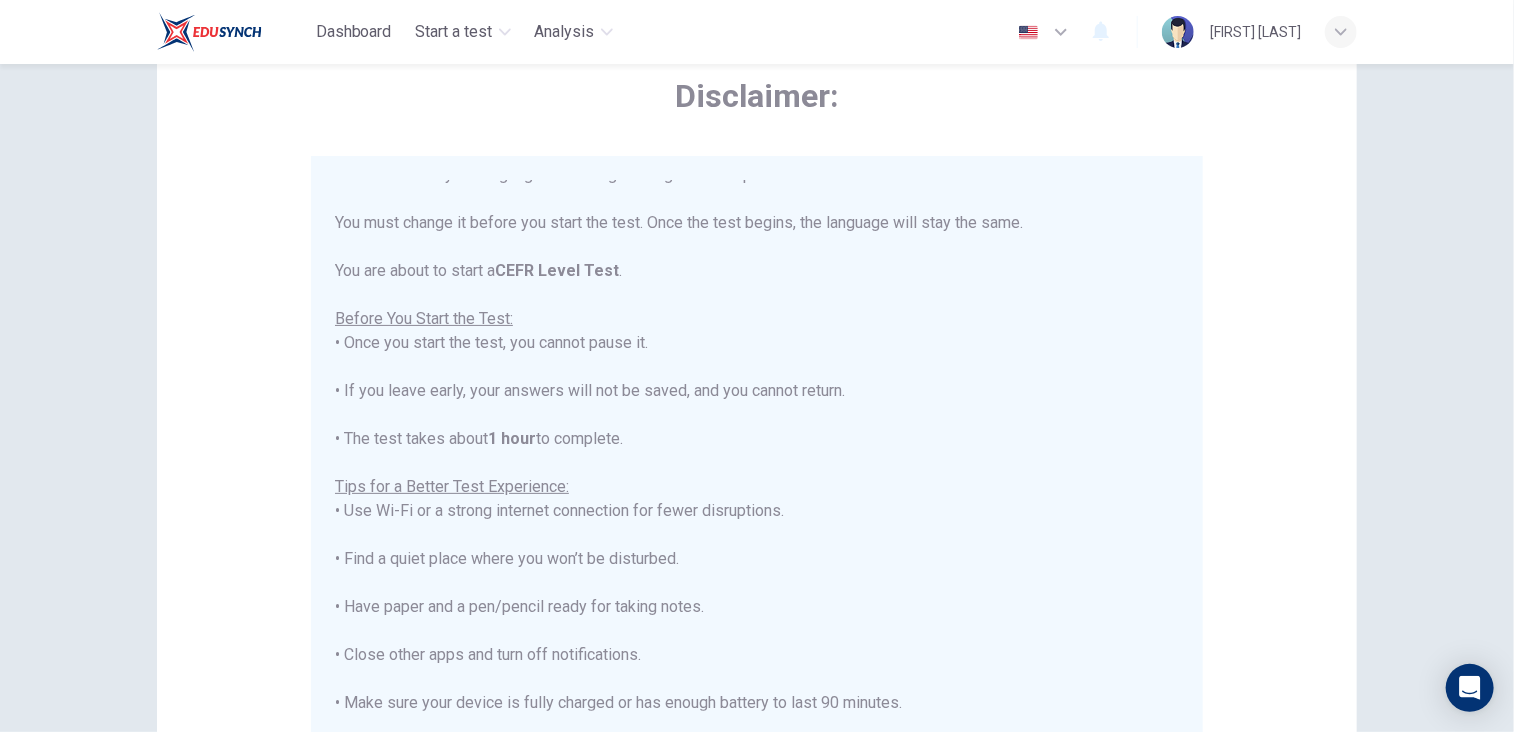 scroll, scrollTop: 100, scrollLeft: 0, axis: vertical 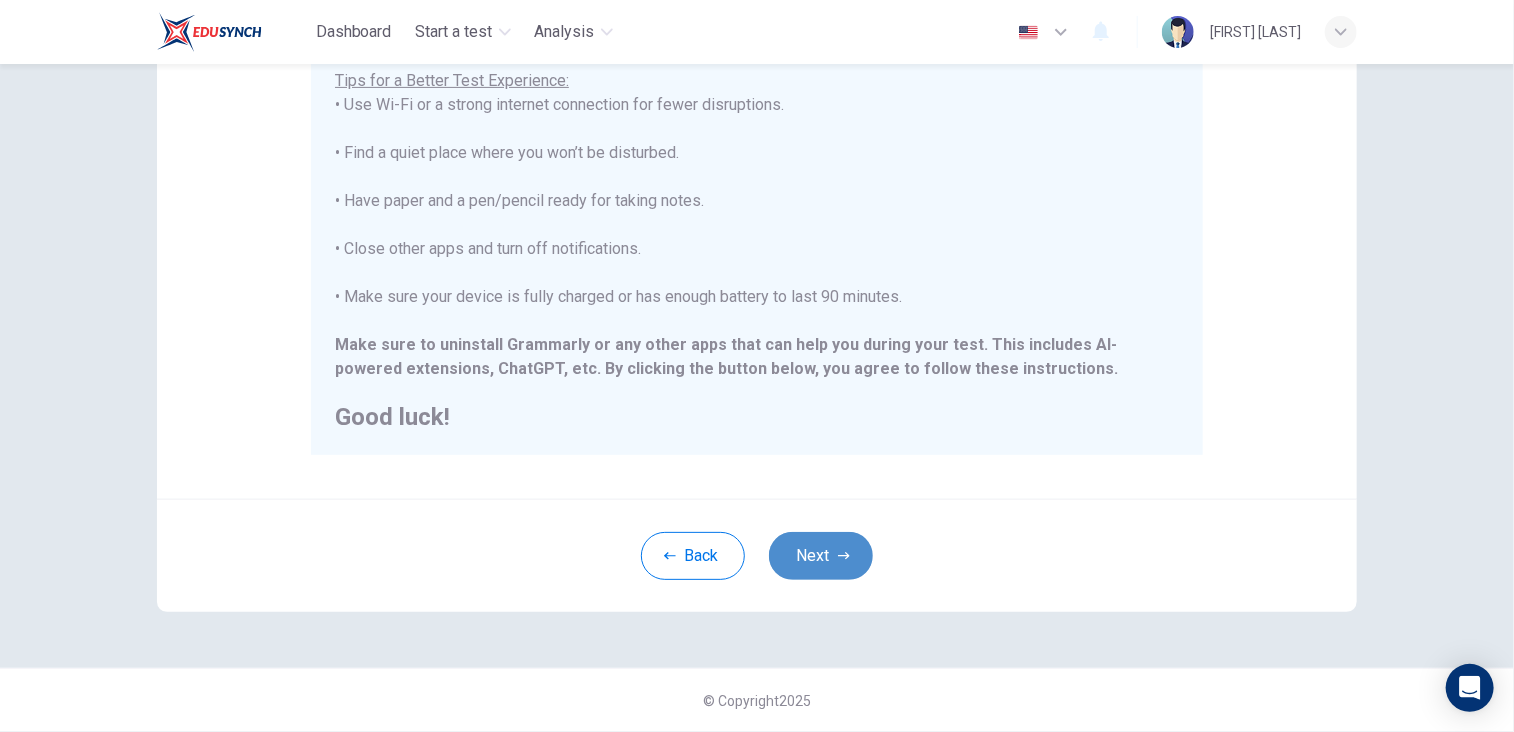 click on "Next" at bounding box center [821, 556] 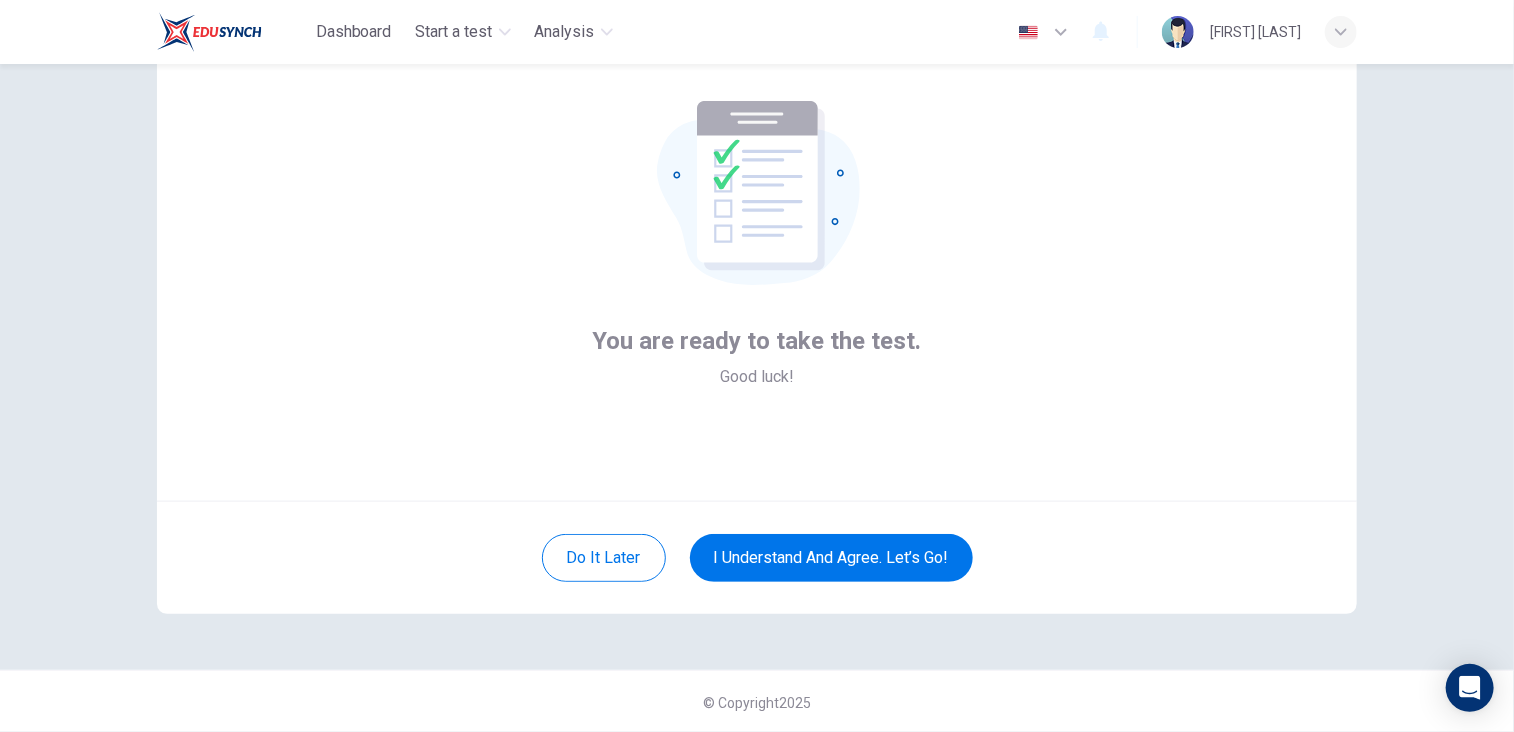 scroll, scrollTop: 100, scrollLeft: 0, axis: vertical 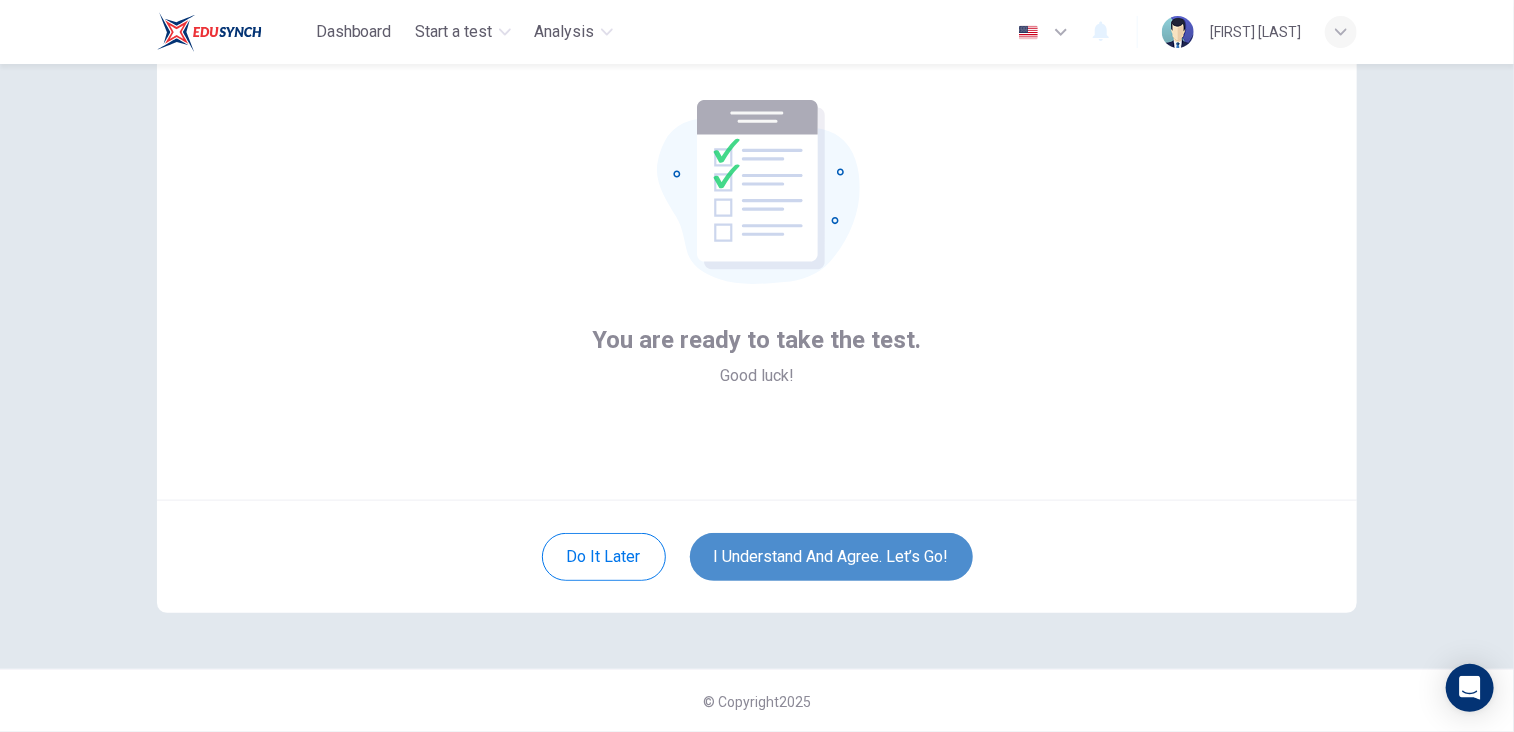 click on "I understand and agree. Let’s go!" at bounding box center [831, 557] 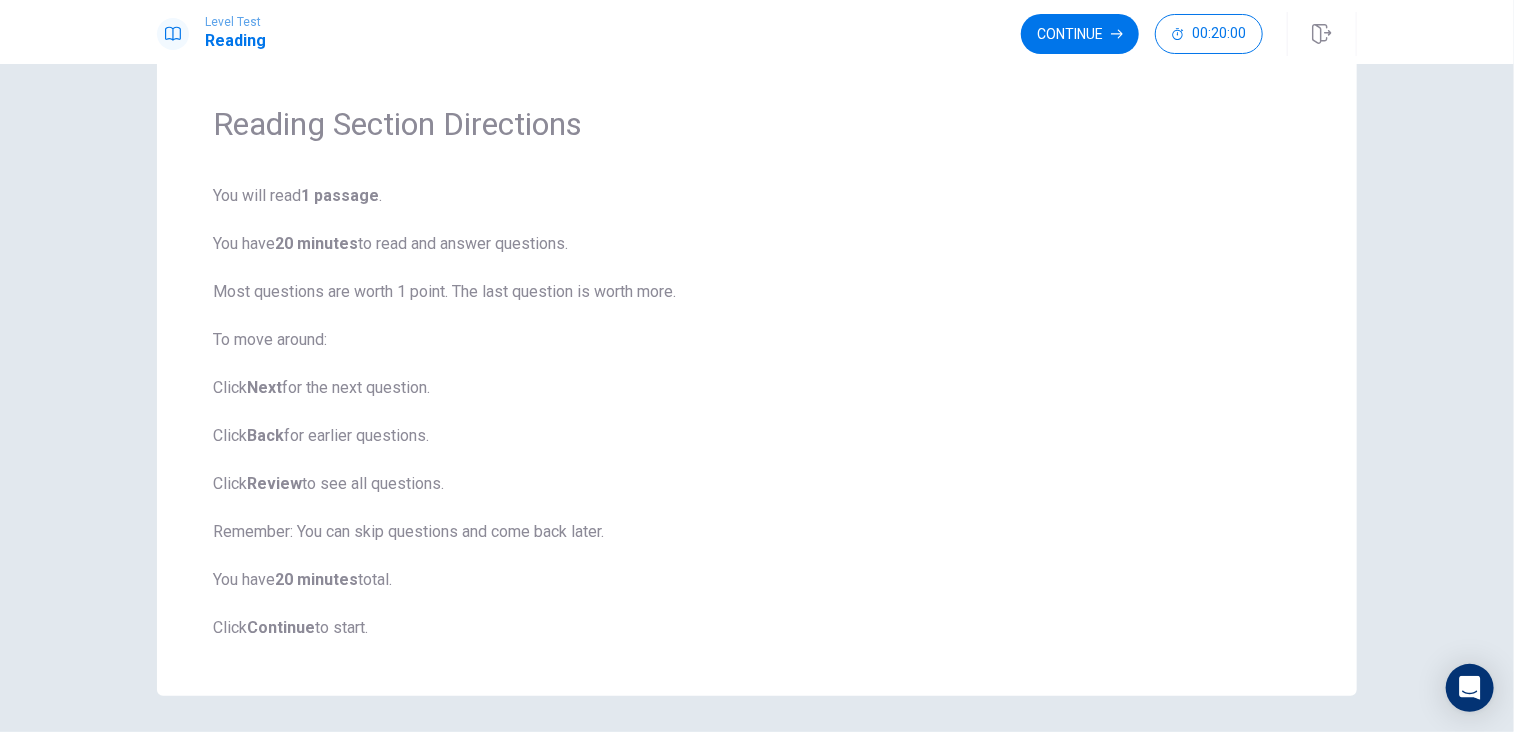 scroll, scrollTop: 0, scrollLeft: 0, axis: both 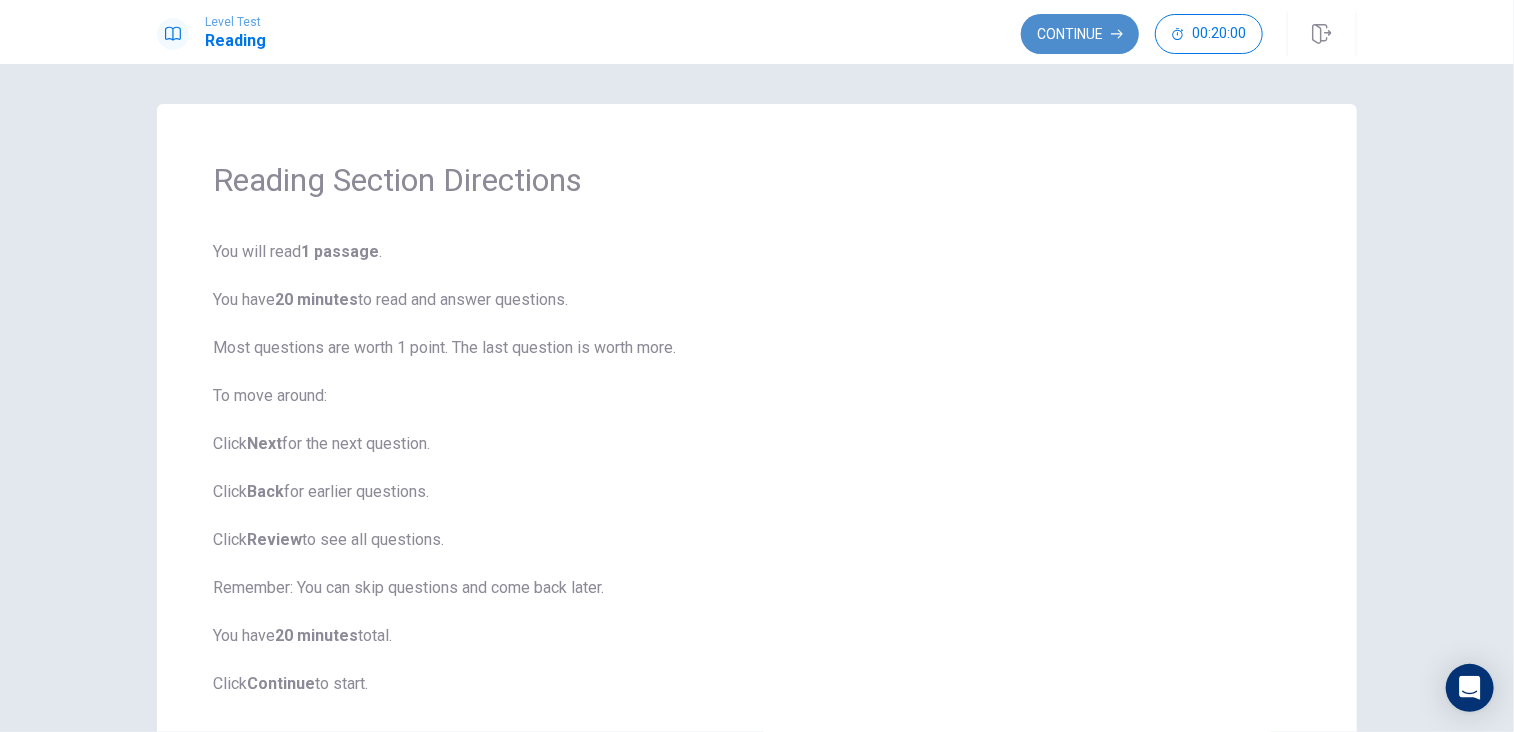 click on "Continue" at bounding box center (1080, 34) 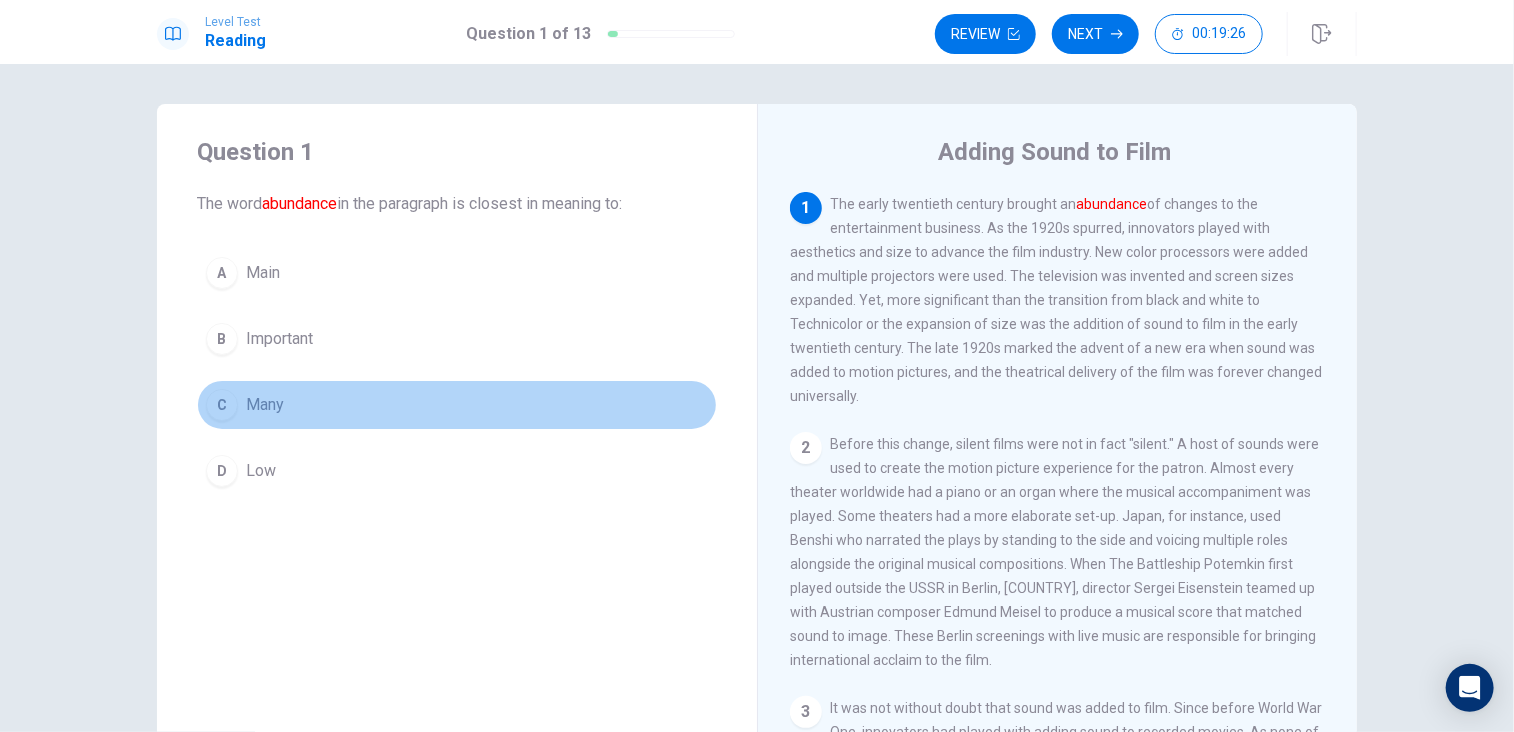 click on "Many" at bounding box center (265, 405) 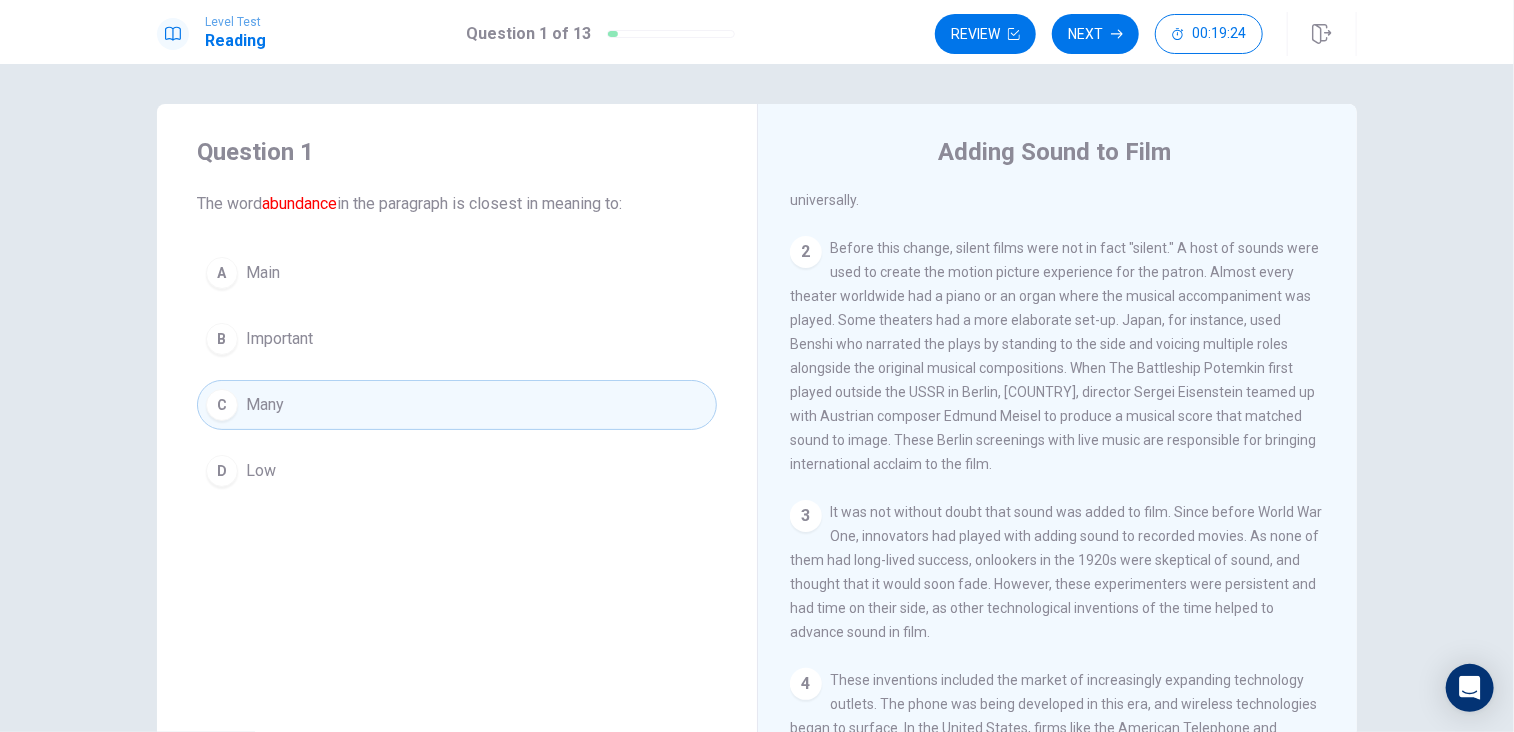 scroll, scrollTop: 200, scrollLeft: 0, axis: vertical 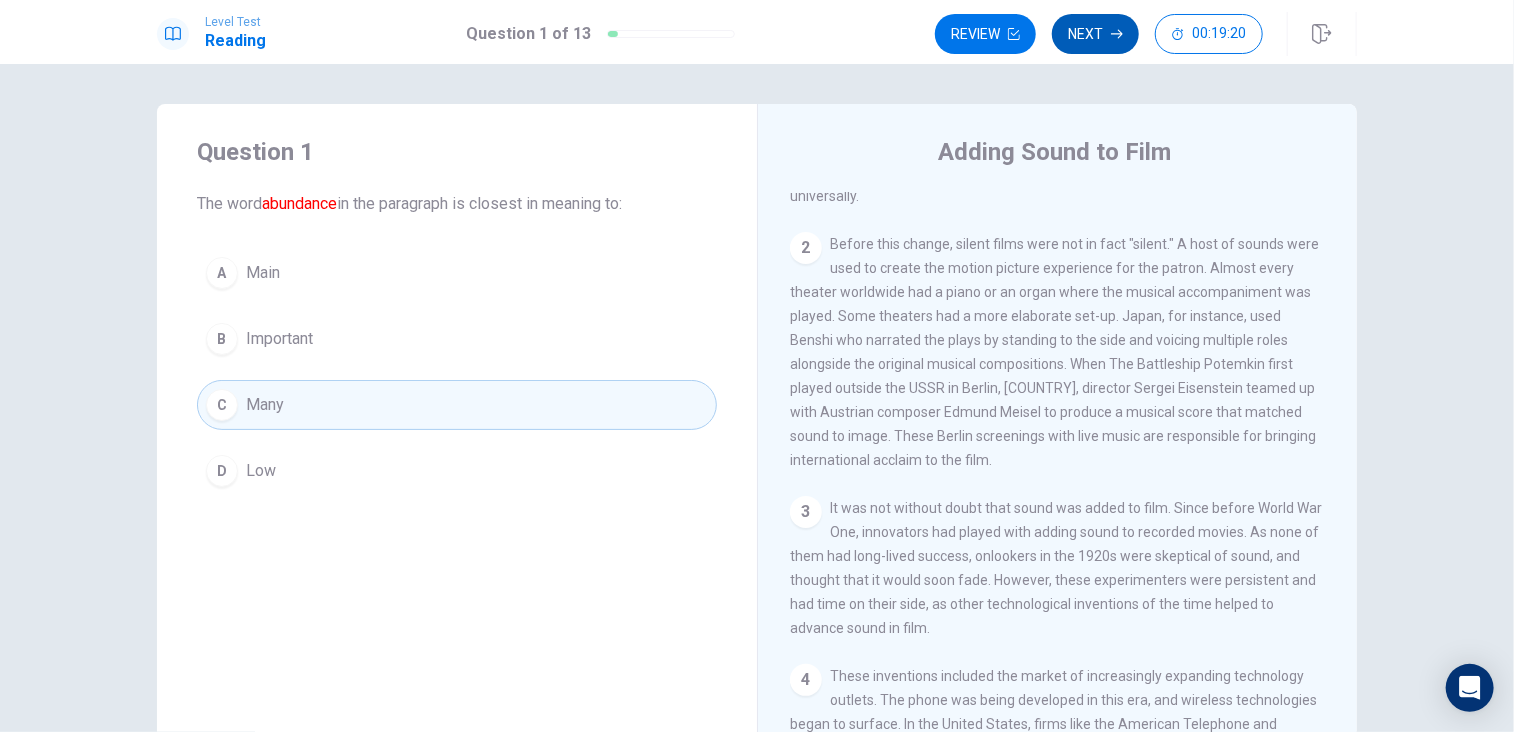 click on "Next" at bounding box center (1095, 34) 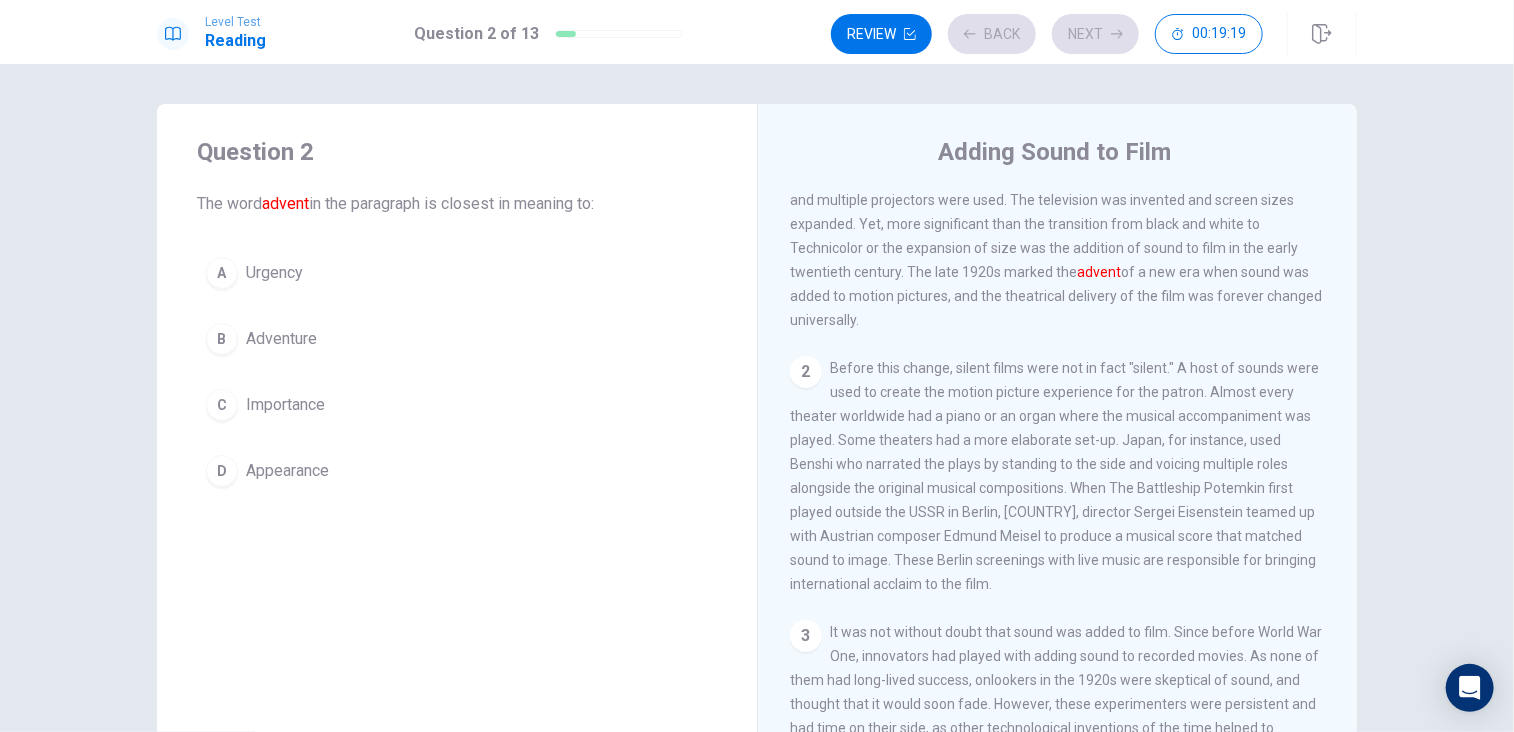 scroll, scrollTop: 0, scrollLeft: 0, axis: both 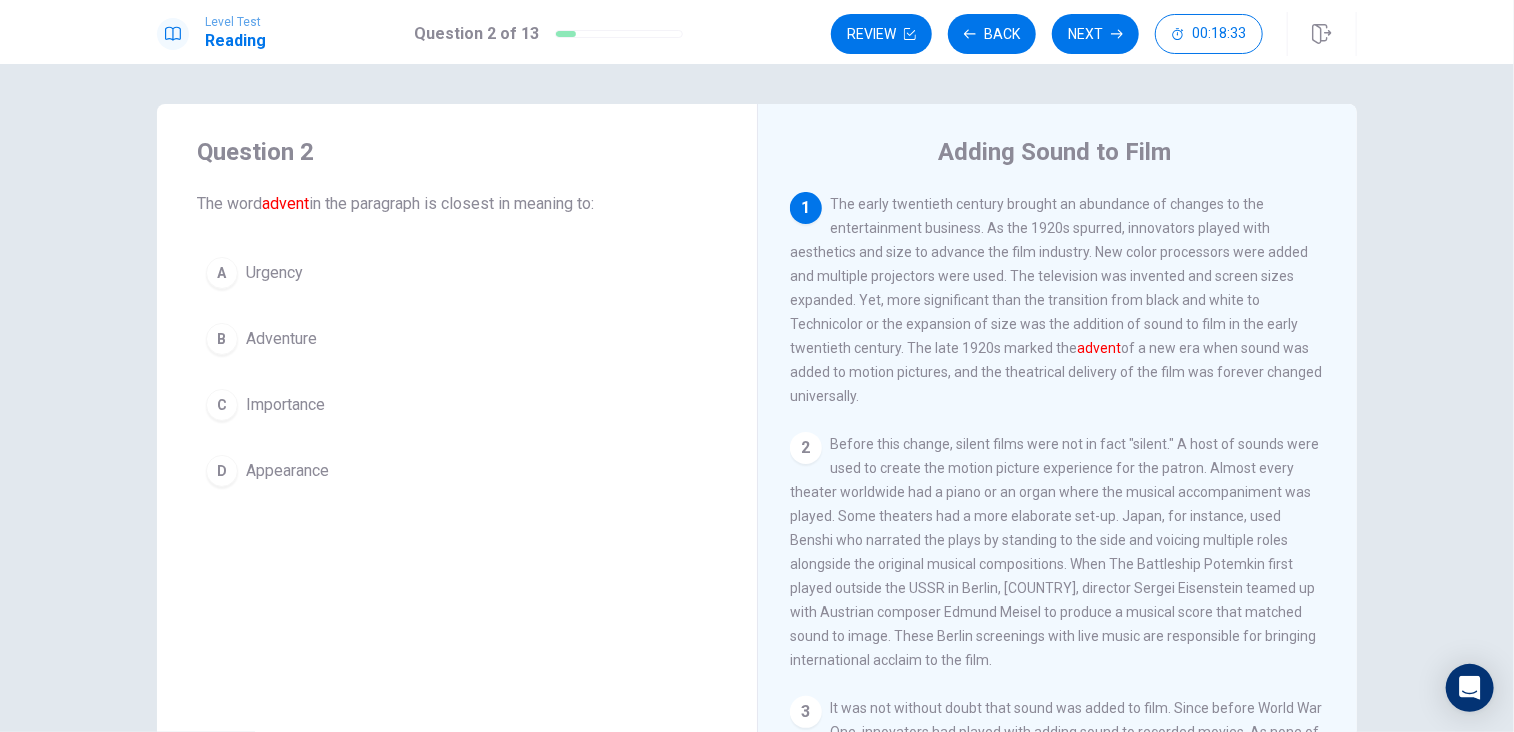 click on "Appearance" at bounding box center (287, 471) 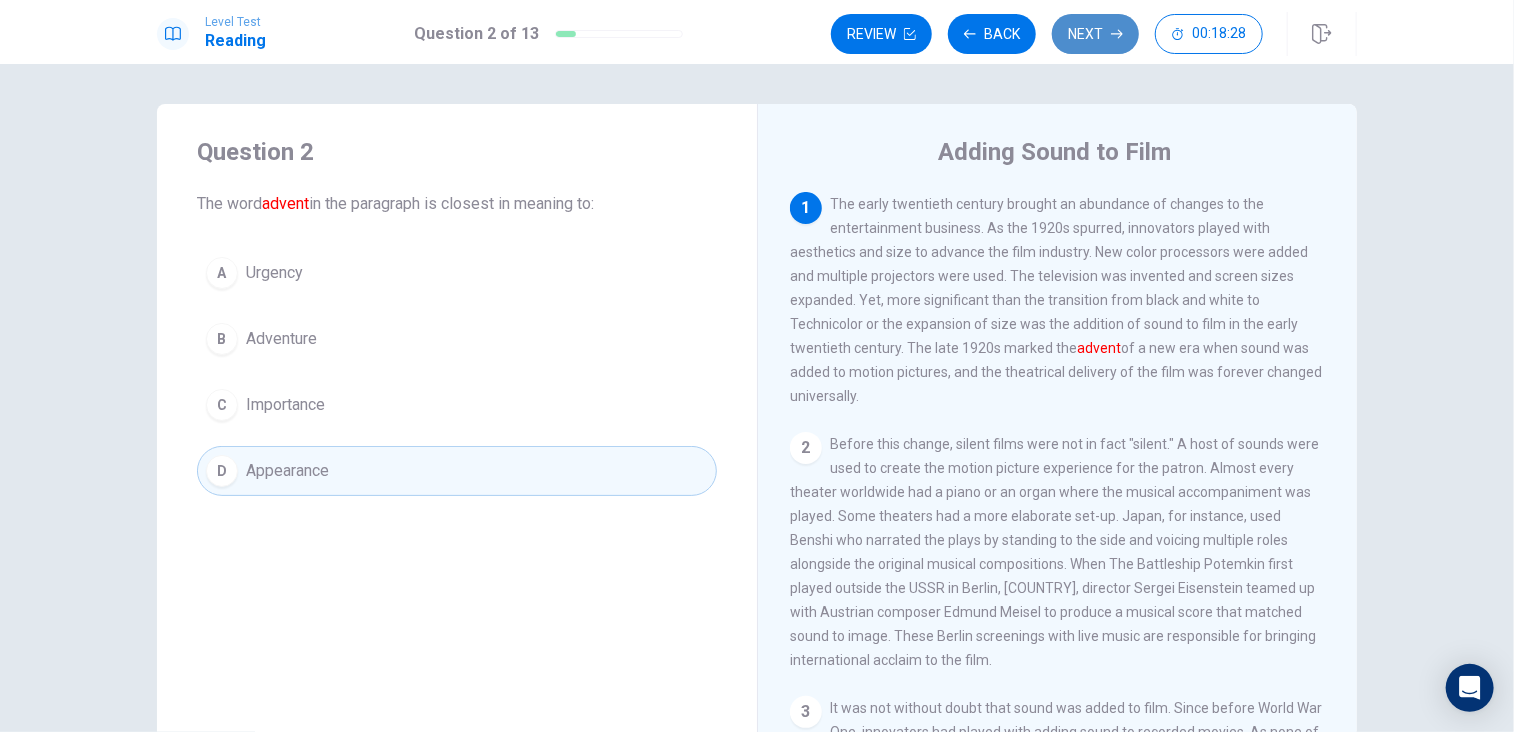 click on "Next" at bounding box center (1095, 34) 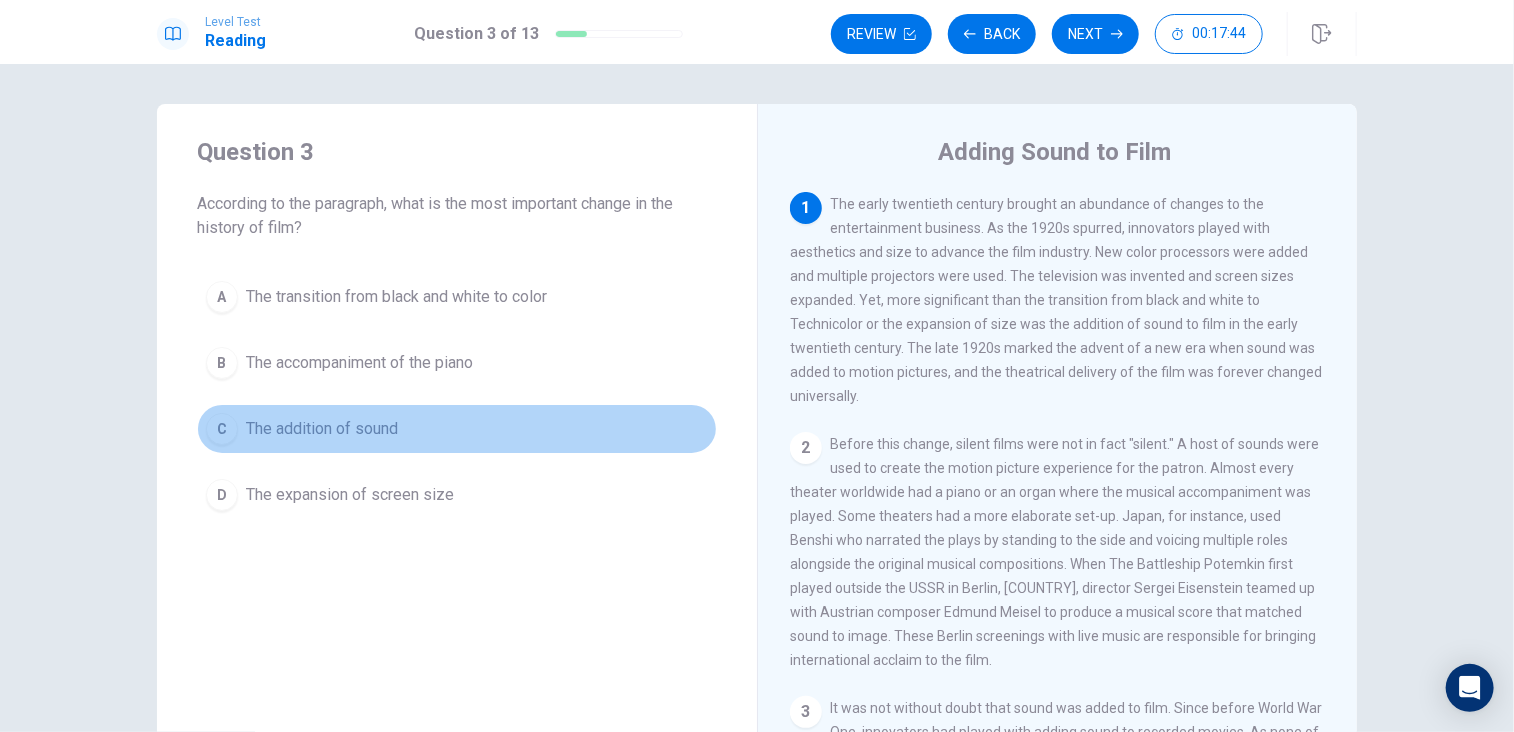 click on "C The addition of sound" at bounding box center (457, 429) 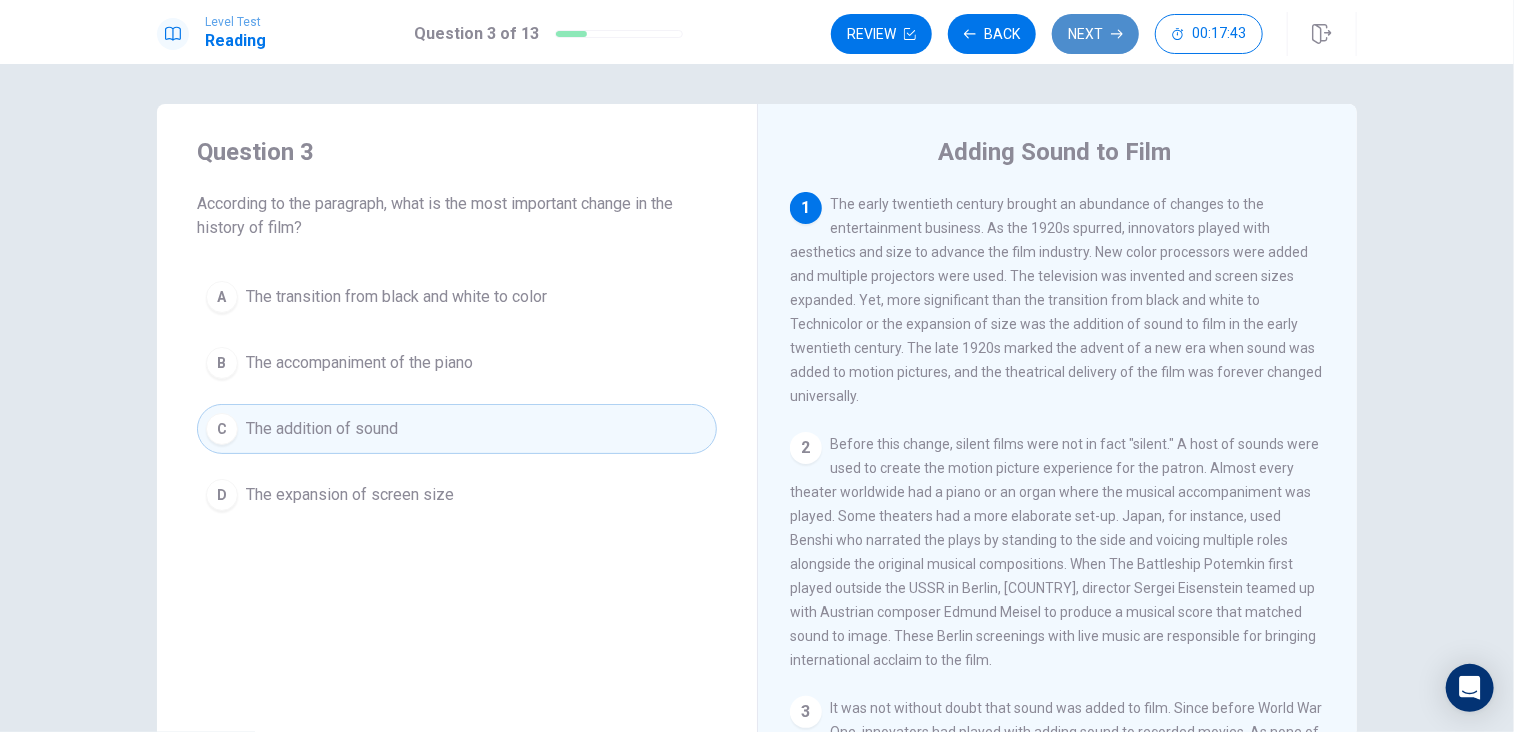 click 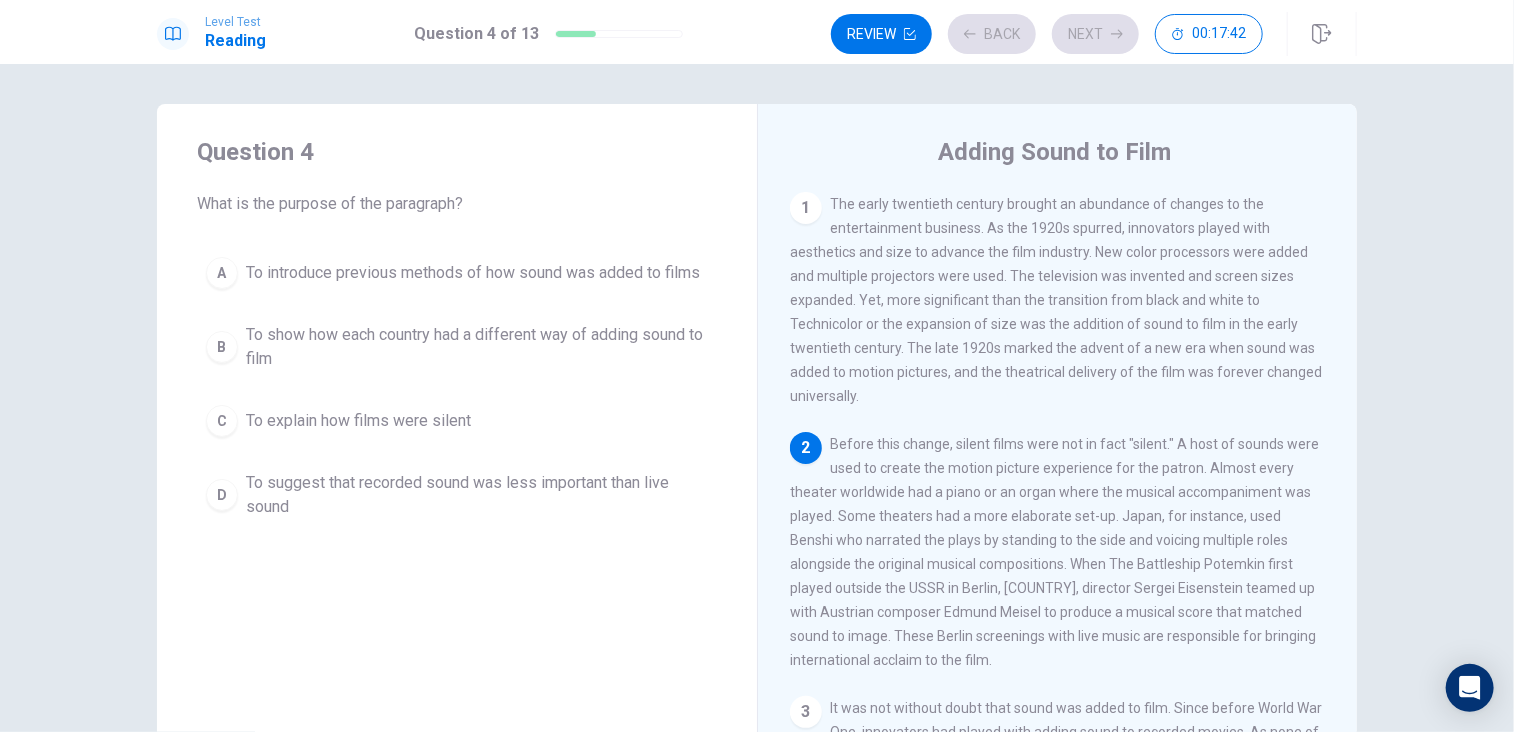 scroll, scrollTop: 120, scrollLeft: 0, axis: vertical 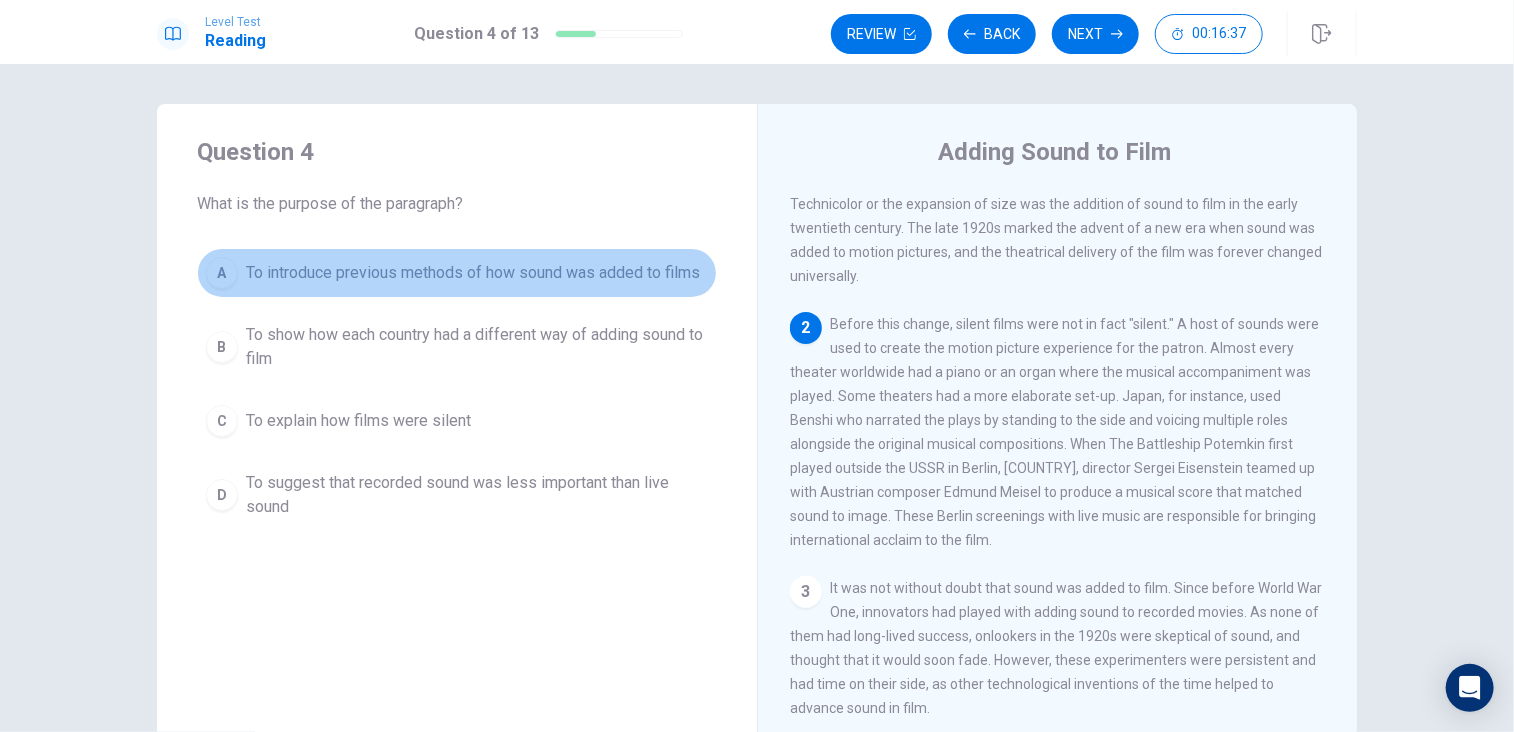 click on "To introduce previous methods of how sound was added to films" at bounding box center [473, 273] 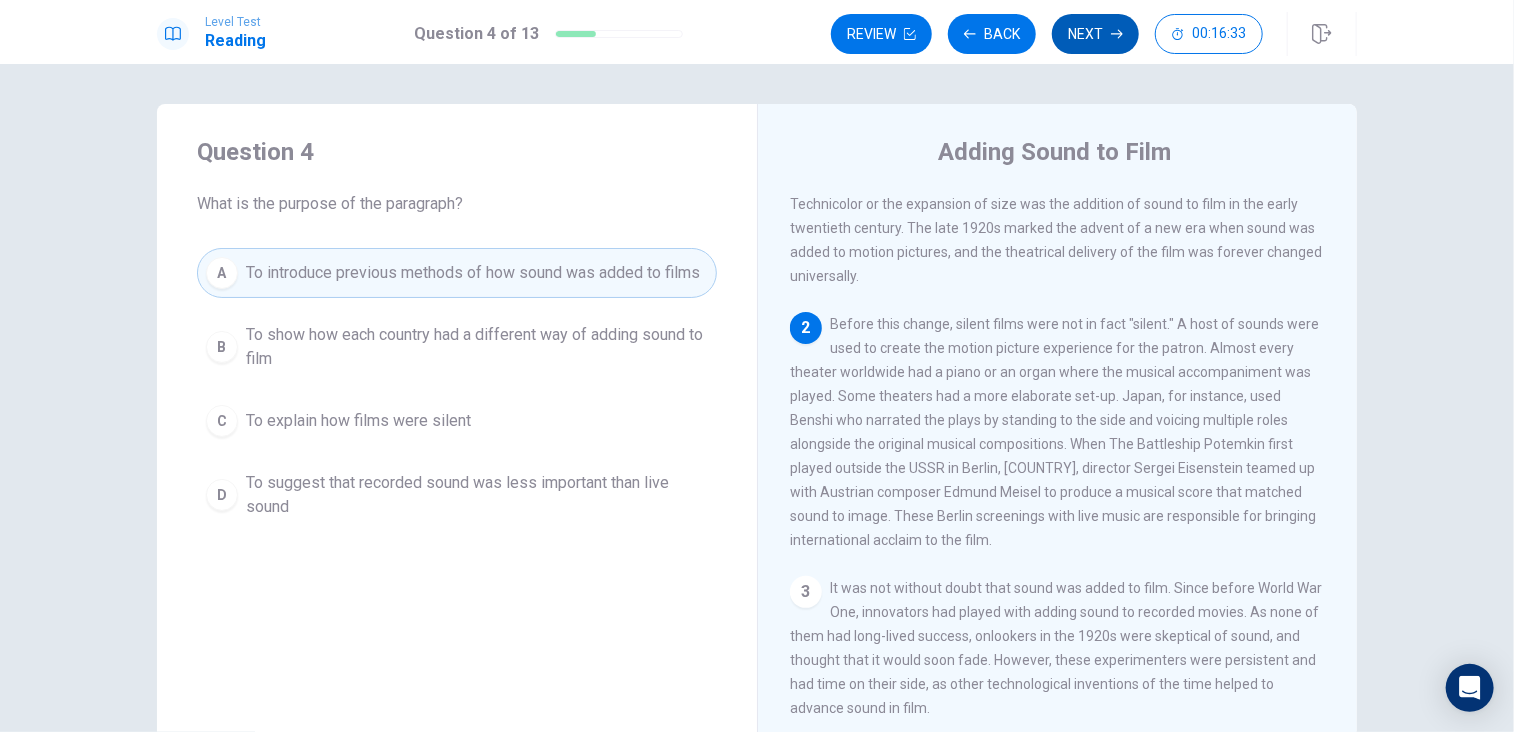 click on "Next" at bounding box center (1095, 34) 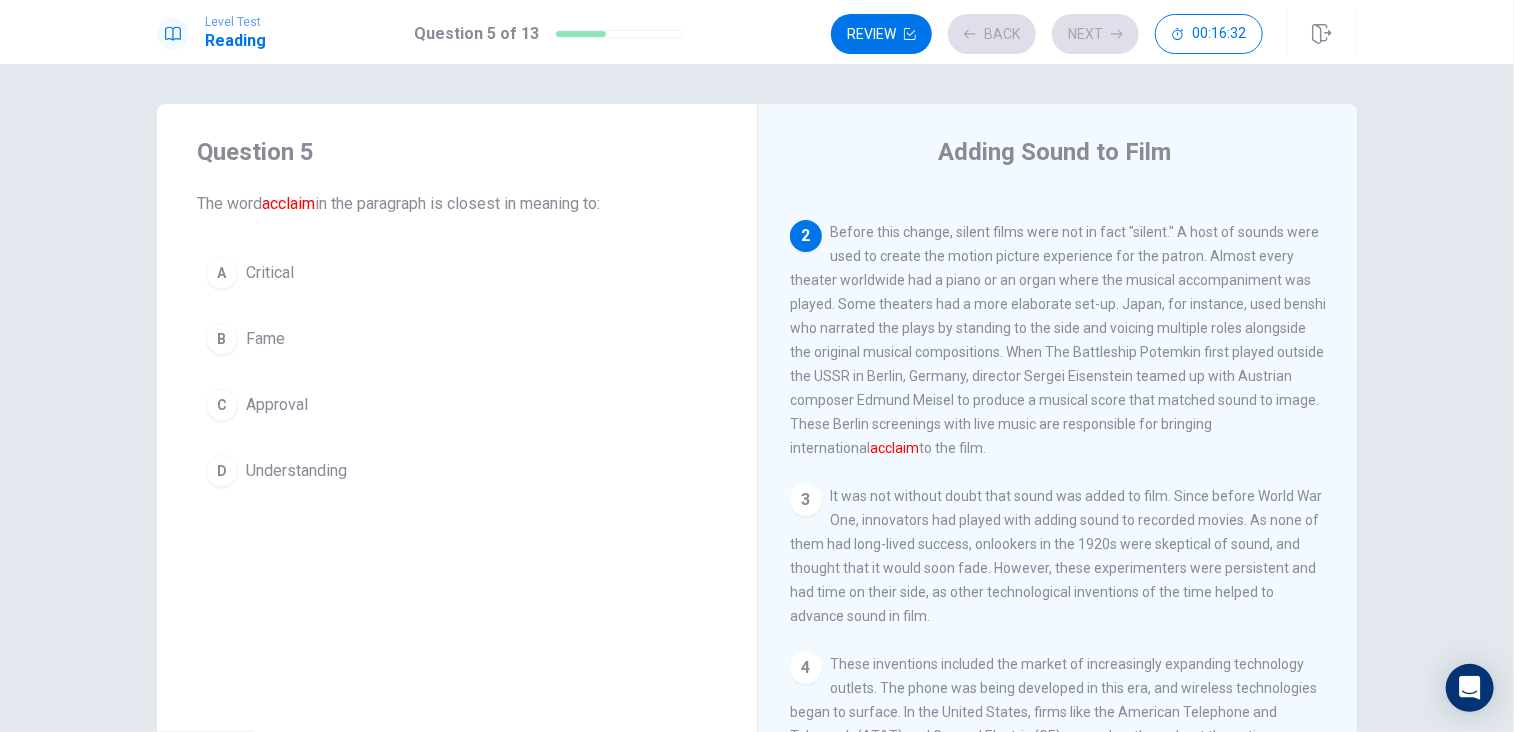 scroll, scrollTop: 247, scrollLeft: 0, axis: vertical 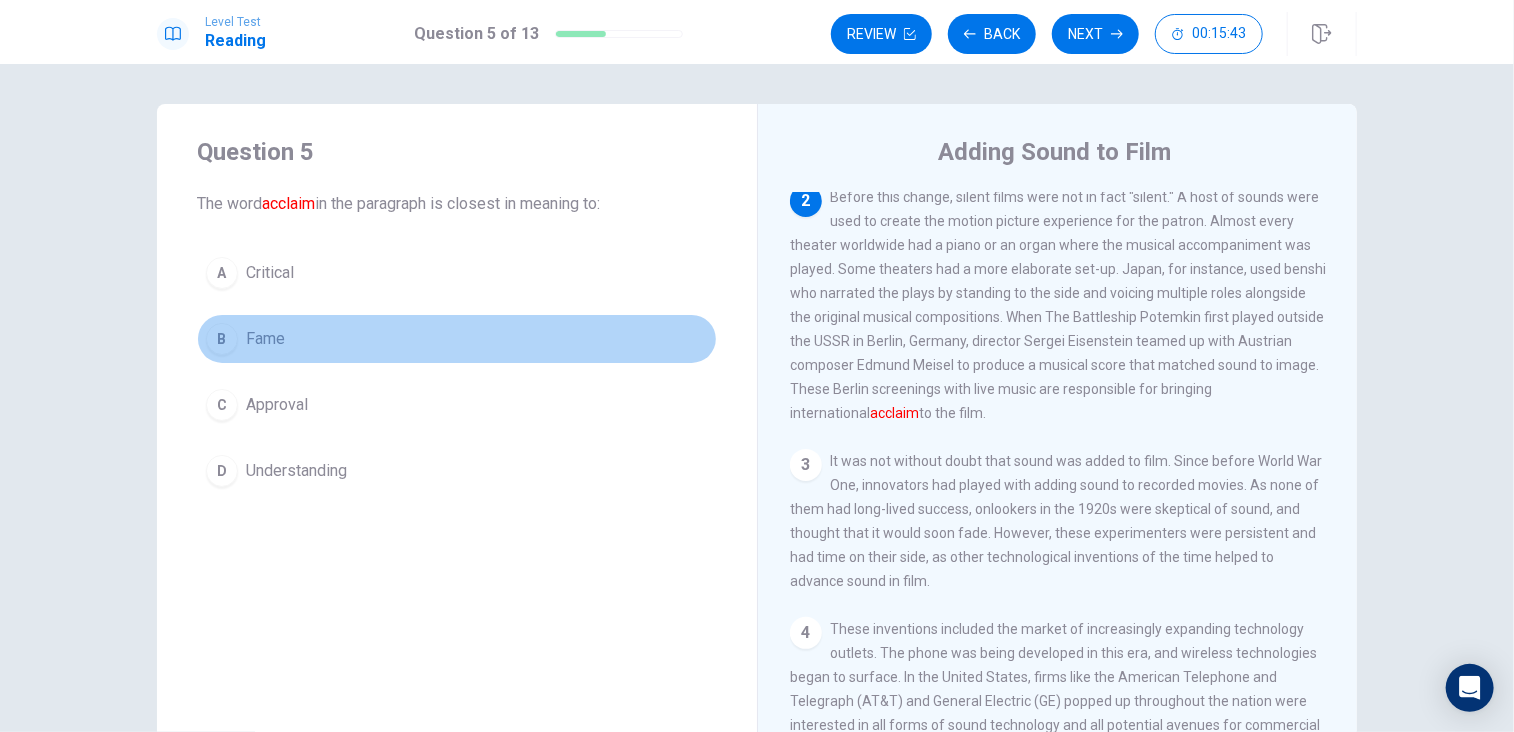 click on "Fame" at bounding box center [265, 339] 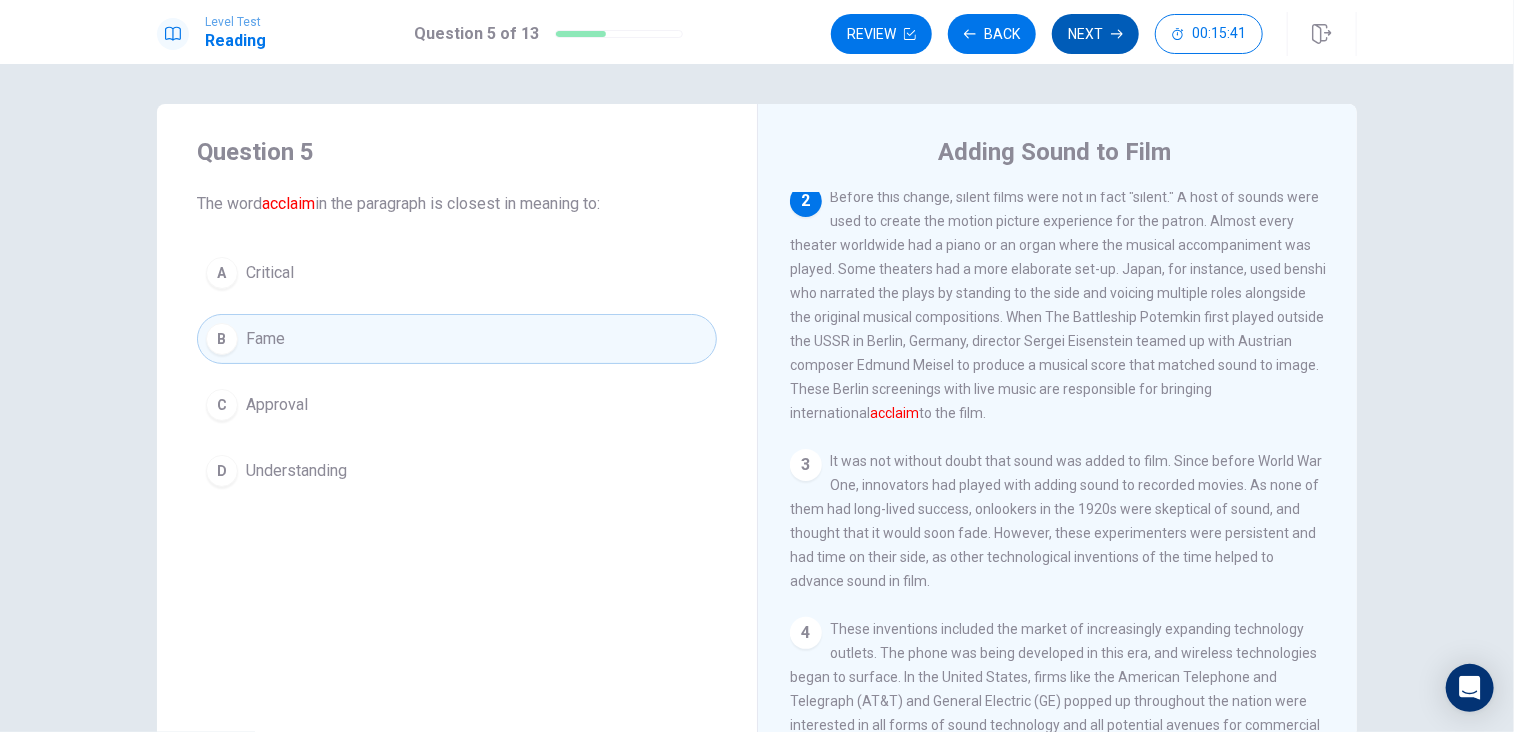 click 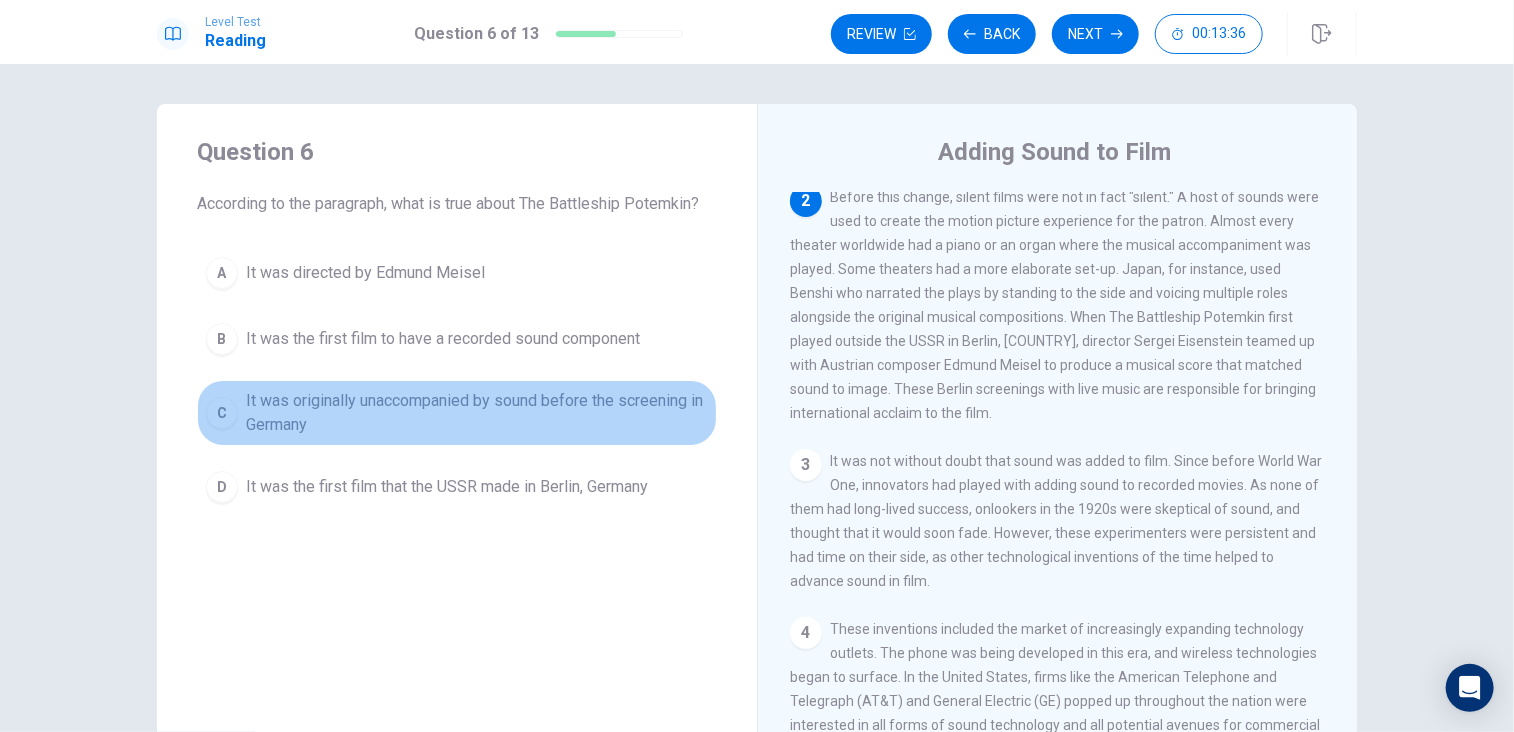 click on "It was originally unaccompanied by sound before the screening in Germany" at bounding box center (477, 413) 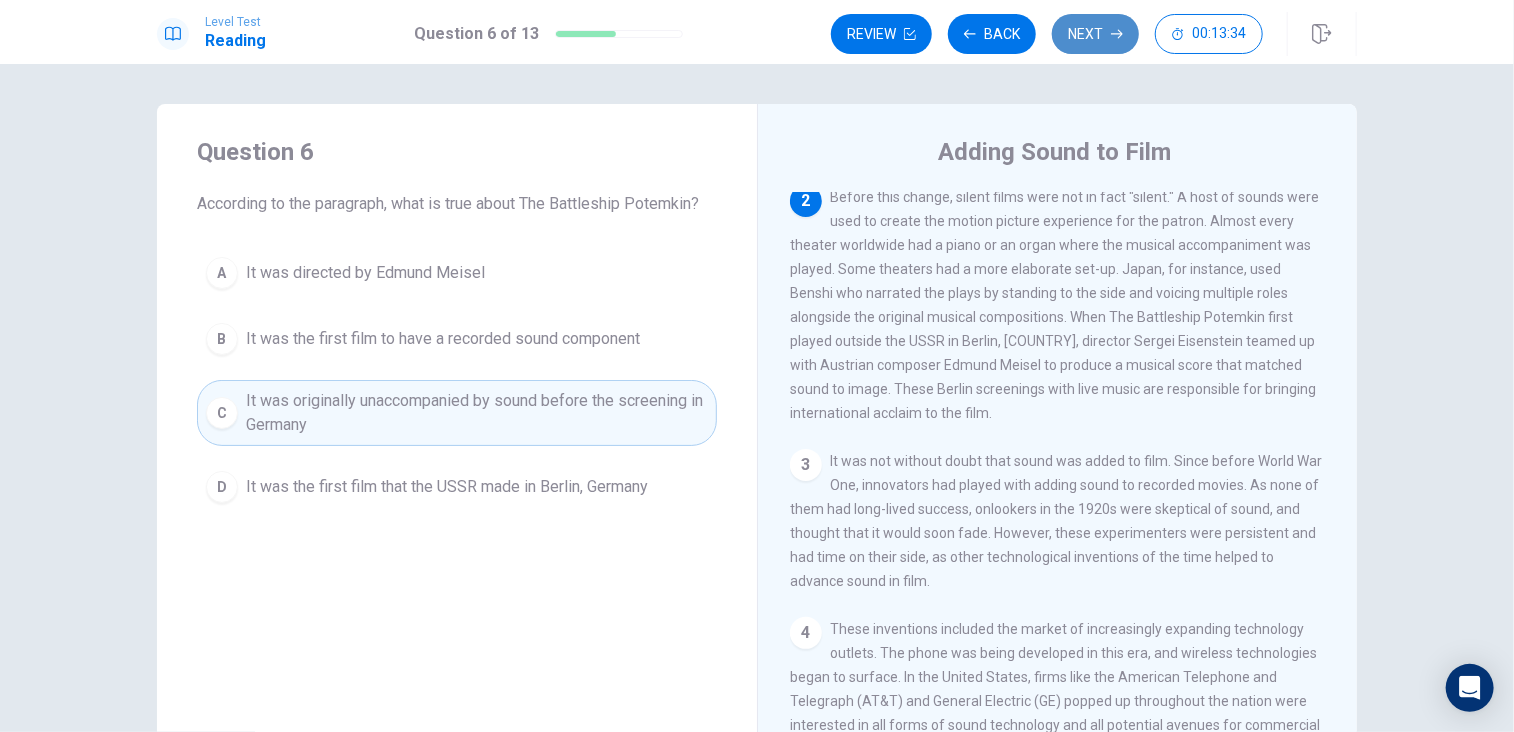 click 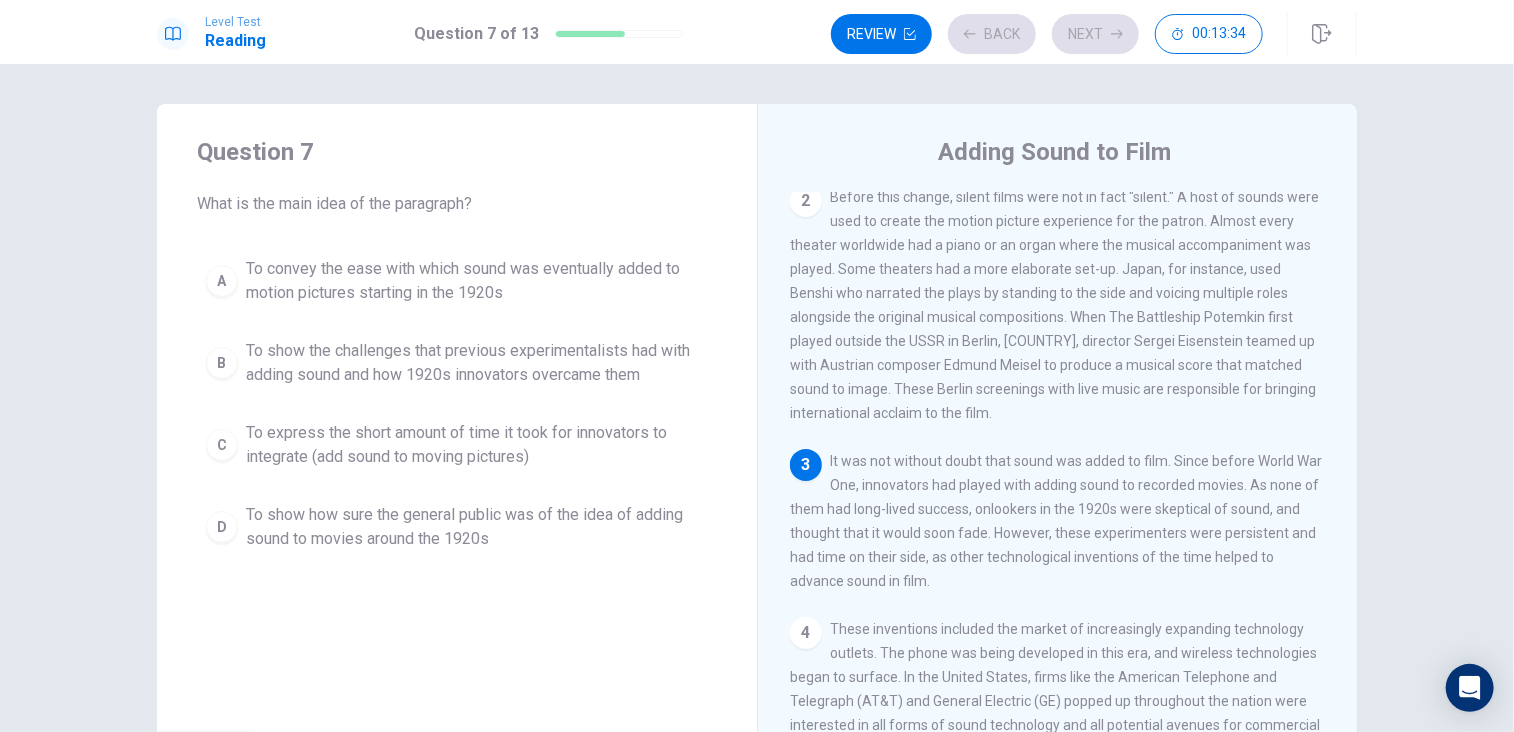 scroll, scrollTop: 292, scrollLeft: 0, axis: vertical 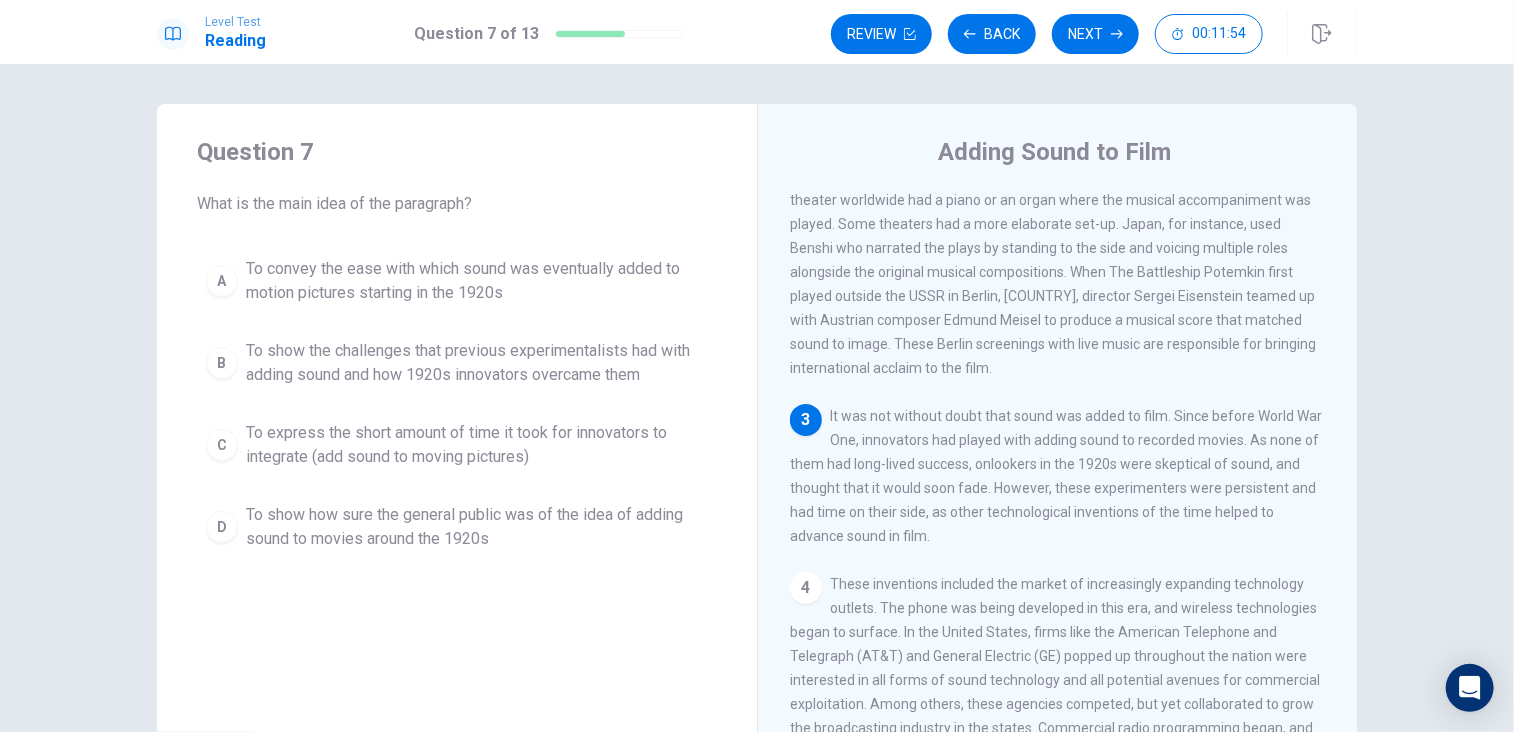 click on "To show the challenges that previous experimentalists had with adding sound and how 1920s innovators overcame them" at bounding box center [477, 363] 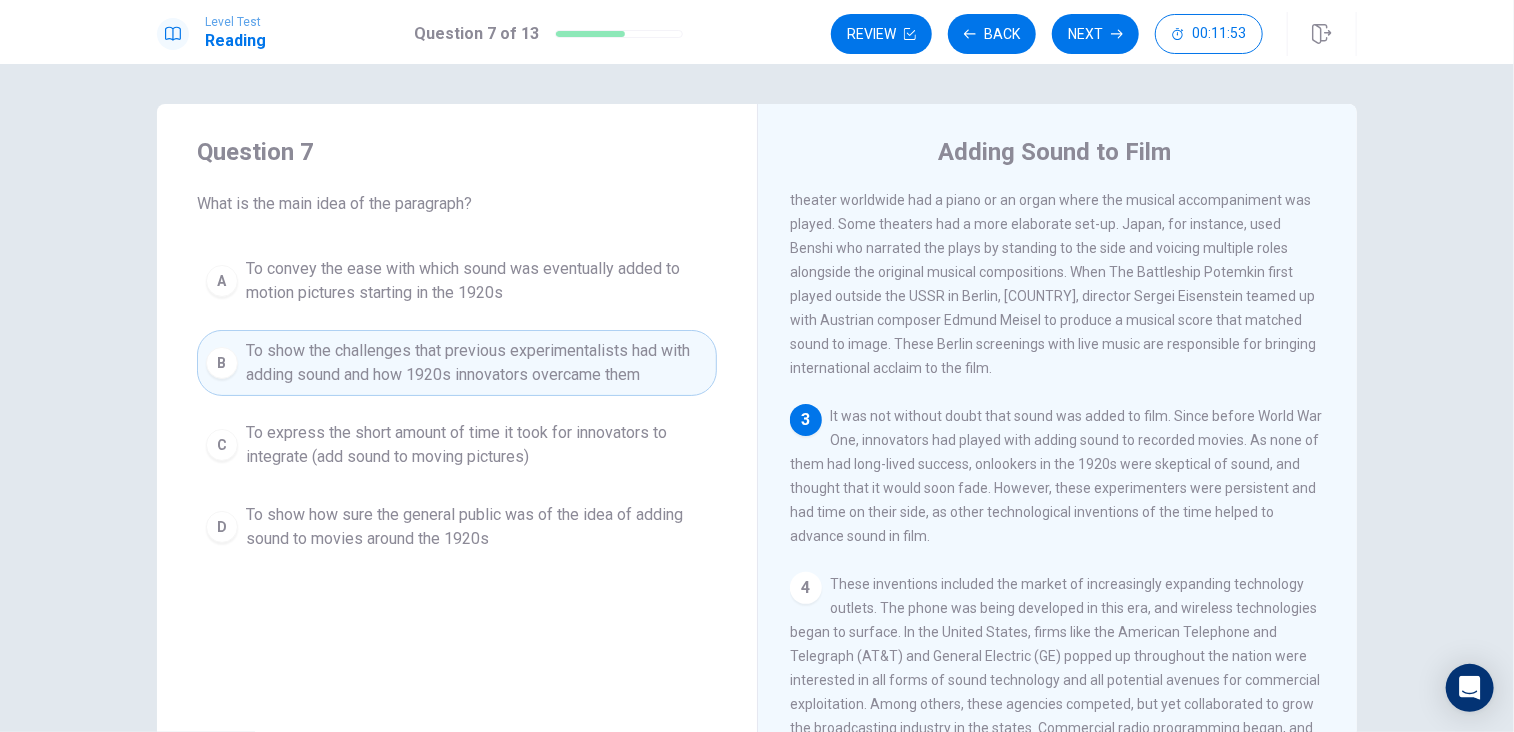 click on "Next" at bounding box center (1095, 34) 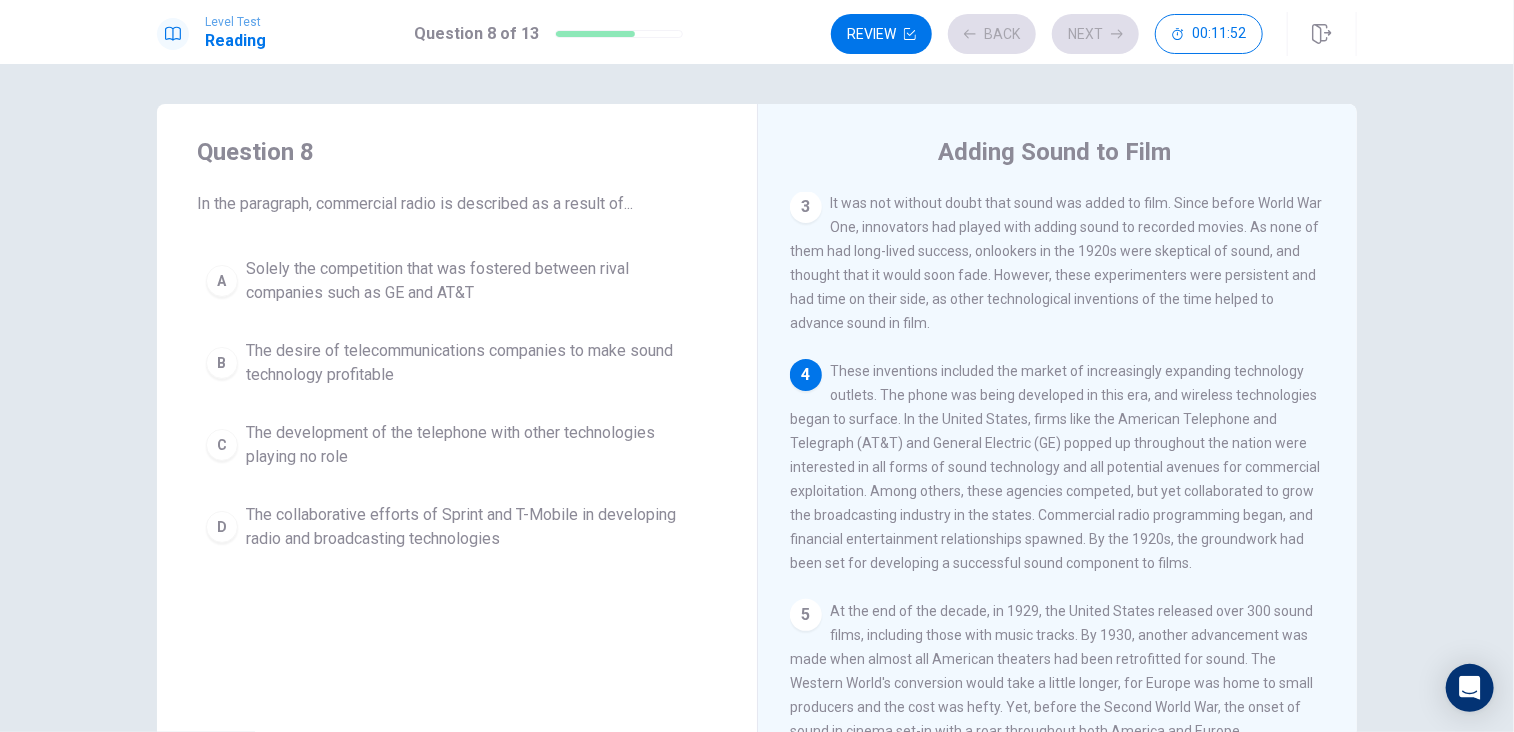 scroll, scrollTop: 536, scrollLeft: 0, axis: vertical 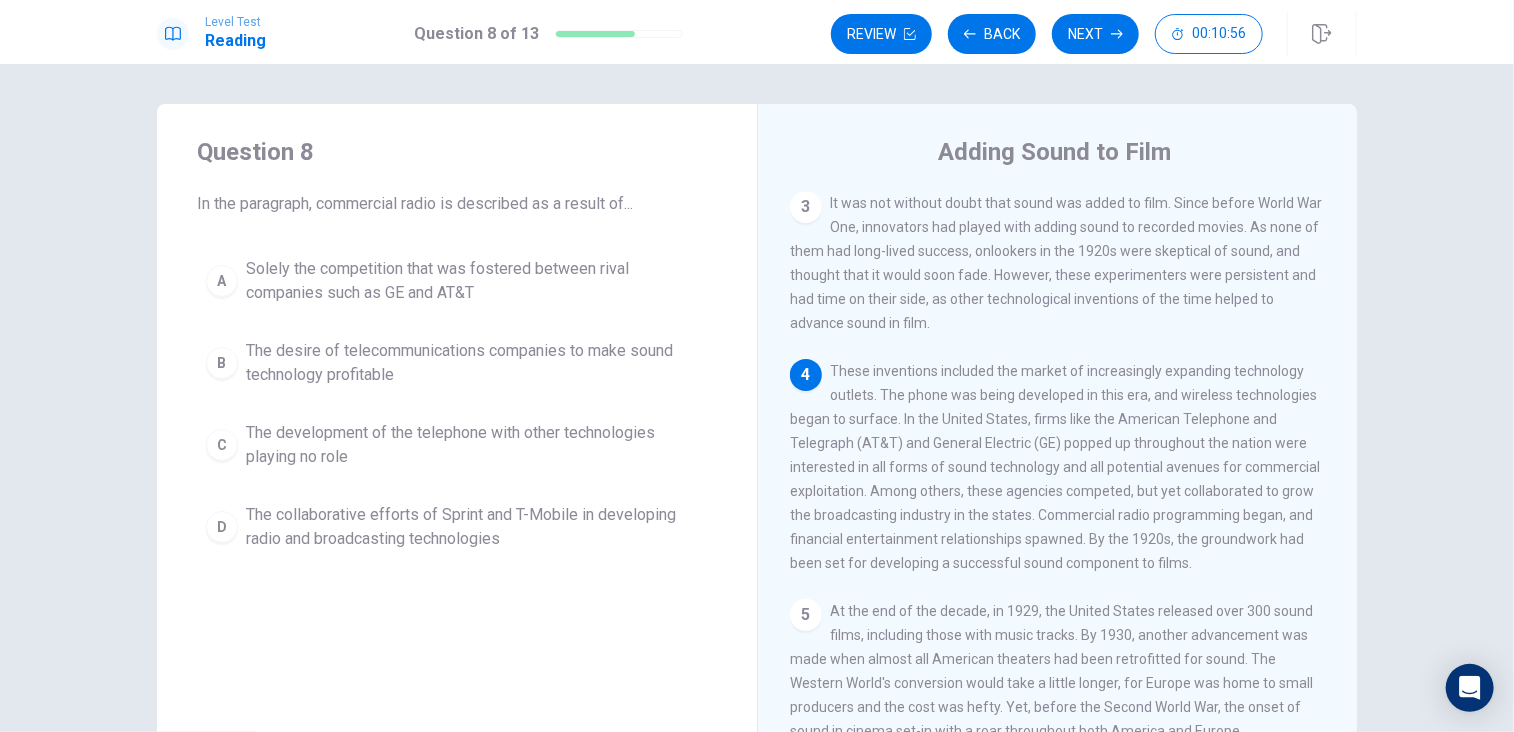 click on "The desire of telecommunications companies to make sound technology profitable" at bounding box center [477, 363] 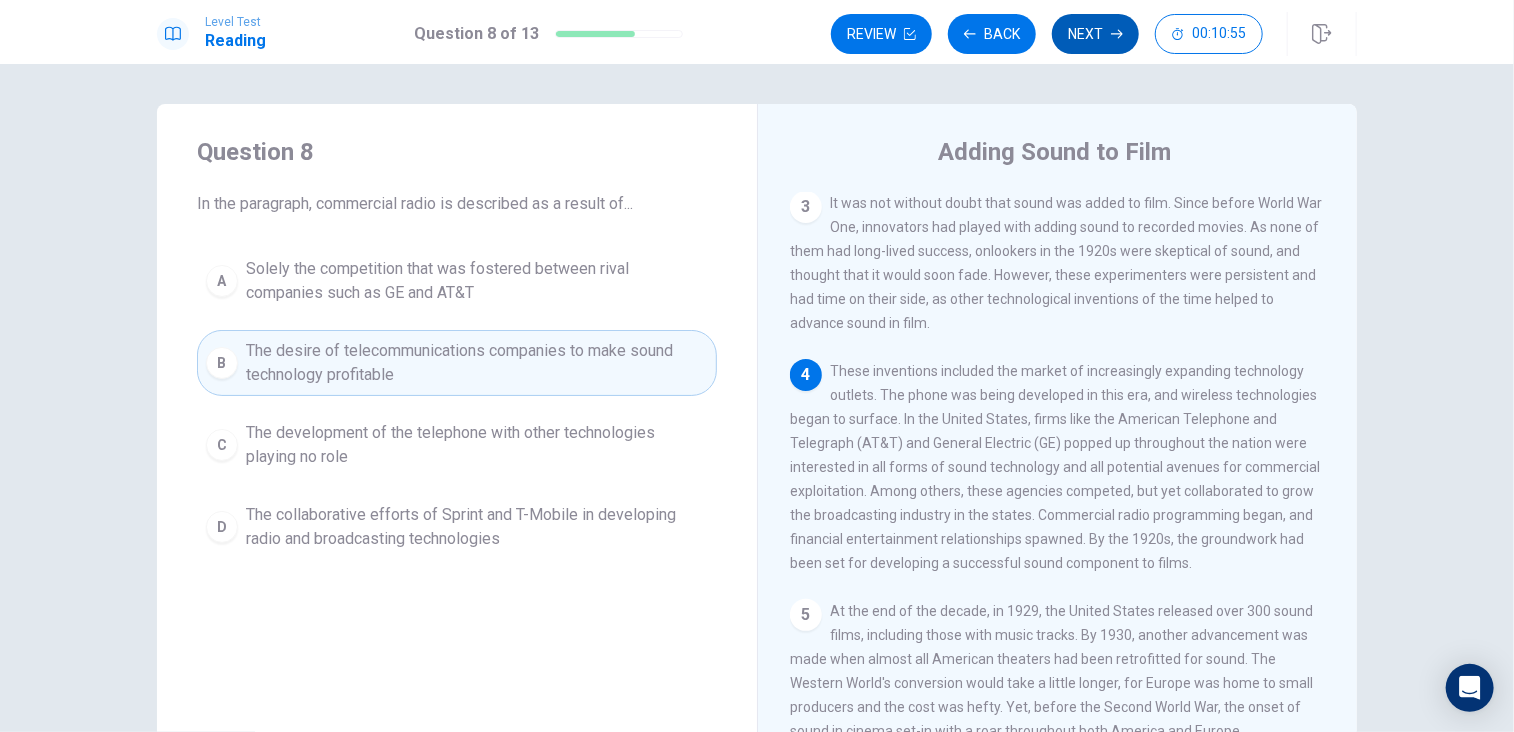 click on "Next" at bounding box center [1095, 34] 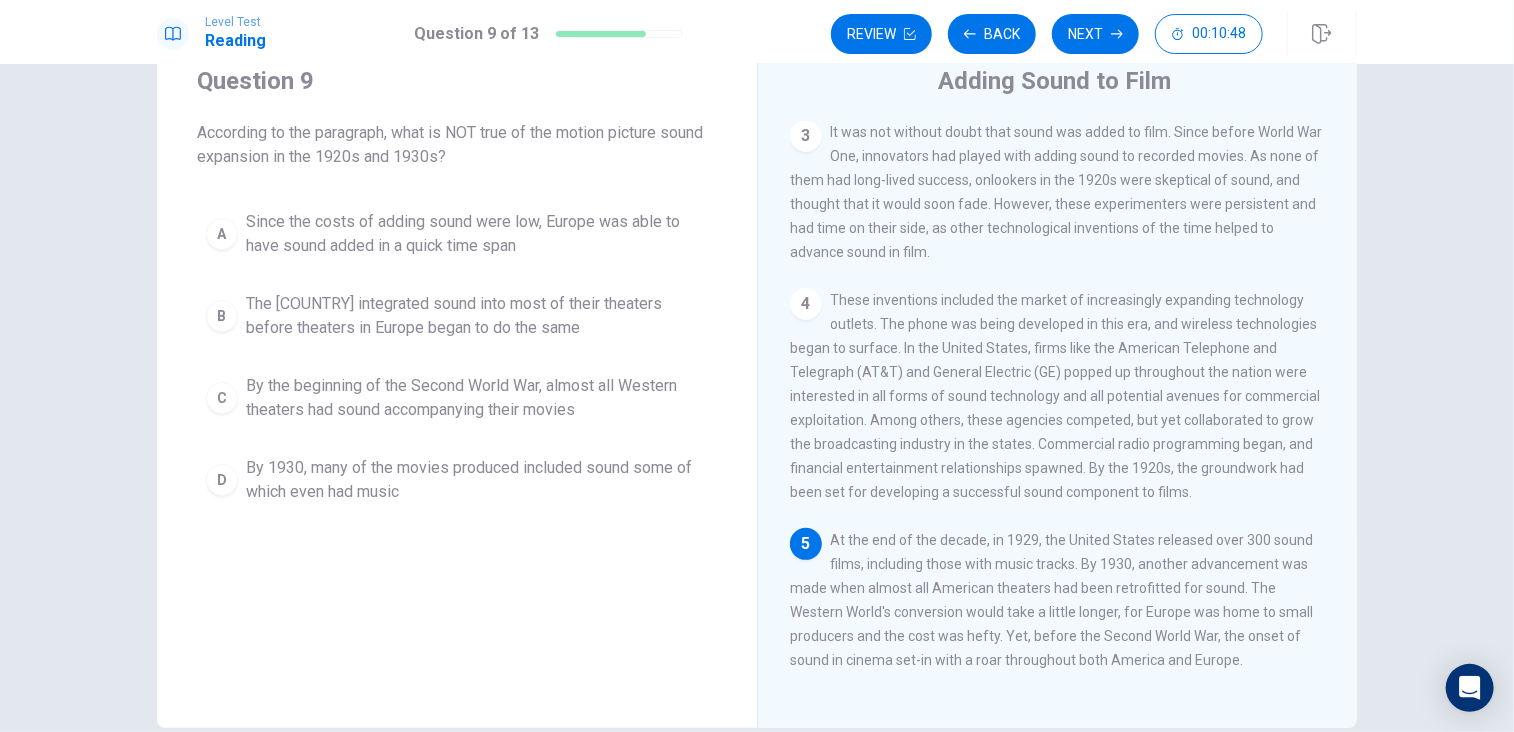 scroll, scrollTop: 100, scrollLeft: 0, axis: vertical 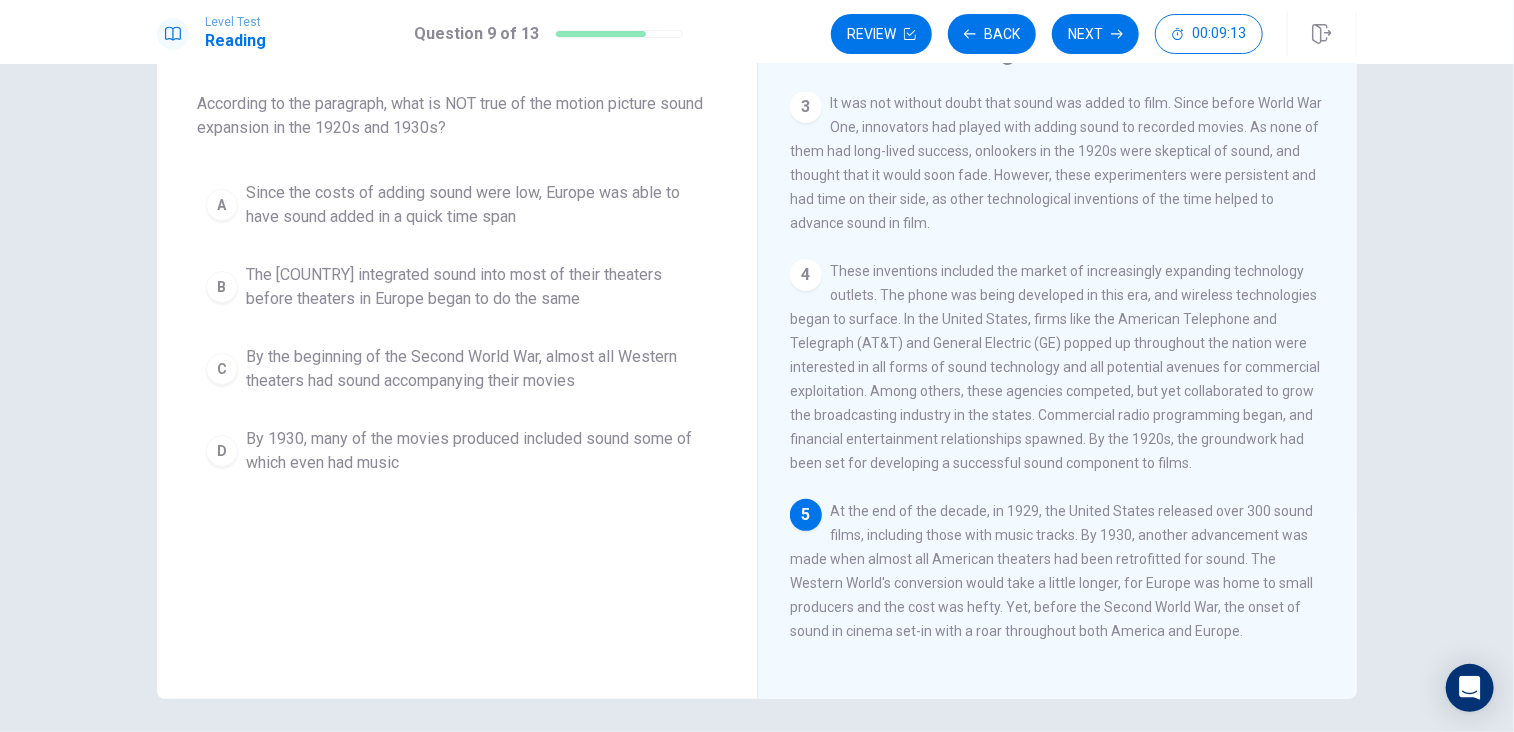 click on "Since the costs of adding sound were low, Europe was able to have sound added in a quick time span" at bounding box center (477, 205) 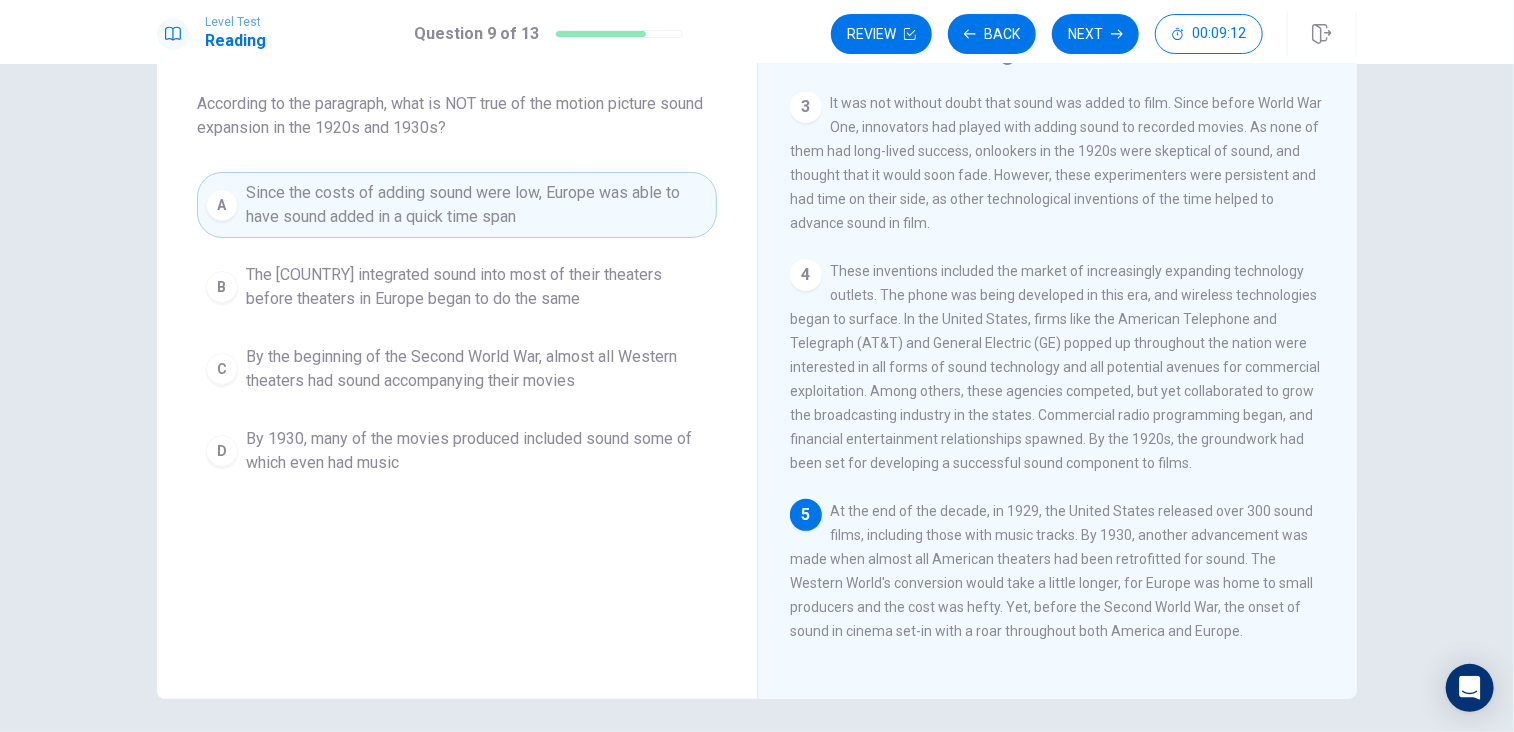 click on "Next" at bounding box center [1095, 34] 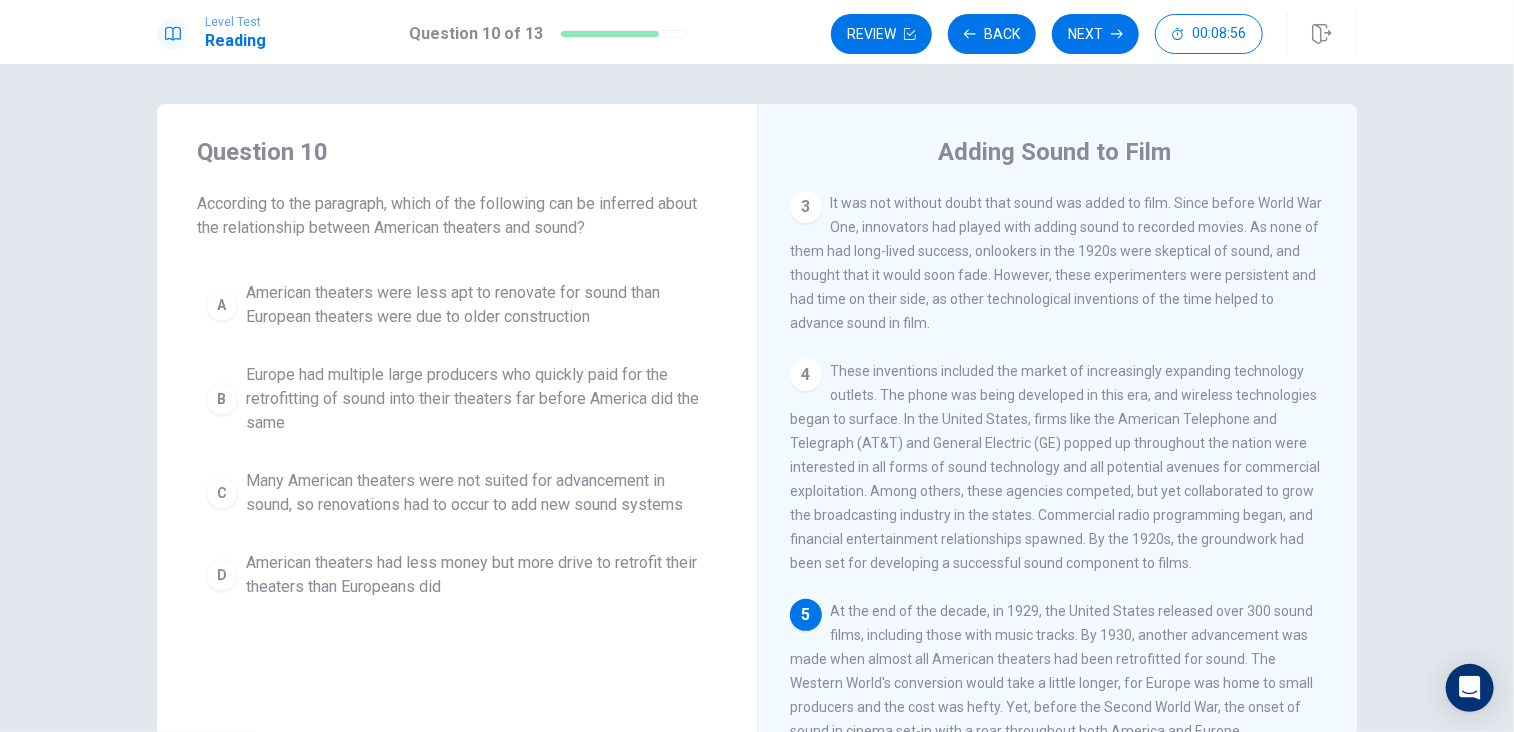 scroll, scrollTop: 100, scrollLeft: 0, axis: vertical 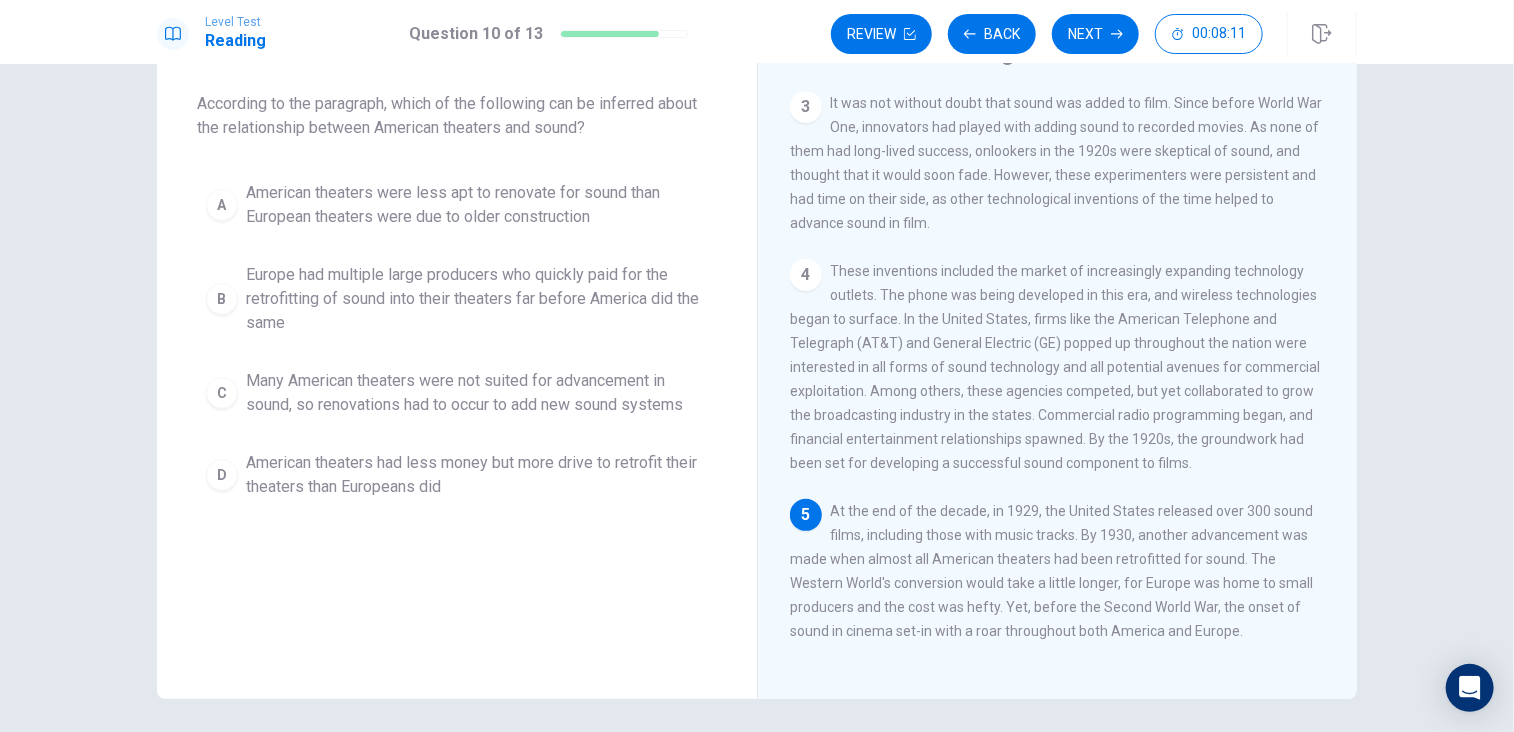 click on "American theaters had less money but more drive to retrofit their theaters than Europeans did" at bounding box center [477, 475] 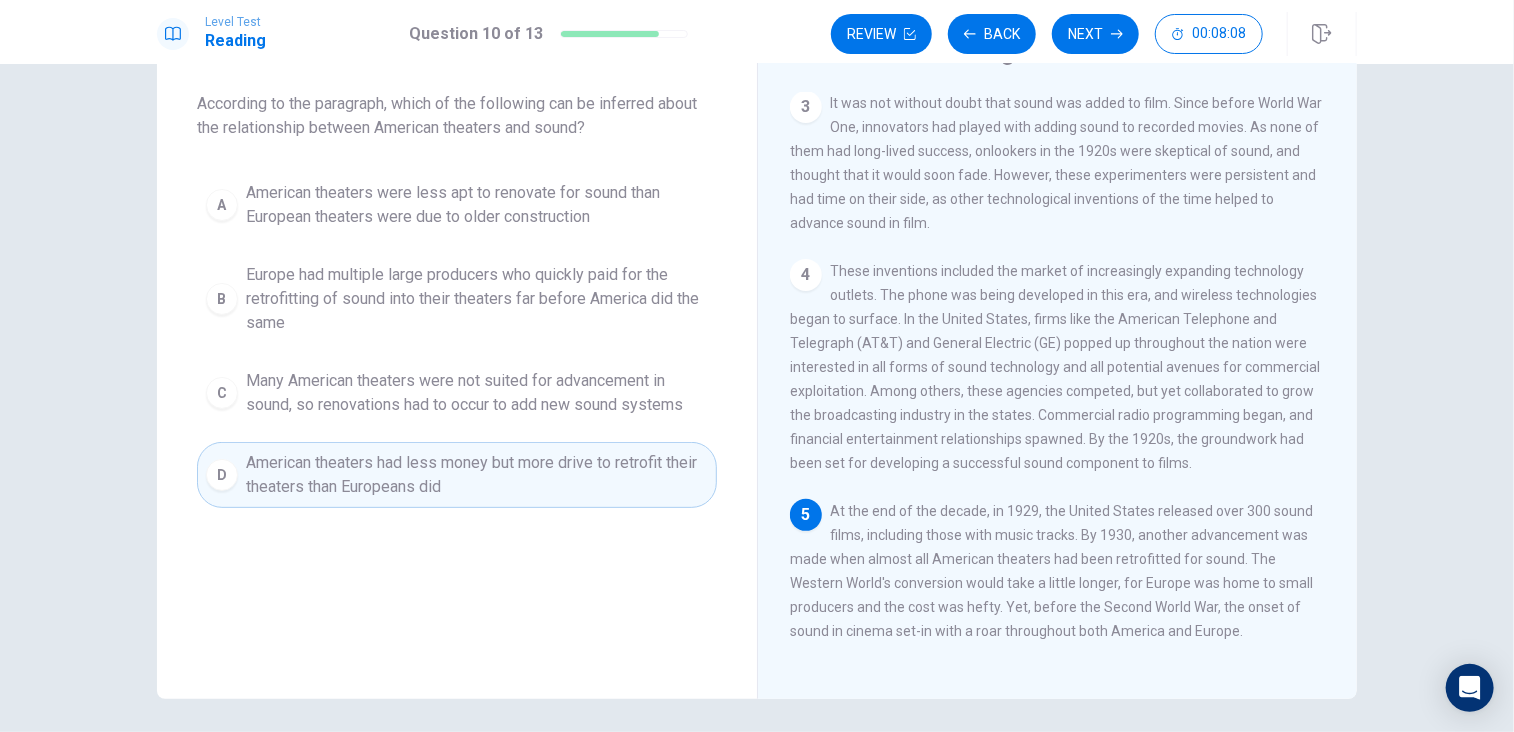 click on "Next" at bounding box center (1095, 34) 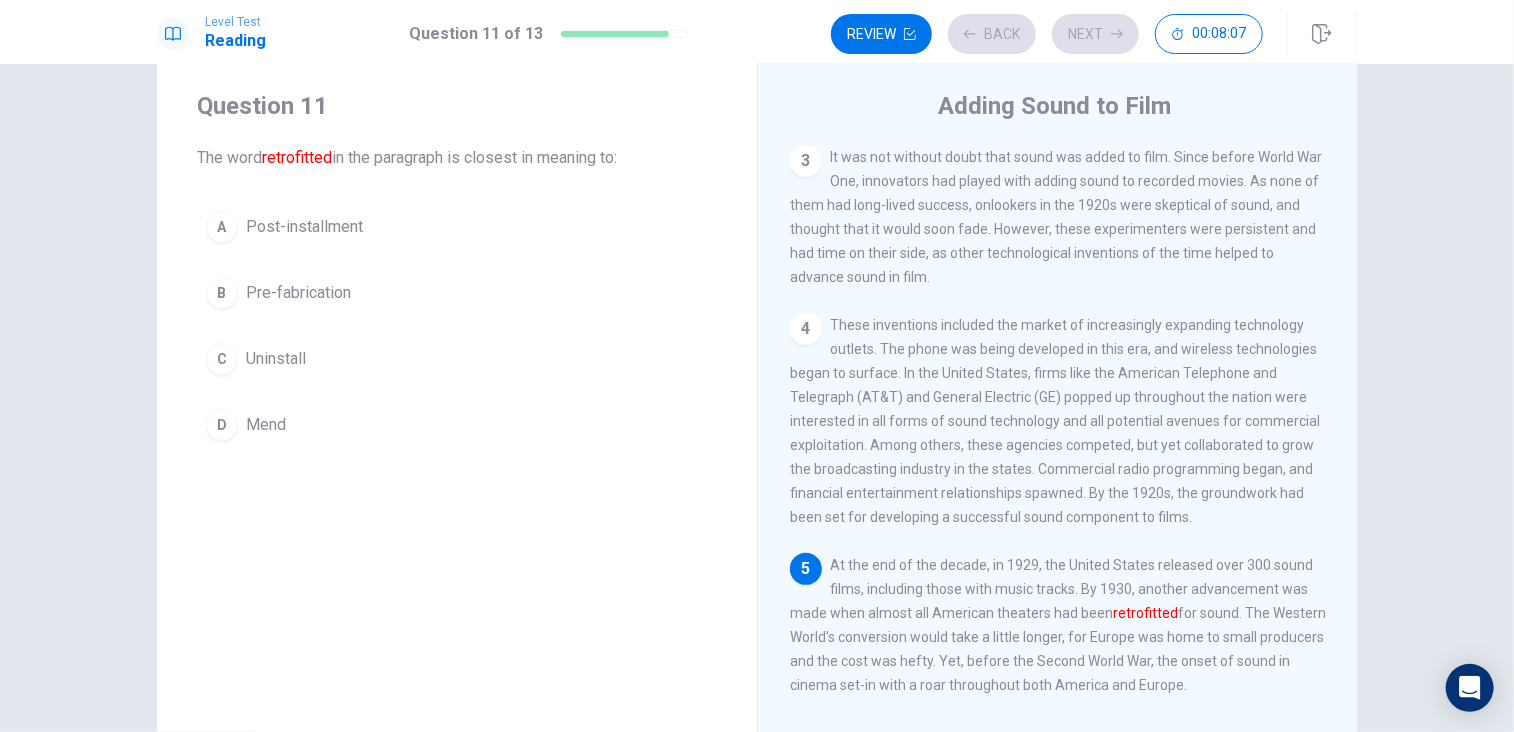 scroll, scrollTop: 0, scrollLeft: 0, axis: both 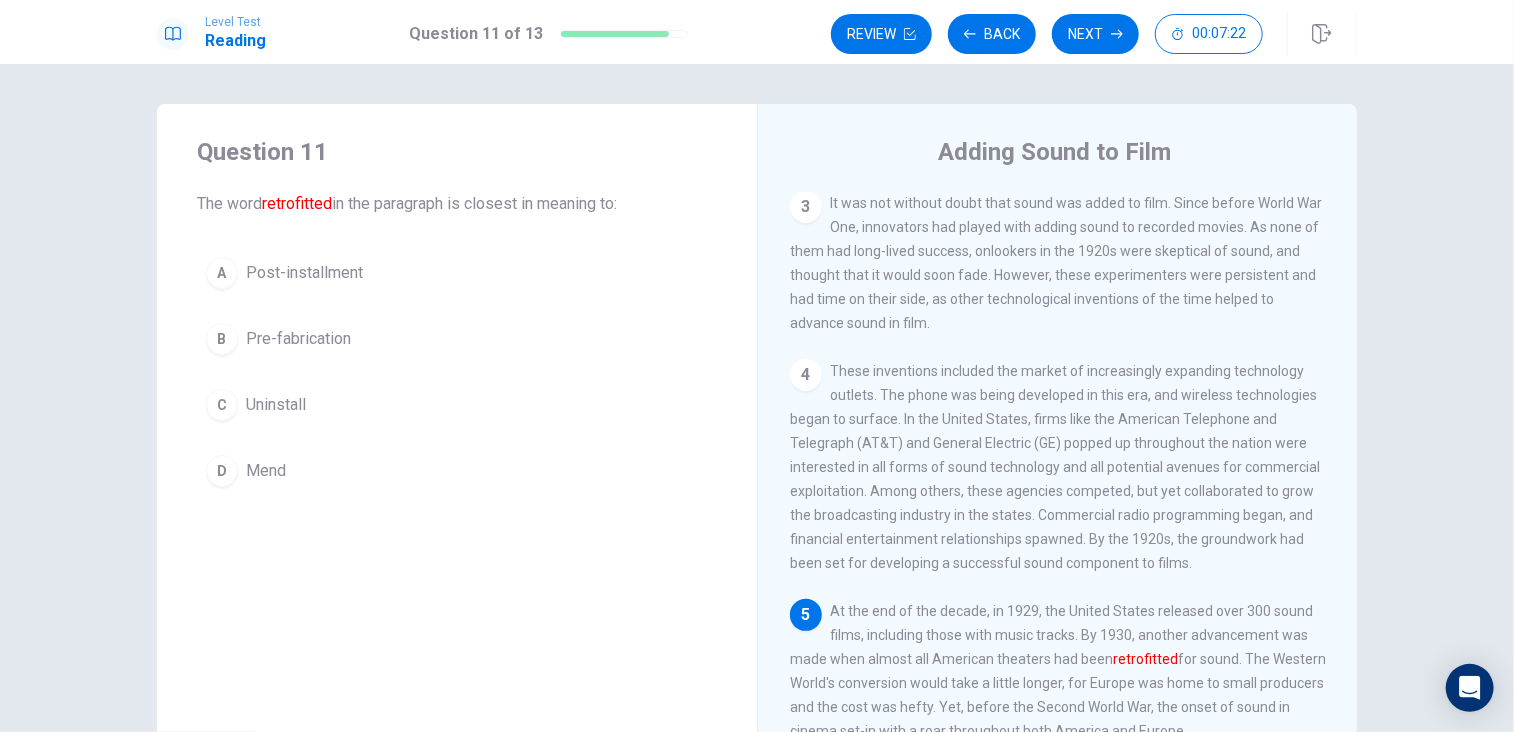 click on "Mend" at bounding box center (266, 471) 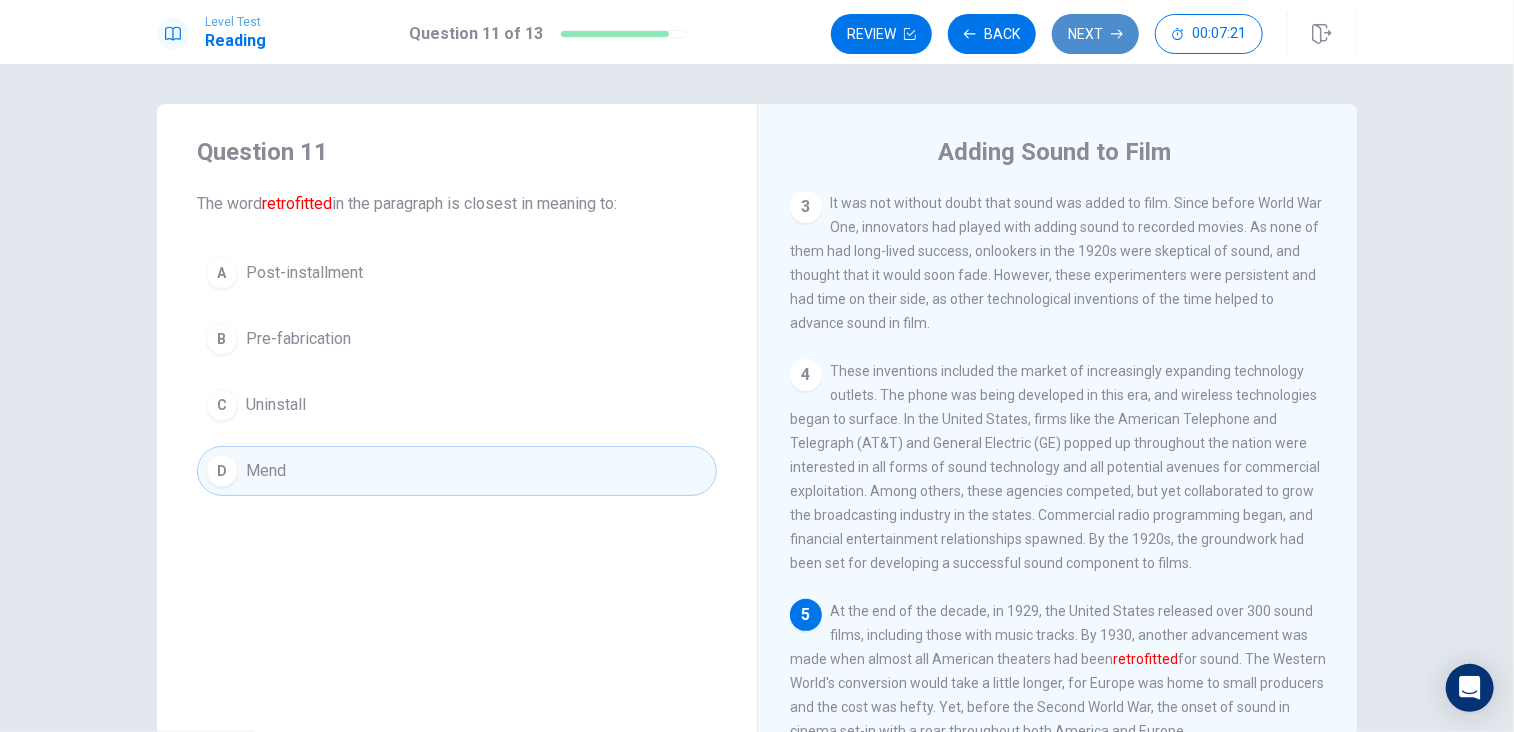 click on "Next" at bounding box center [1095, 34] 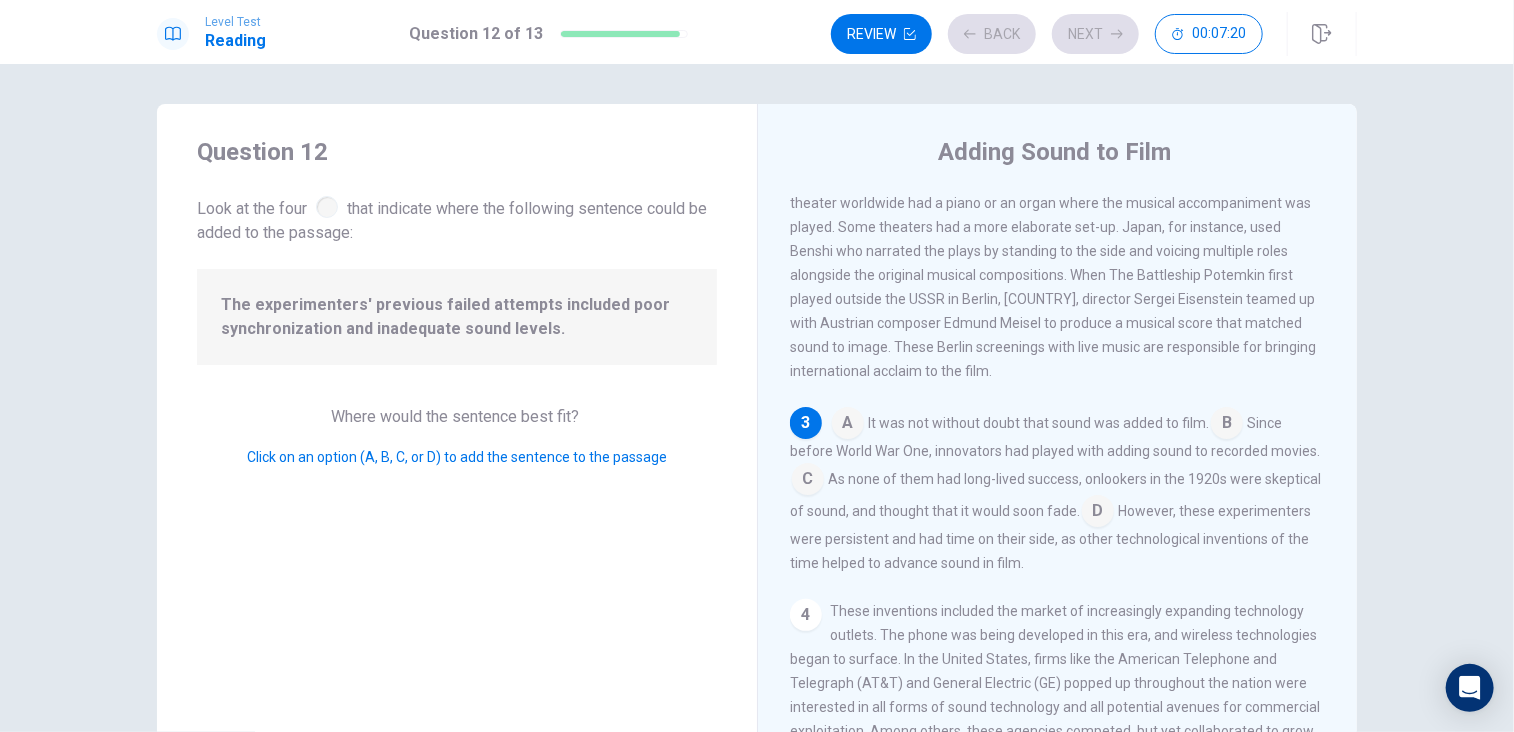 scroll, scrollTop: 312, scrollLeft: 0, axis: vertical 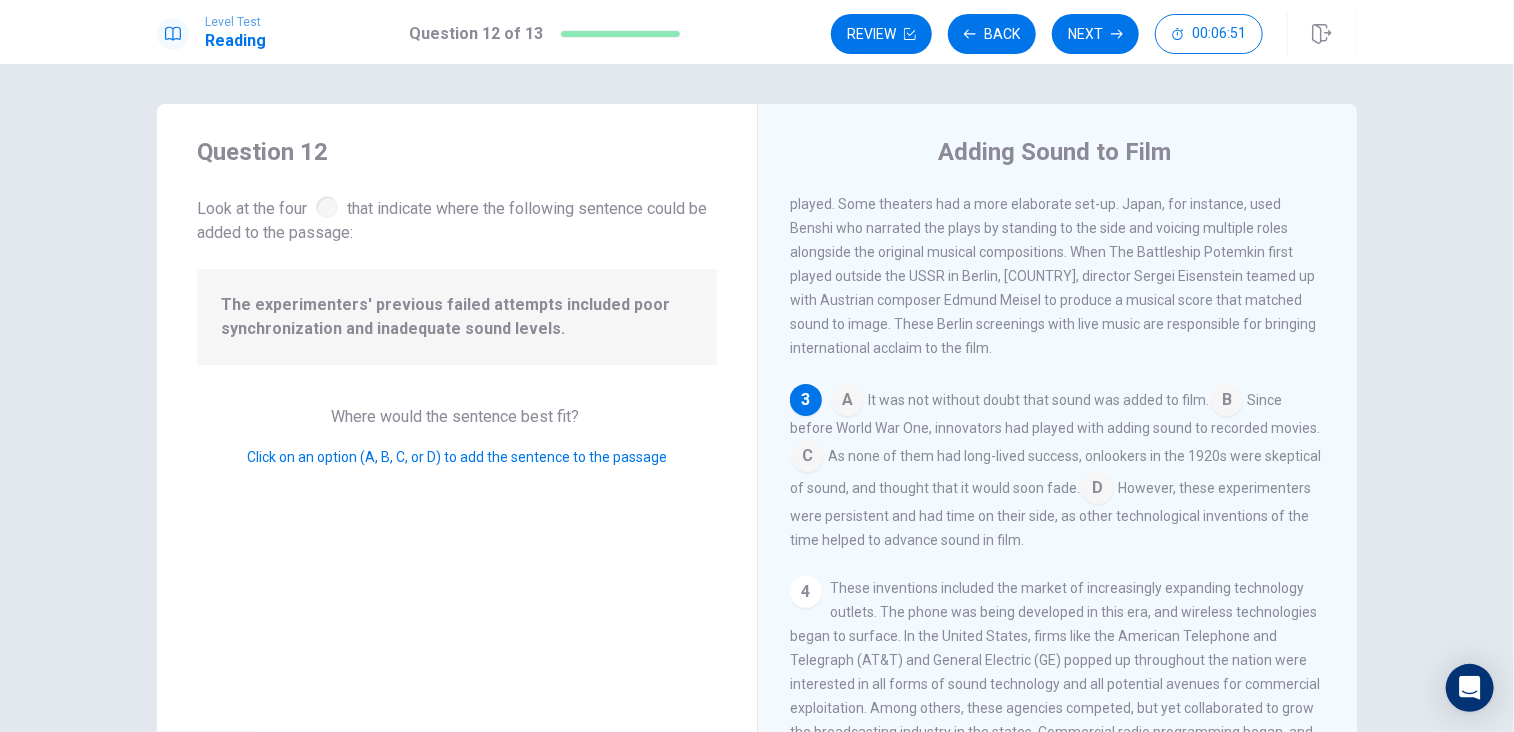click at bounding box center [1098, 490] 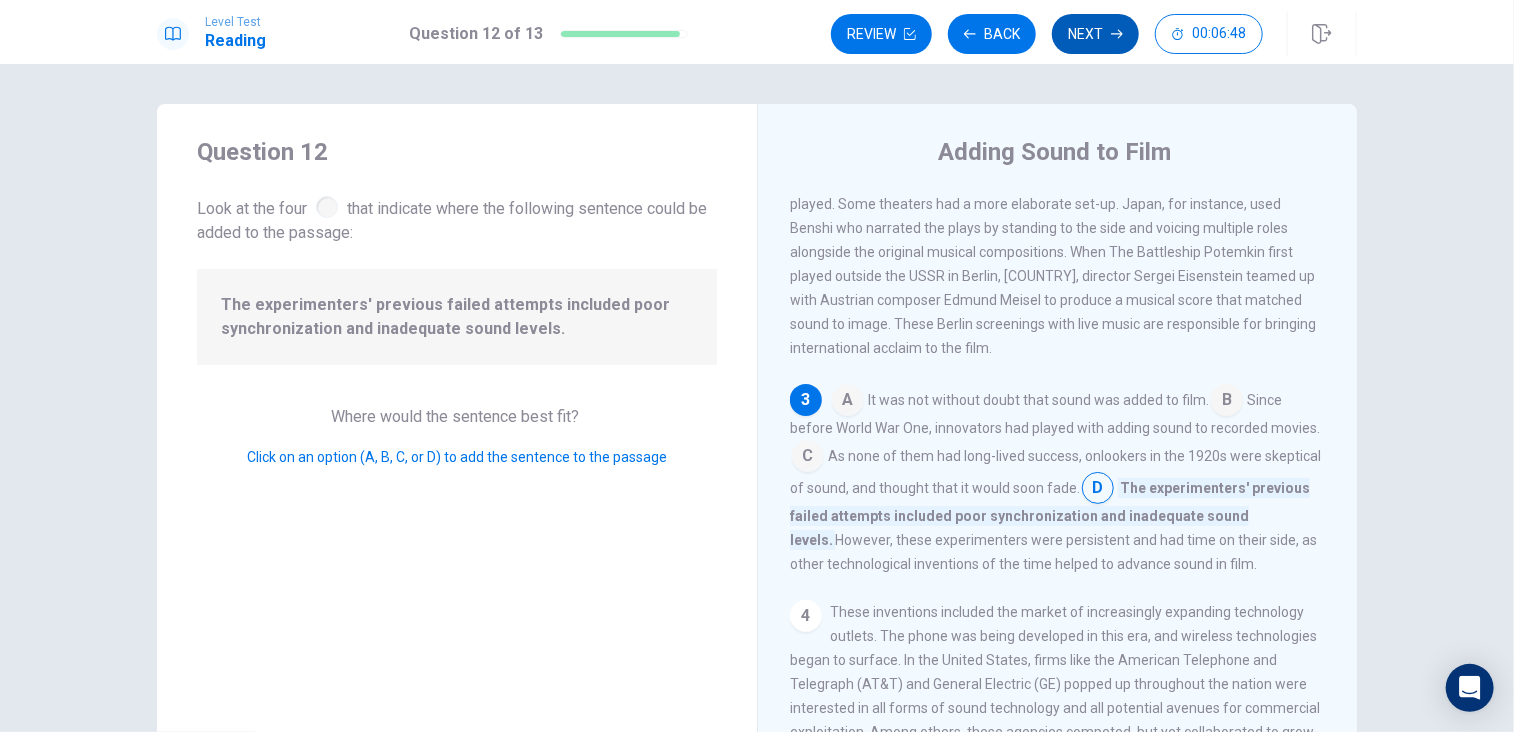 click on "Next" at bounding box center (1095, 34) 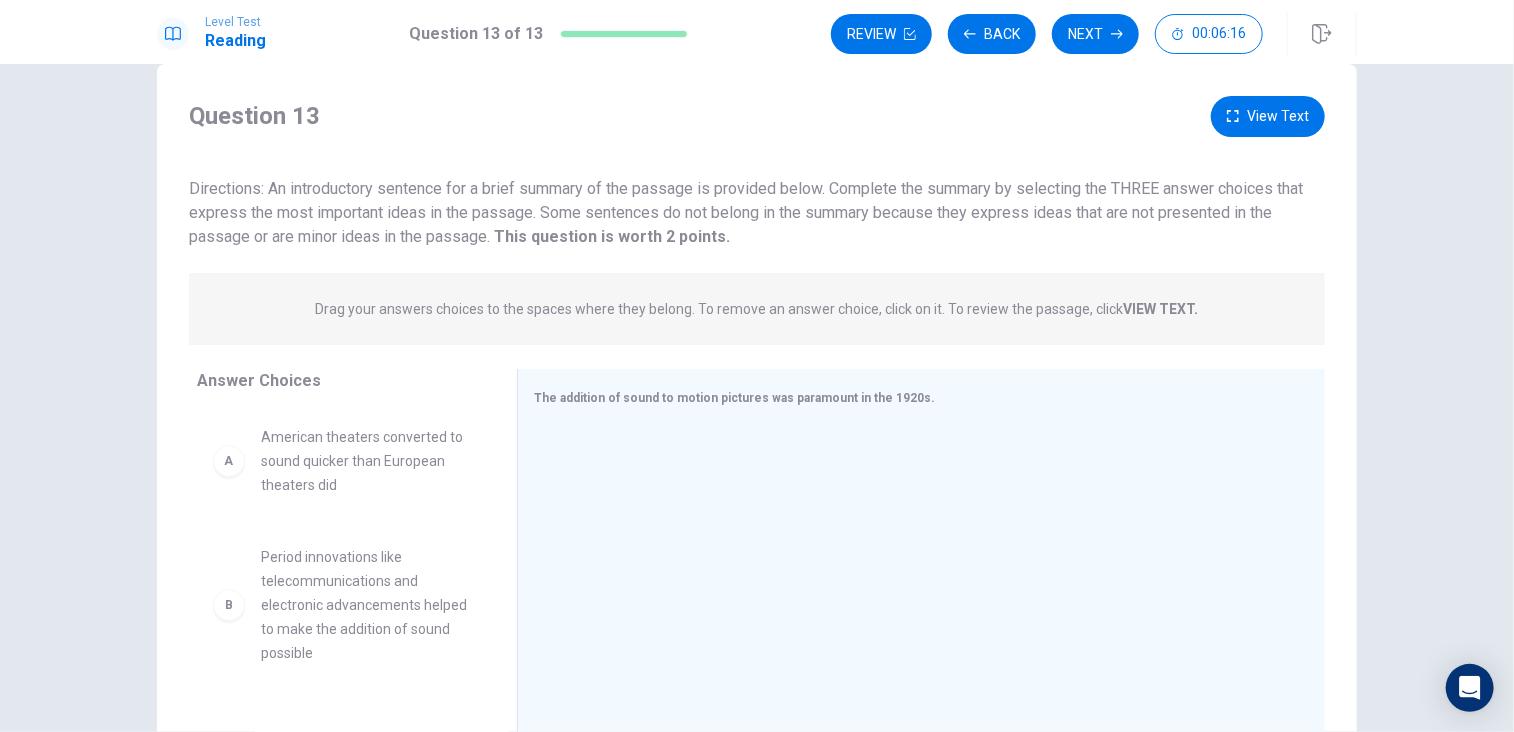scroll, scrollTop: 100, scrollLeft: 0, axis: vertical 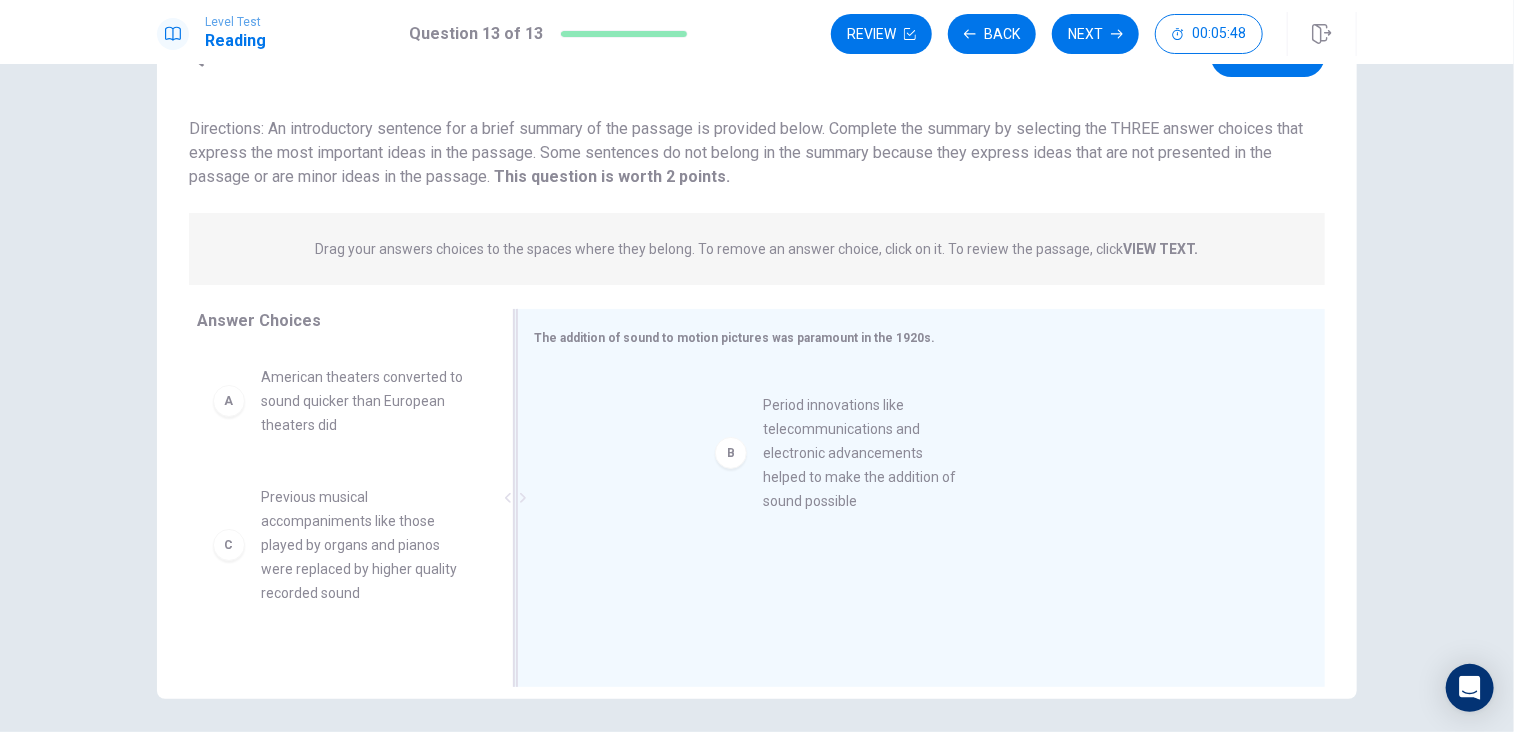 drag, startPoint x: 316, startPoint y: 530, endPoint x: 834, endPoint y: 443, distance: 525.2552 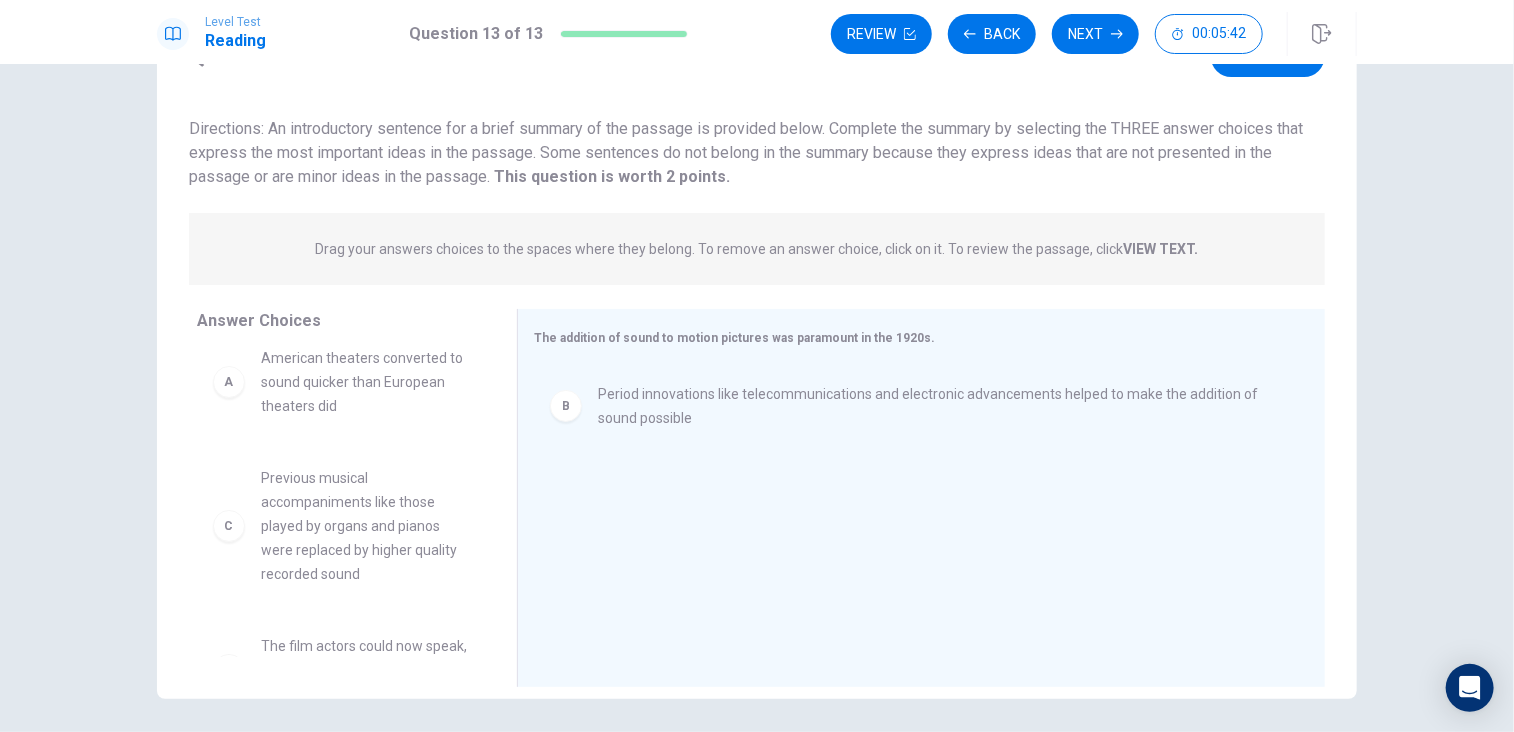 scroll, scrollTop: 0, scrollLeft: 0, axis: both 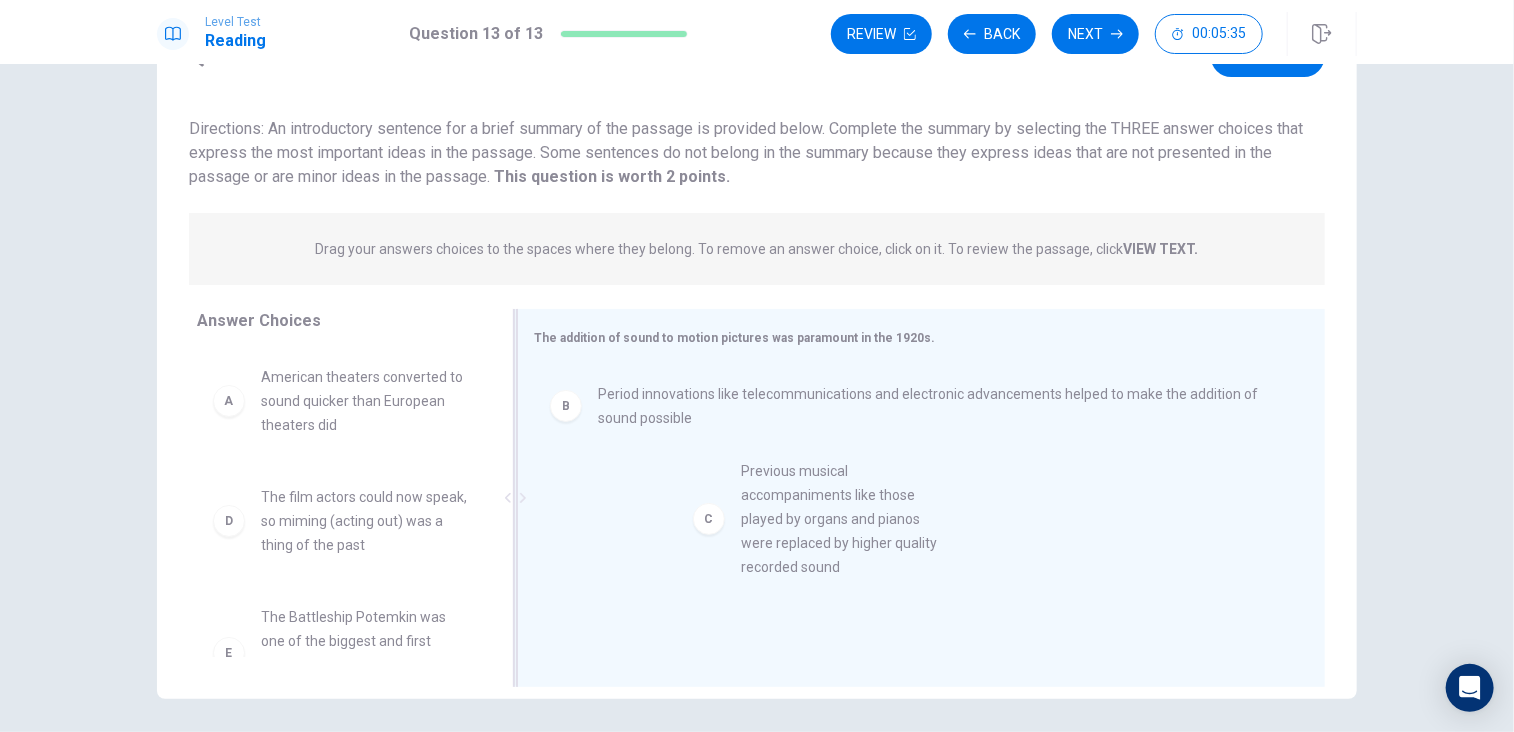 drag, startPoint x: 308, startPoint y: 550, endPoint x: 801, endPoint y: 525, distance: 493.63345 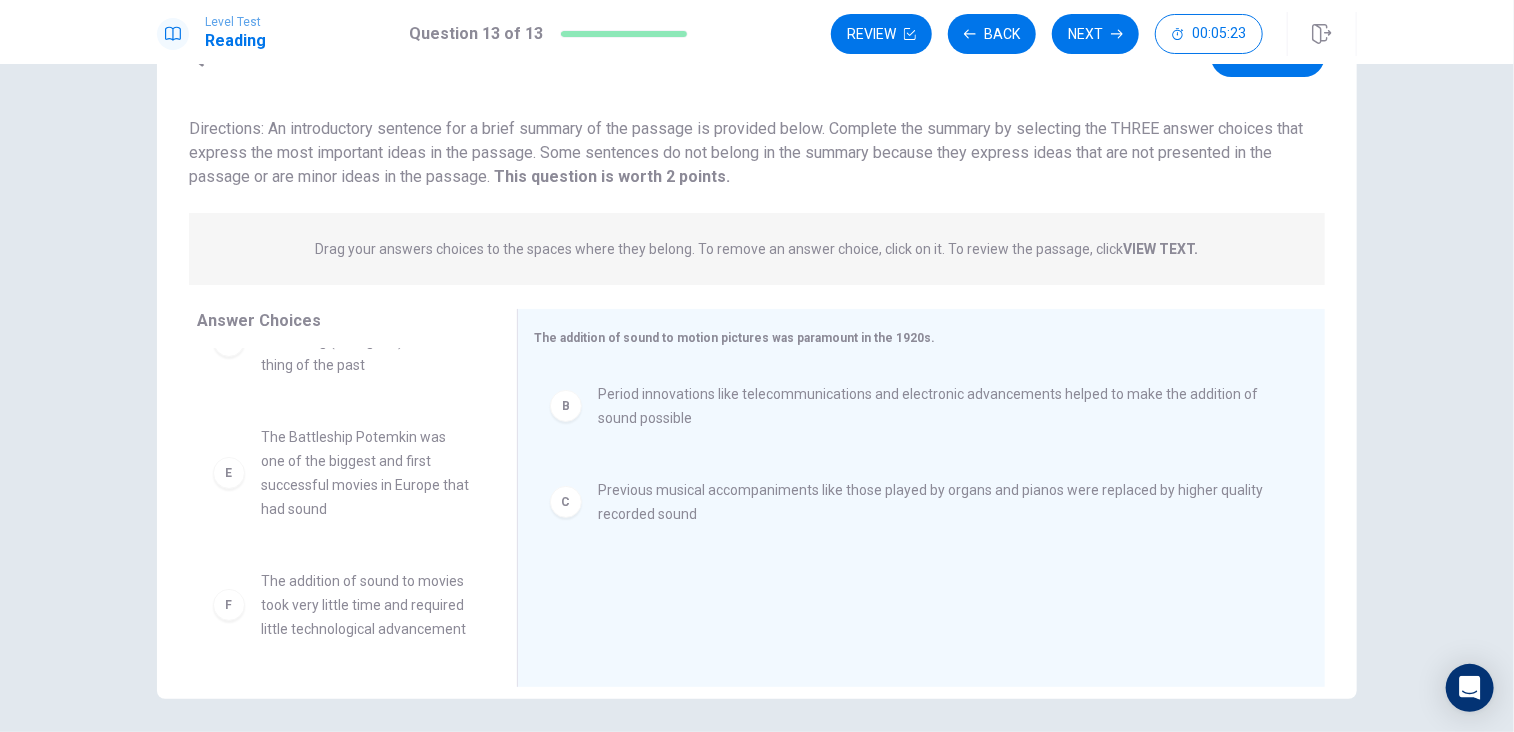 scroll, scrollTop: 0, scrollLeft: 0, axis: both 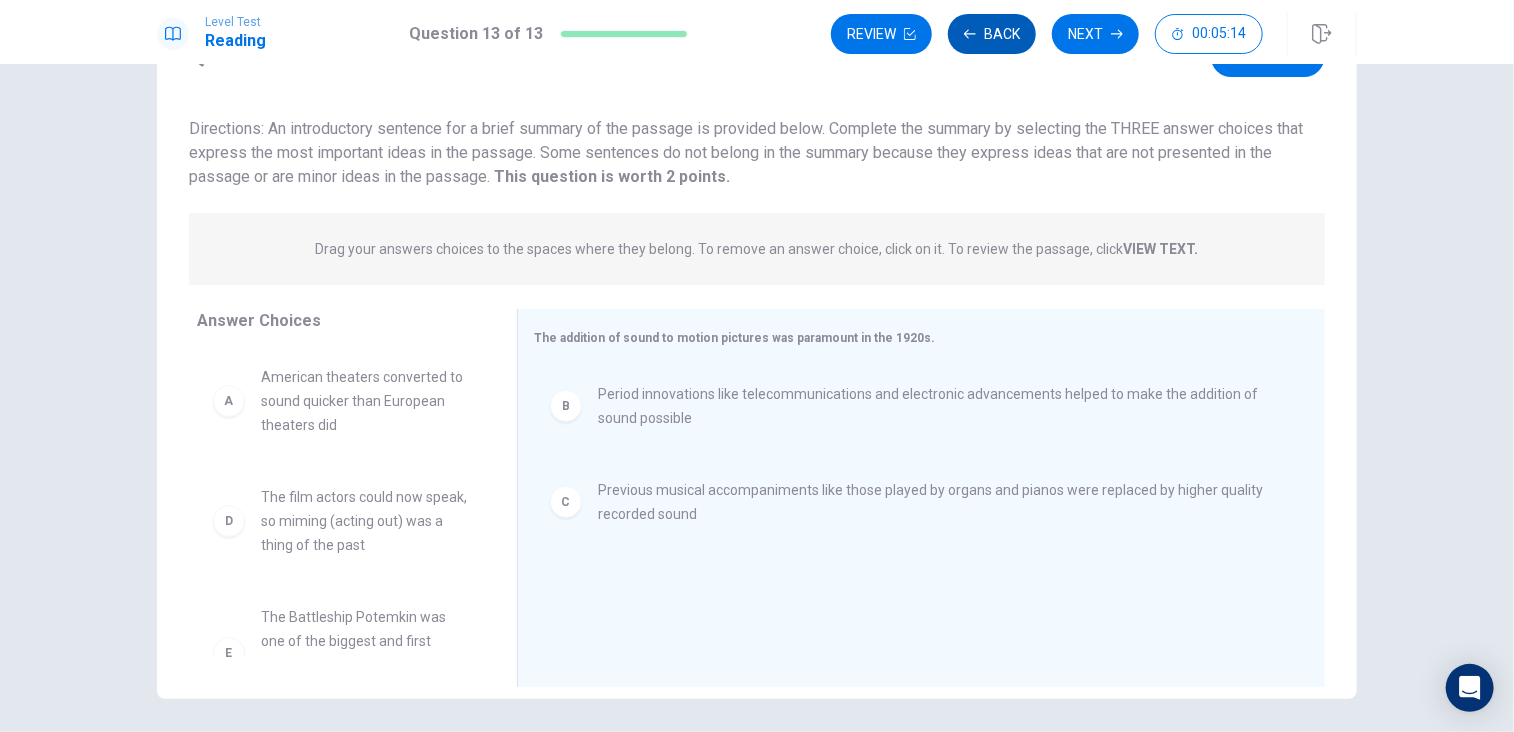 click on "Back" at bounding box center [992, 34] 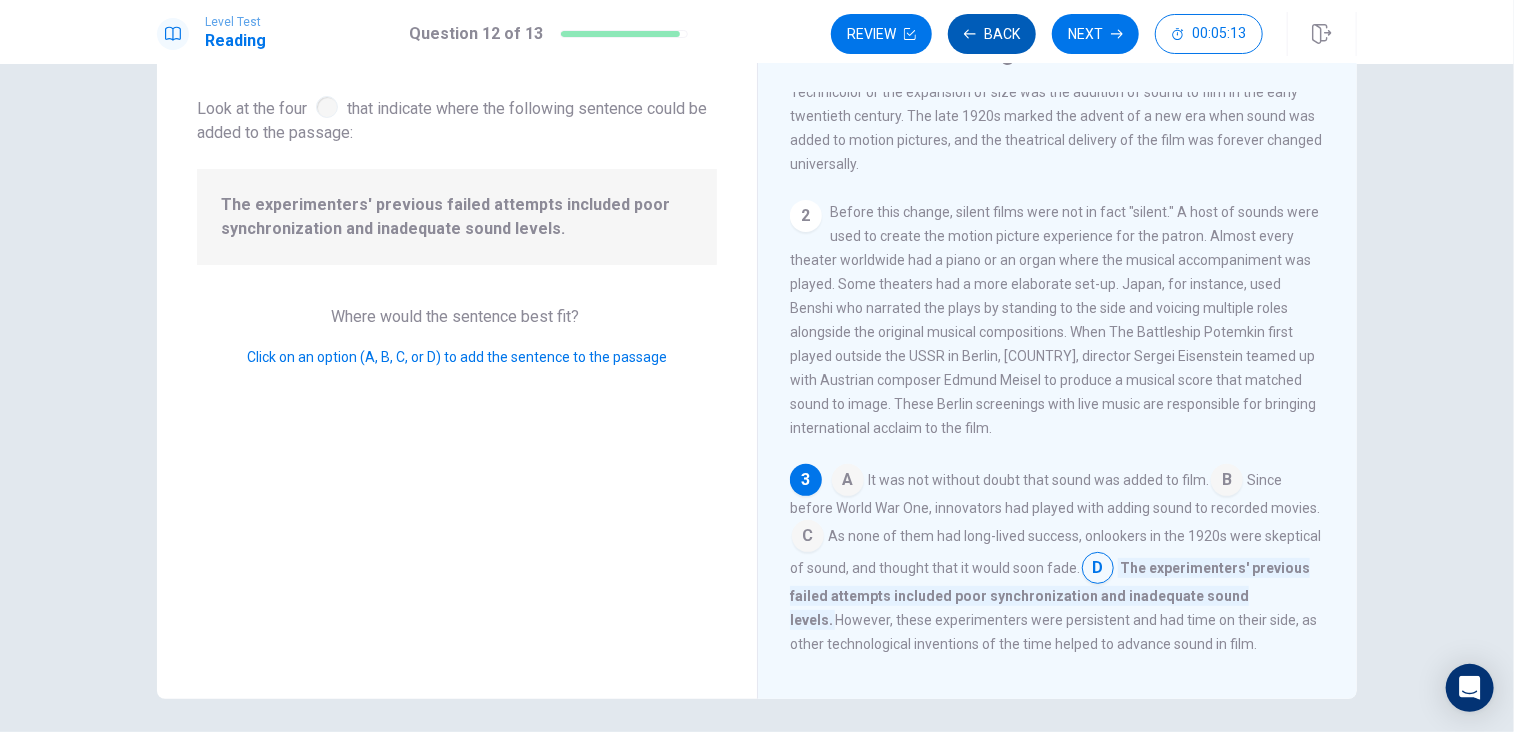 scroll, scrollTop: 336, scrollLeft: 0, axis: vertical 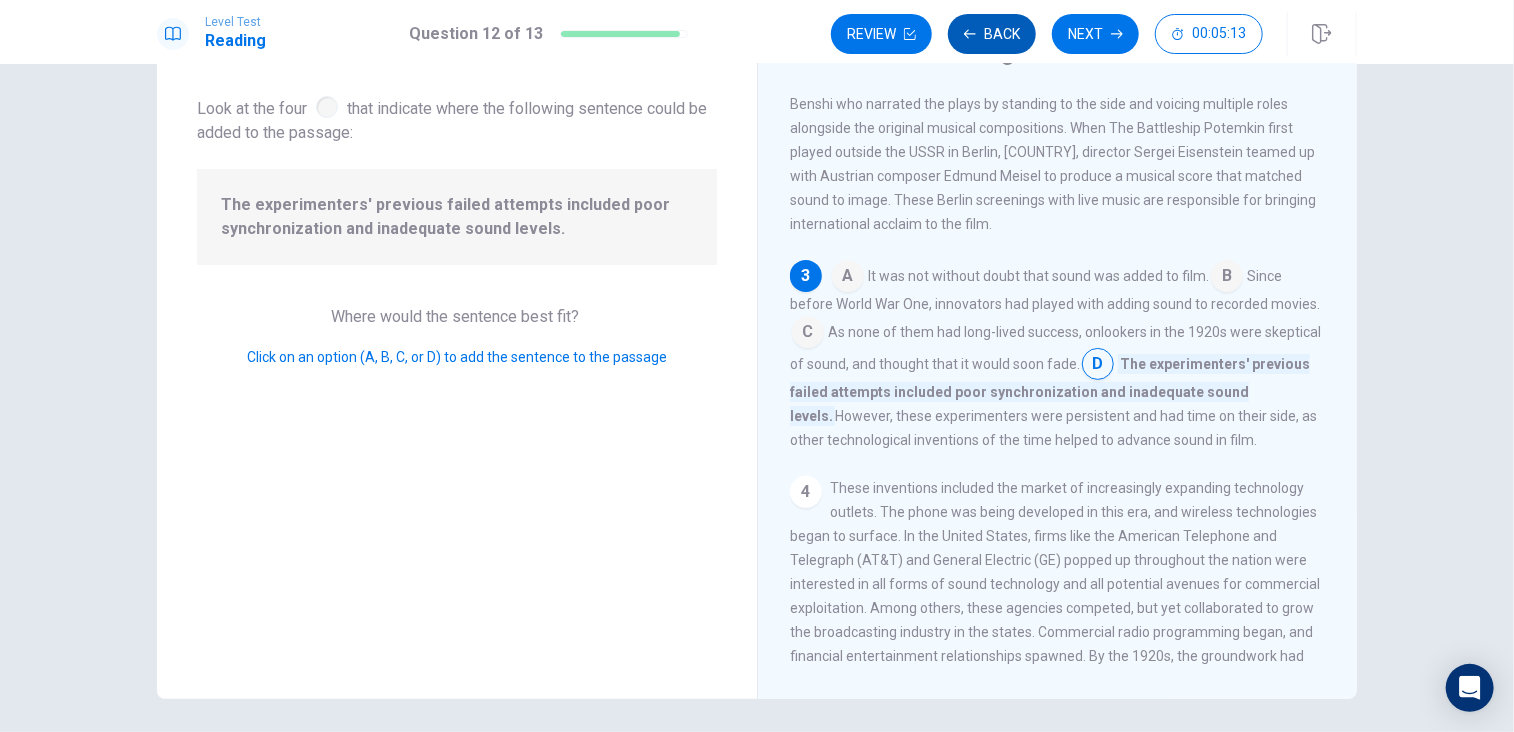 click on "Back" at bounding box center (992, 34) 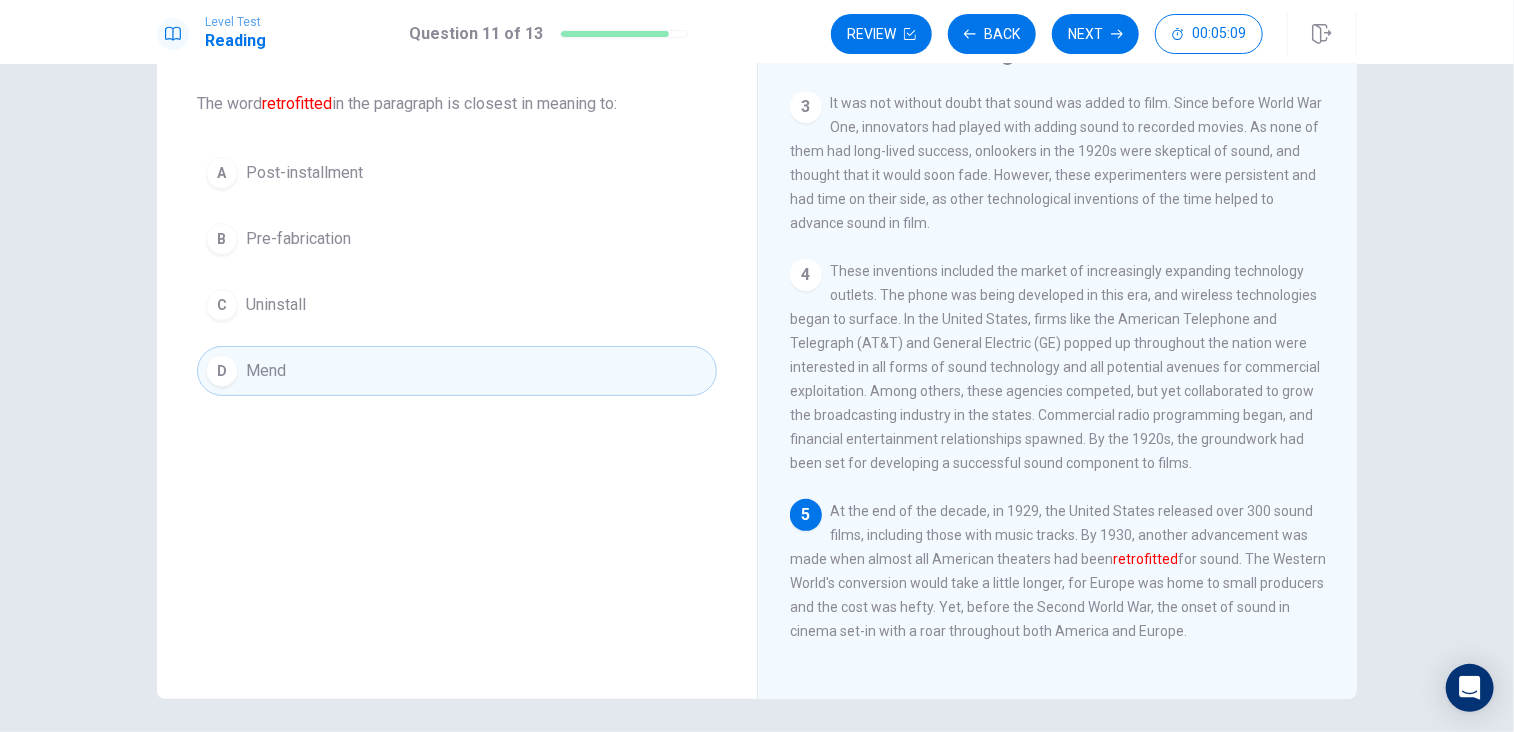 scroll, scrollTop: 536, scrollLeft: 0, axis: vertical 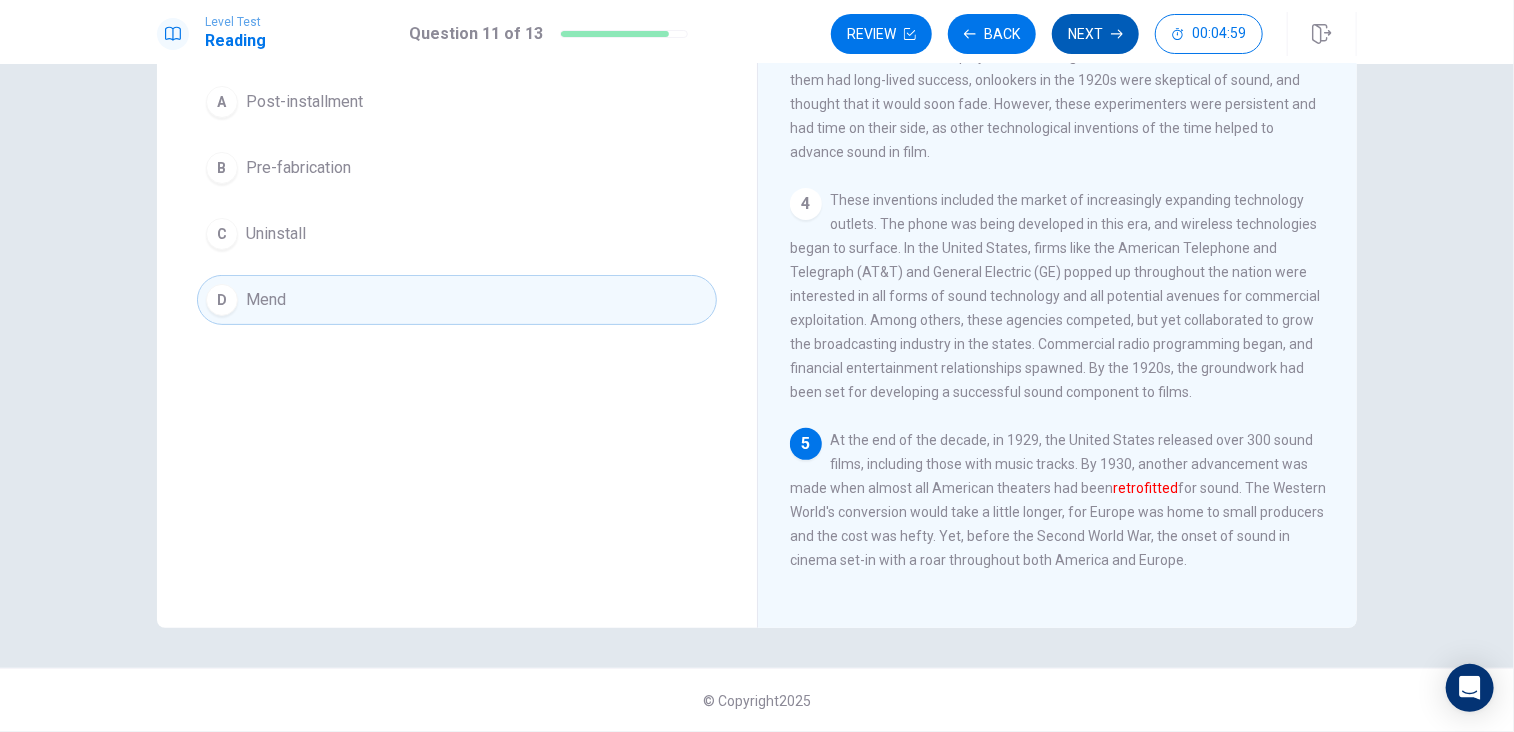 click on "Next" at bounding box center [1095, 34] 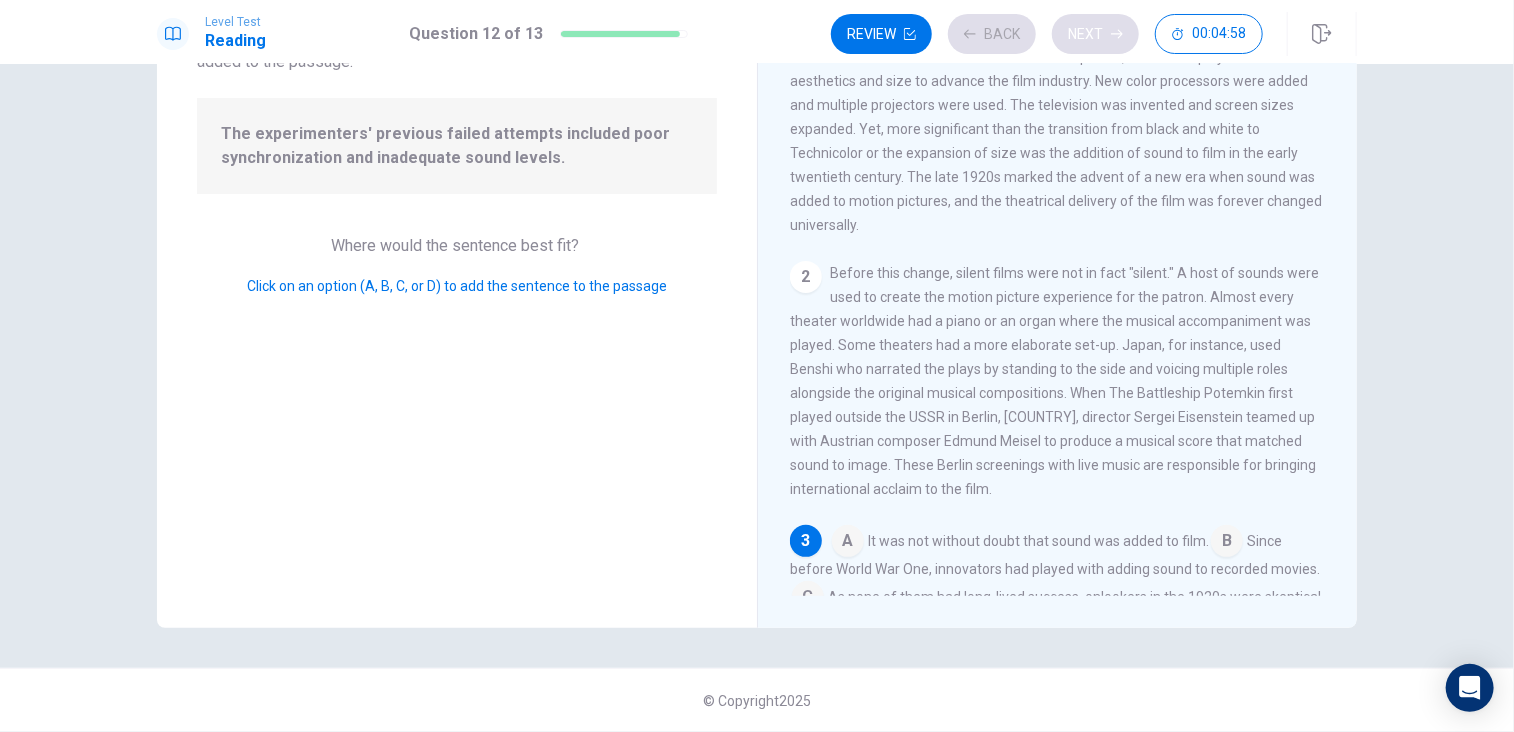 scroll, scrollTop: 336, scrollLeft: 0, axis: vertical 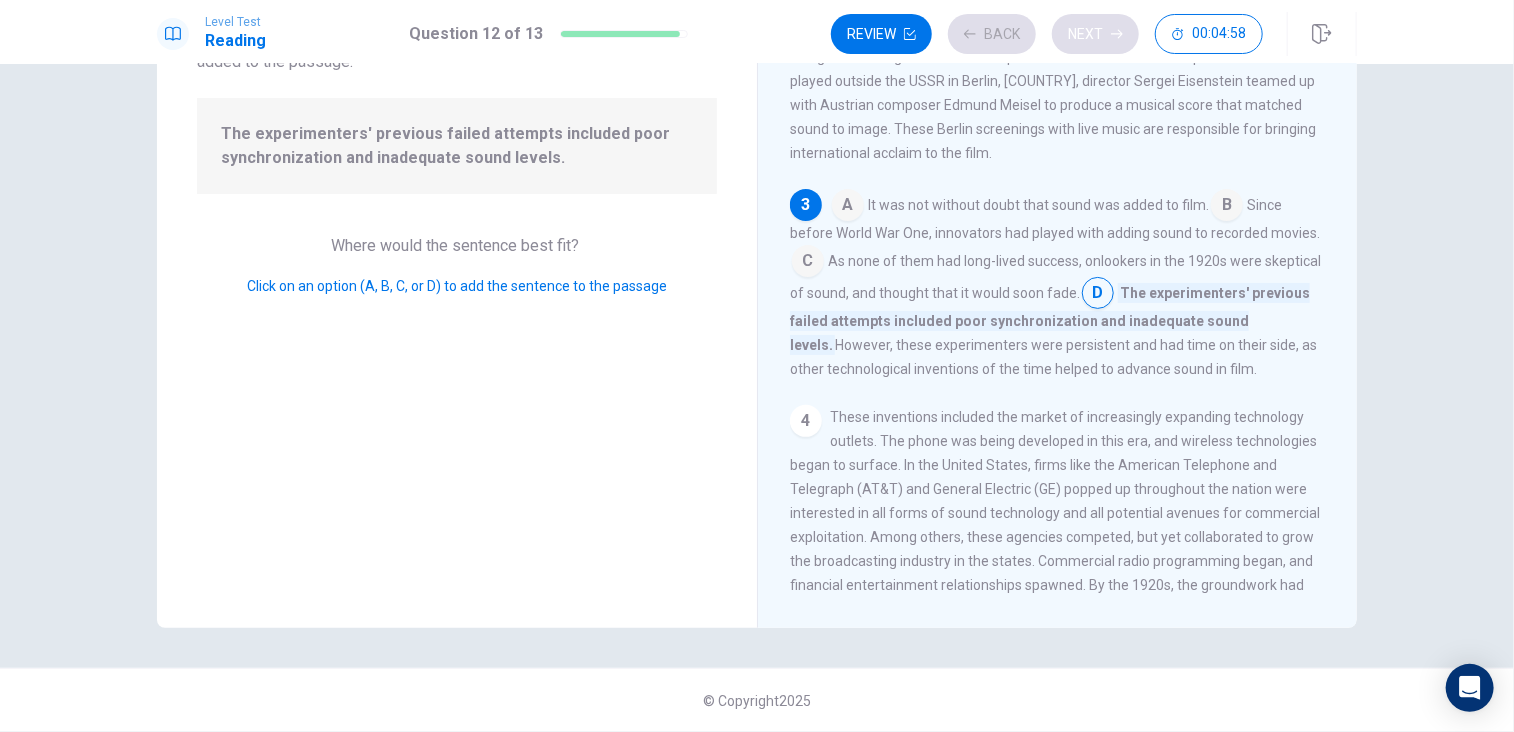 click on "Review Back Next 00:04:58" at bounding box center [1047, 34] 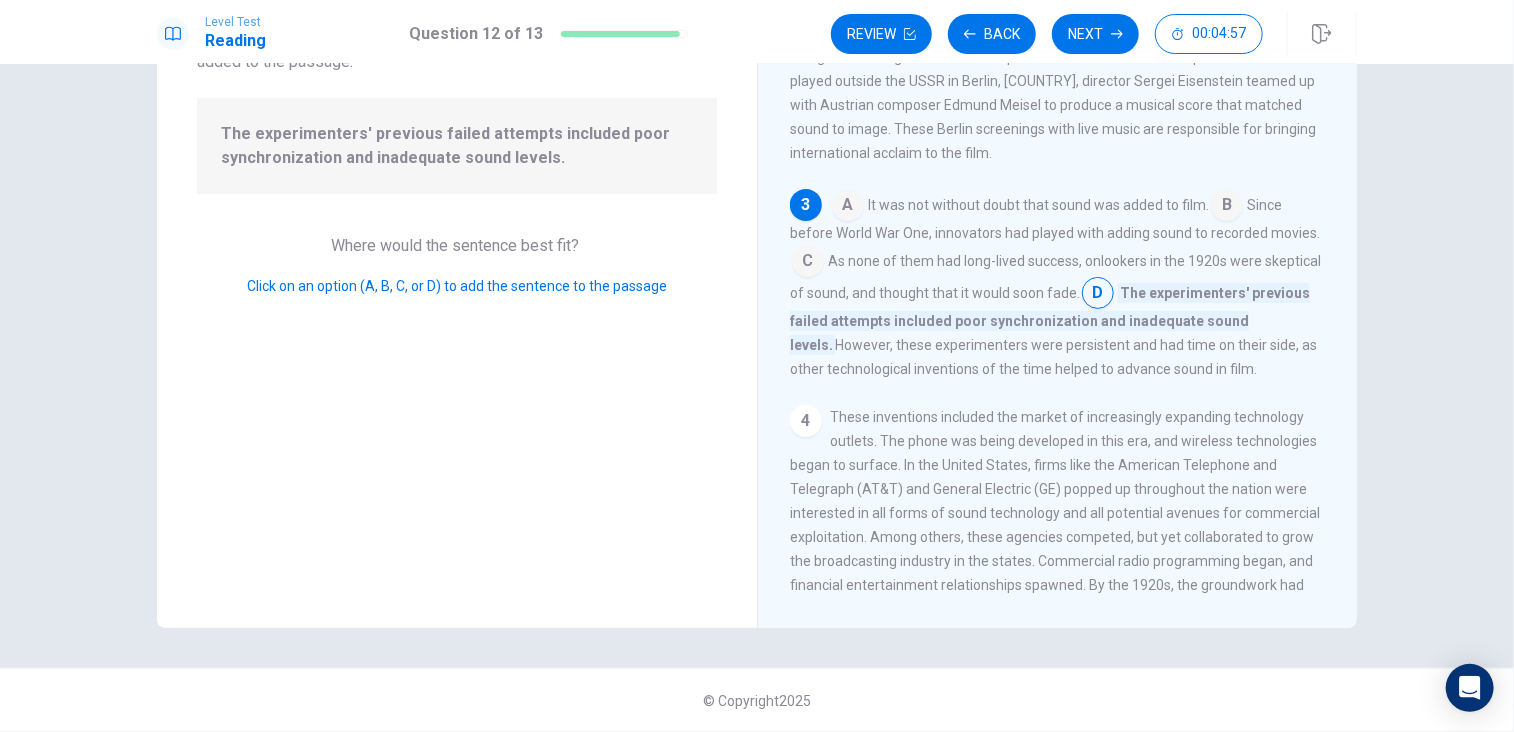 scroll, scrollTop: 0, scrollLeft: 0, axis: both 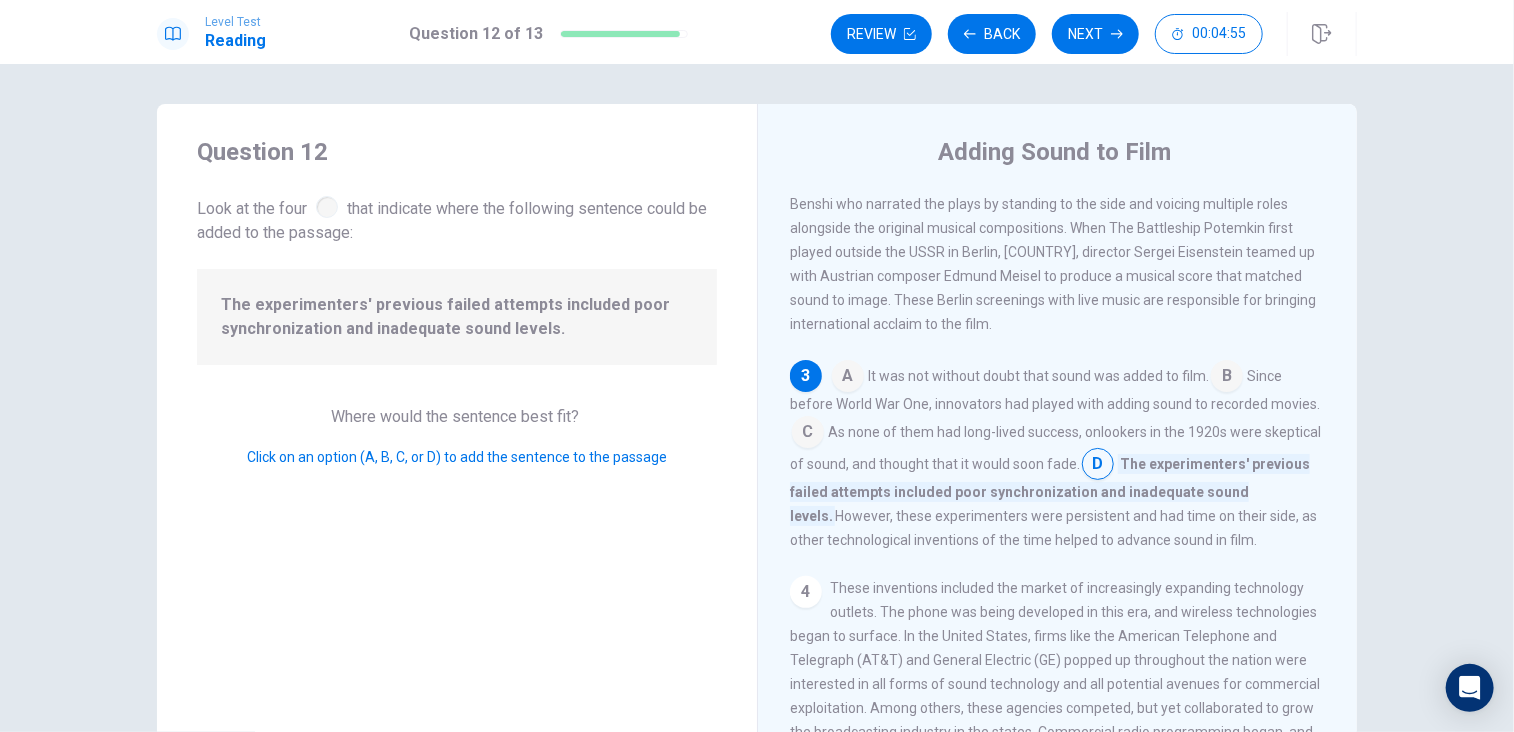 click at bounding box center (1098, 466) 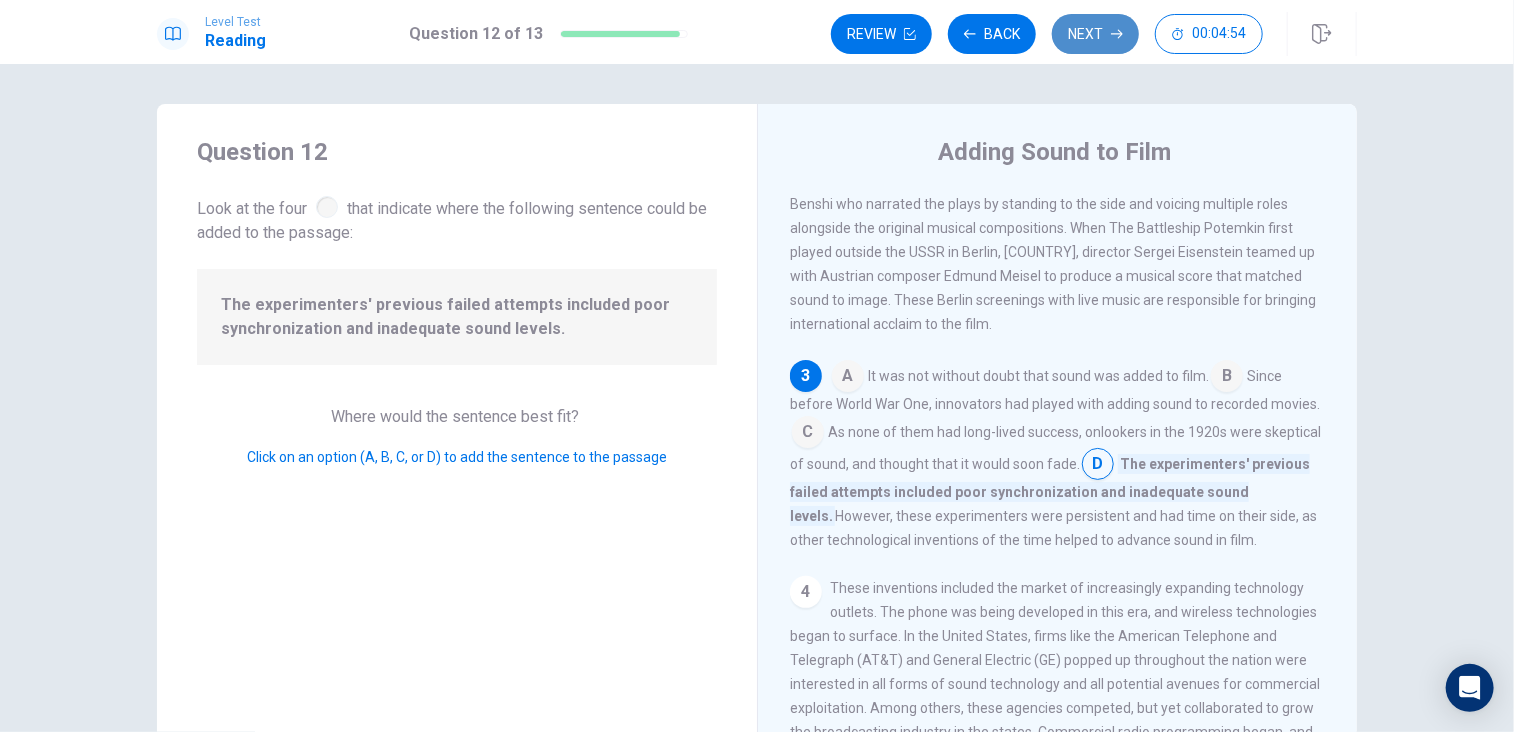click on "Next" at bounding box center [1095, 34] 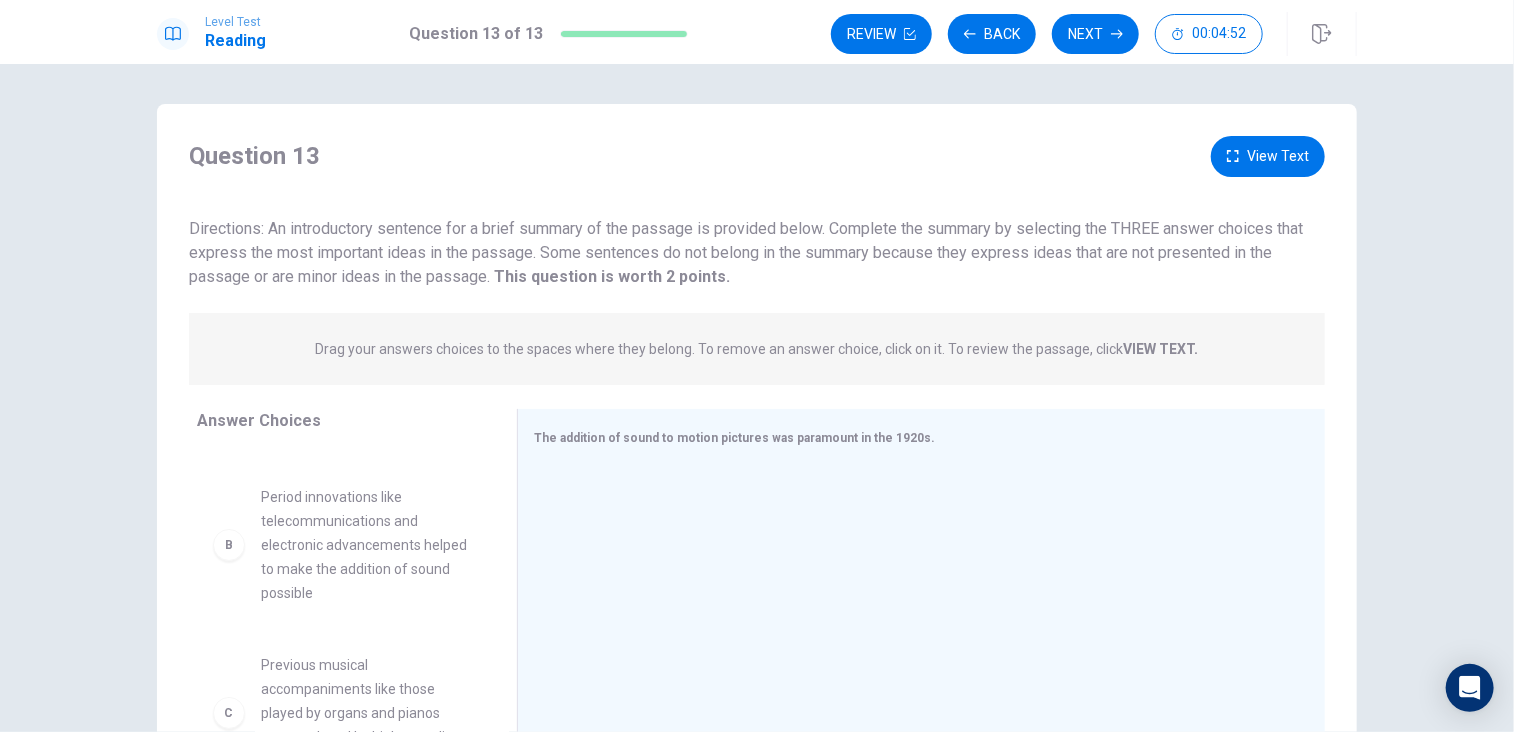 scroll, scrollTop: 0, scrollLeft: 0, axis: both 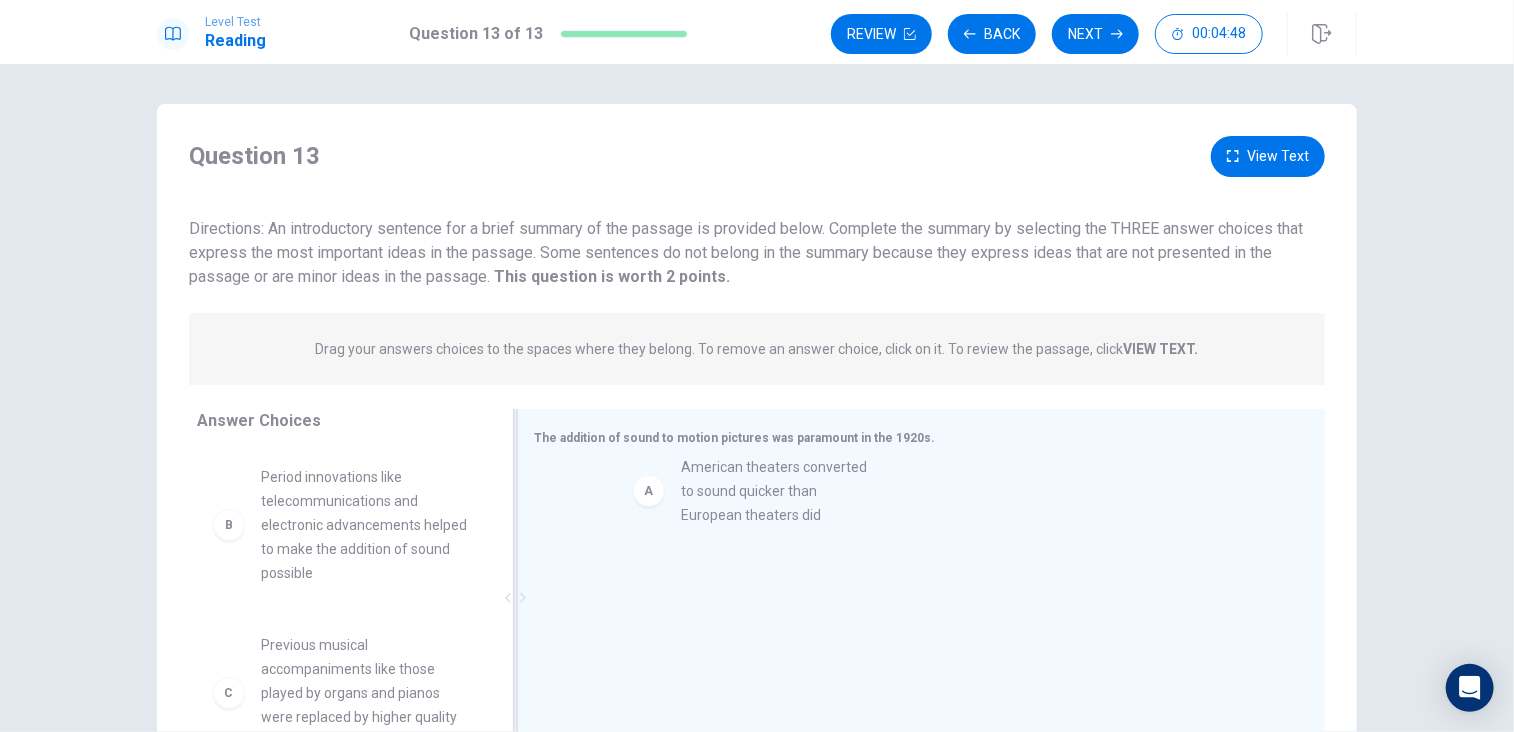 drag, startPoint x: 313, startPoint y: 511, endPoint x: 756, endPoint y: 499, distance: 443.1625 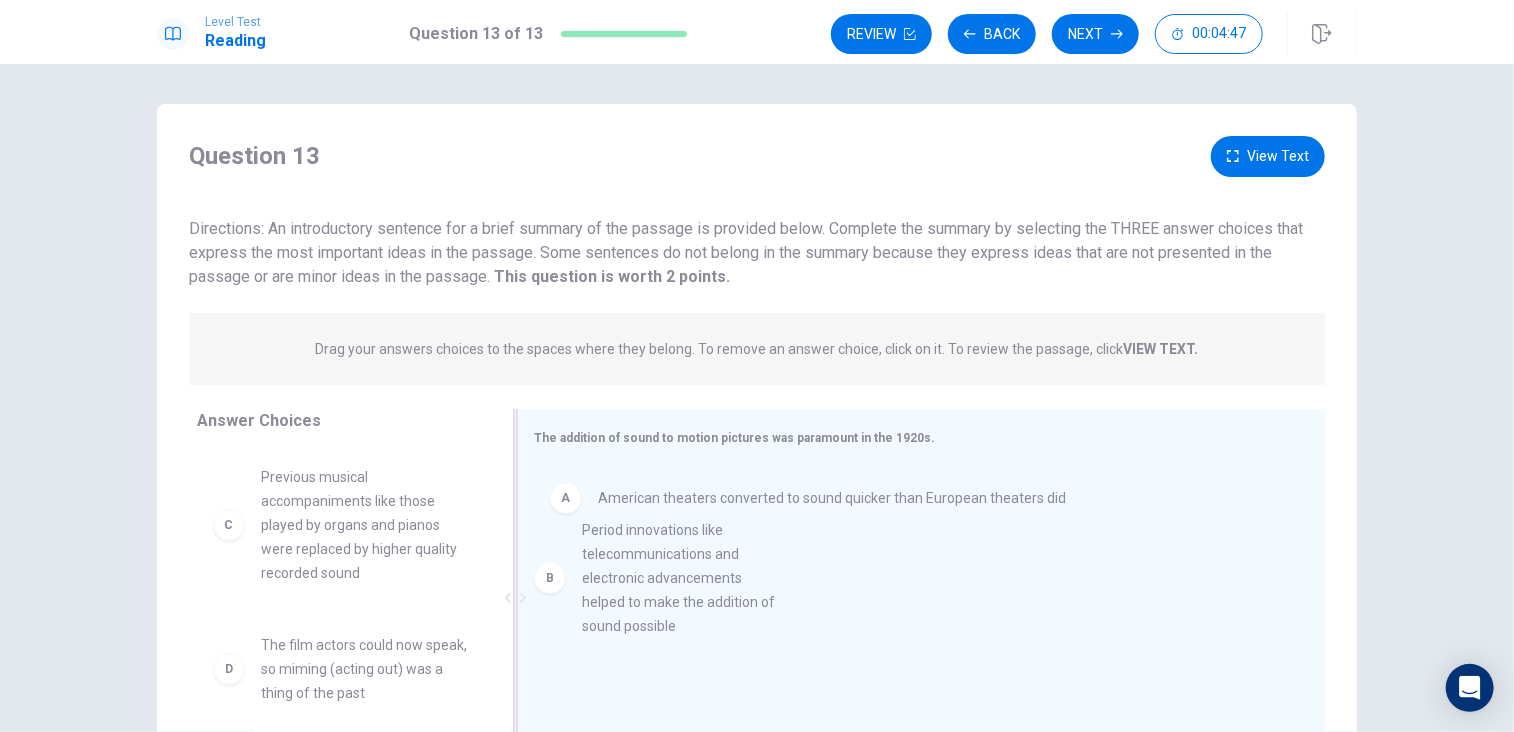 drag, startPoint x: 325, startPoint y: 504, endPoint x: 655, endPoint y: 562, distance: 335.0582 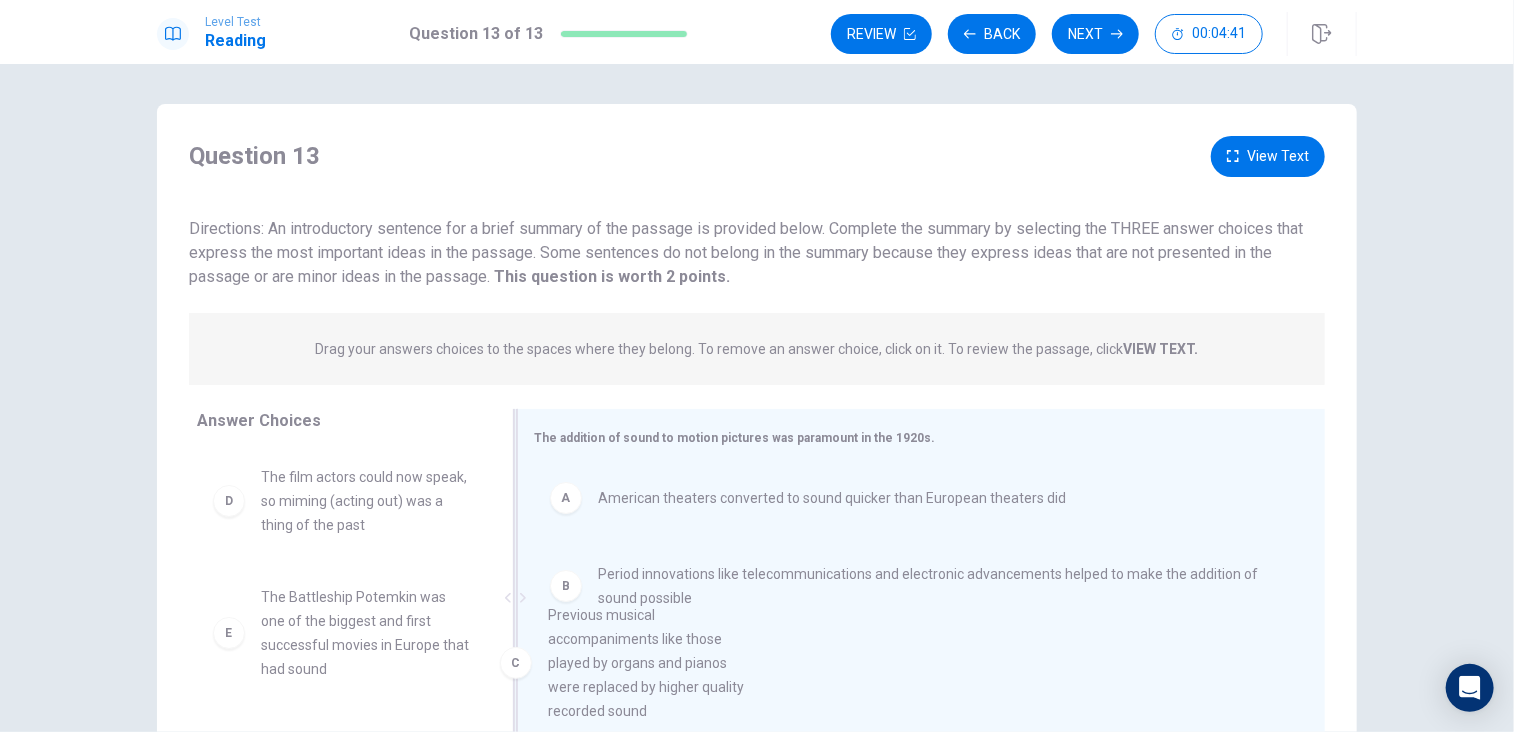drag, startPoint x: 303, startPoint y: 533, endPoint x: 605, endPoint y: 671, distance: 332.03613 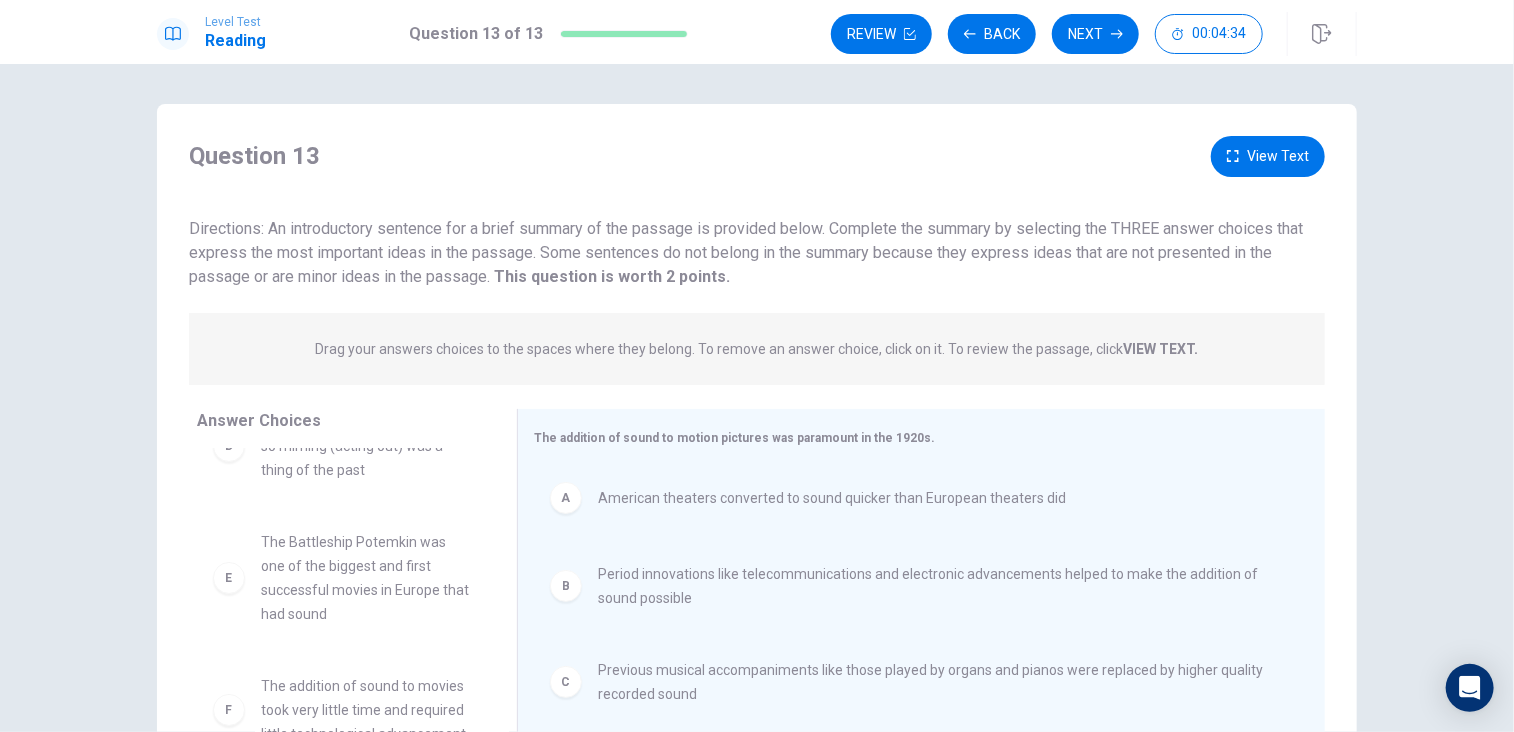 scroll, scrollTop: 84, scrollLeft: 0, axis: vertical 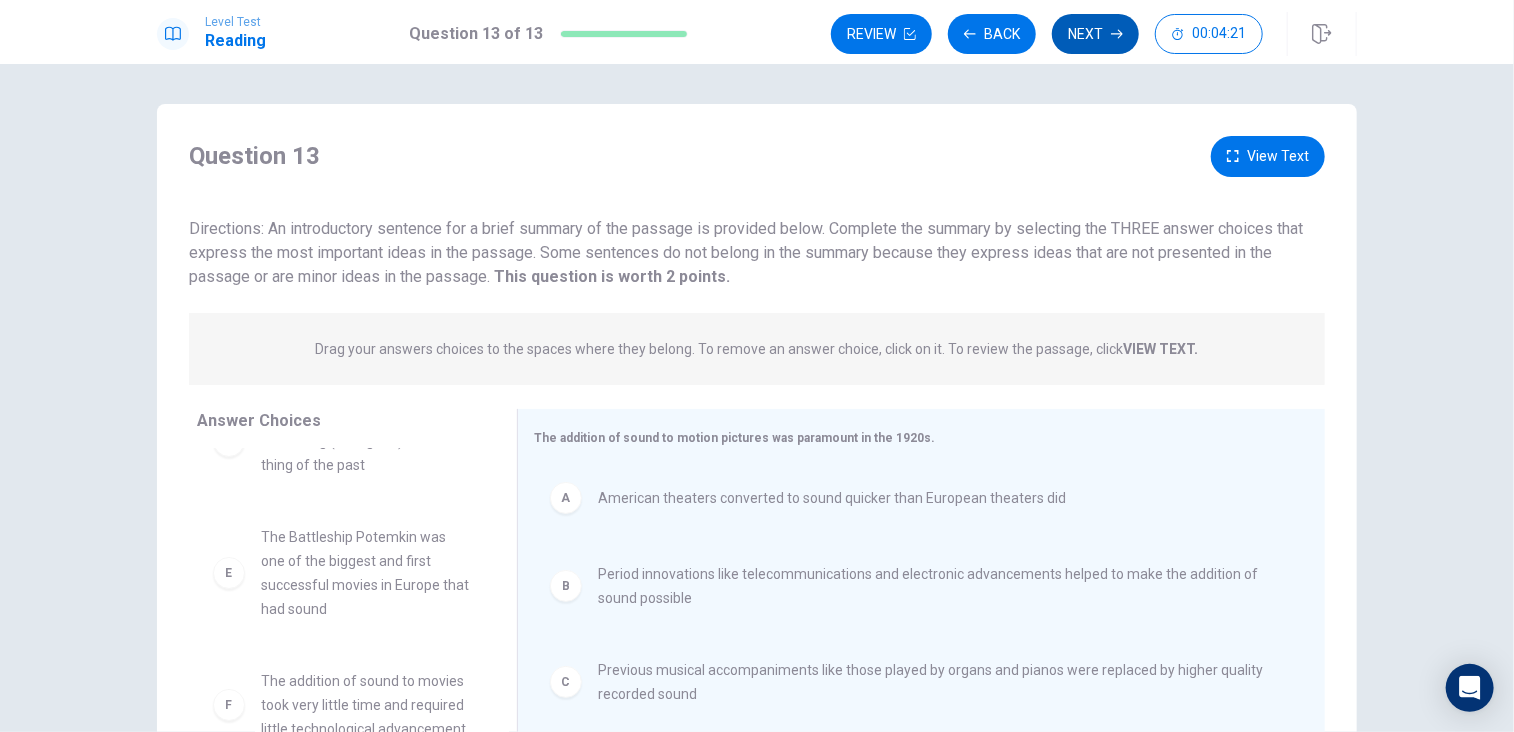 click on "Next" at bounding box center [1095, 34] 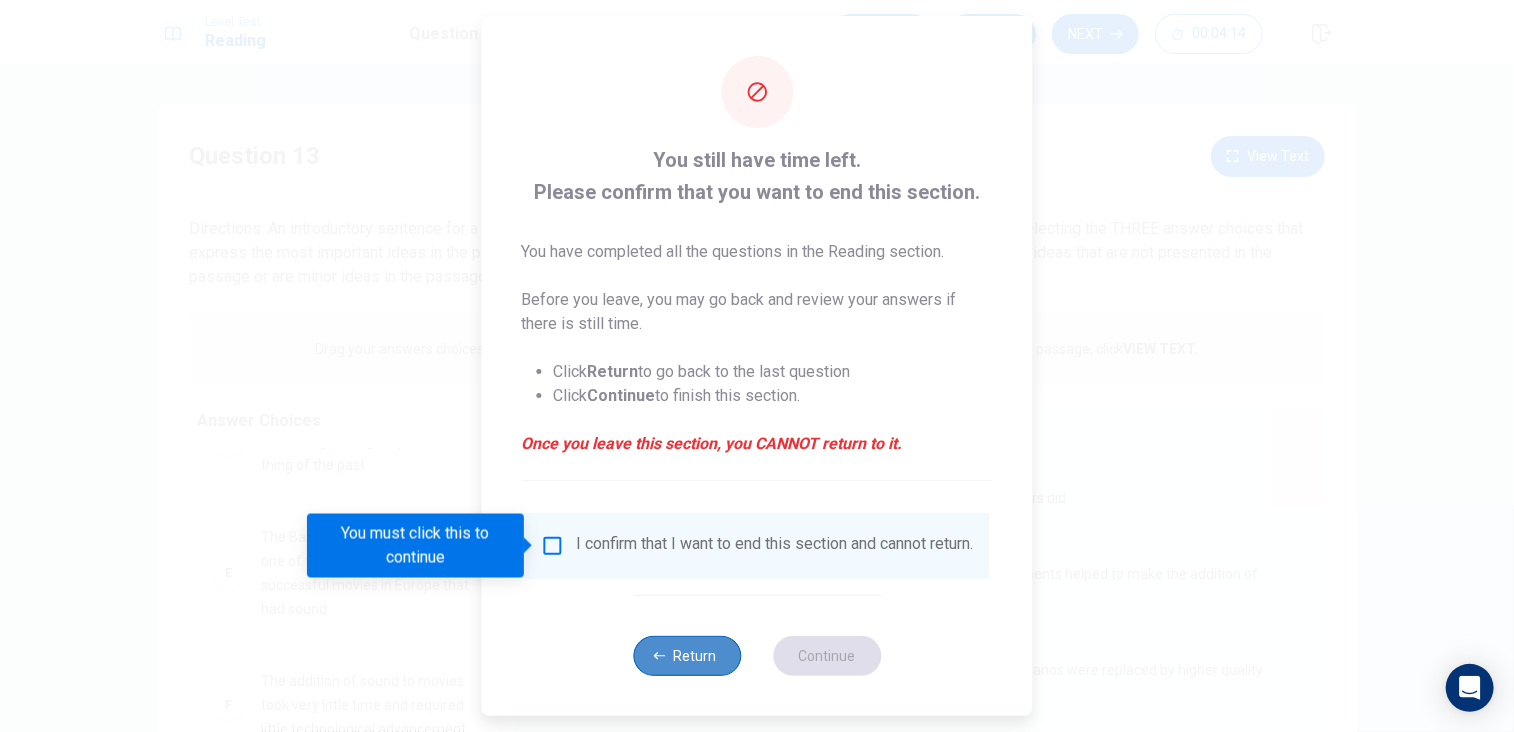 click on "Return" at bounding box center [687, 656] 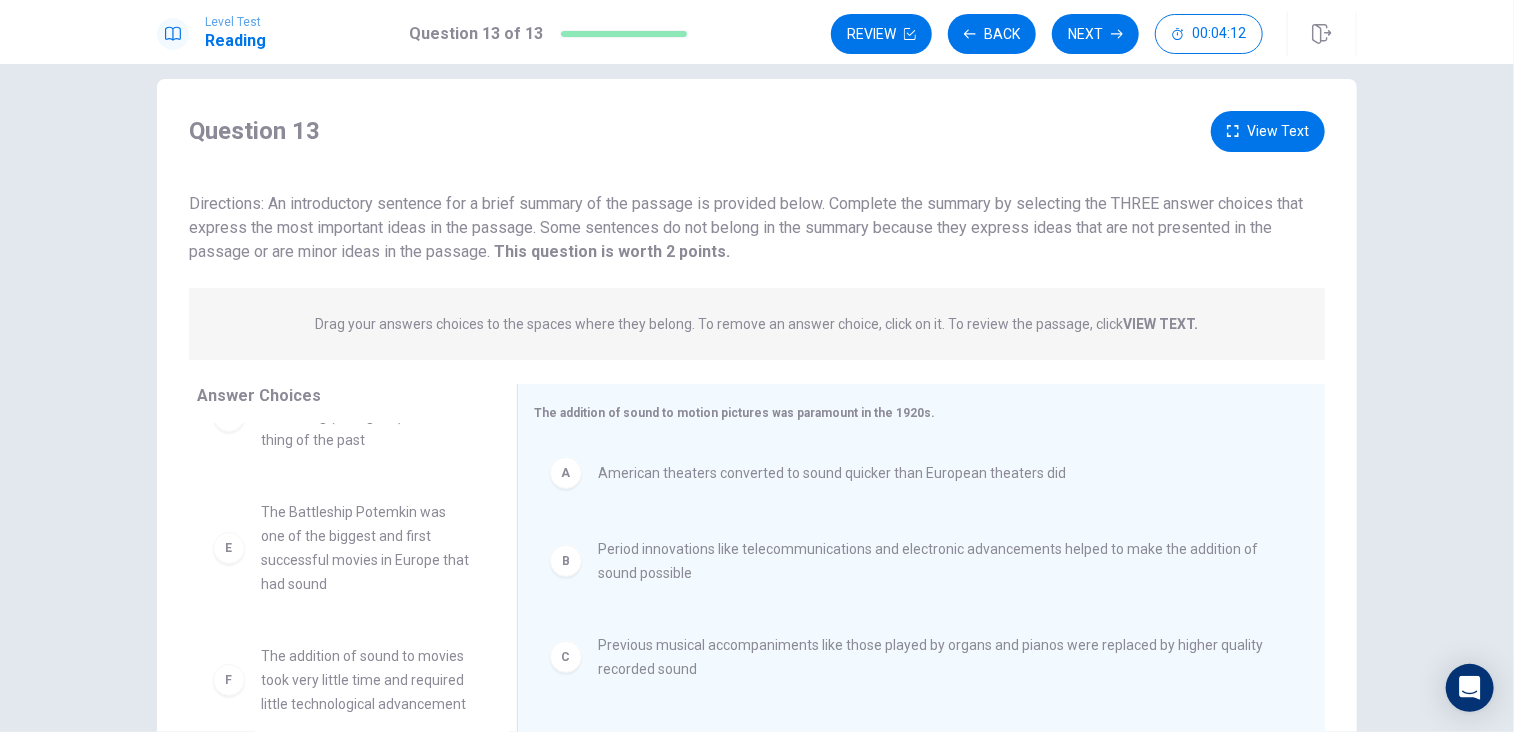 scroll, scrollTop: 100, scrollLeft: 0, axis: vertical 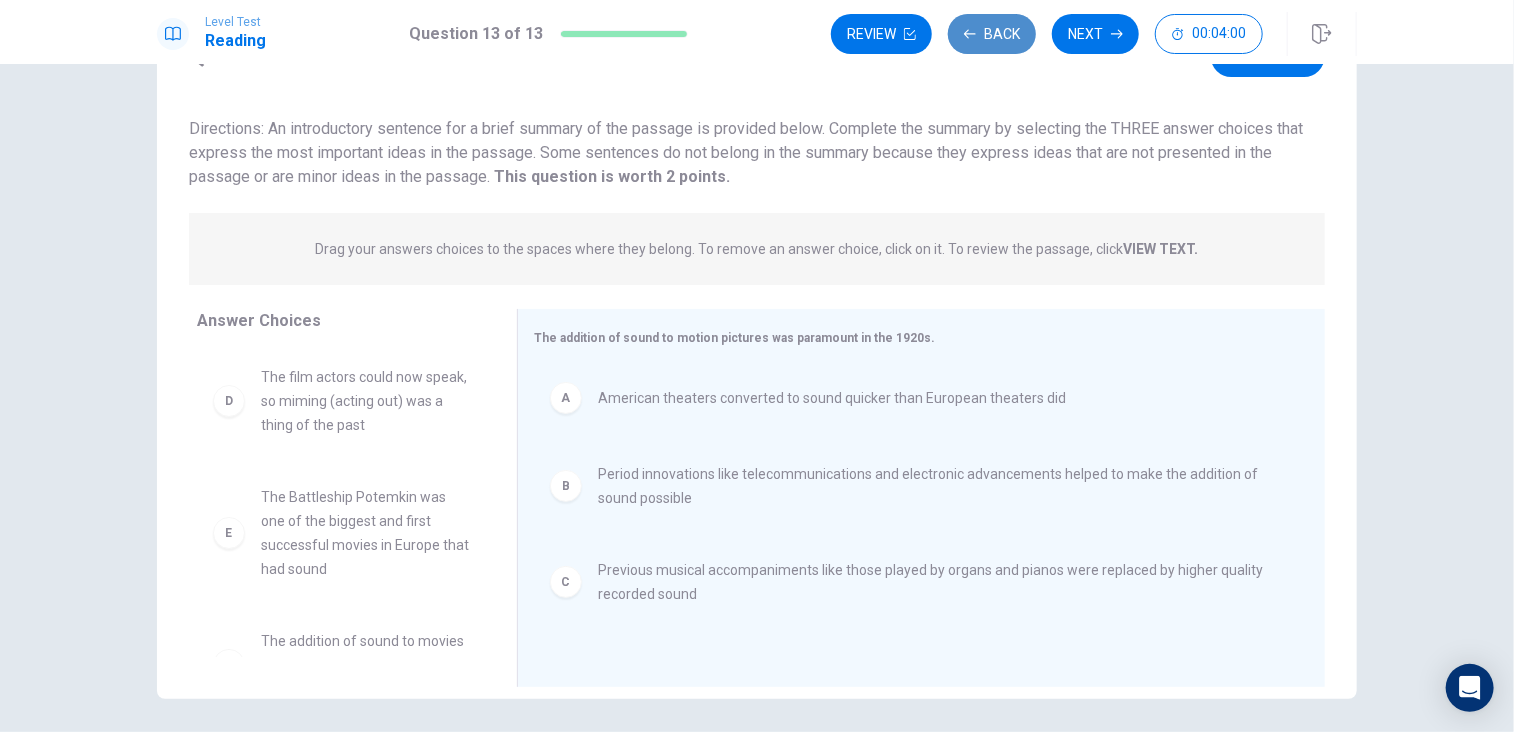 click on "Back" at bounding box center (992, 34) 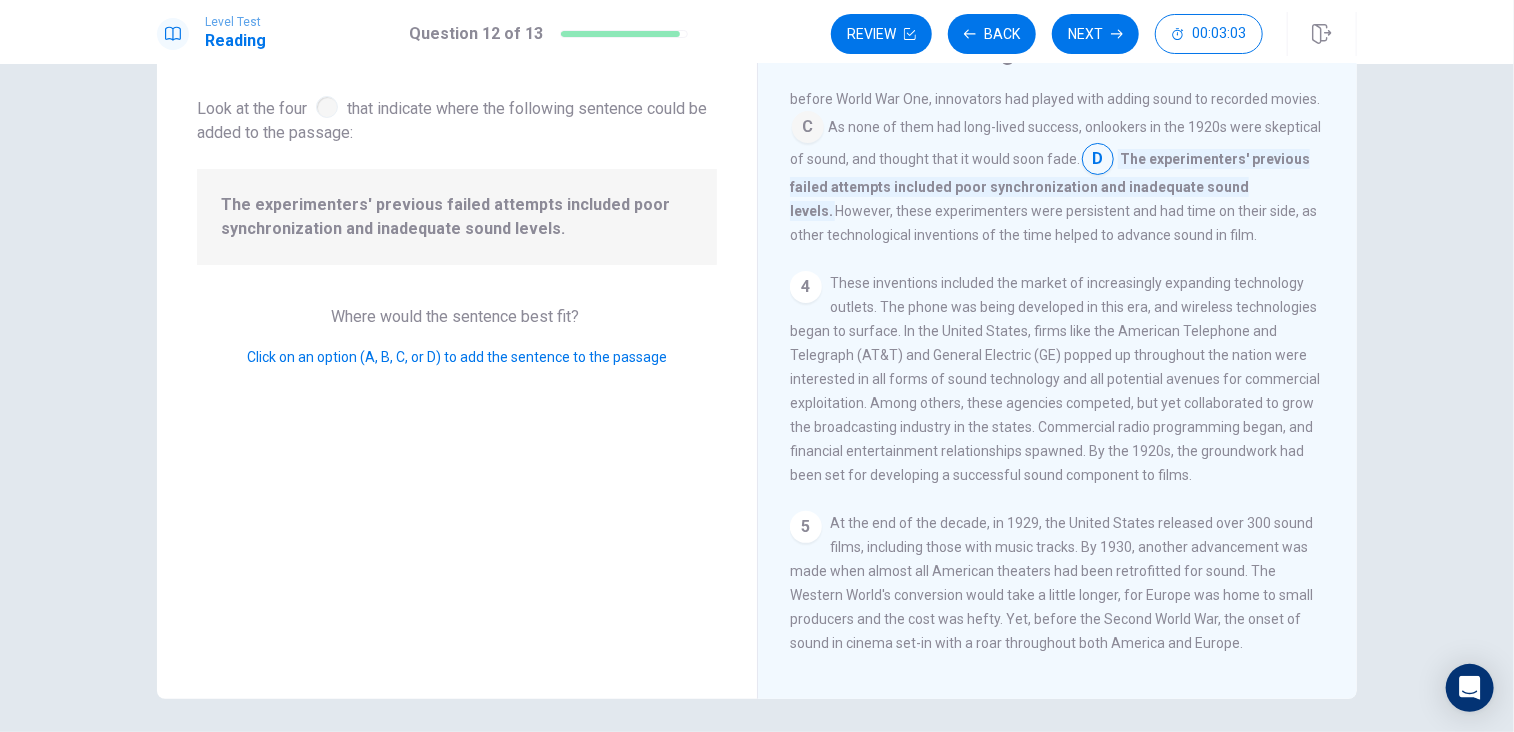 scroll, scrollTop: 580, scrollLeft: 0, axis: vertical 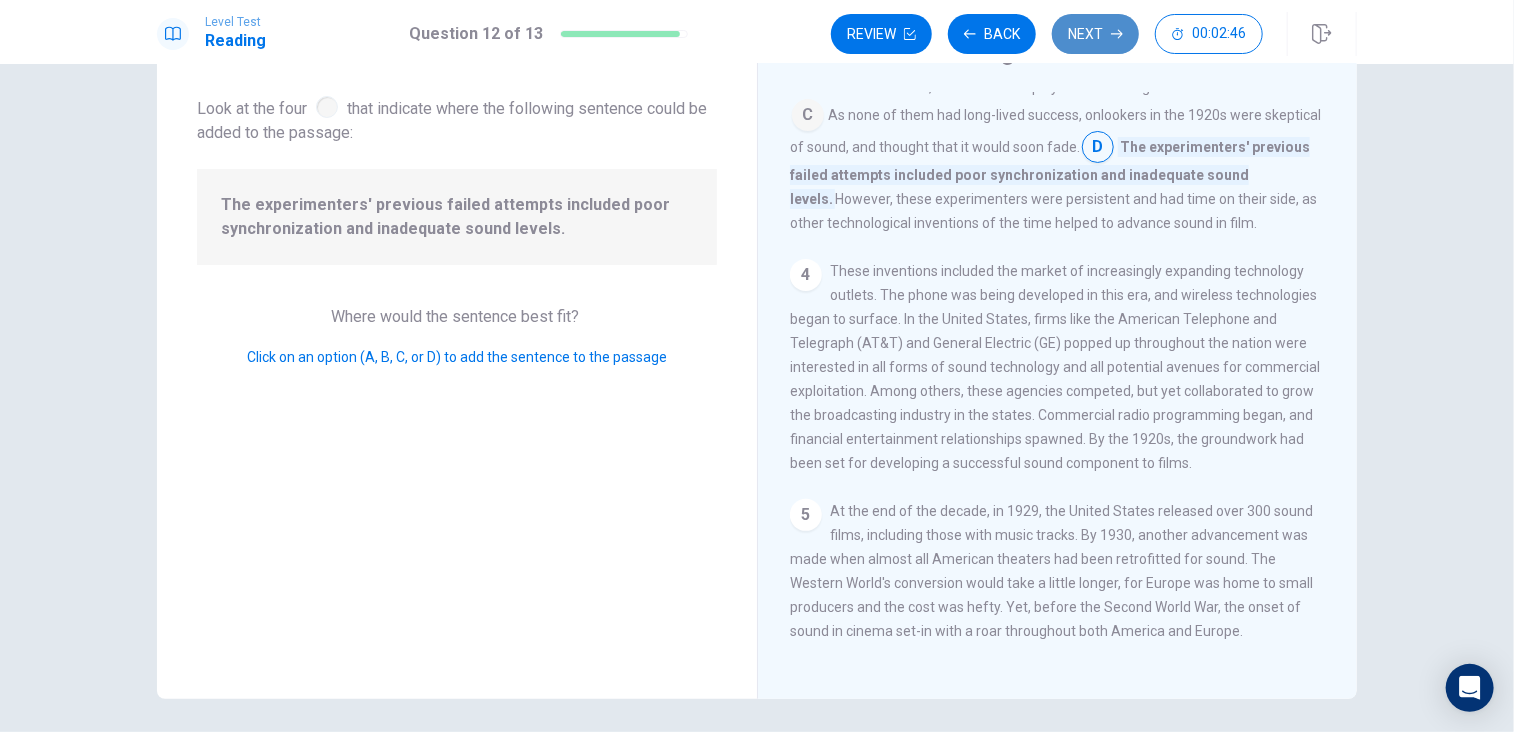 click on "Next" at bounding box center (1095, 34) 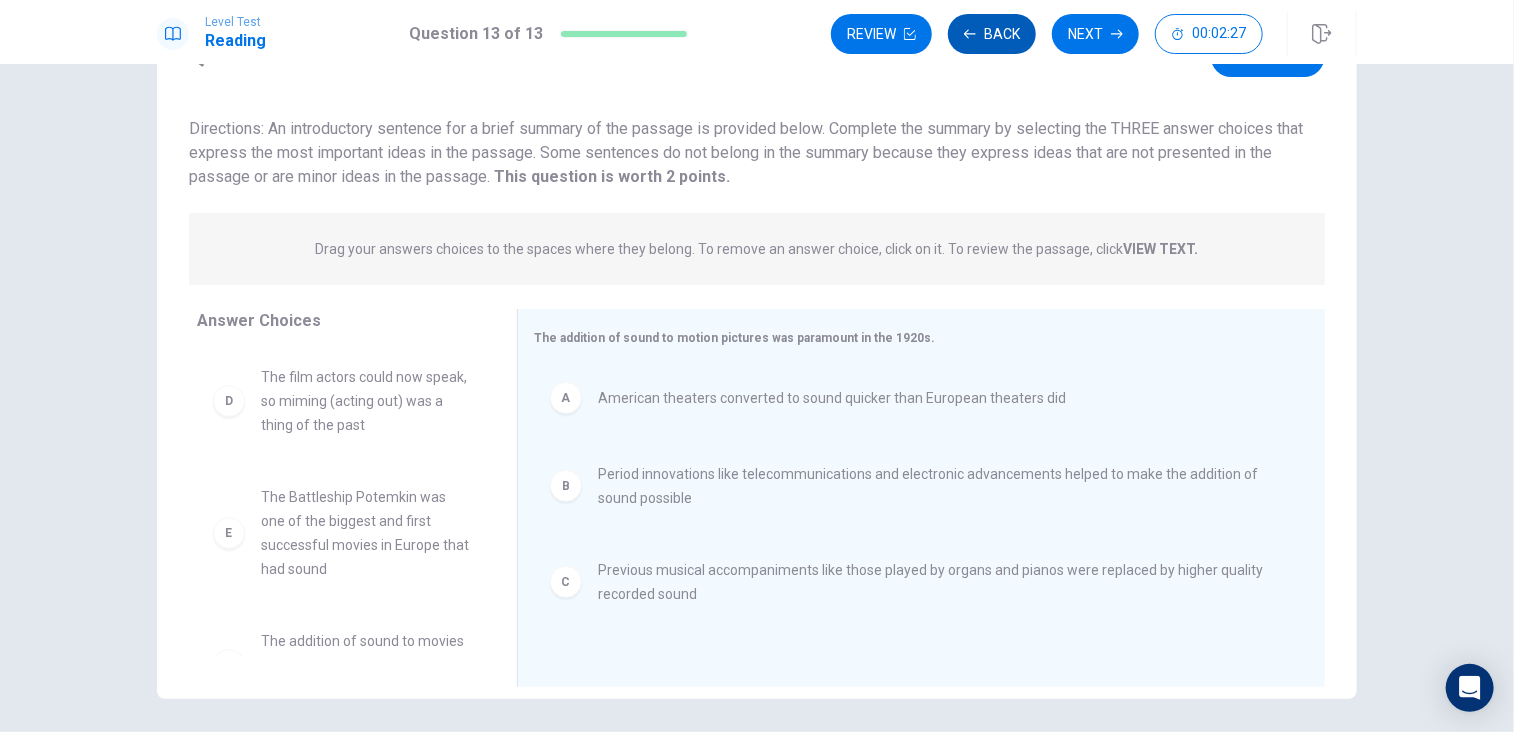 click on "Back" at bounding box center (992, 34) 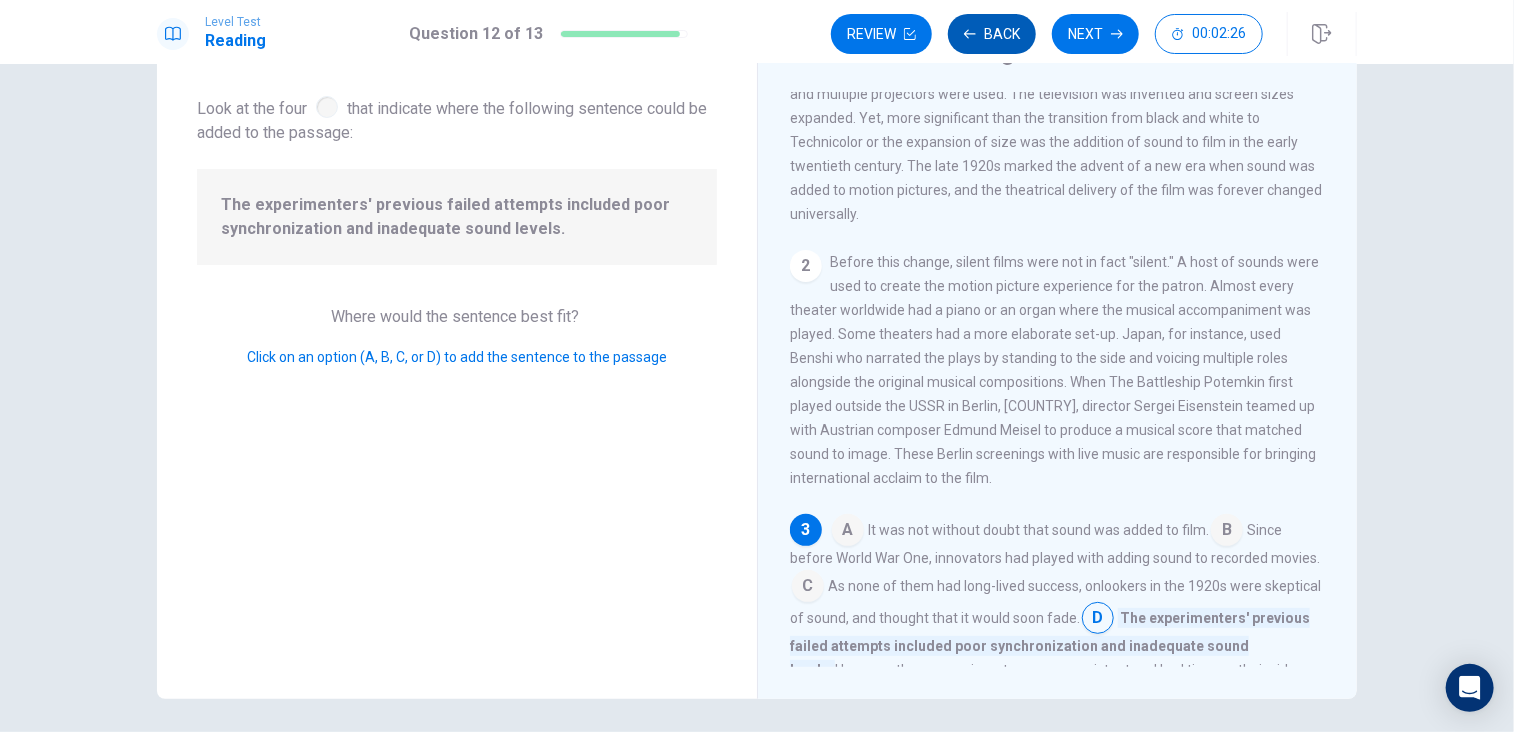 scroll, scrollTop: 336, scrollLeft: 0, axis: vertical 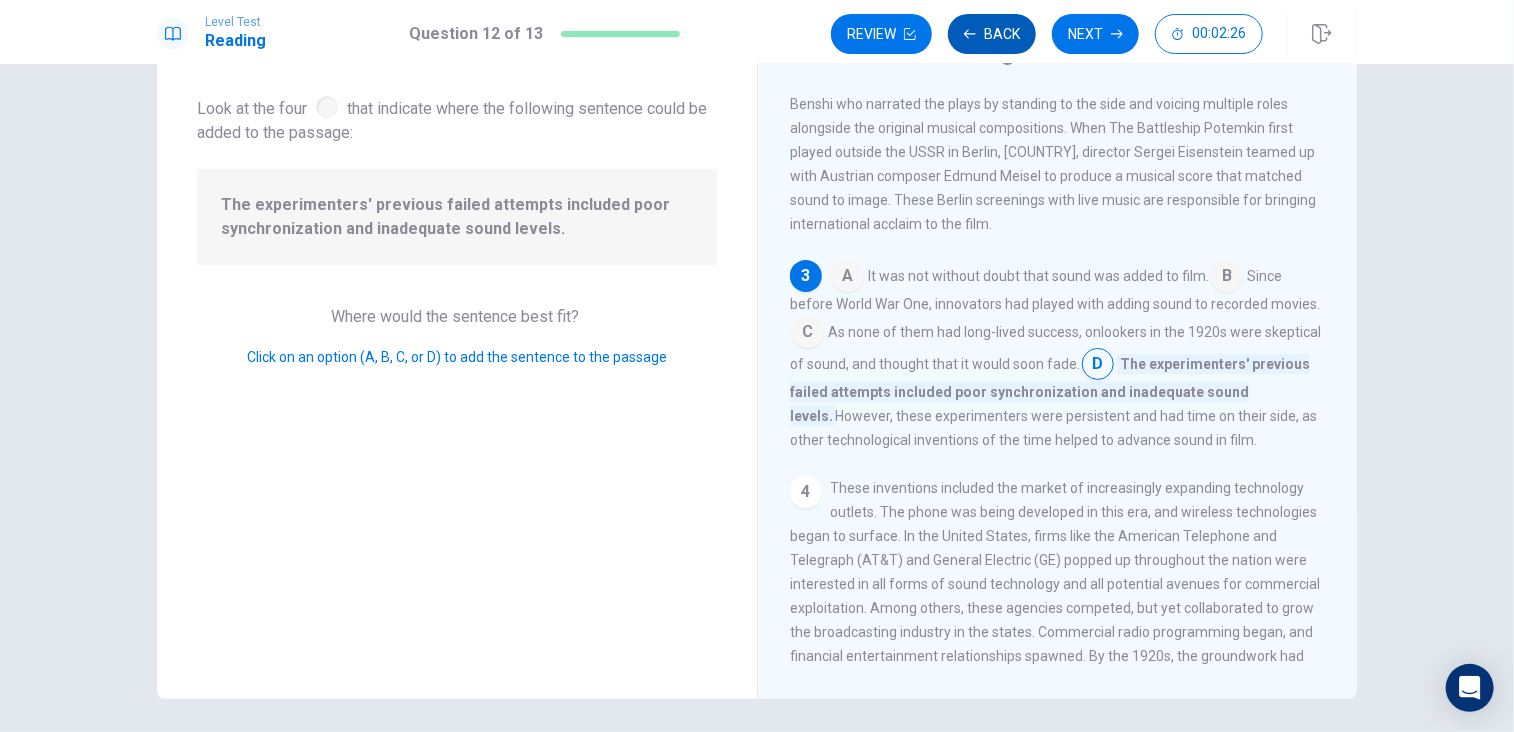 click on "Back" at bounding box center (992, 34) 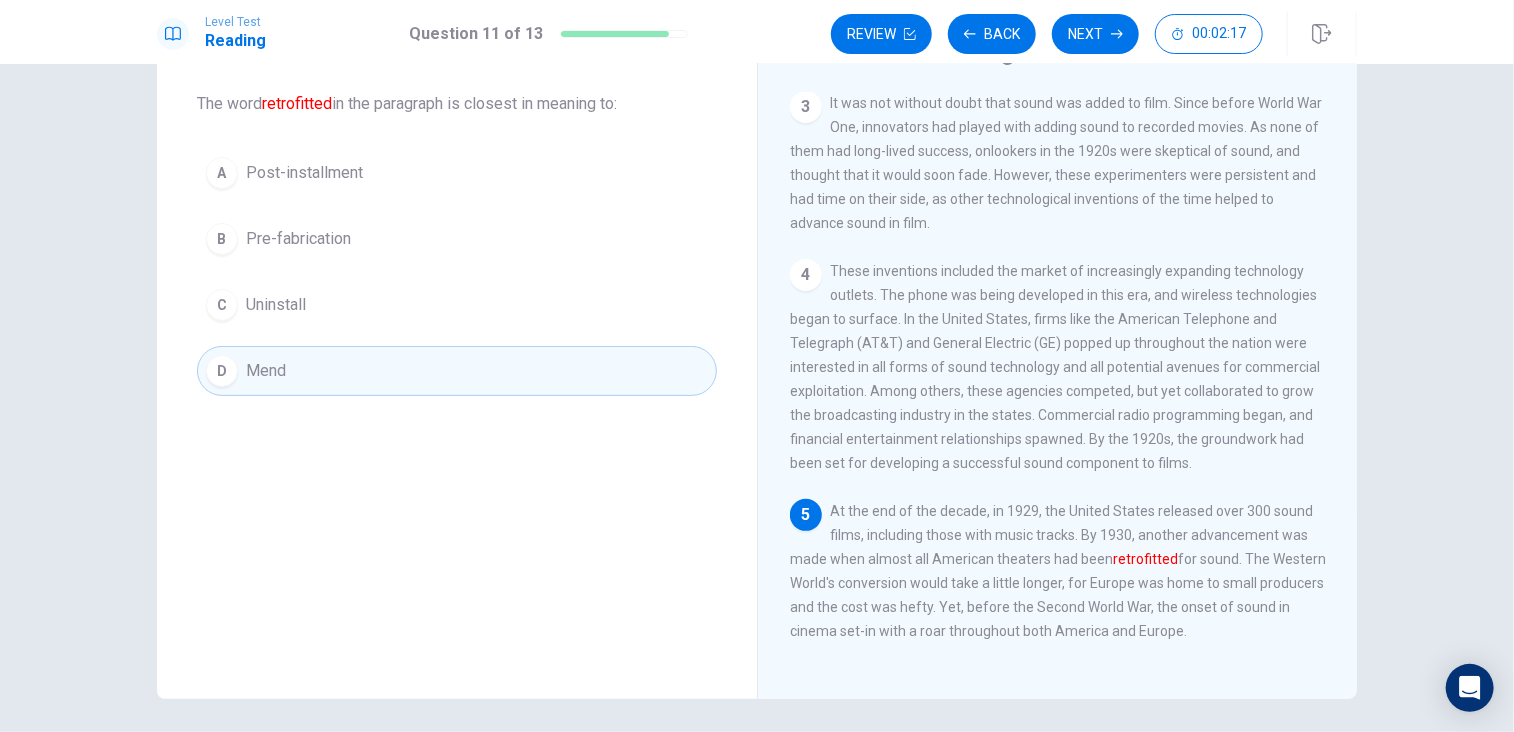 scroll, scrollTop: 536, scrollLeft: 0, axis: vertical 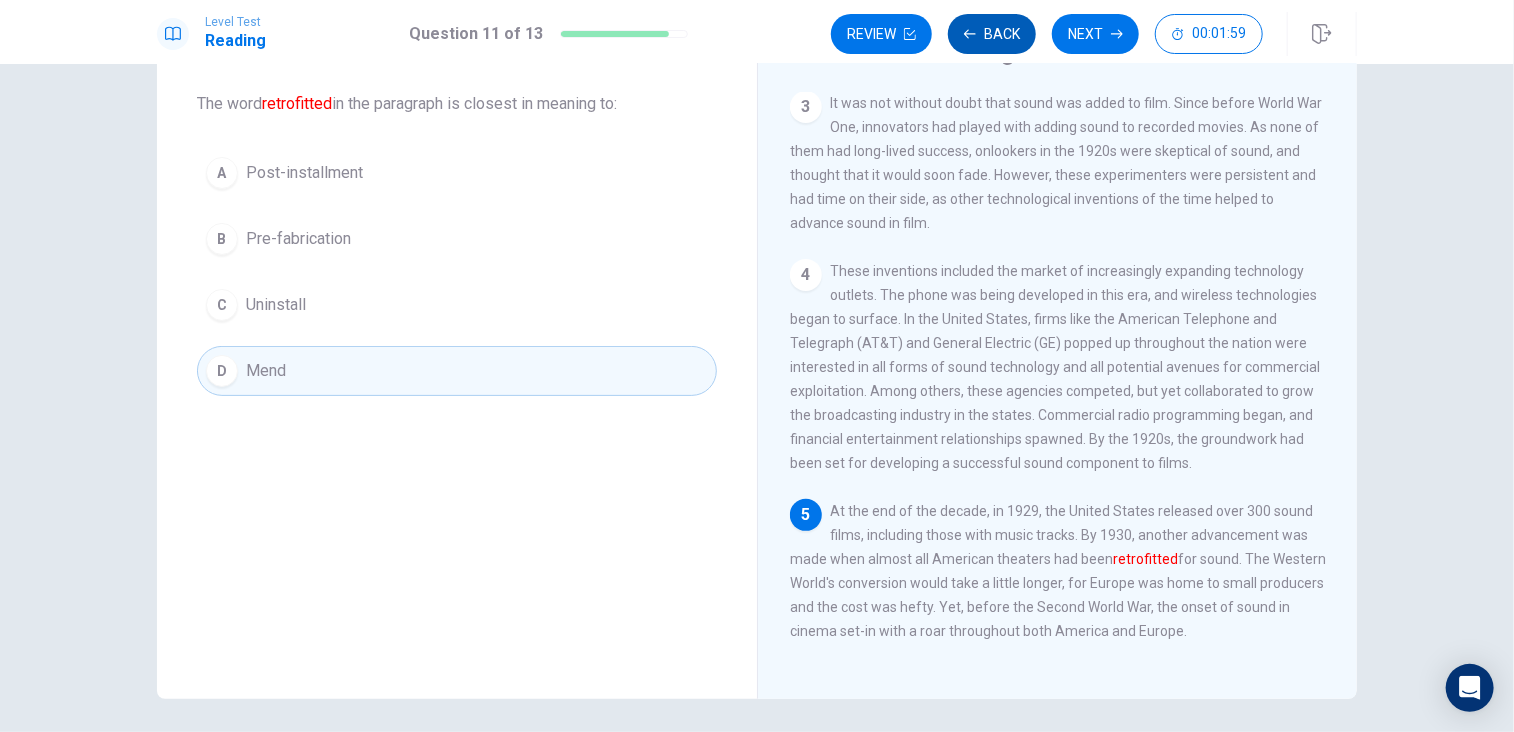 click on "Back" at bounding box center [992, 34] 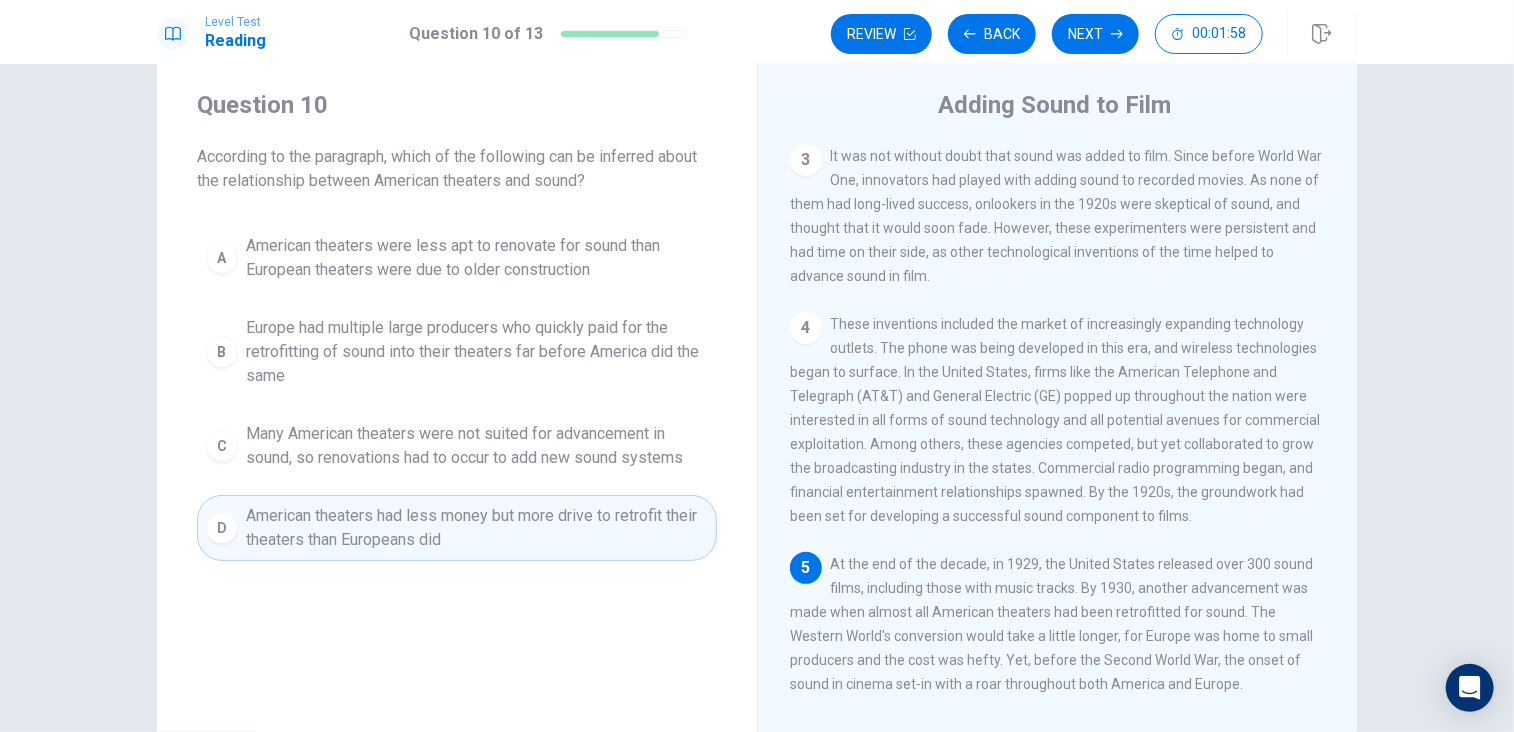 scroll, scrollTop: 0, scrollLeft: 0, axis: both 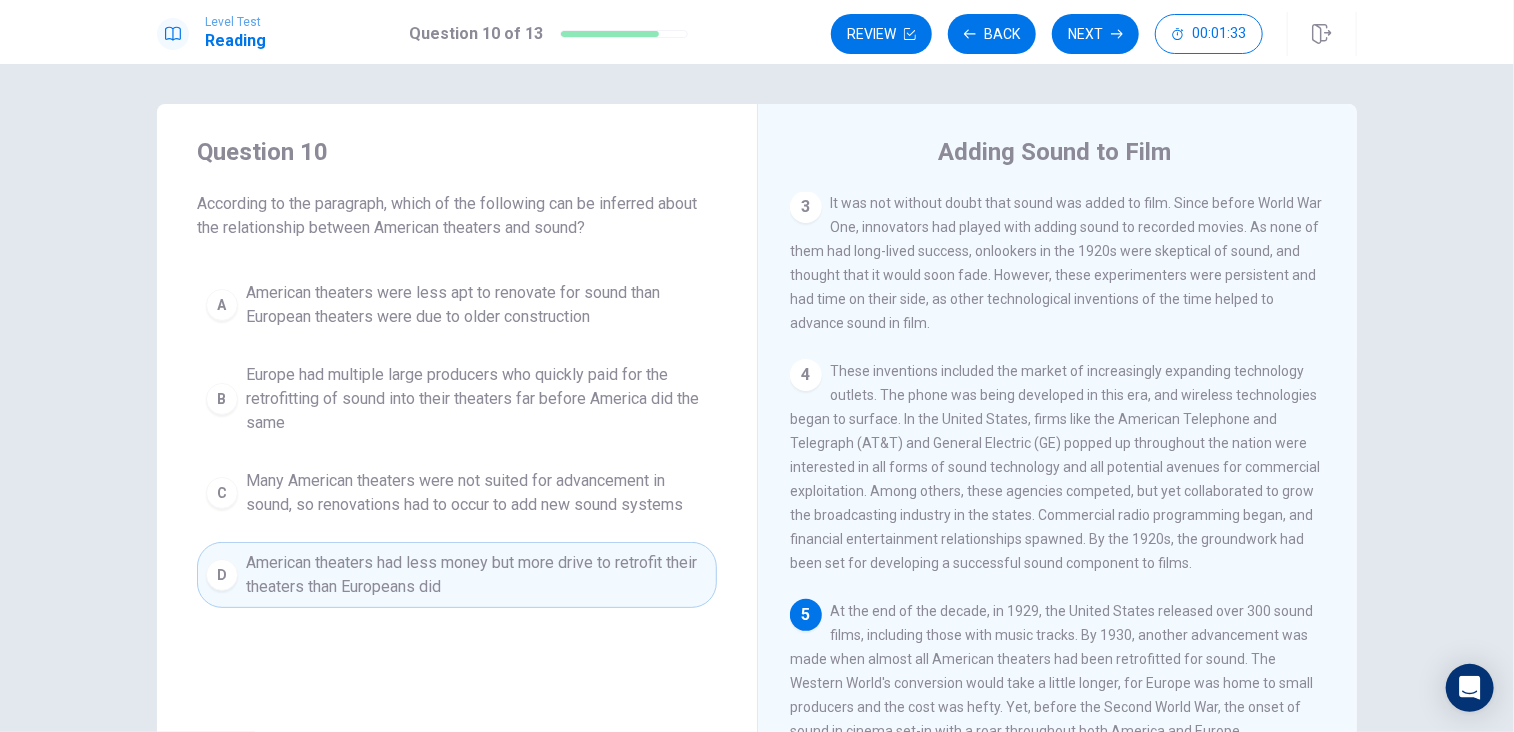 click on "Many American theaters were not suited for advancement in sound, so renovations had to occur to add new sound systems" at bounding box center (477, 493) 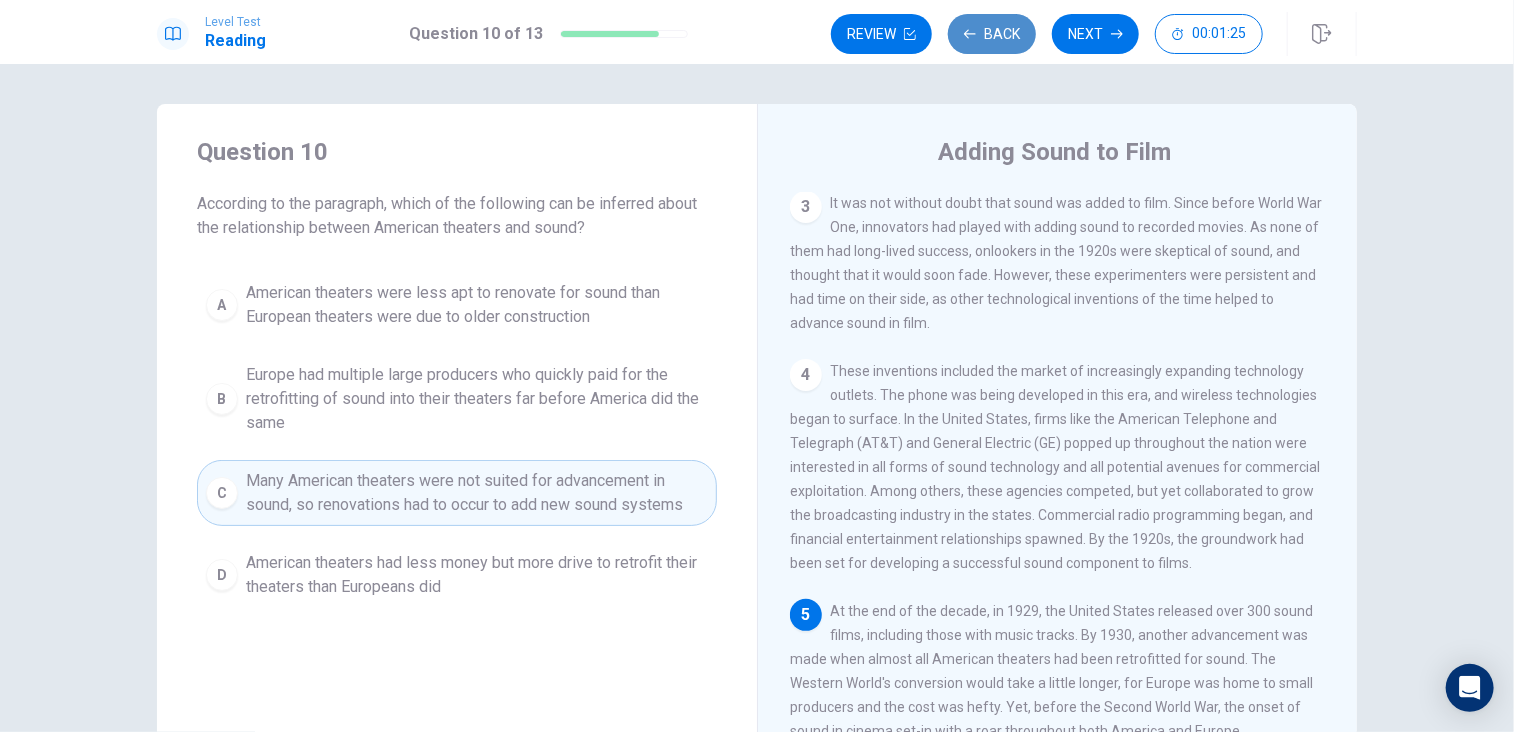 click on "Back" at bounding box center (992, 34) 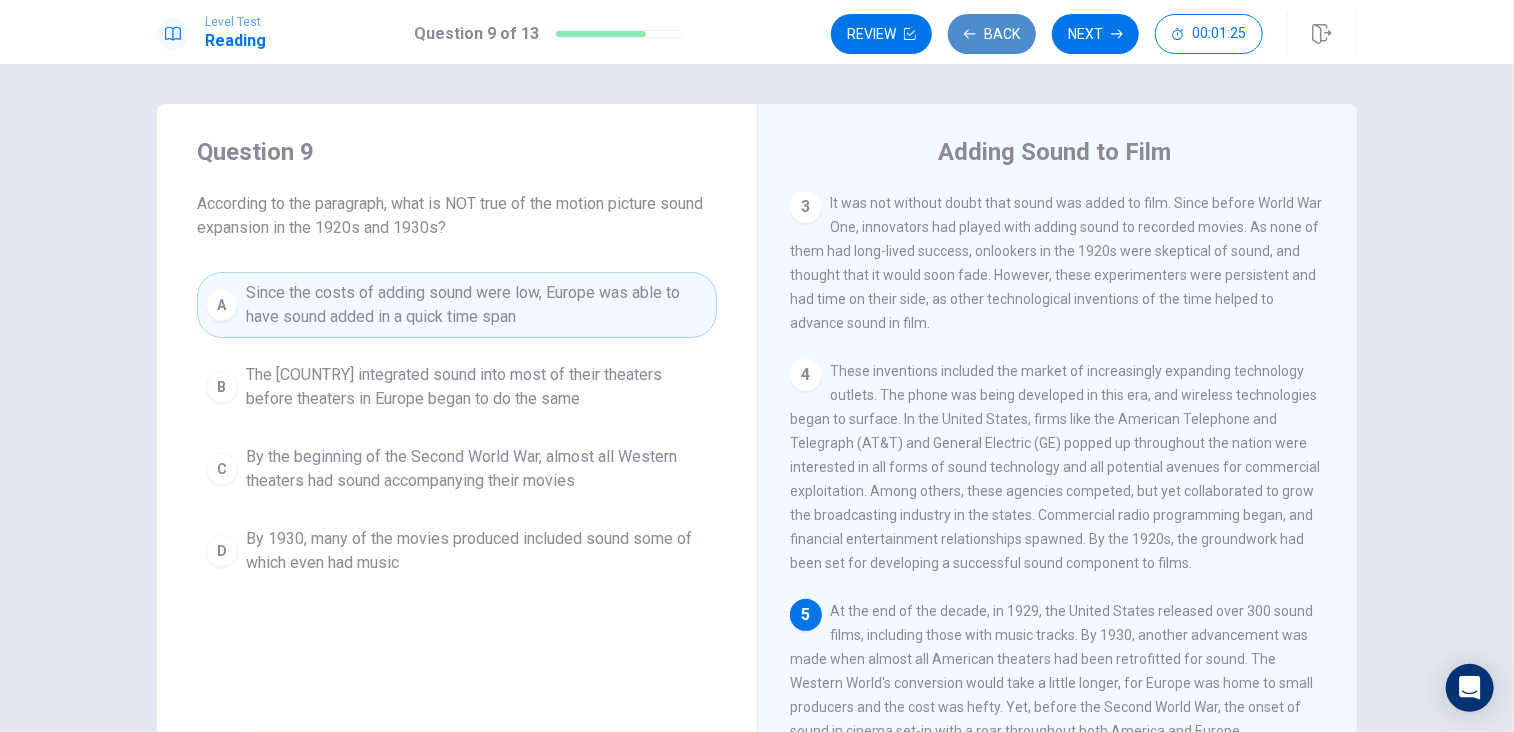 click on "Back" at bounding box center [992, 34] 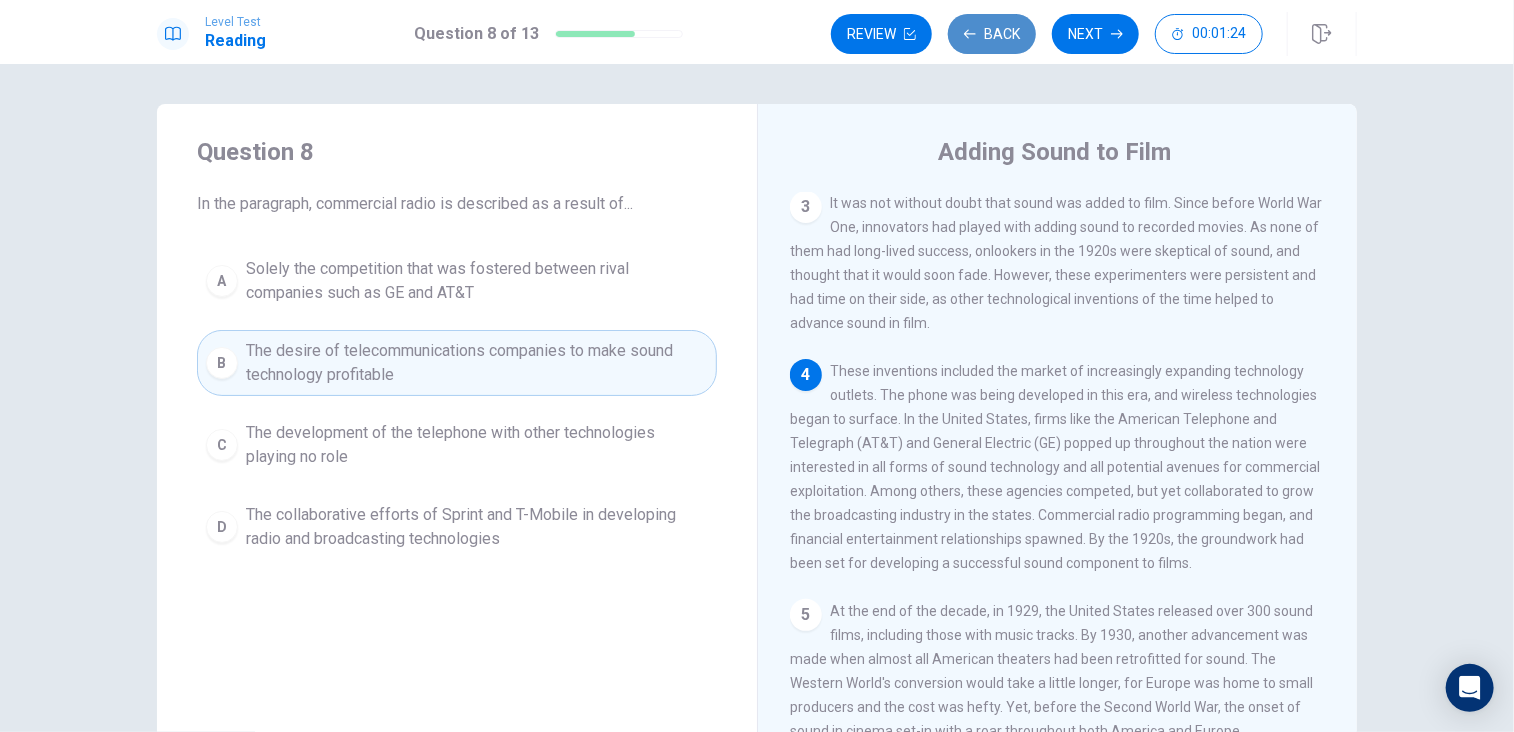 click on "Back" at bounding box center [992, 34] 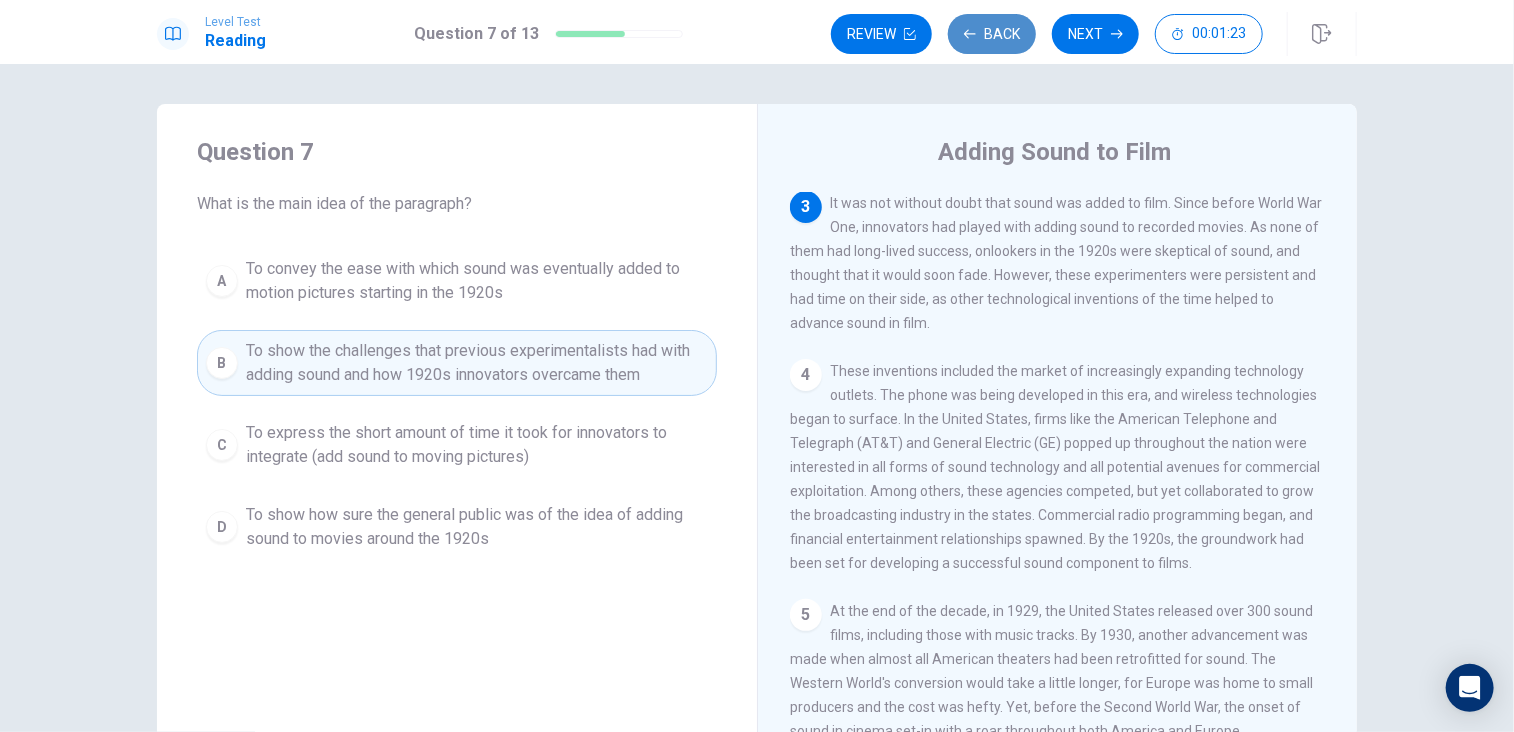 click on "Back" at bounding box center [992, 34] 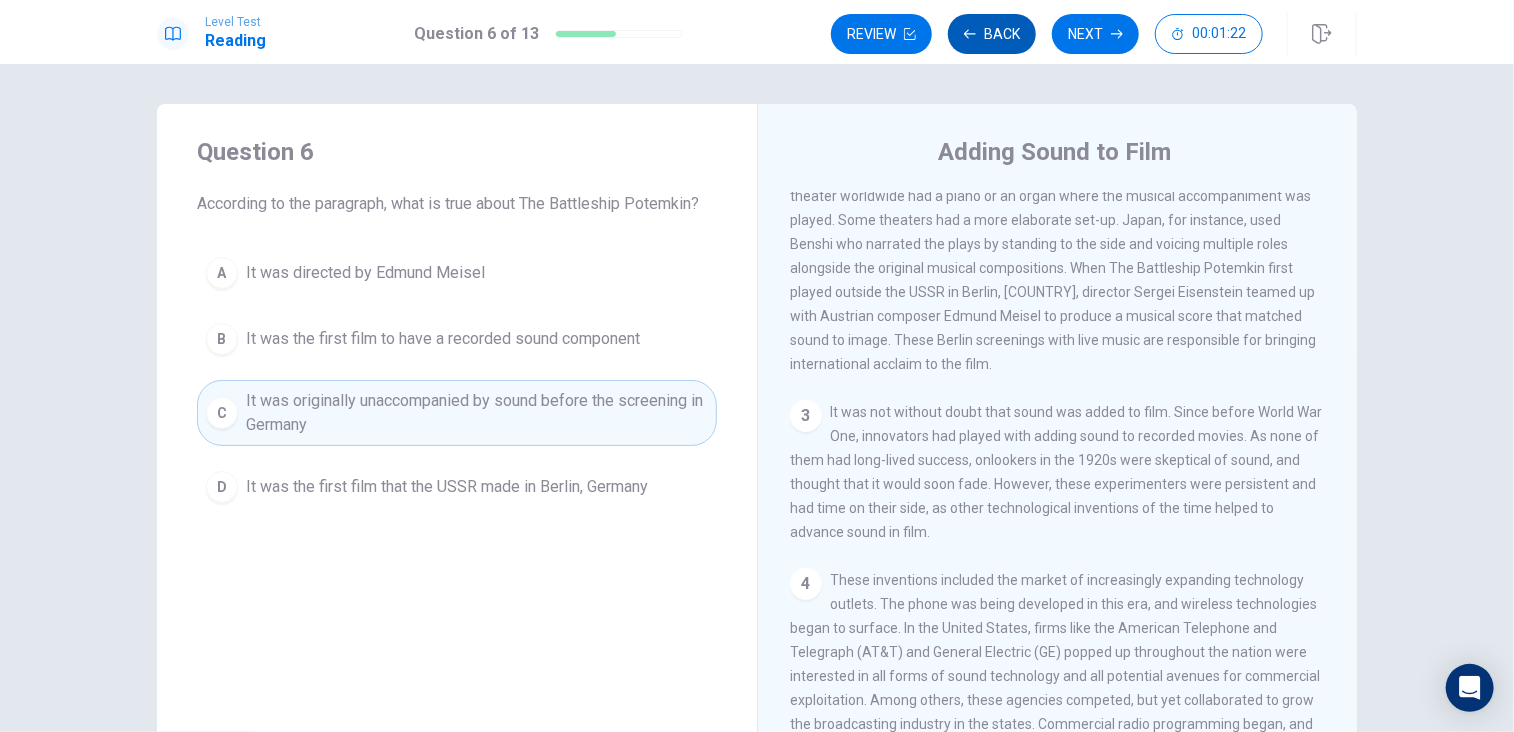 scroll, scrollTop: 247, scrollLeft: 0, axis: vertical 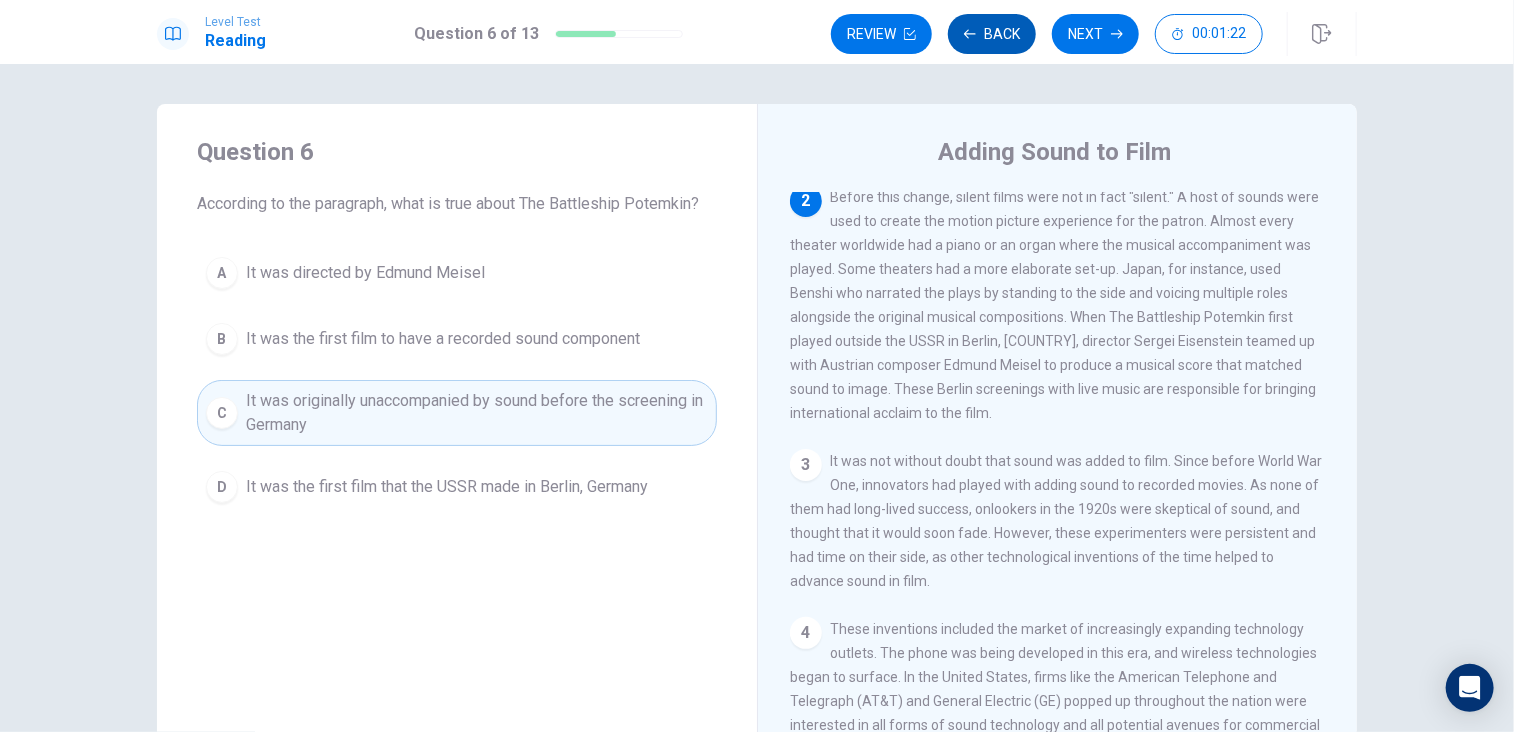 click on "Back" at bounding box center (992, 34) 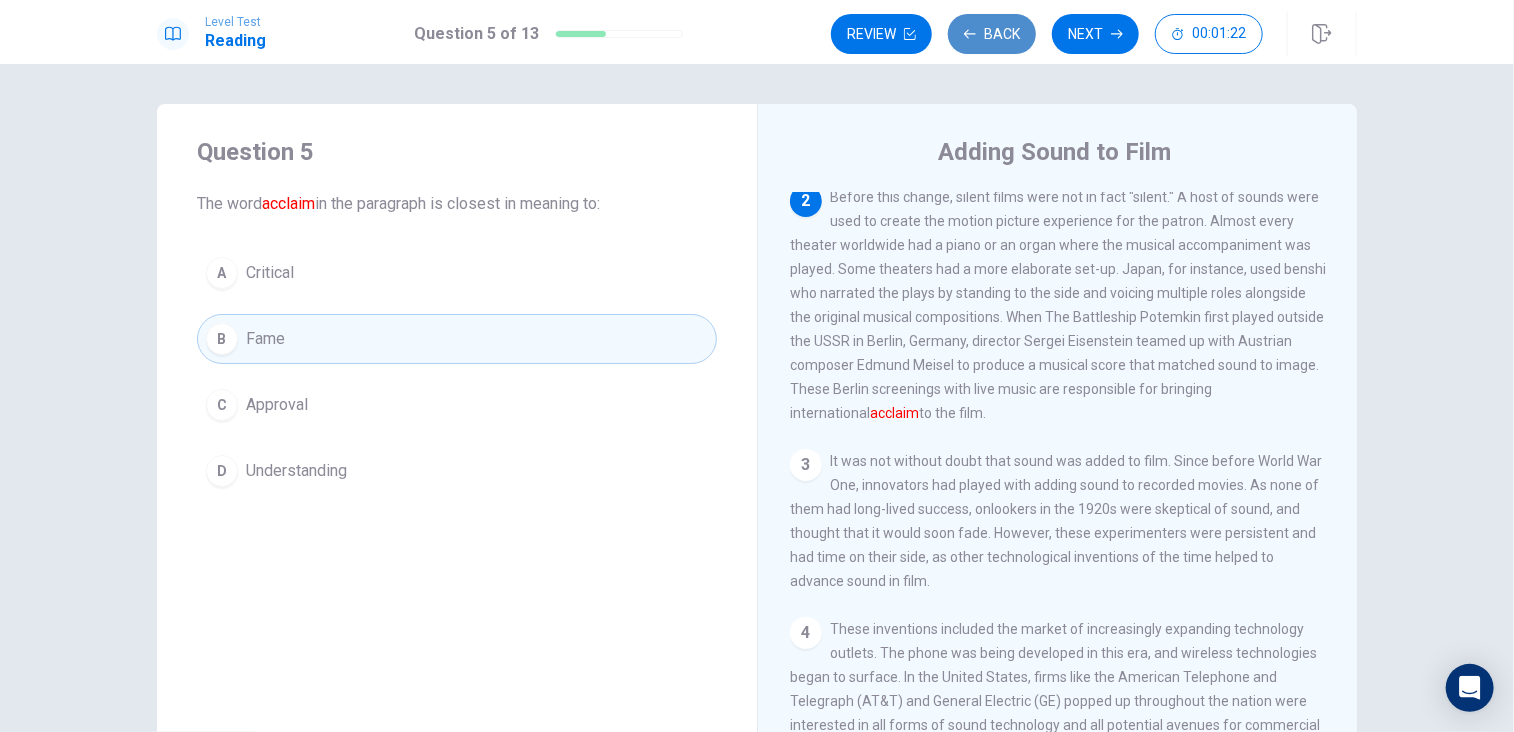 click on "Back" at bounding box center (992, 34) 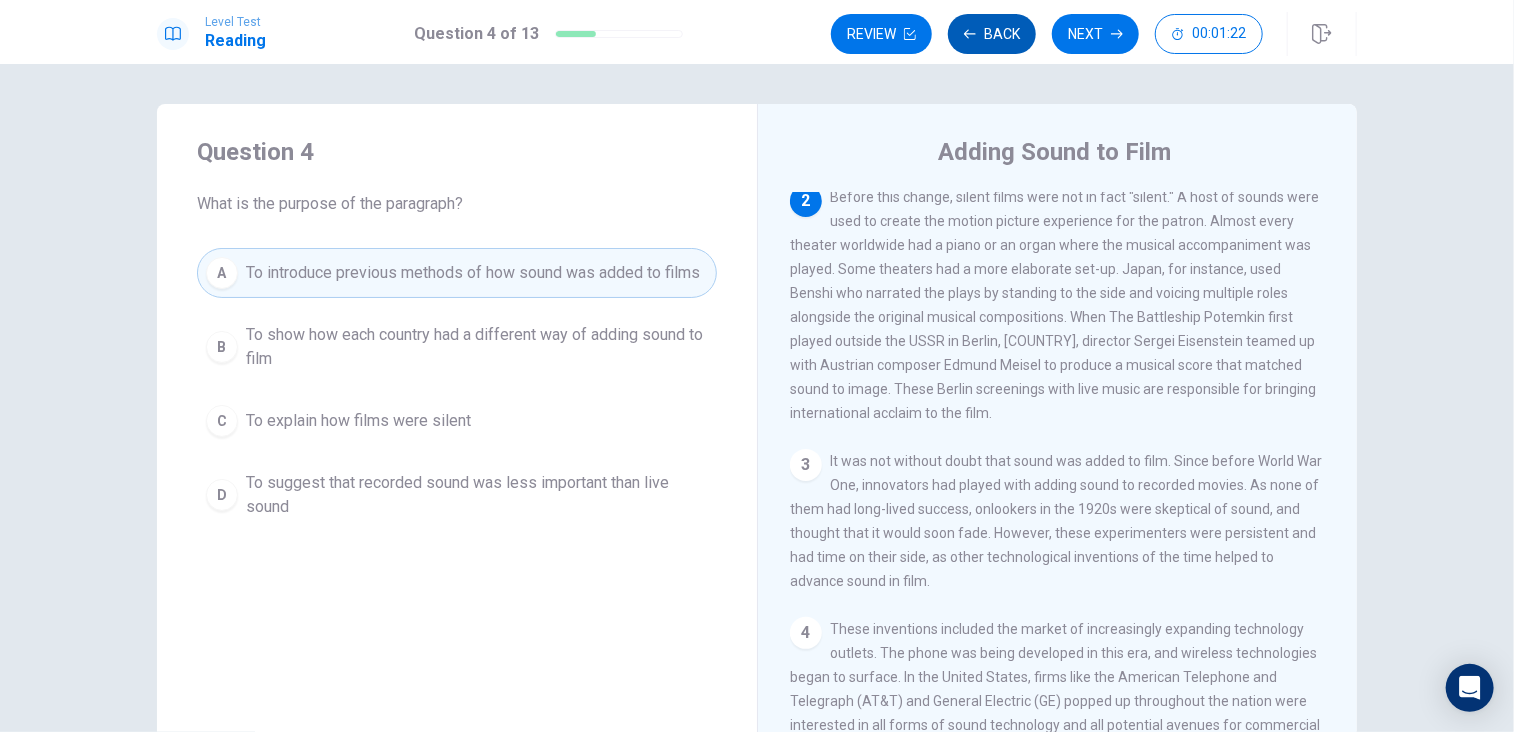 click on "Back" at bounding box center (992, 34) 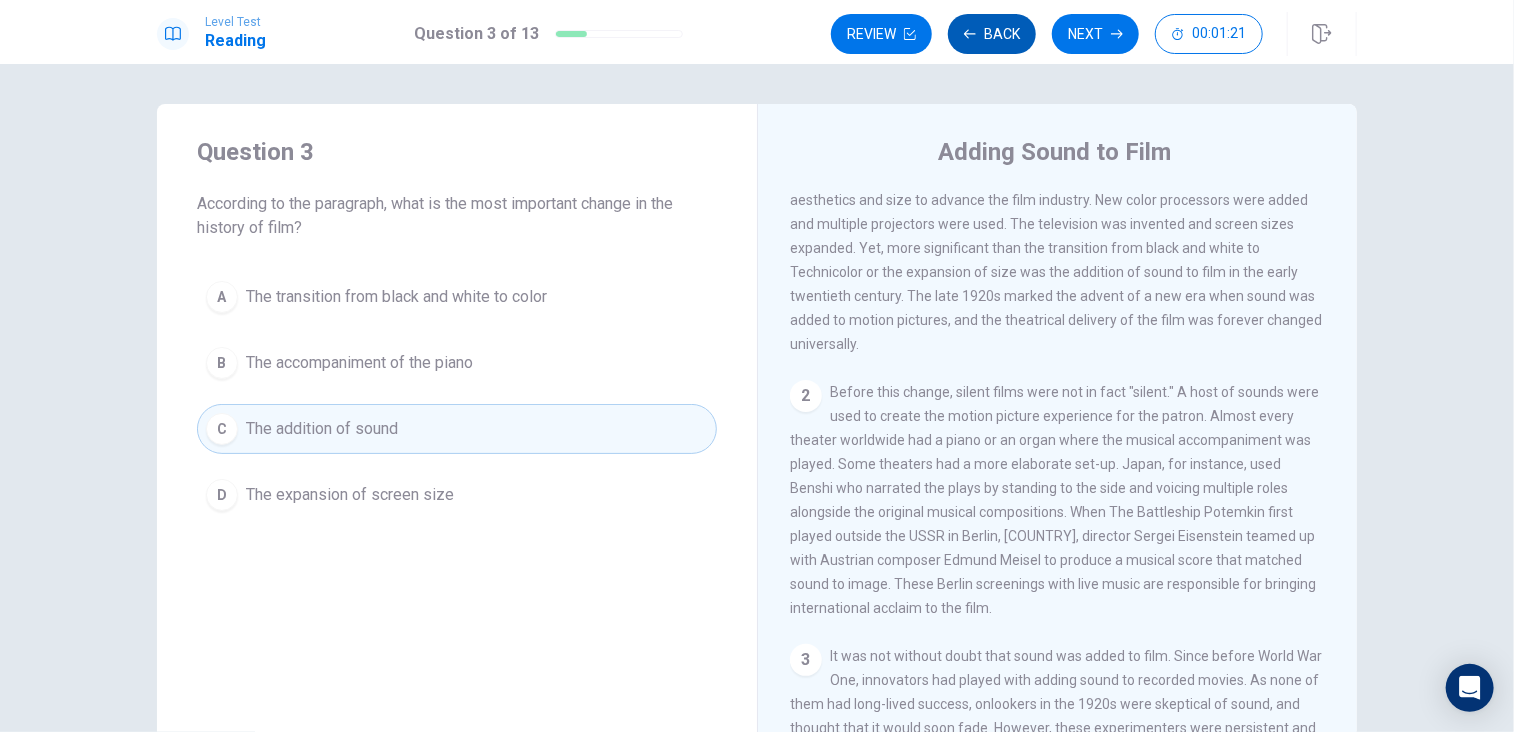 scroll, scrollTop: 0, scrollLeft: 0, axis: both 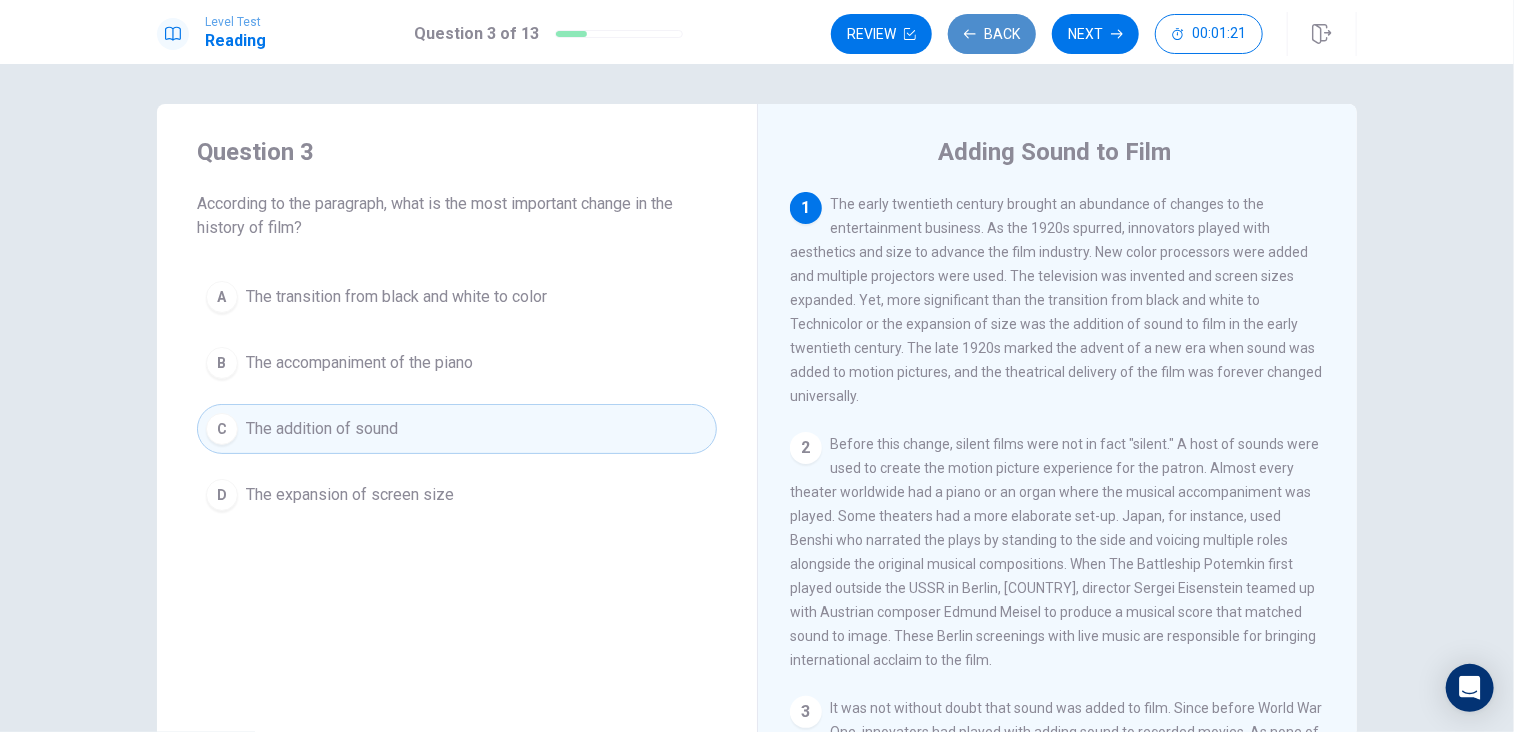 click on "Back" at bounding box center (992, 34) 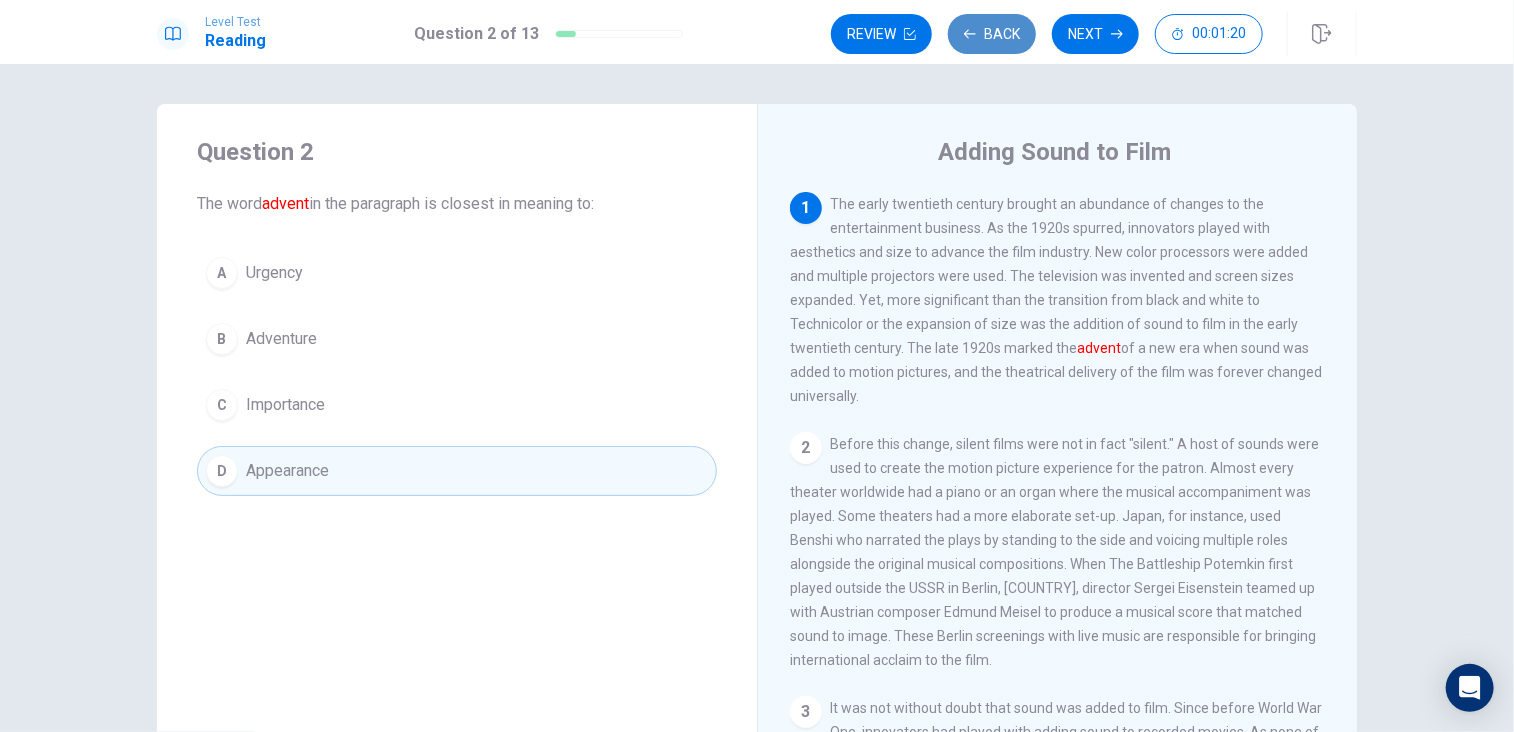 click on "Back" at bounding box center (992, 34) 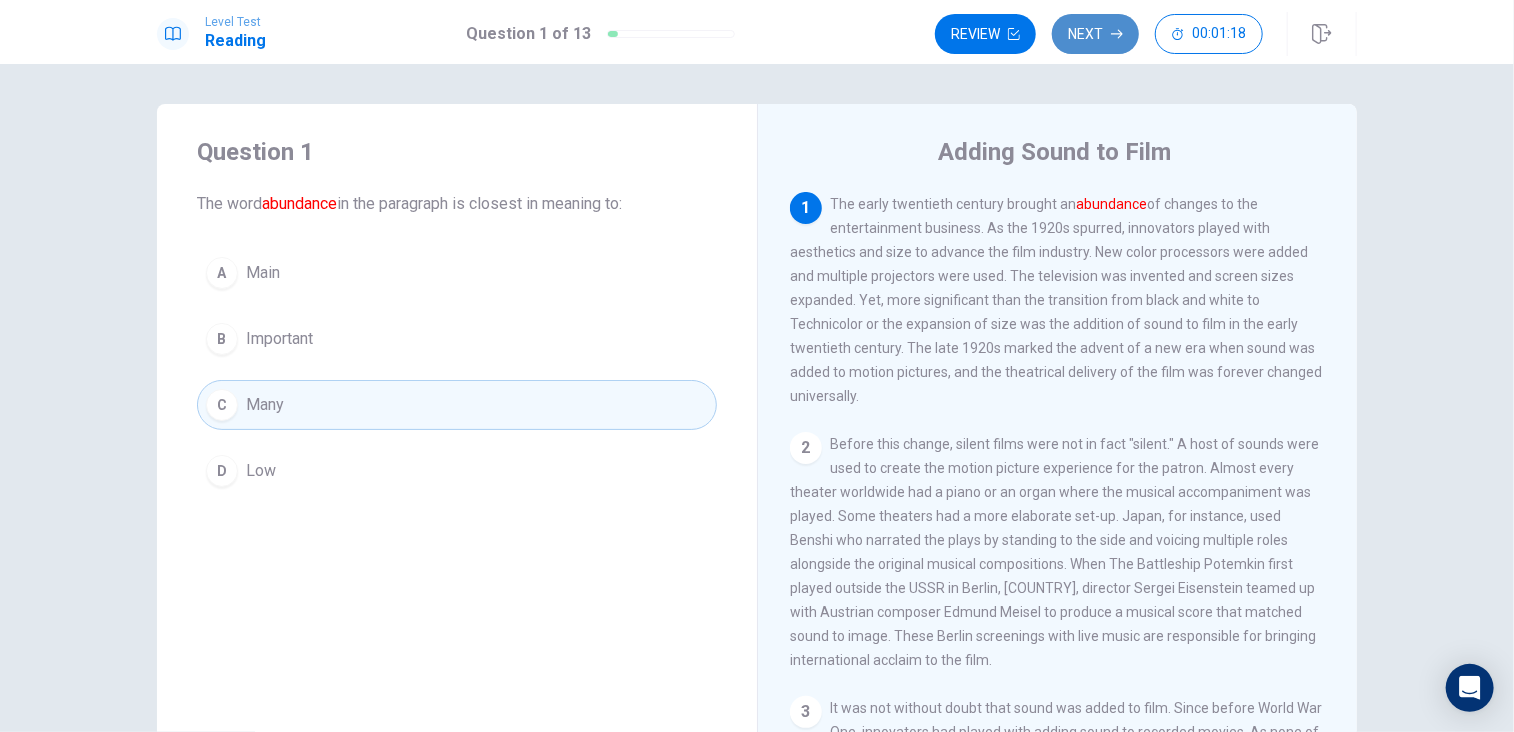 click on "Next" at bounding box center [1095, 34] 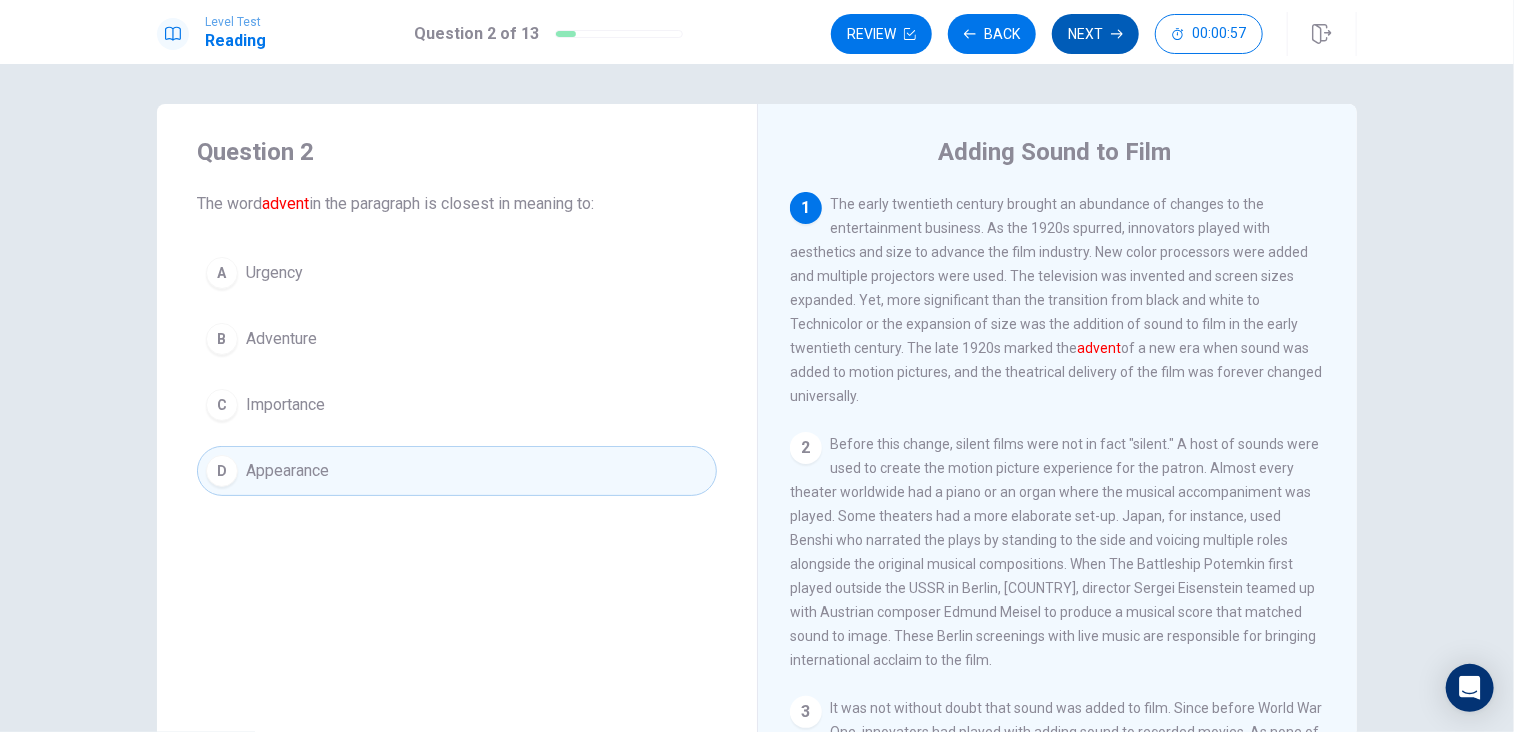 click on "Next" at bounding box center (1095, 34) 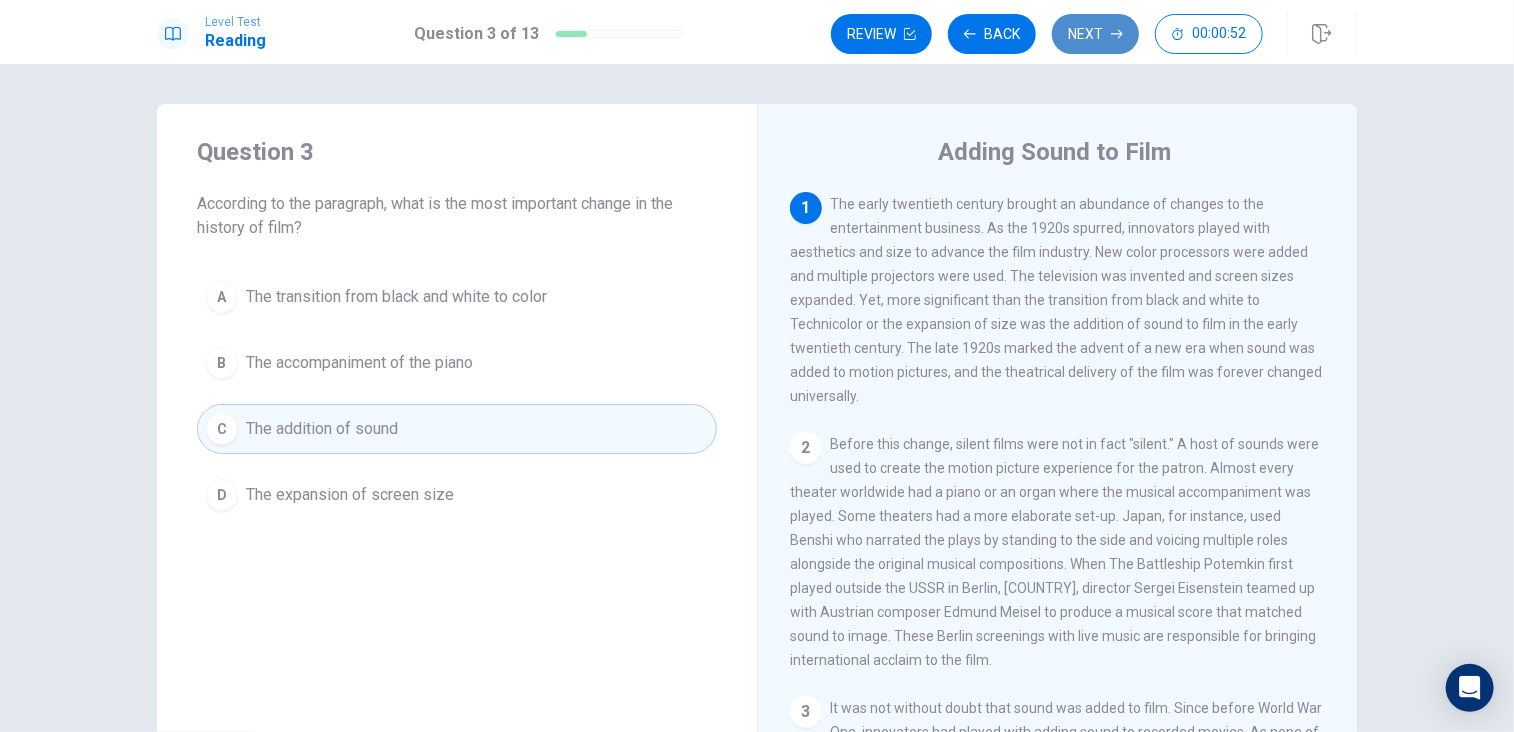 click on "Next" at bounding box center (1095, 34) 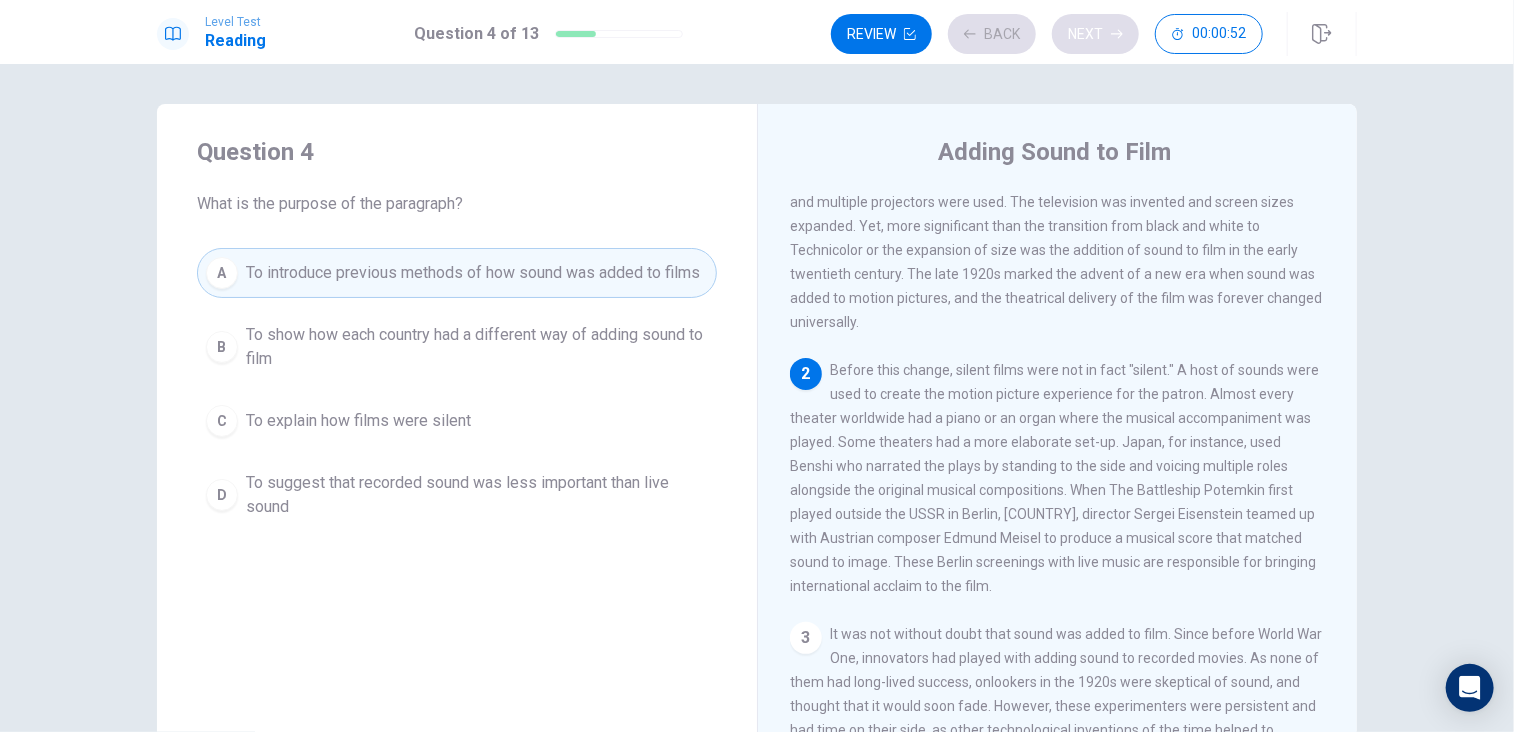 scroll, scrollTop: 120, scrollLeft: 0, axis: vertical 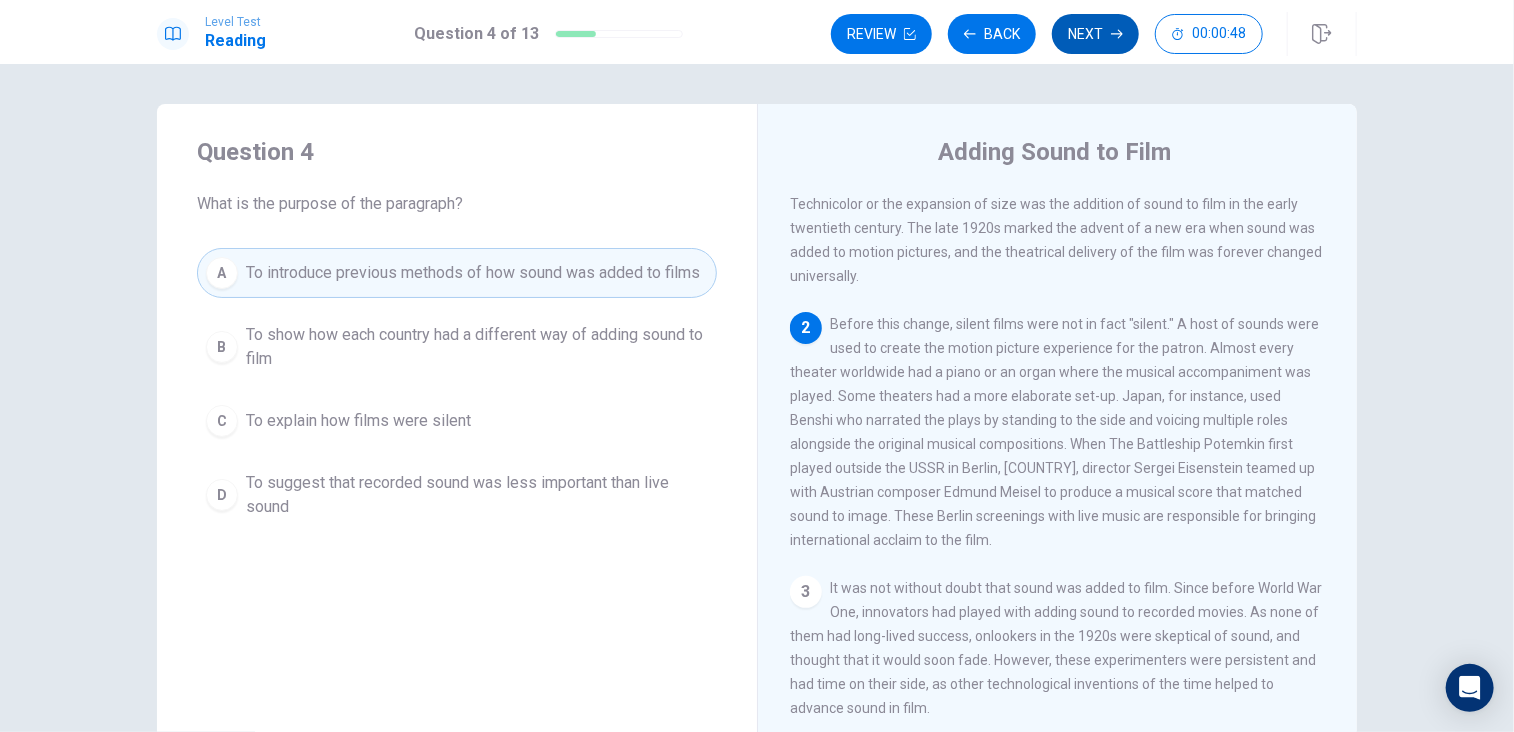 click on "Next" at bounding box center [1095, 34] 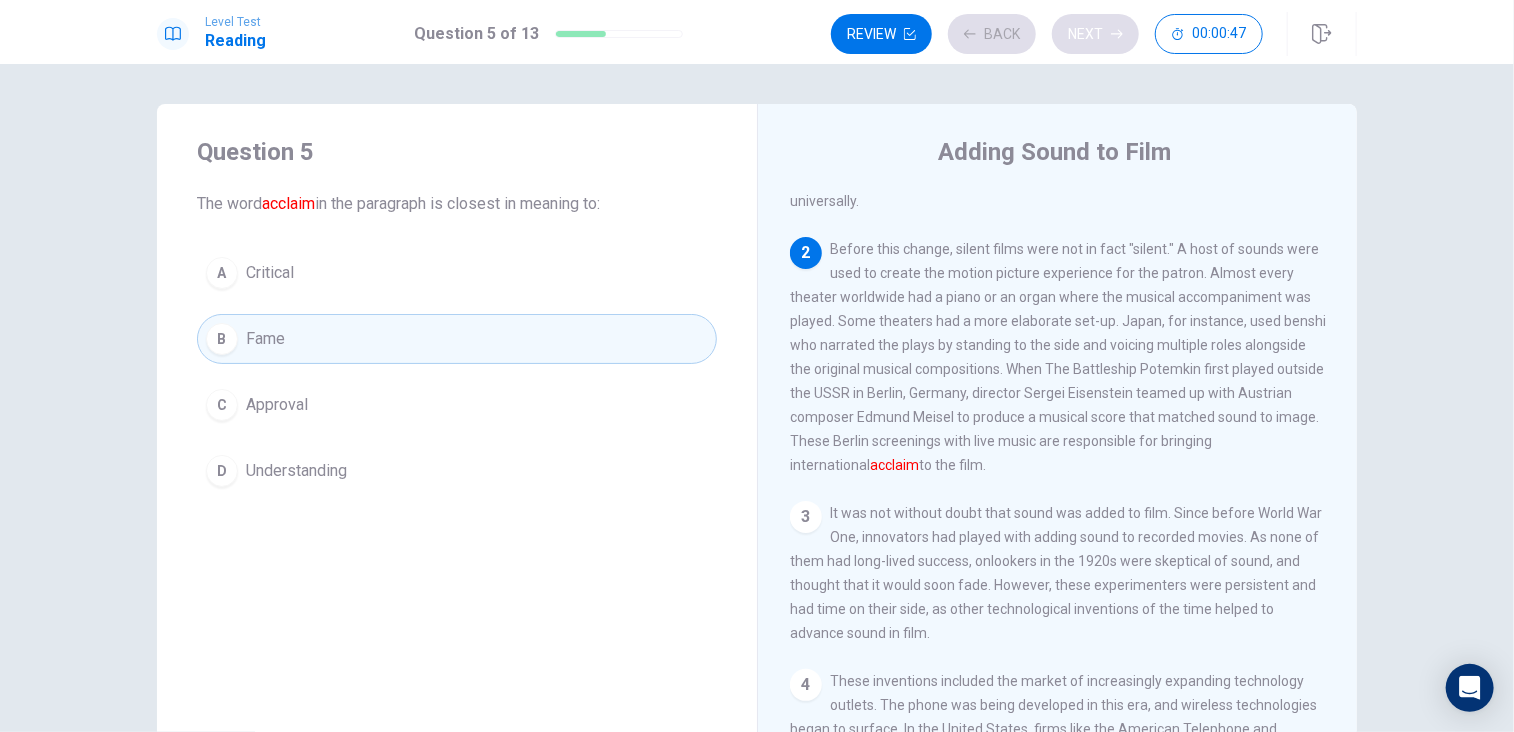 scroll, scrollTop: 247, scrollLeft: 0, axis: vertical 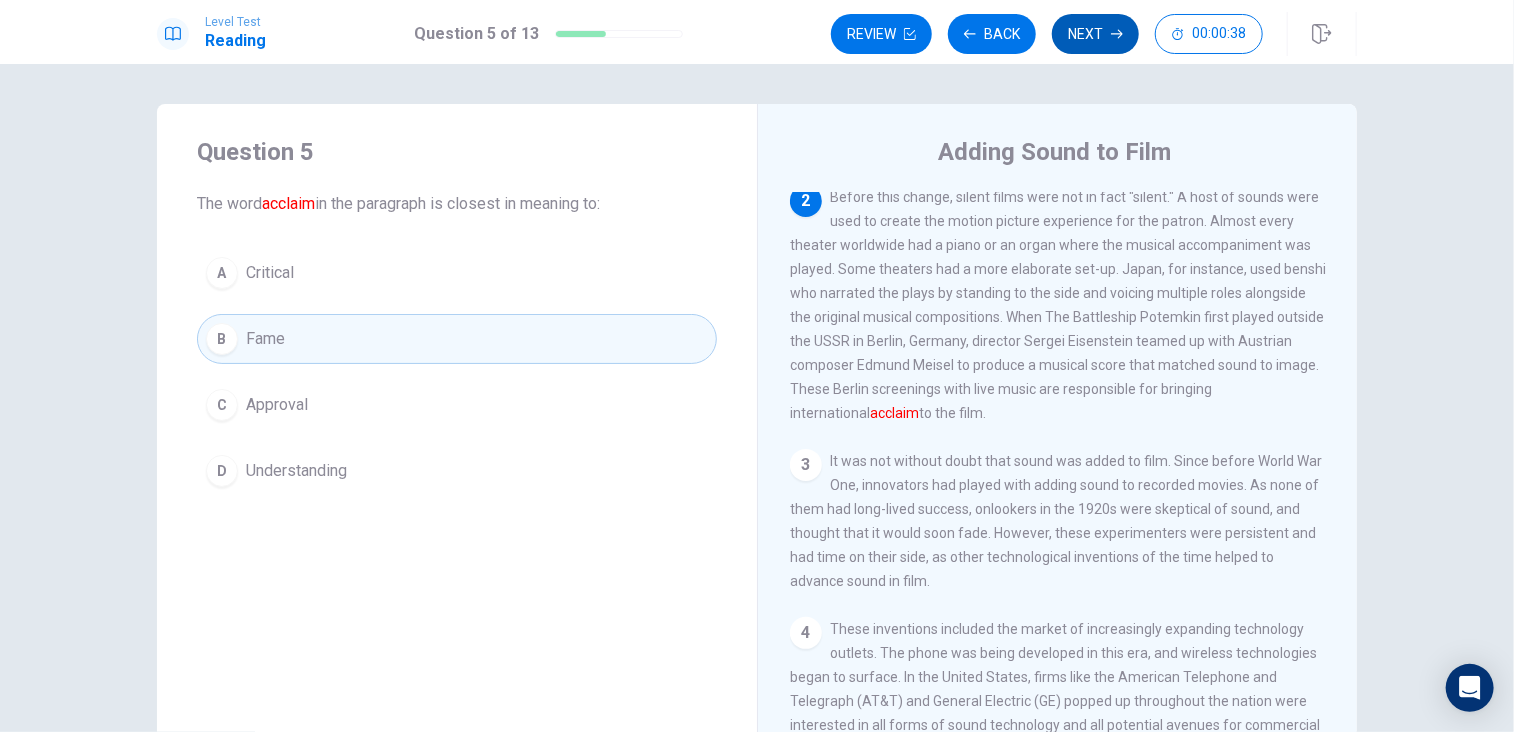 click on "Next" at bounding box center (1095, 34) 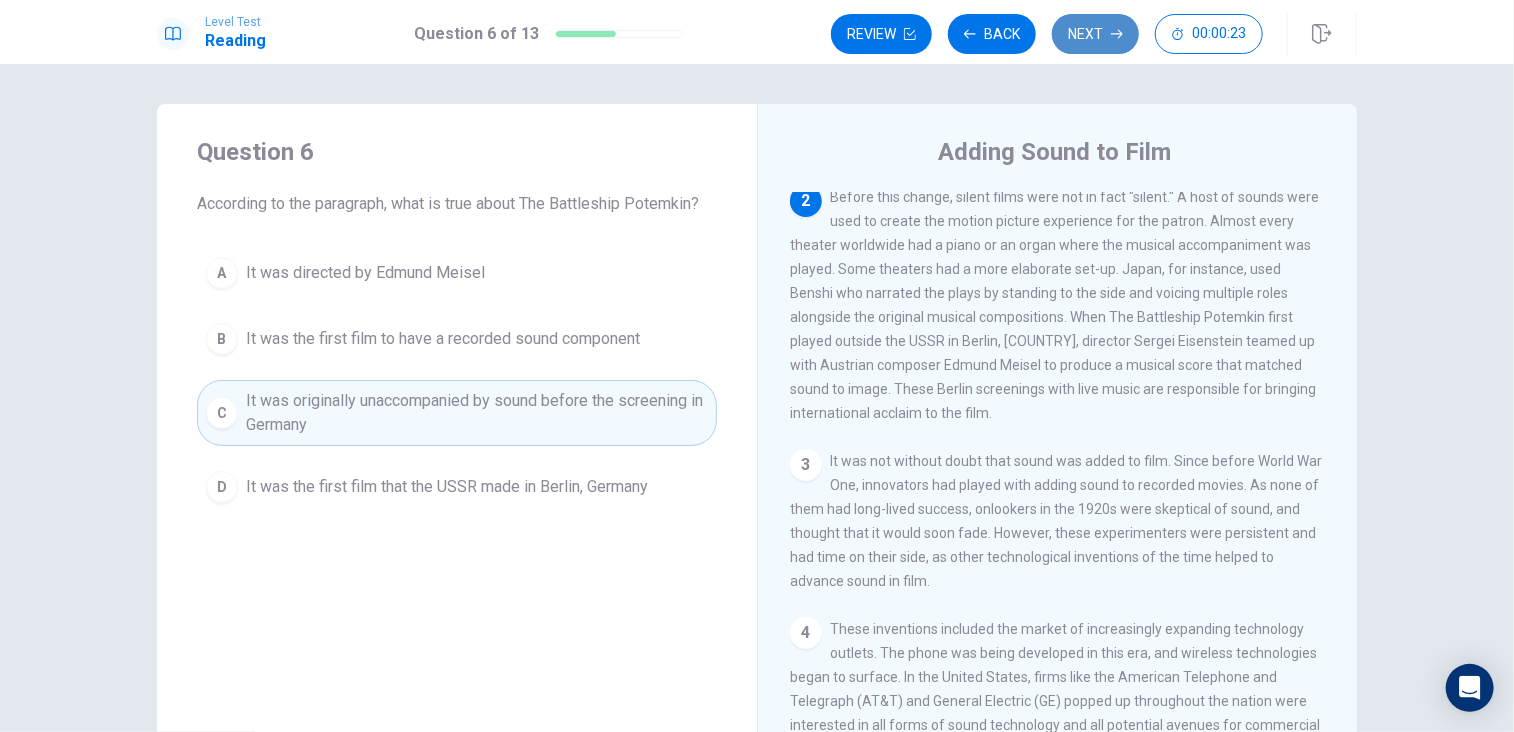 click on "Next" at bounding box center (1095, 34) 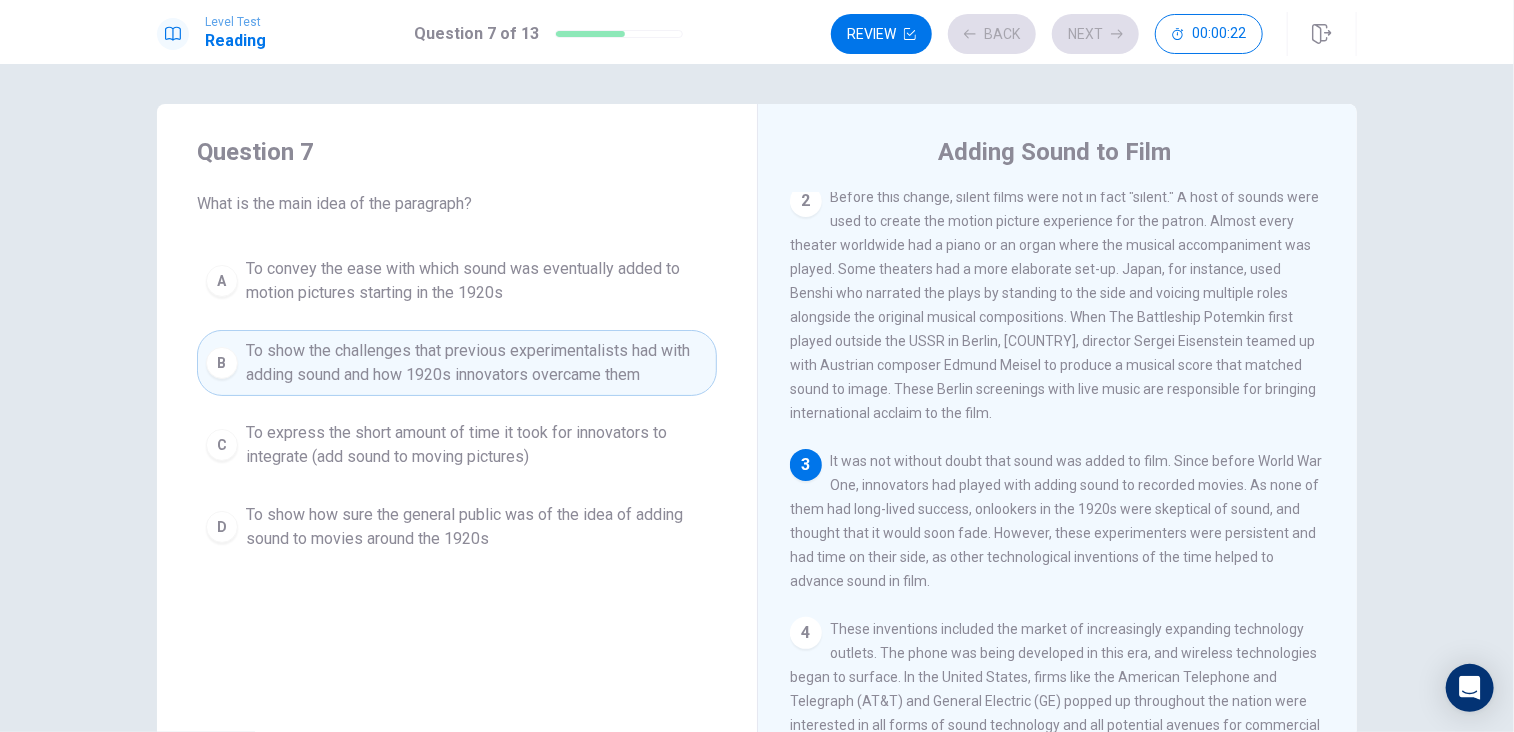 scroll, scrollTop: 292, scrollLeft: 0, axis: vertical 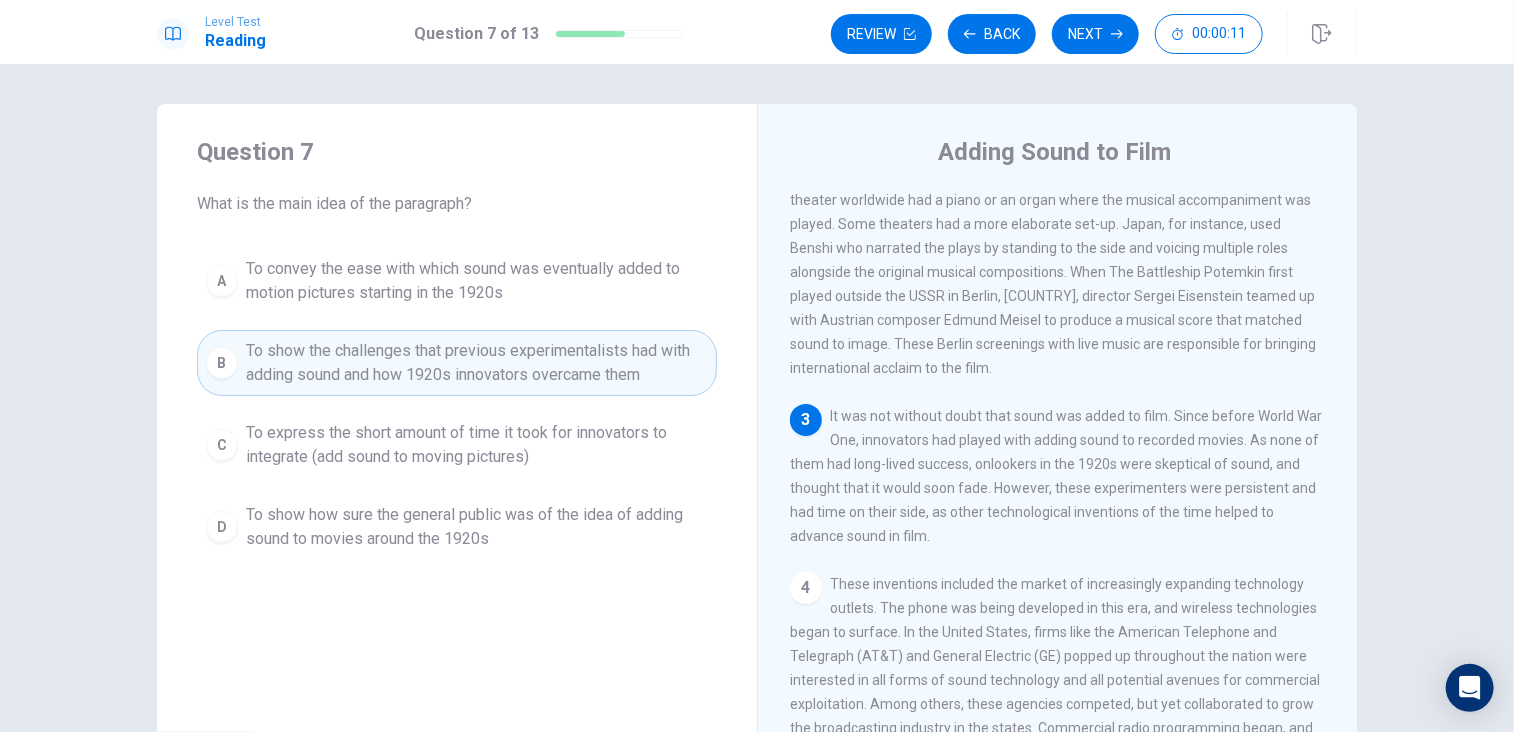 click on "Level Test   Reading Question 7 of 13 Review Back Next 00:00:11" at bounding box center (757, 32) 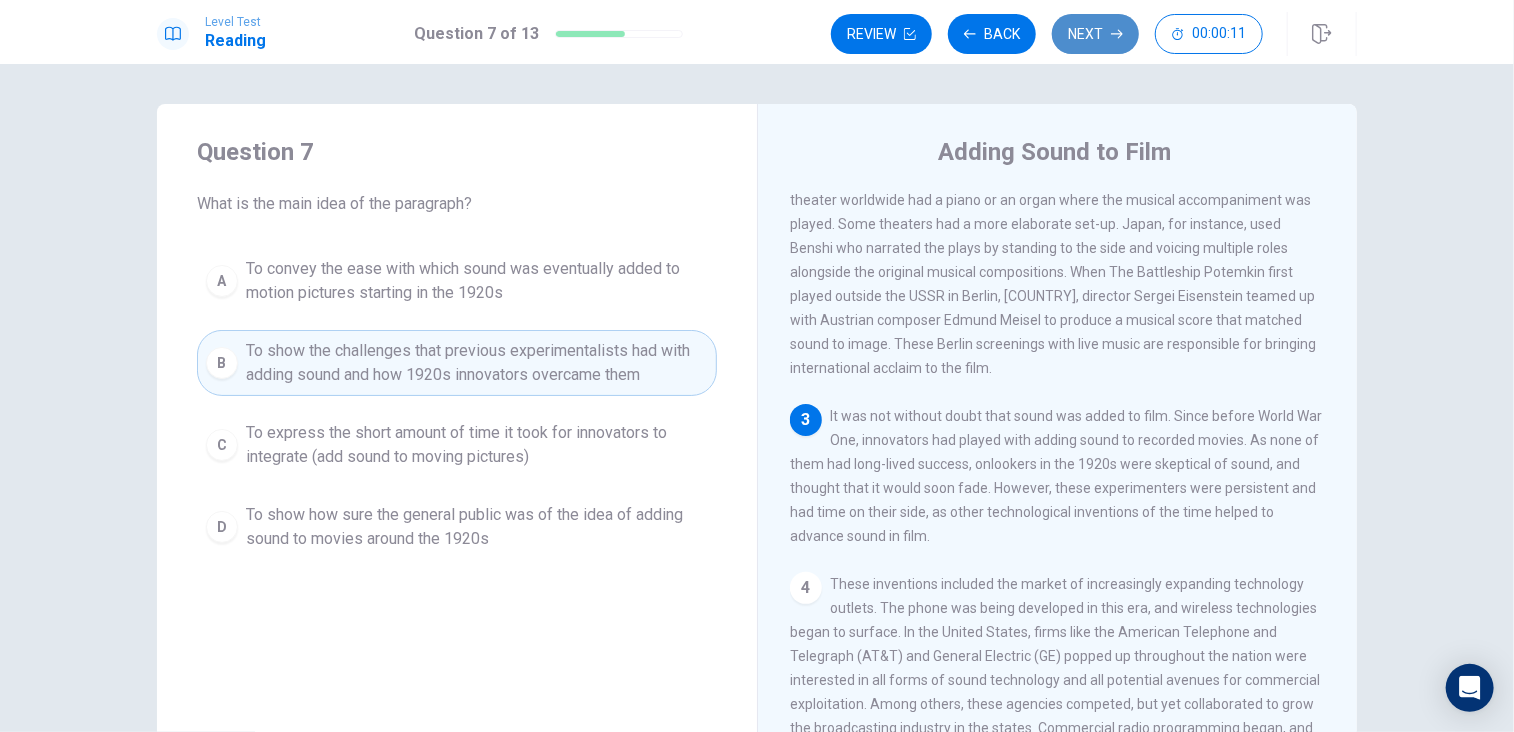 click 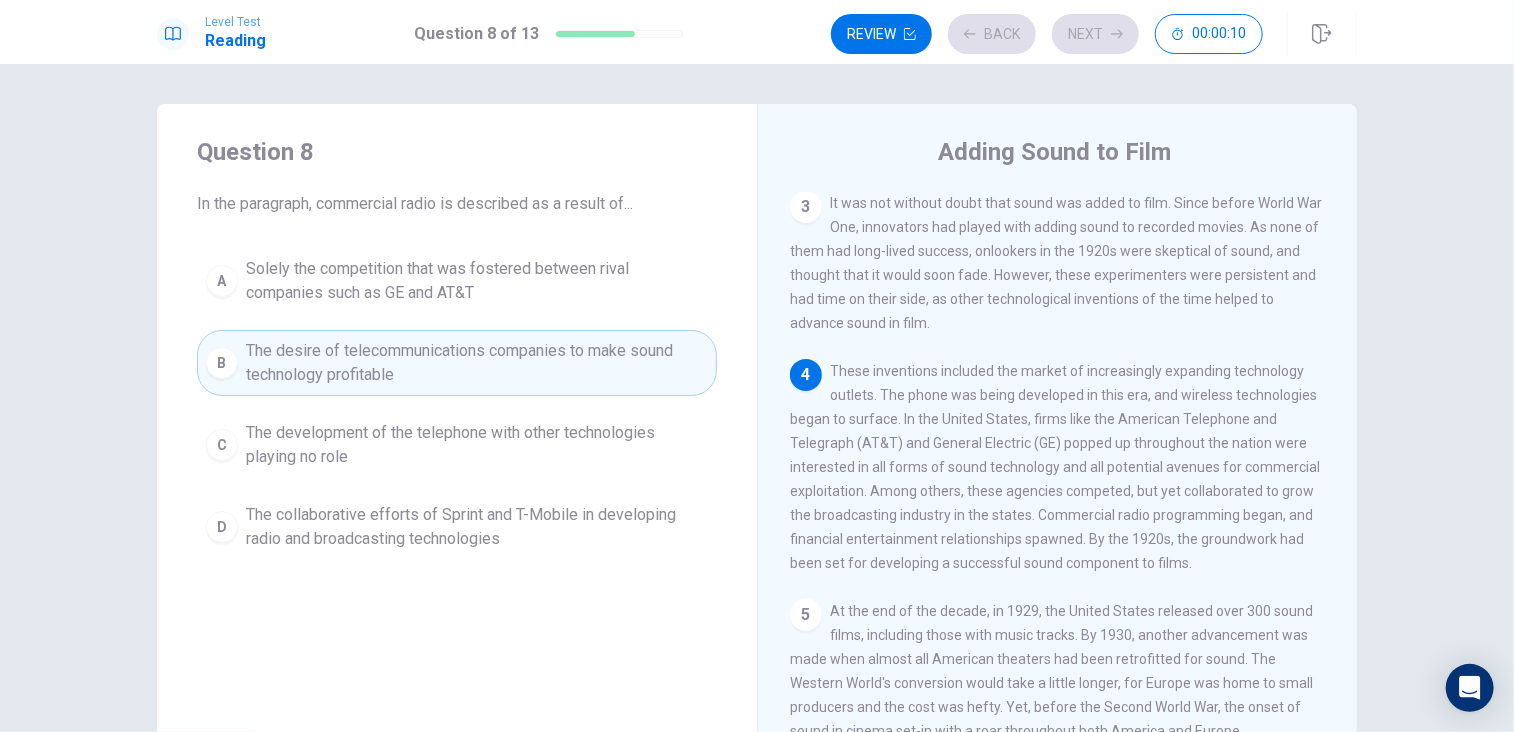 scroll, scrollTop: 536, scrollLeft: 0, axis: vertical 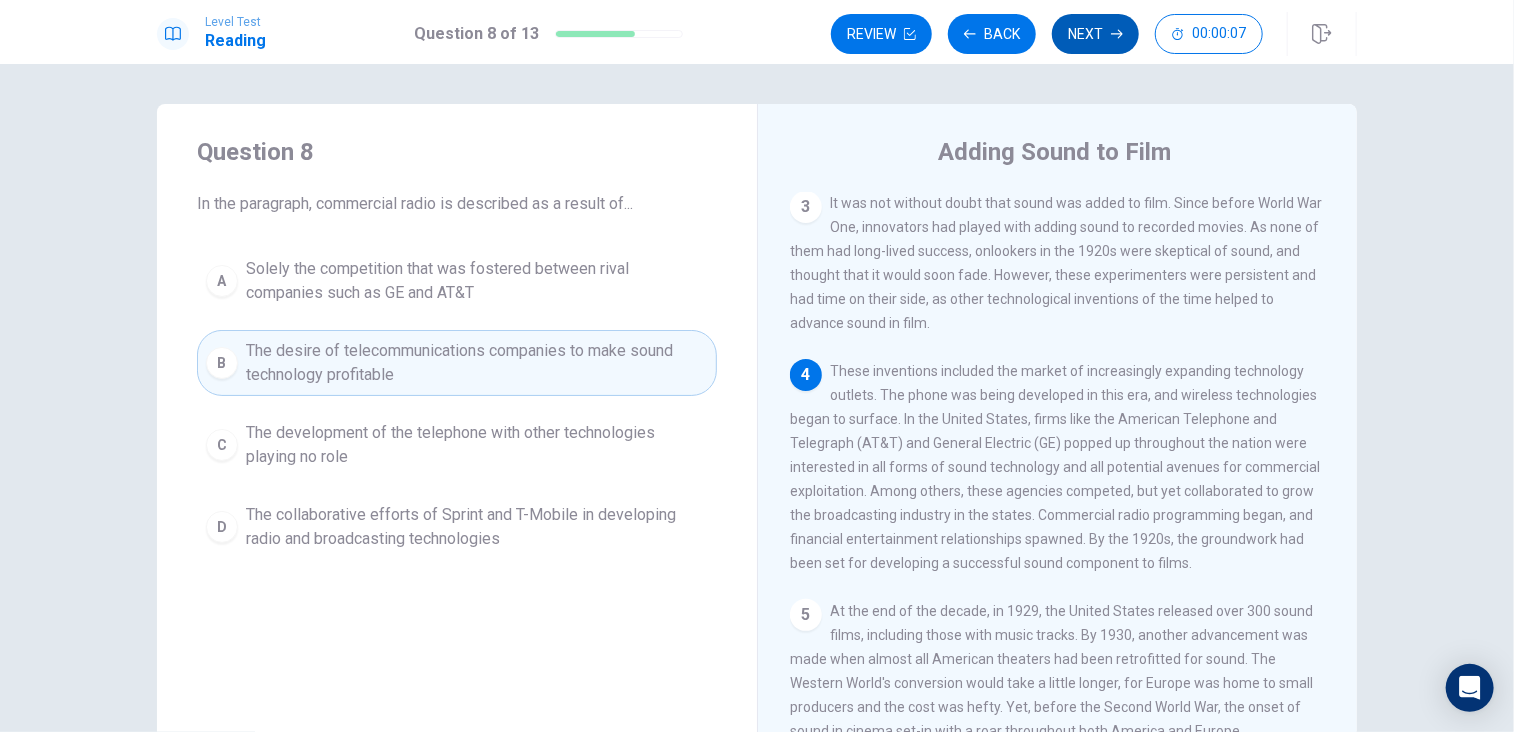 click 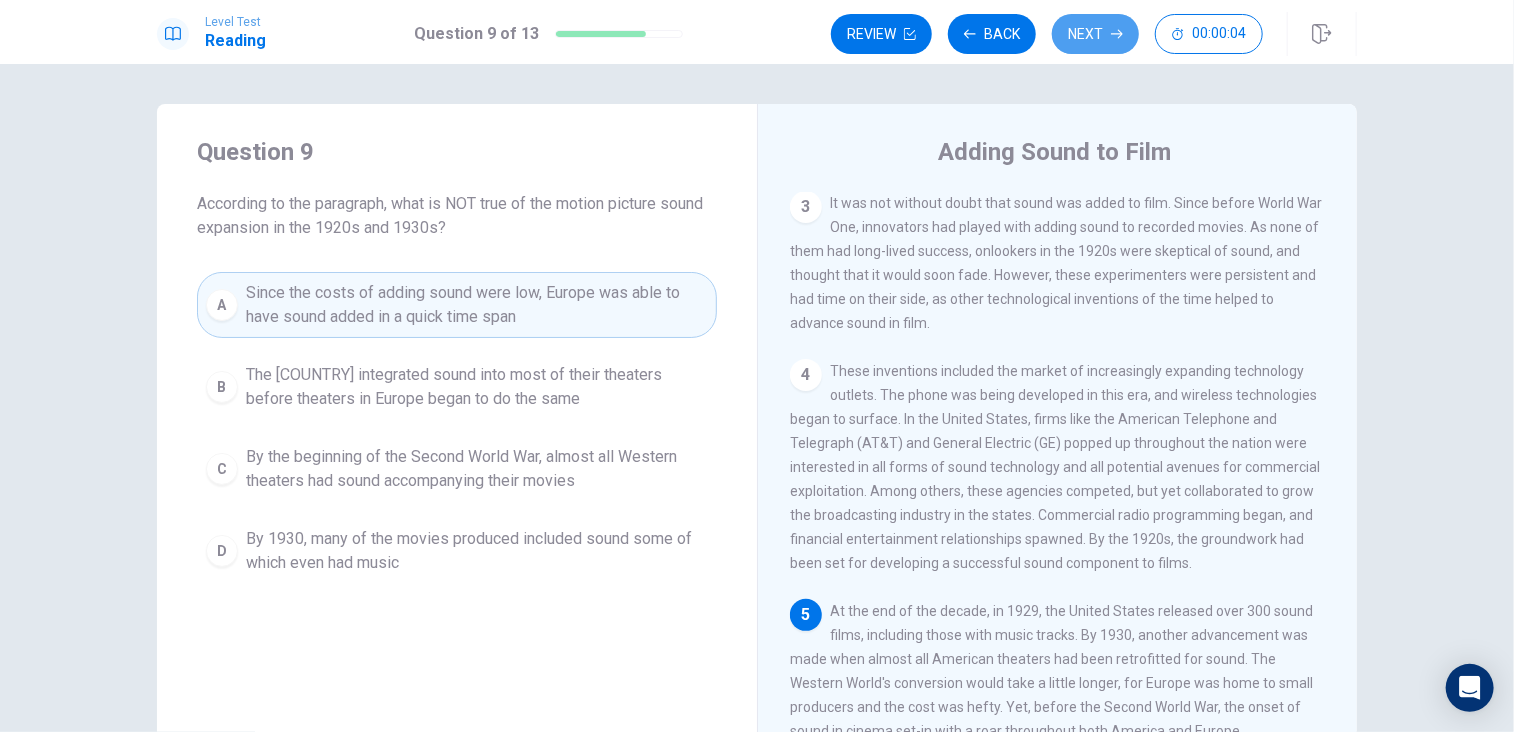 click on "Next" at bounding box center (1095, 34) 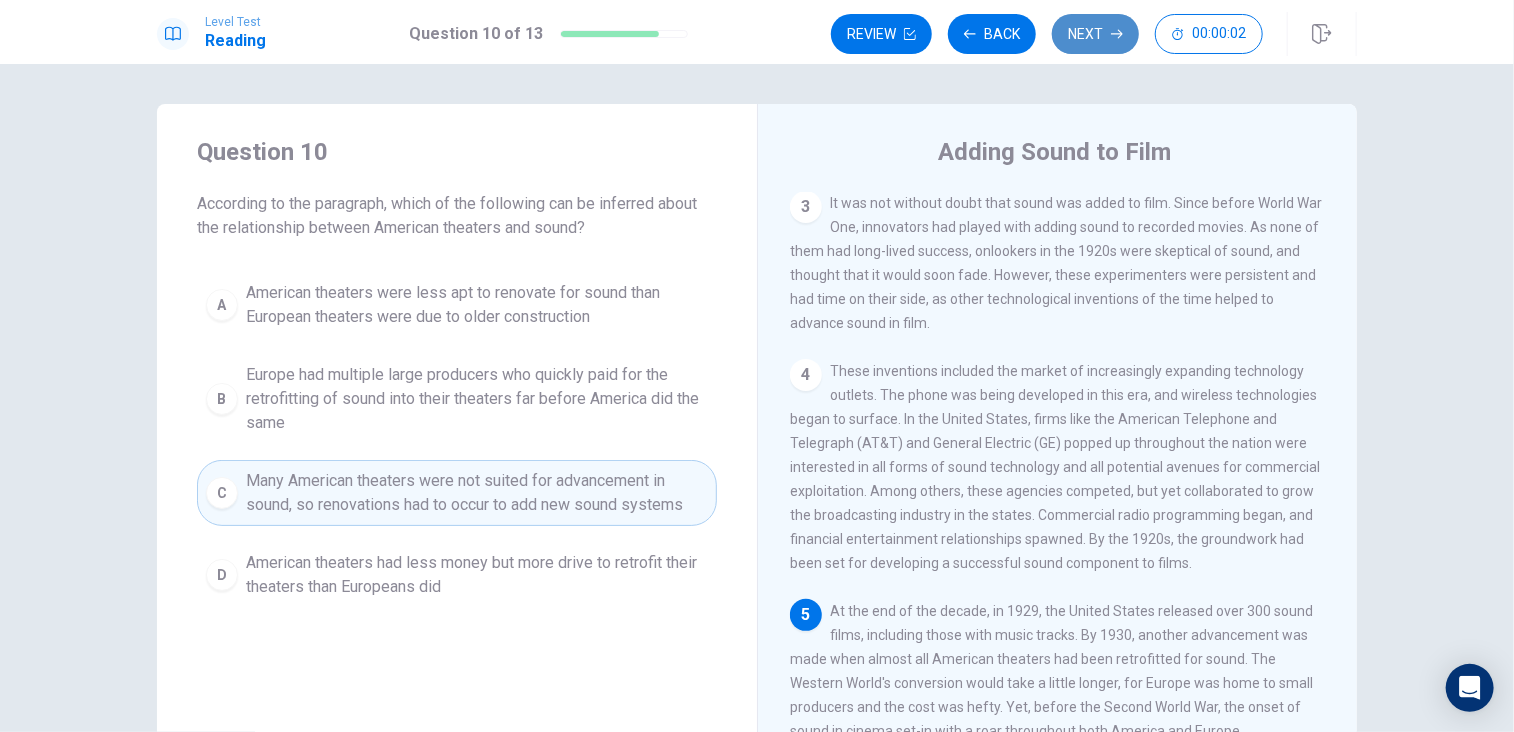 click on "Next" at bounding box center [1095, 34] 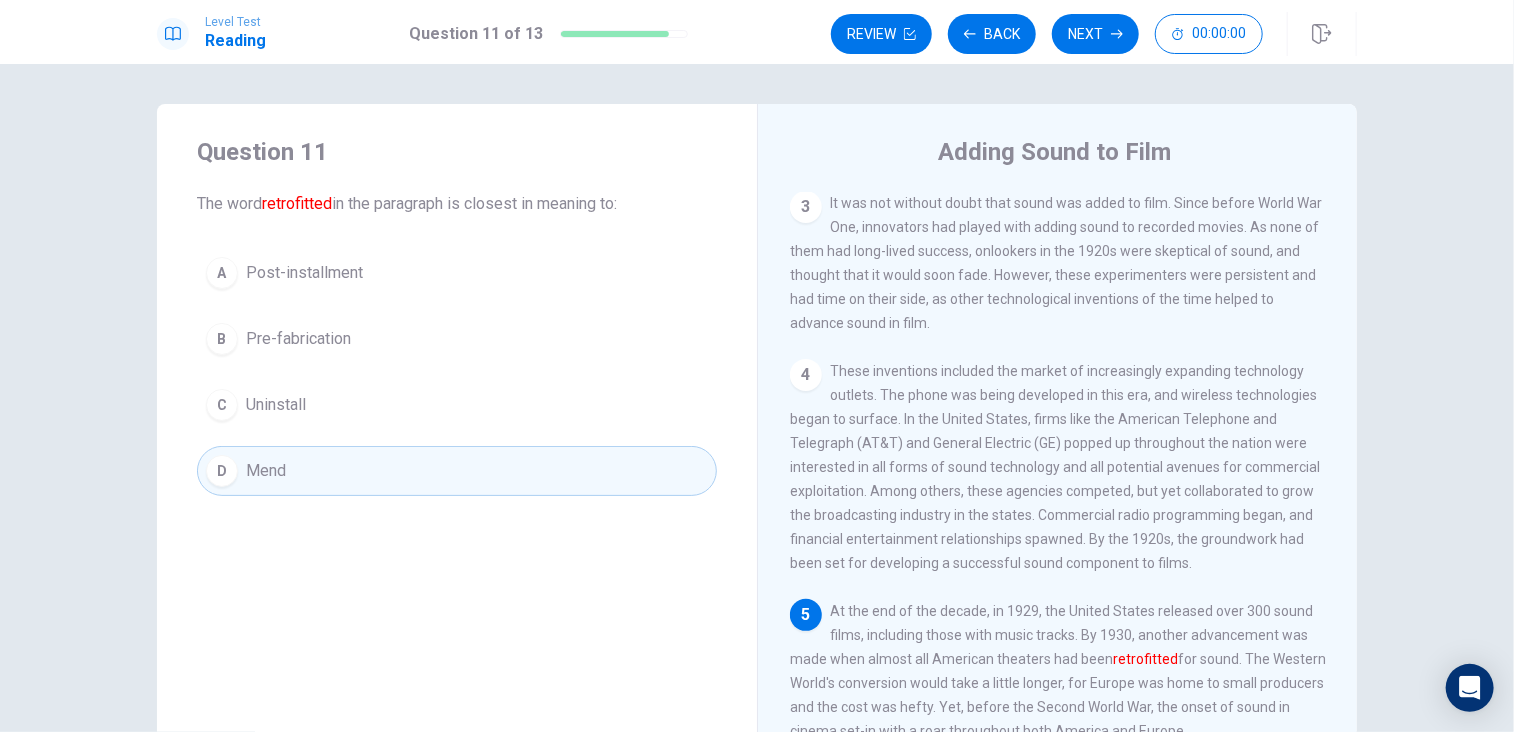scroll, scrollTop: 100, scrollLeft: 0, axis: vertical 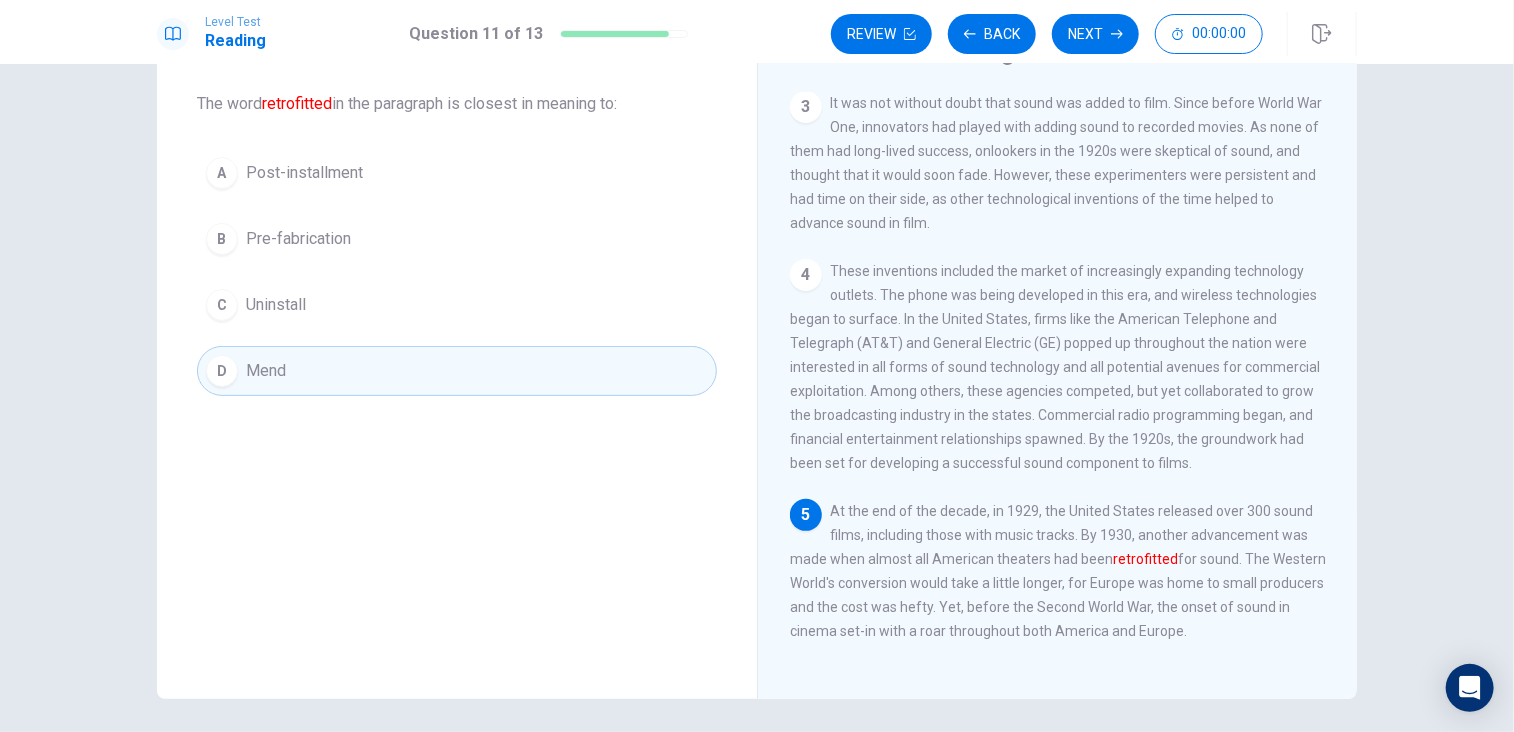 click on "Next" at bounding box center [1095, 34] 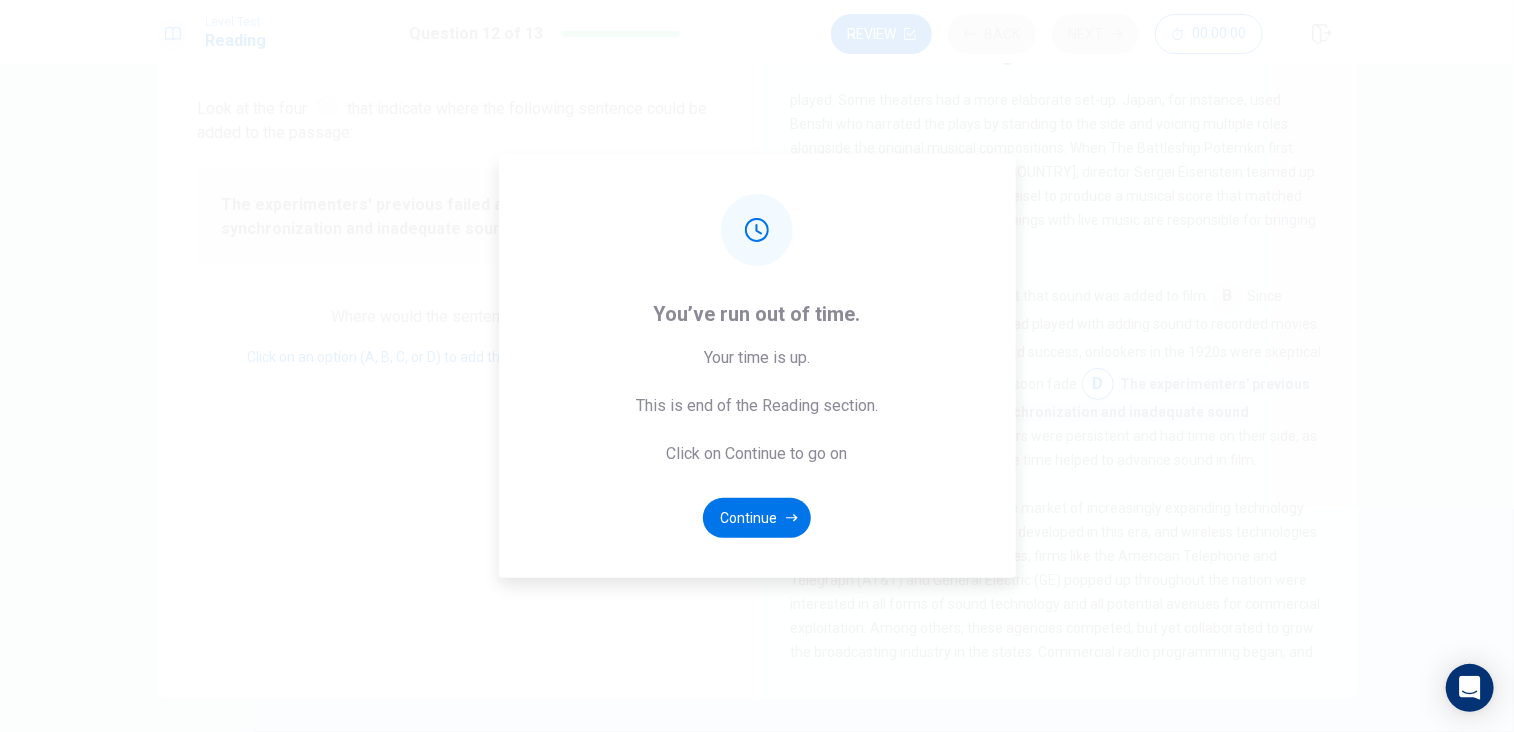 scroll, scrollTop: 336, scrollLeft: 0, axis: vertical 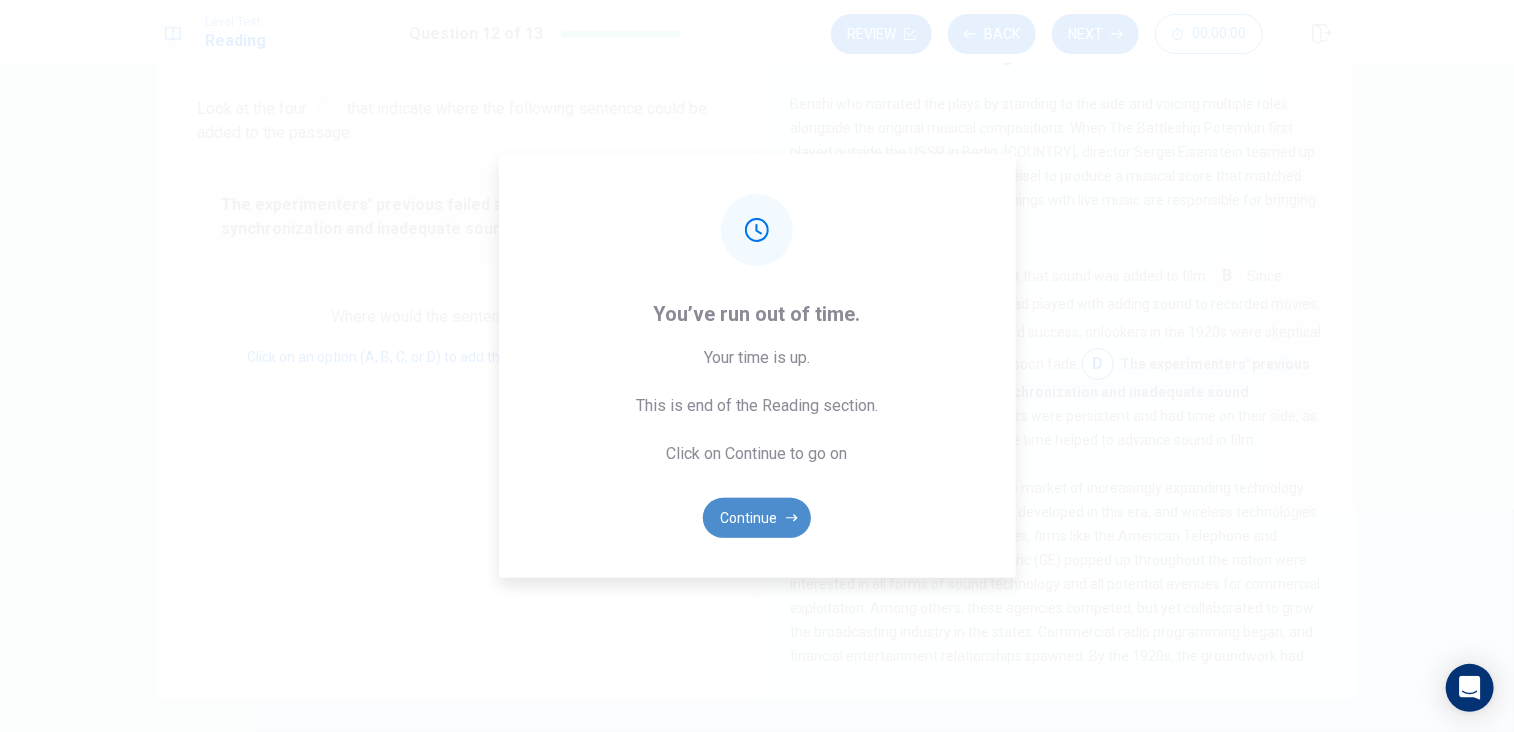 click on "Continue" at bounding box center [757, 518] 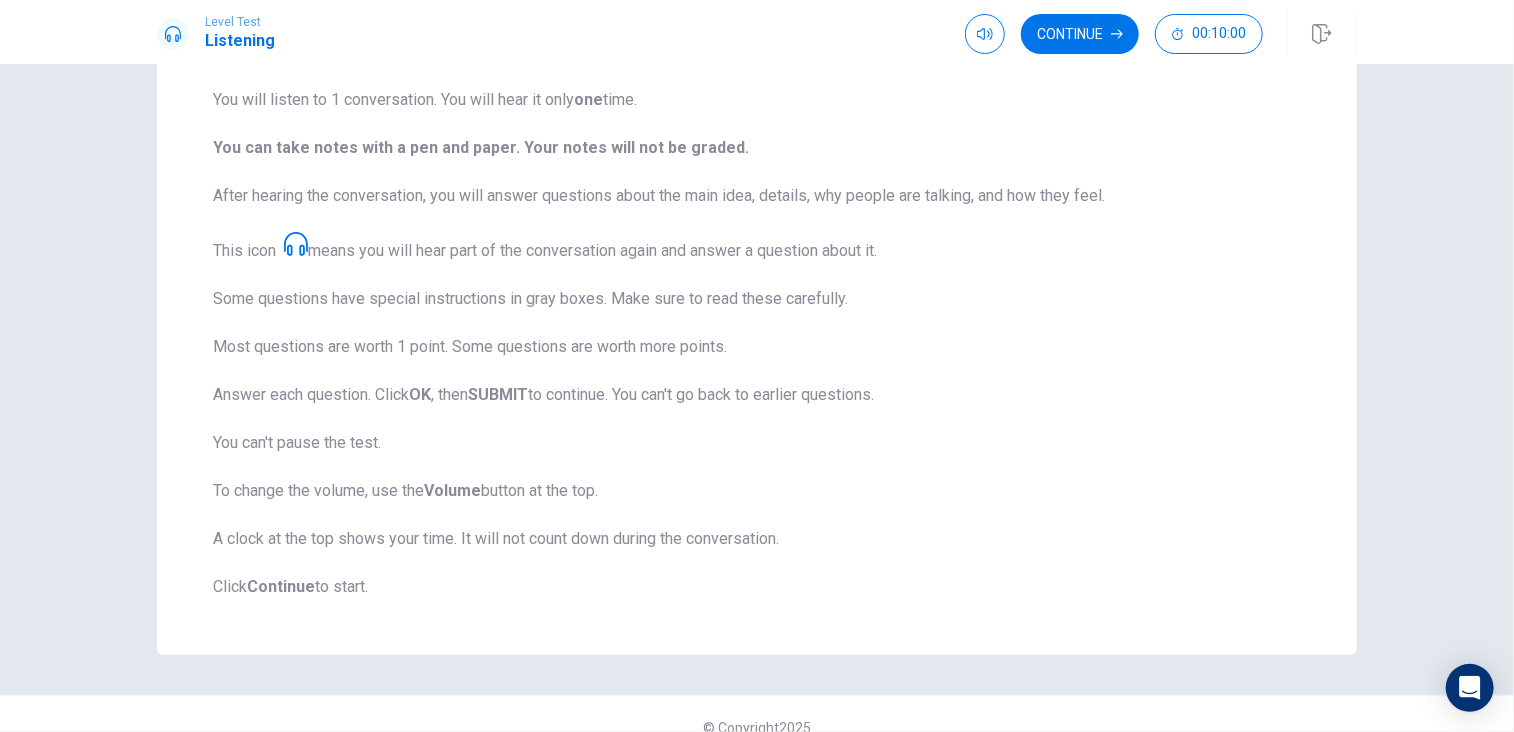 scroll, scrollTop: 0, scrollLeft: 0, axis: both 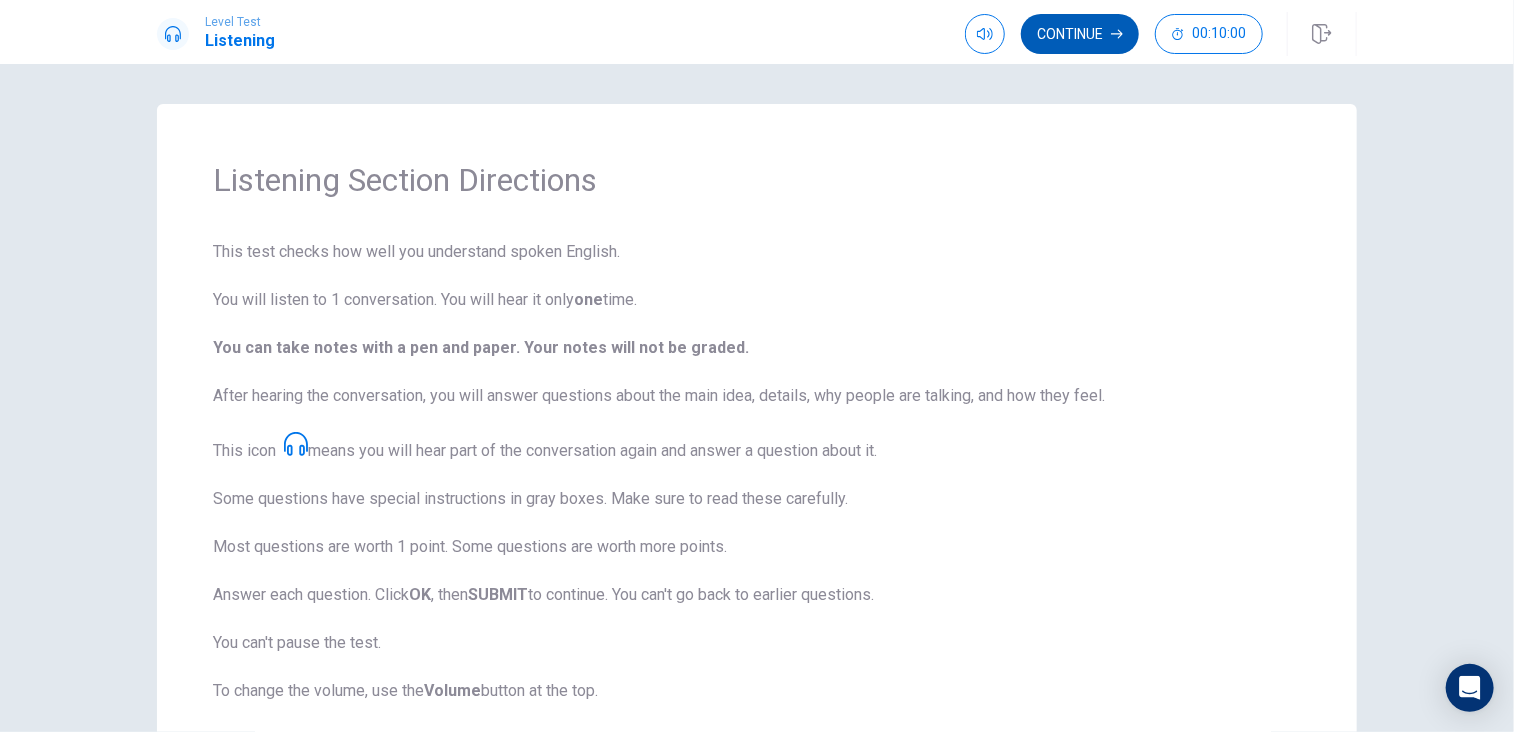 click on "Continue" at bounding box center [1080, 34] 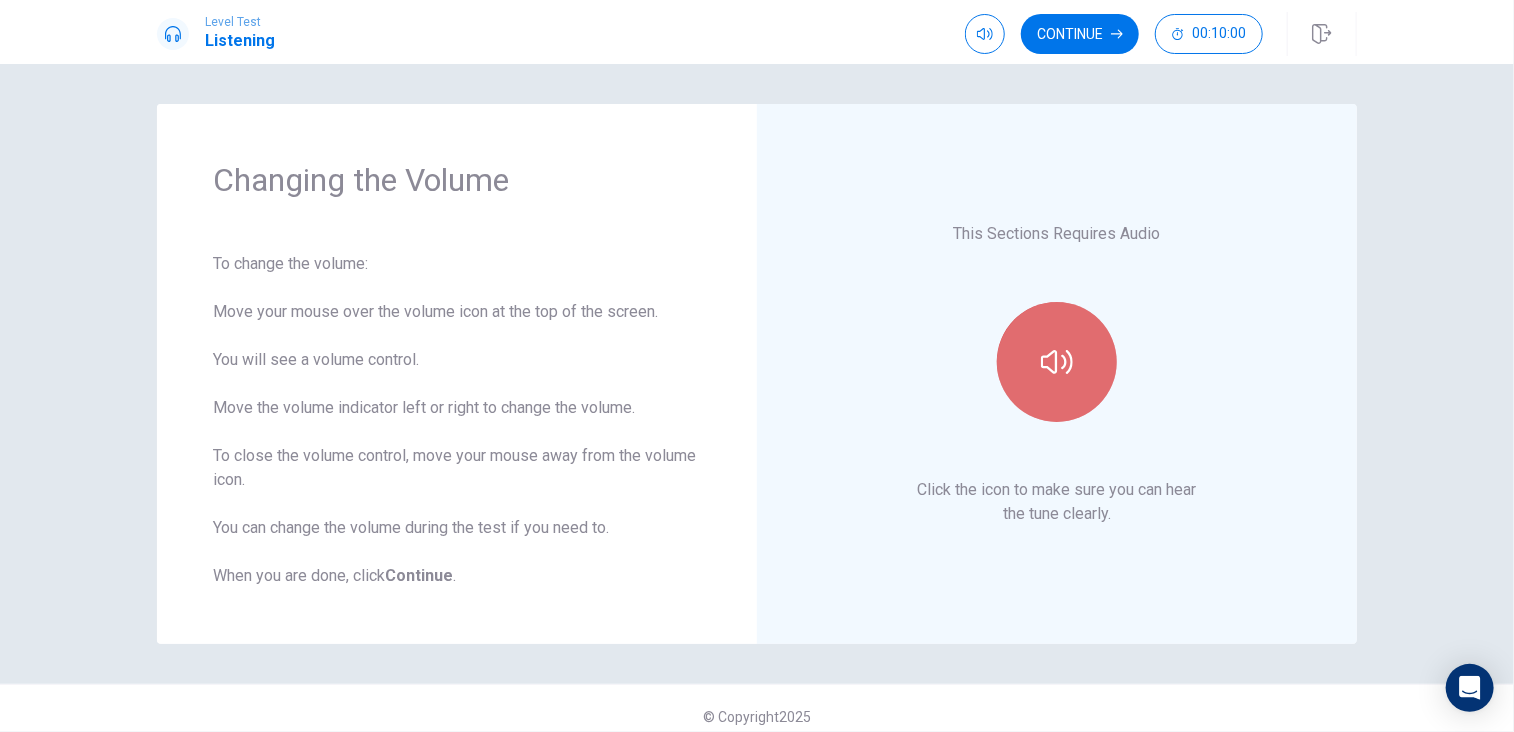 click 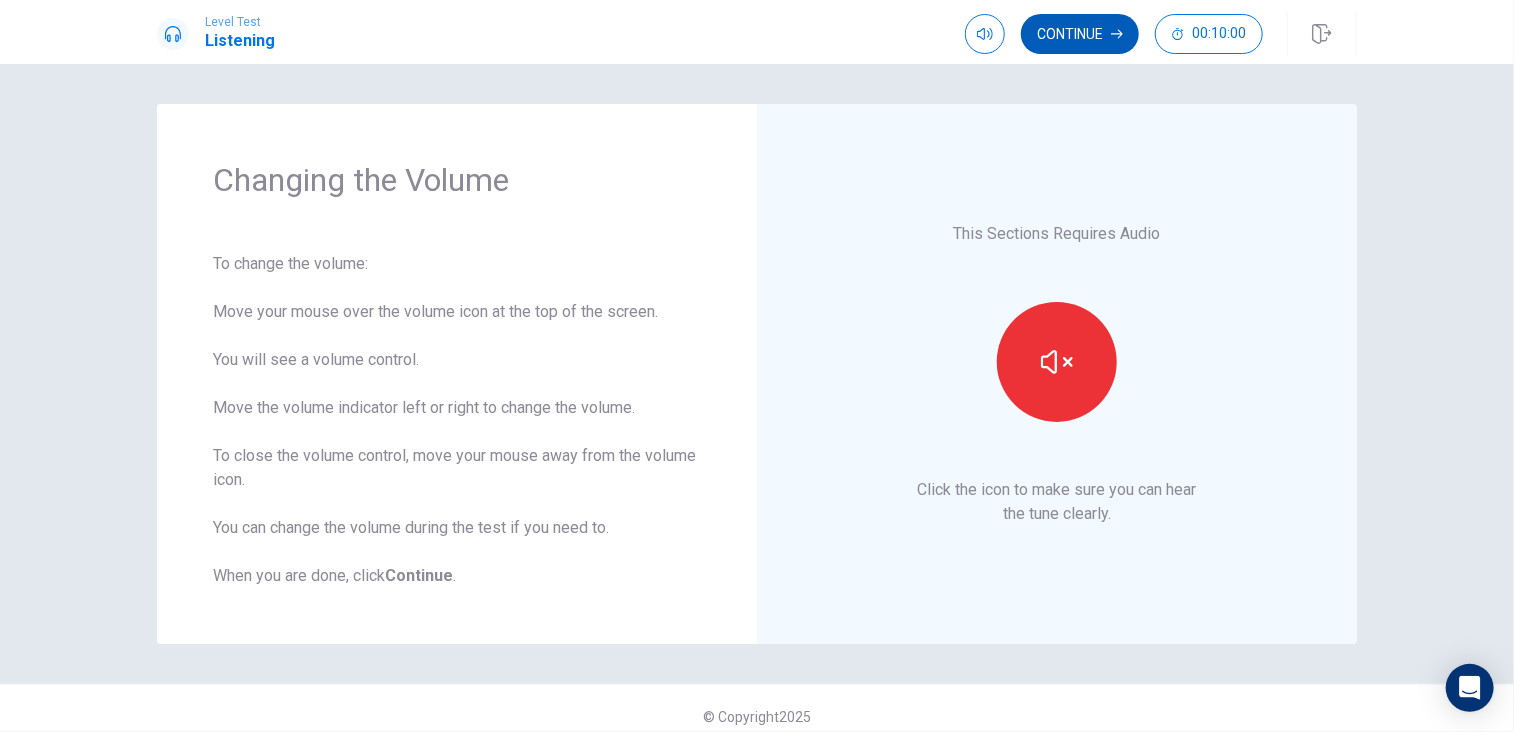 click on "Continue" at bounding box center (1080, 34) 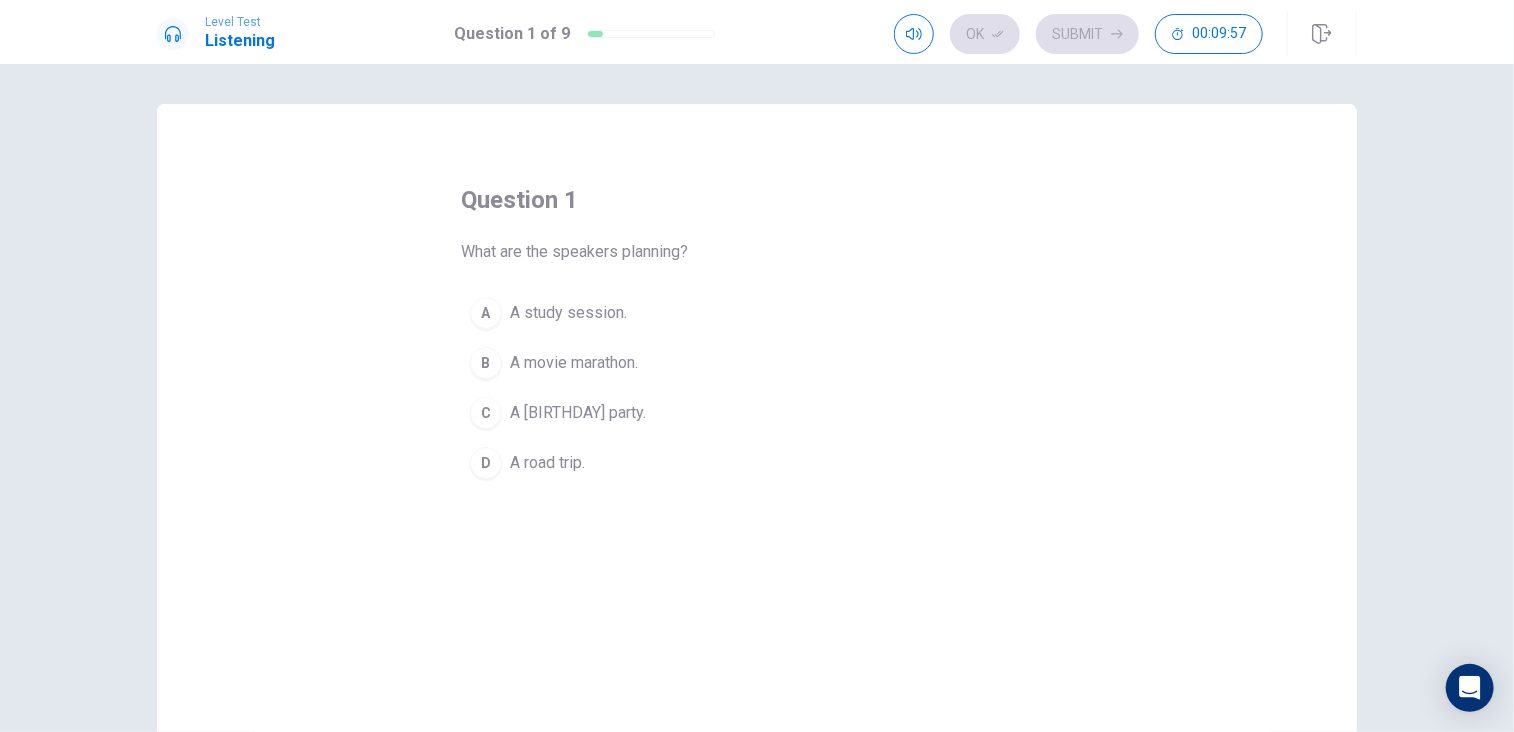 click on "A road trip." at bounding box center [547, 463] 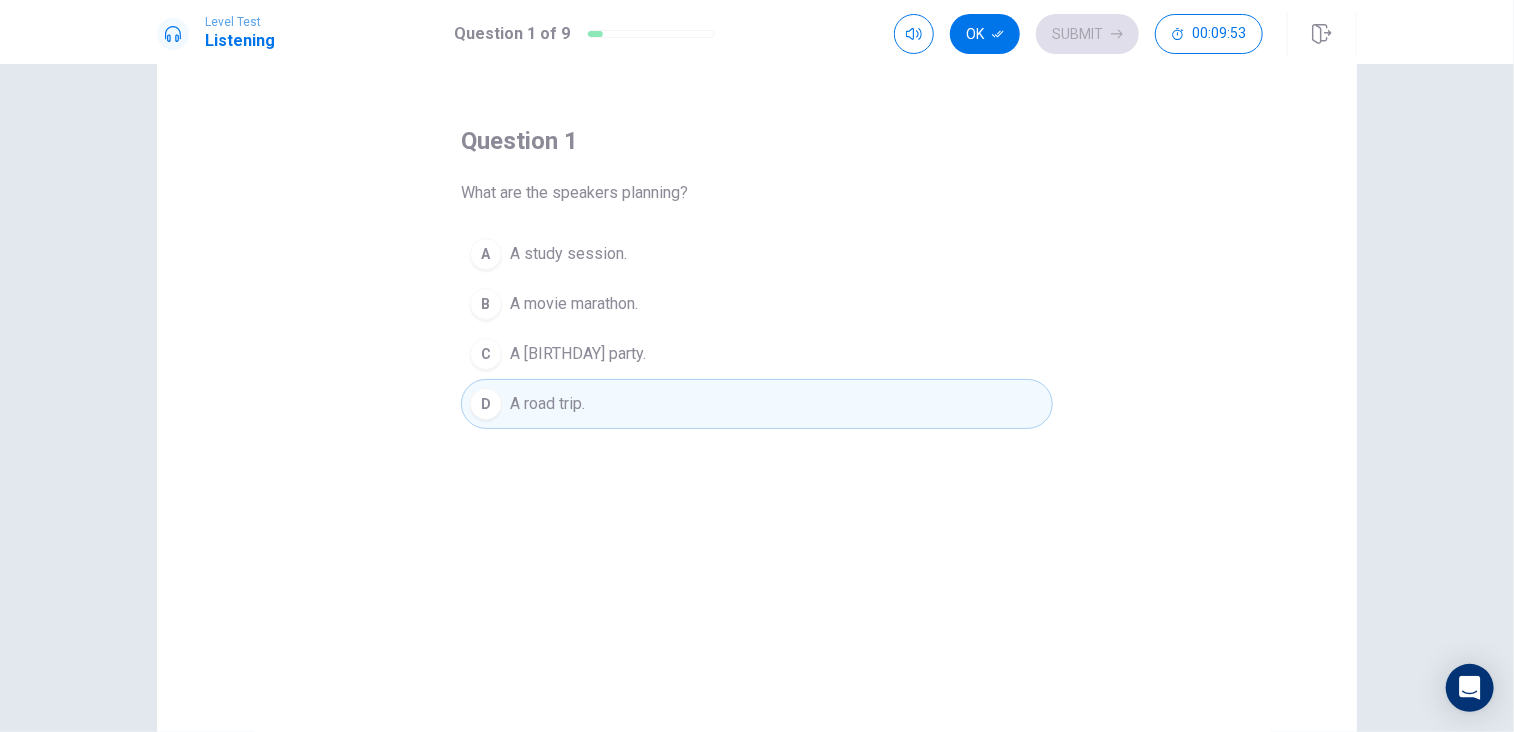 scroll, scrollTop: 0, scrollLeft: 0, axis: both 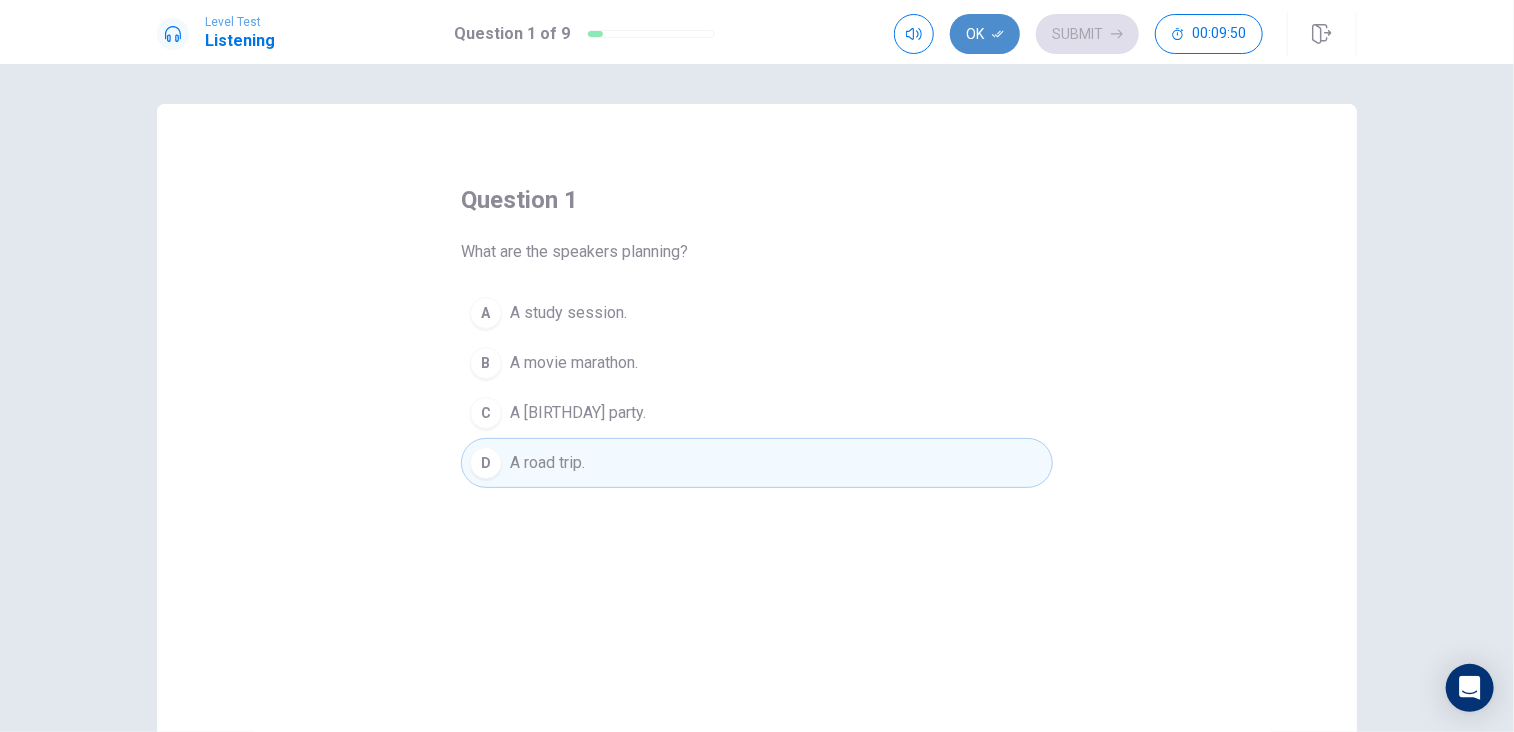 click on "Ok" at bounding box center (985, 34) 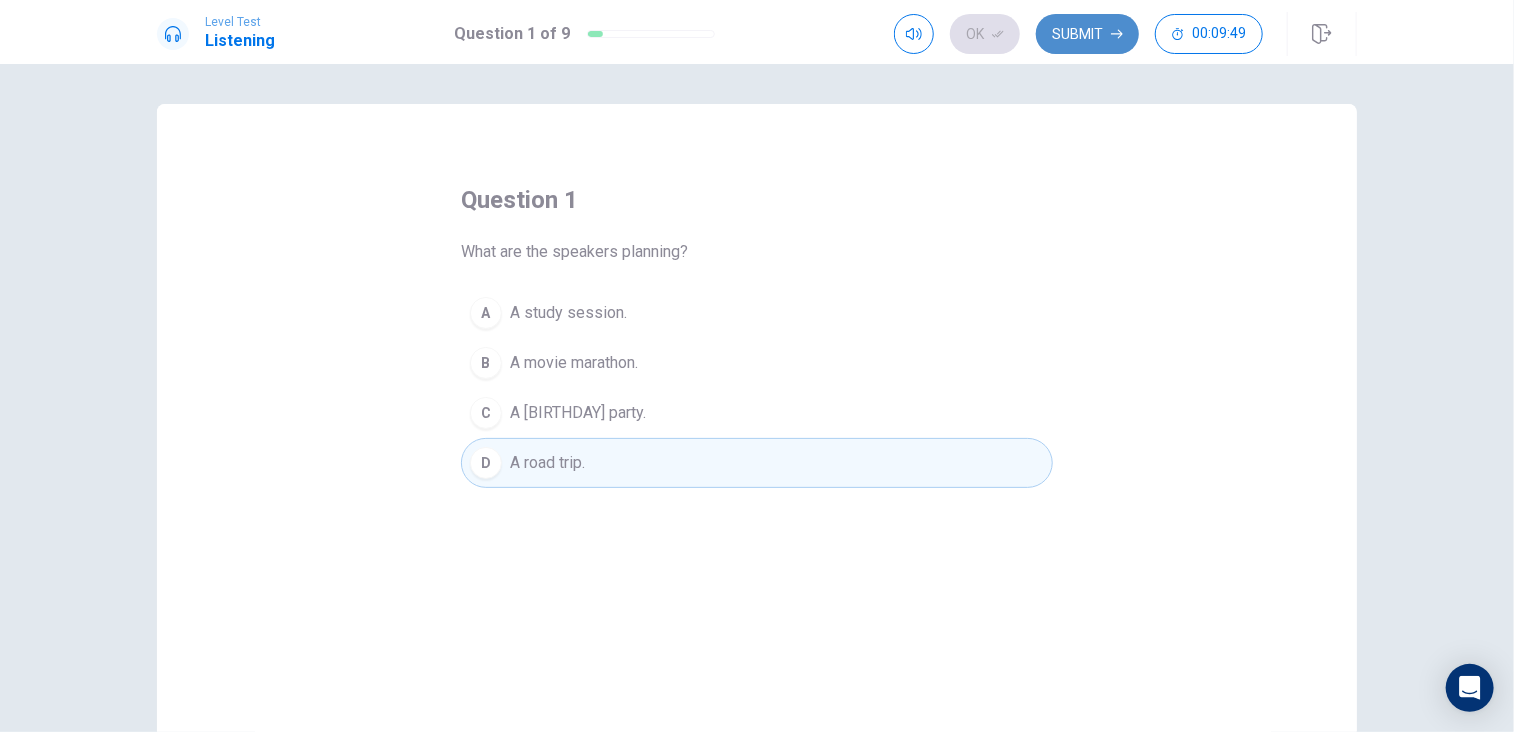 click on "Submit" at bounding box center [1087, 34] 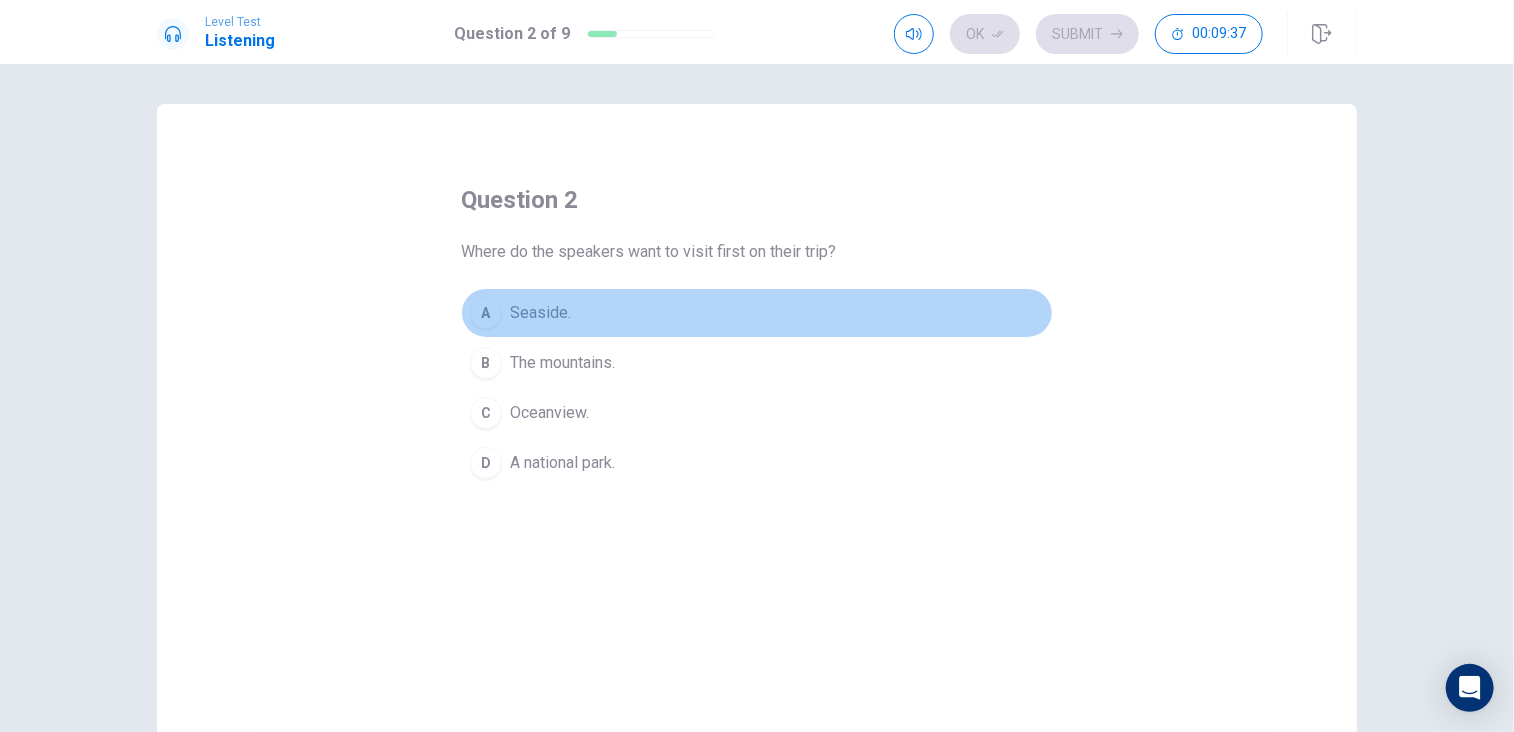 click on "Seaside." at bounding box center (540, 313) 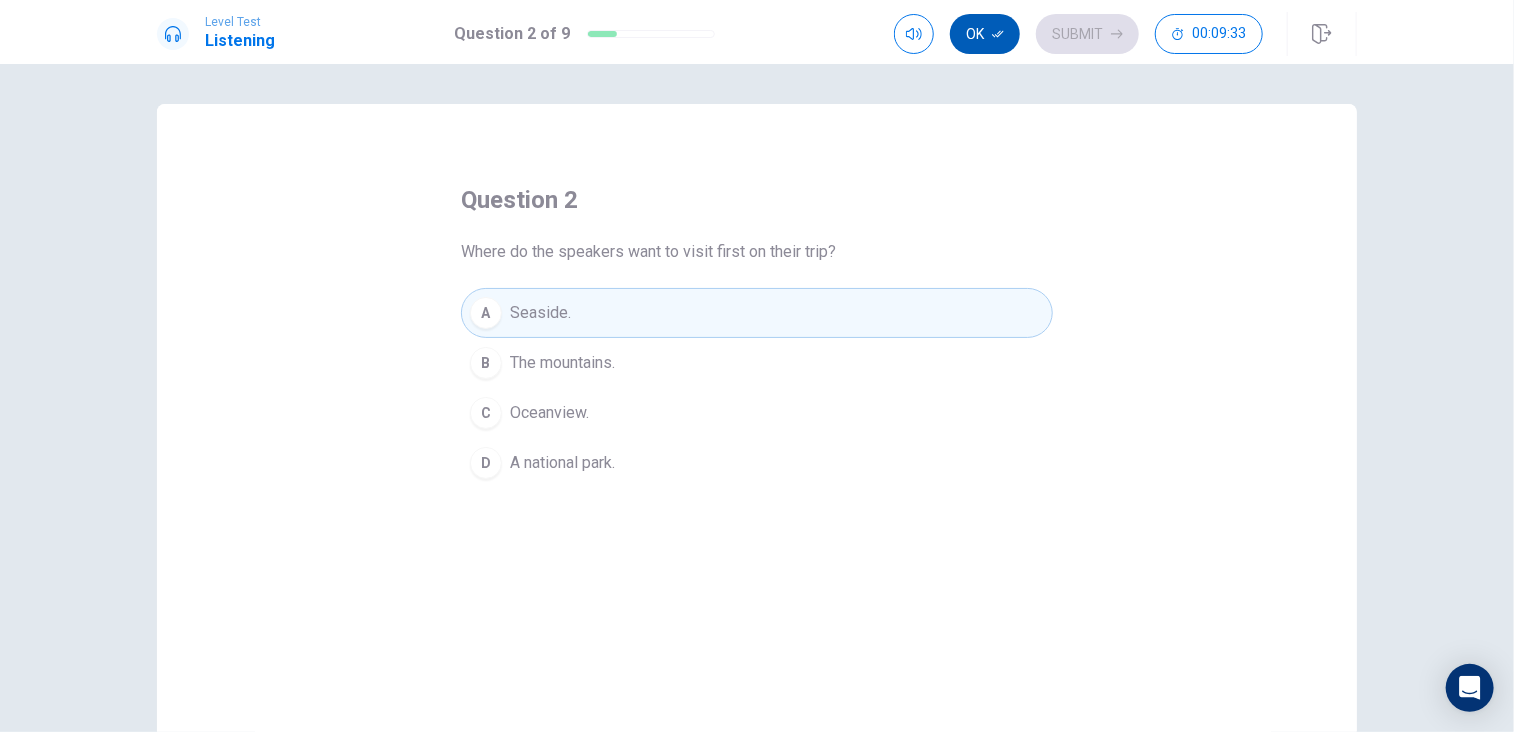 click on "Ok" at bounding box center (985, 34) 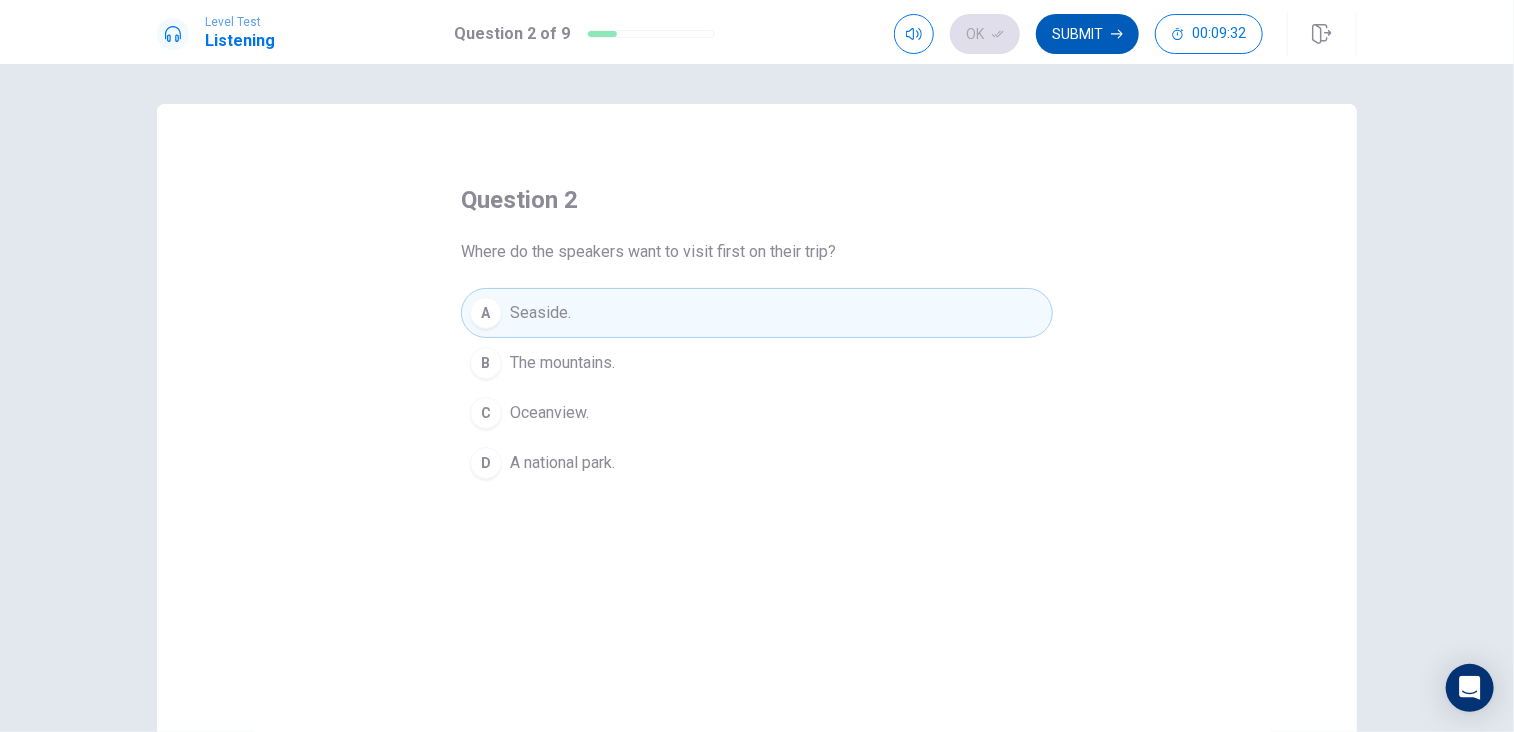 click on "Submit" at bounding box center [1087, 34] 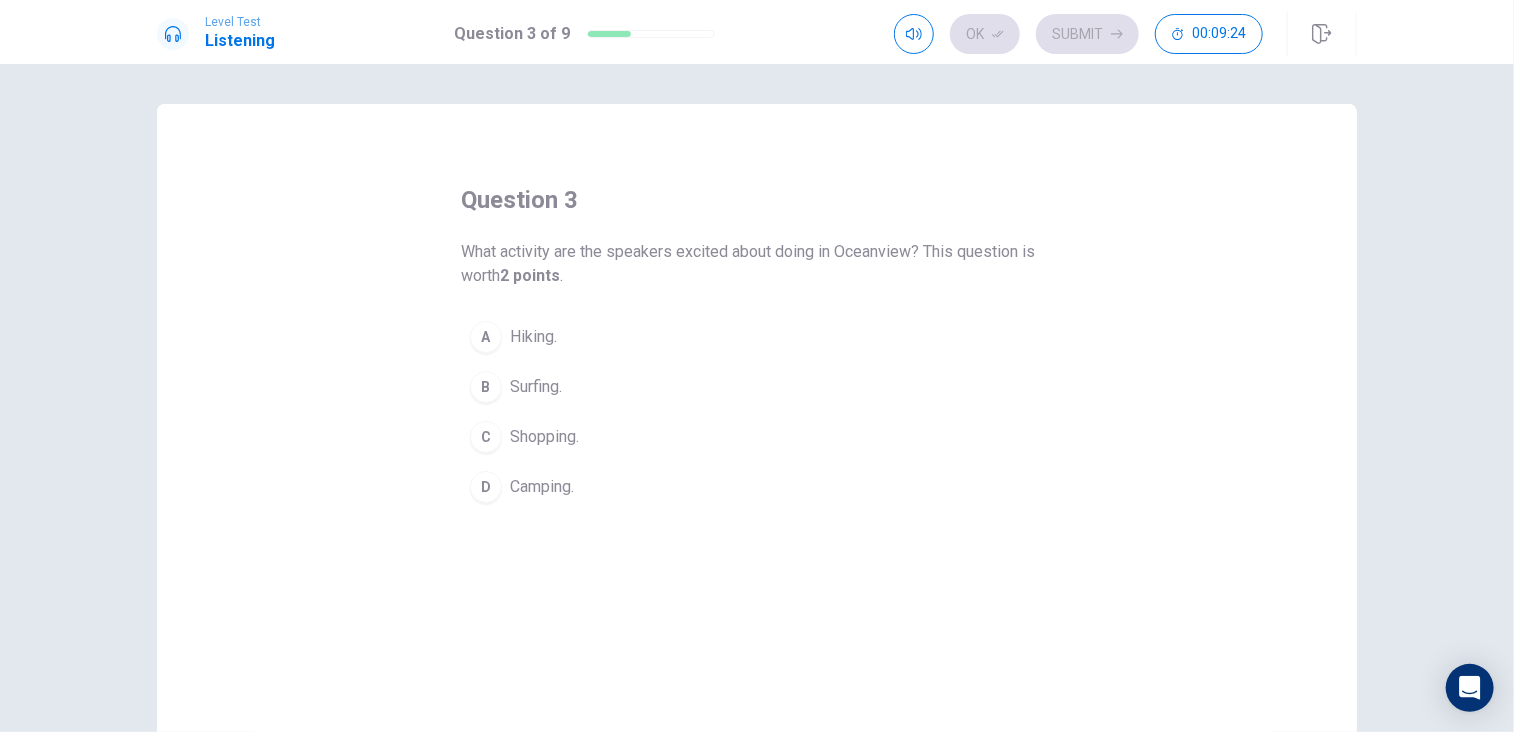 click on "Camping." at bounding box center [542, 487] 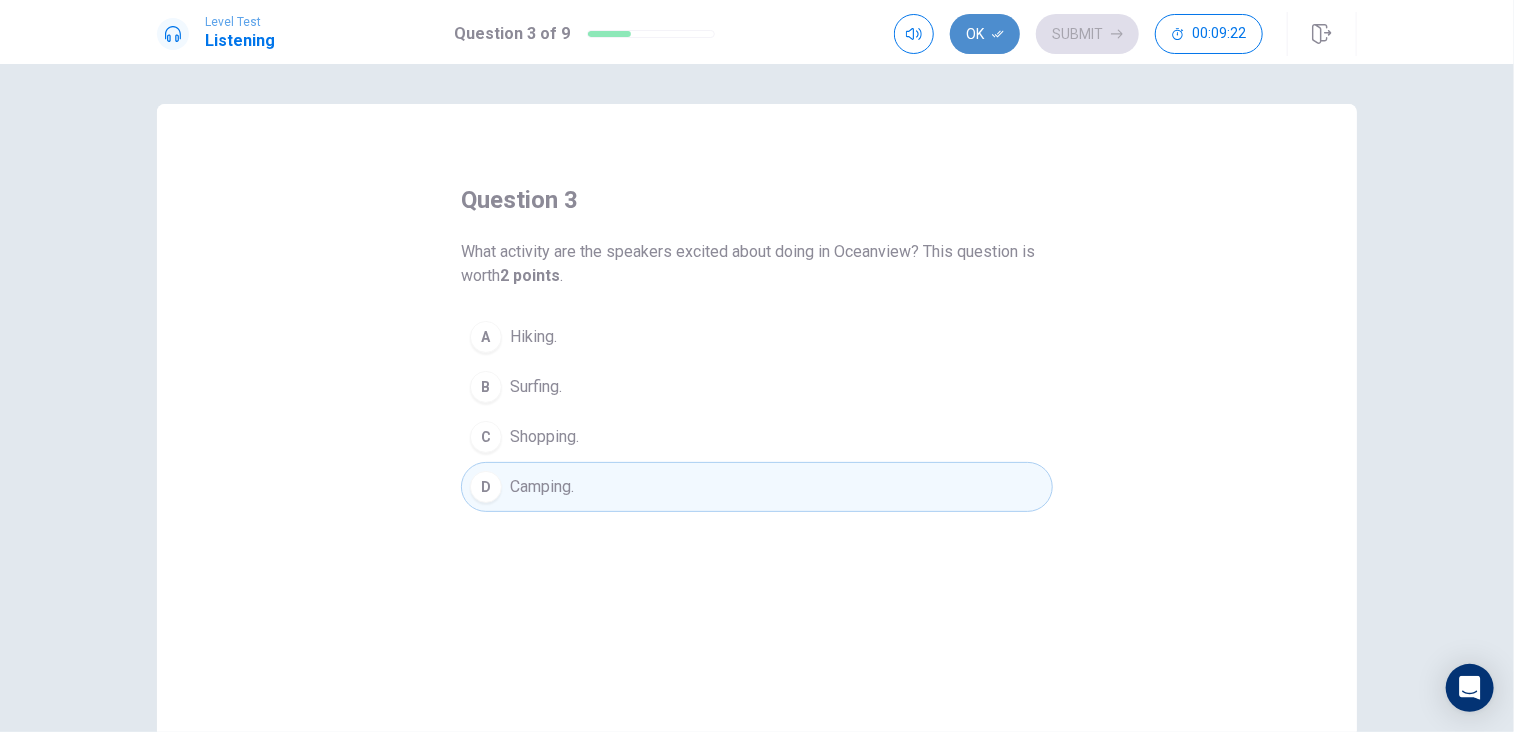 click on "Ok" at bounding box center [985, 34] 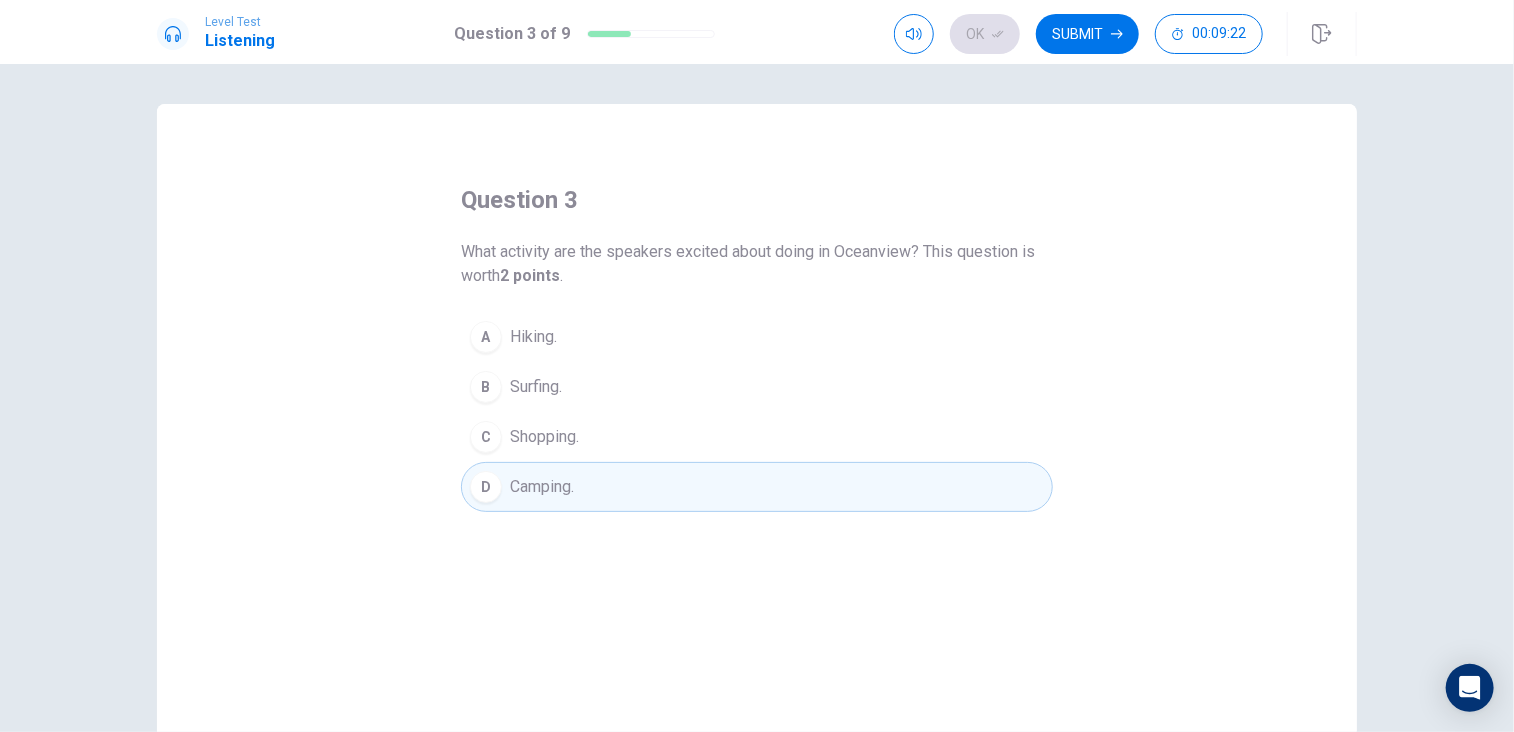 click on "Submit" at bounding box center [1087, 34] 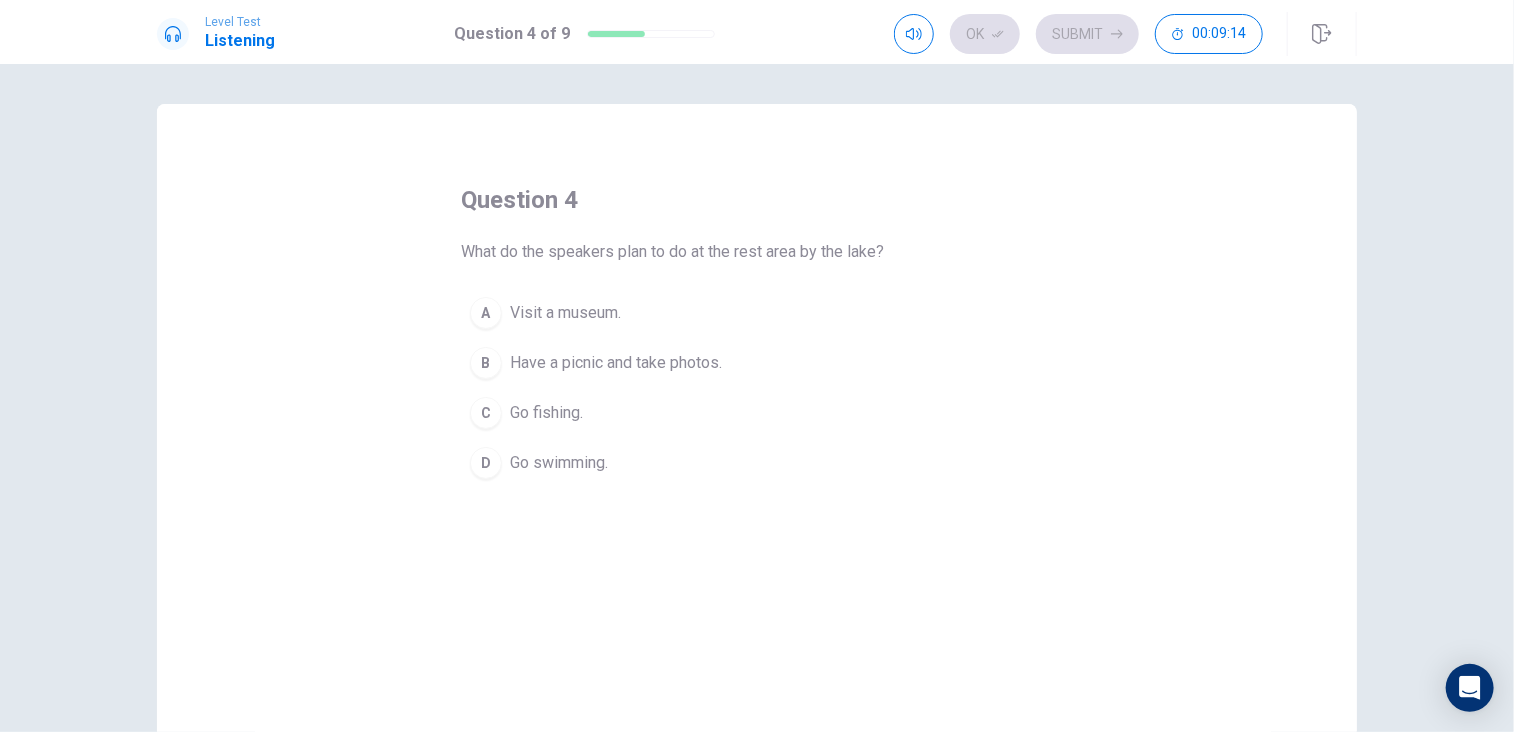 click on "Have a picnic and take photos." at bounding box center [616, 363] 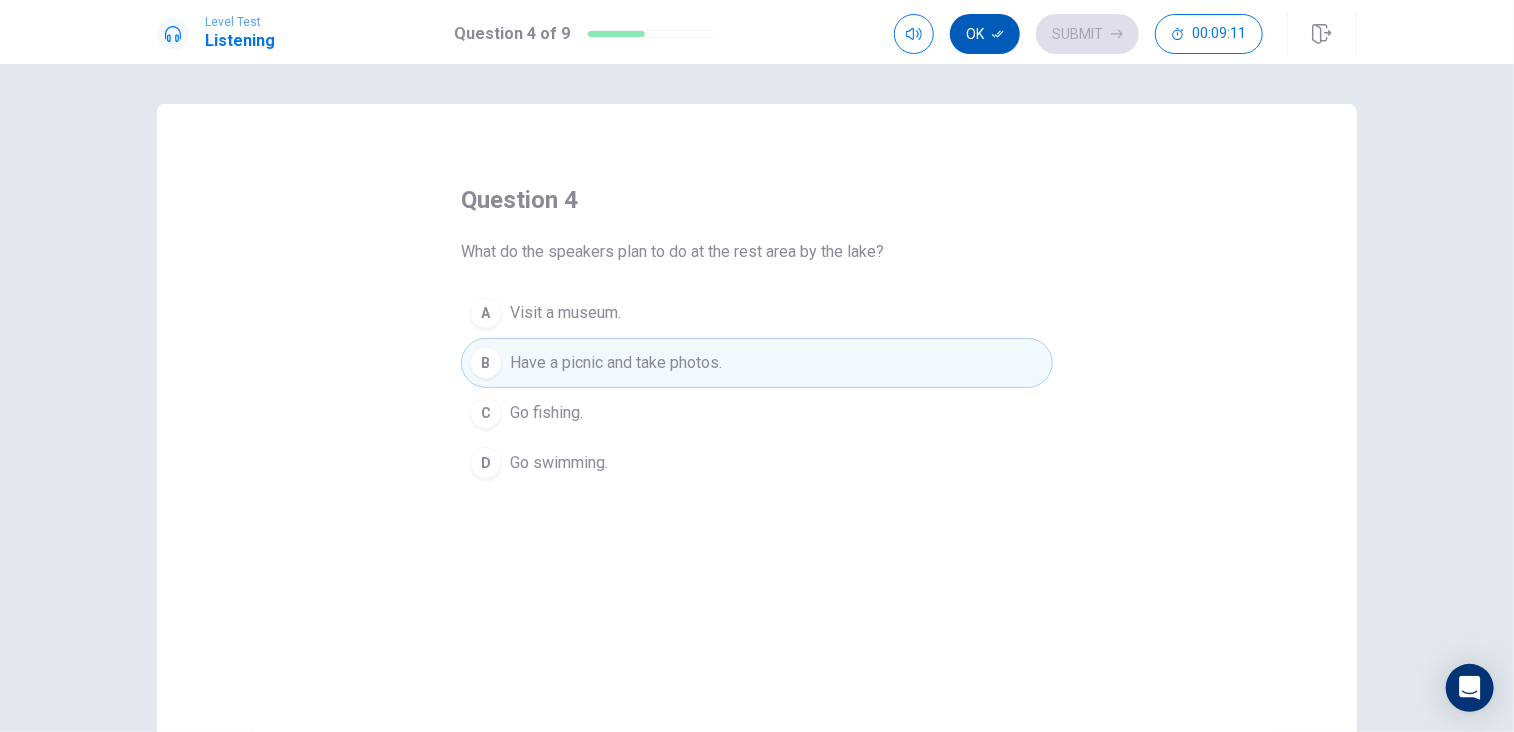 click on "Ok" at bounding box center [985, 34] 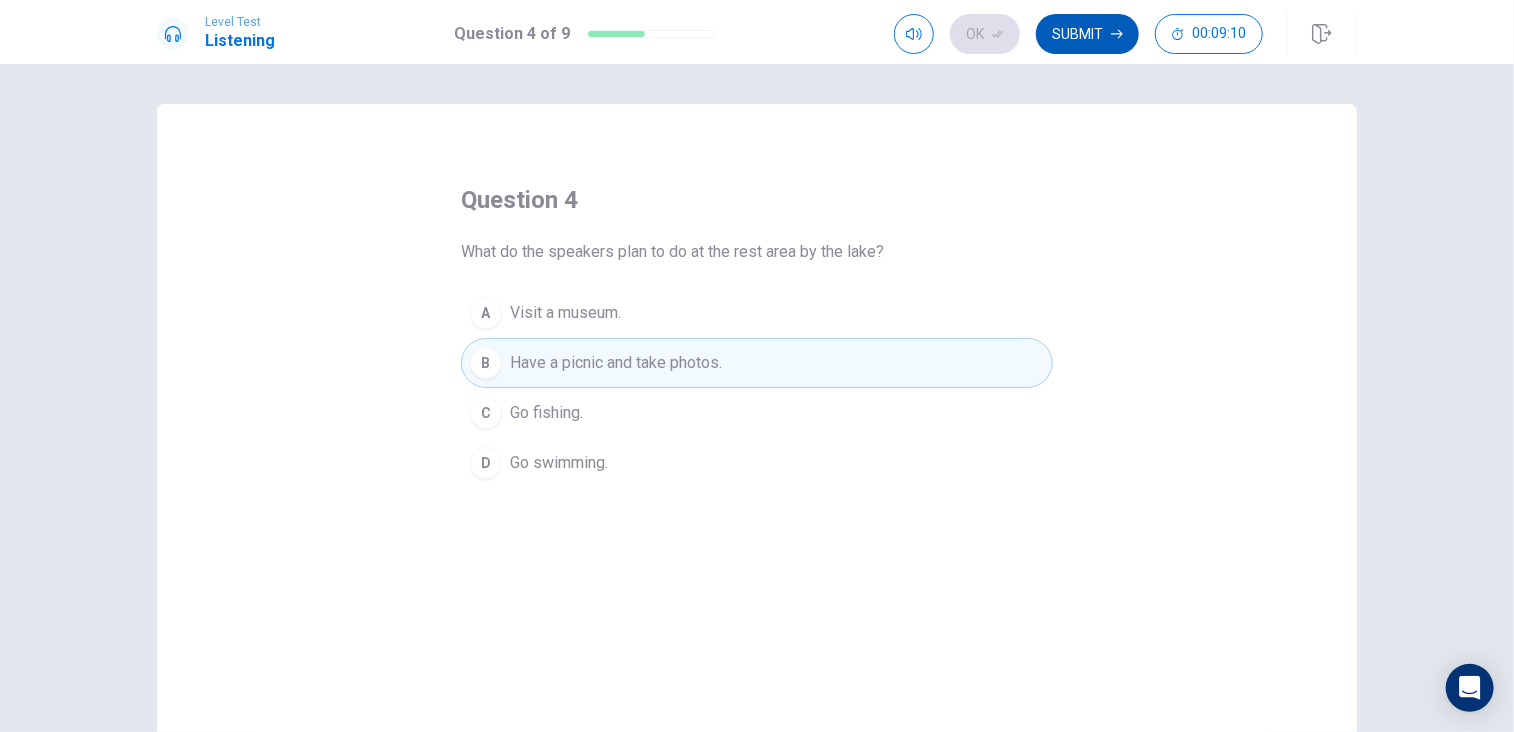 click on "Submit" at bounding box center (1087, 34) 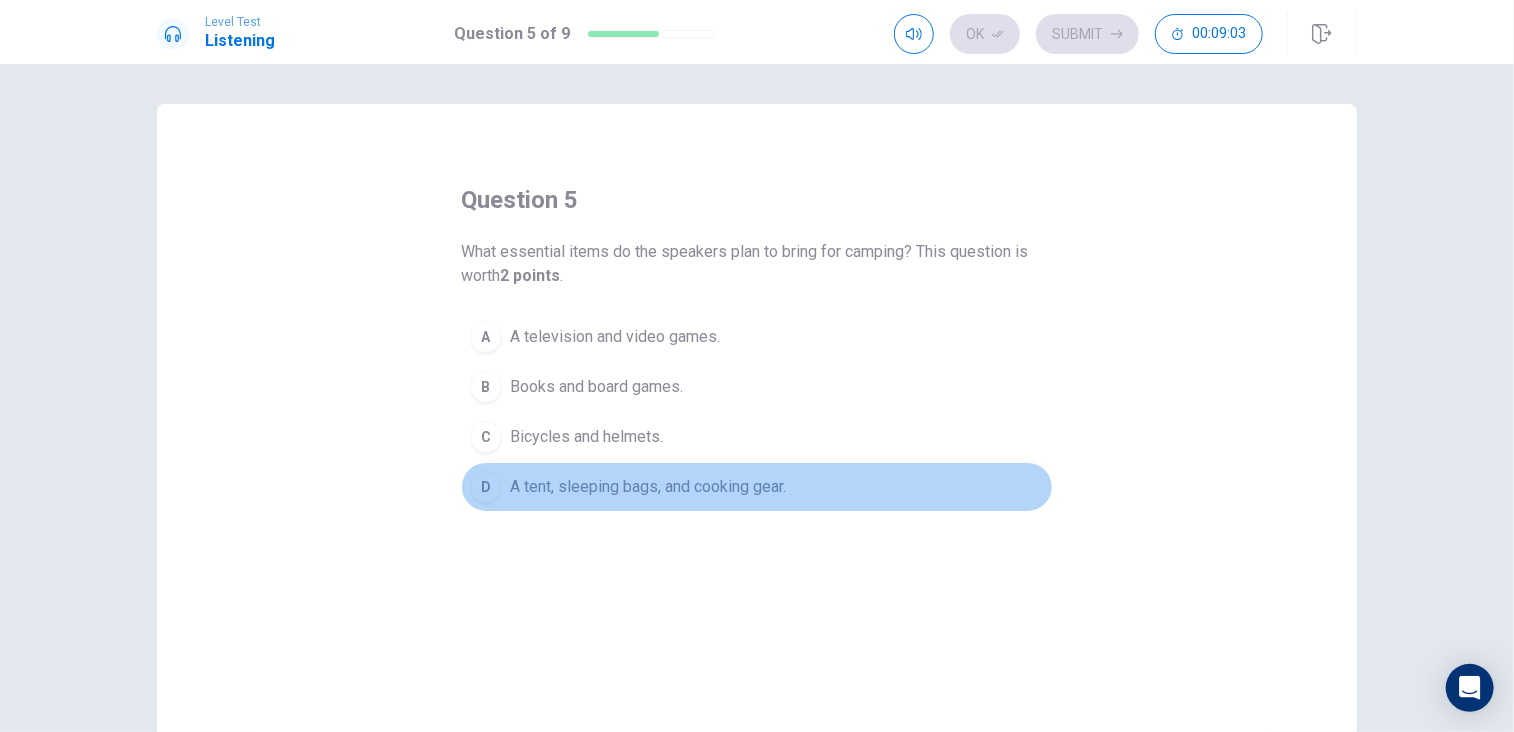 click on "A tent, sleeping bags, and cooking gear." at bounding box center [648, 487] 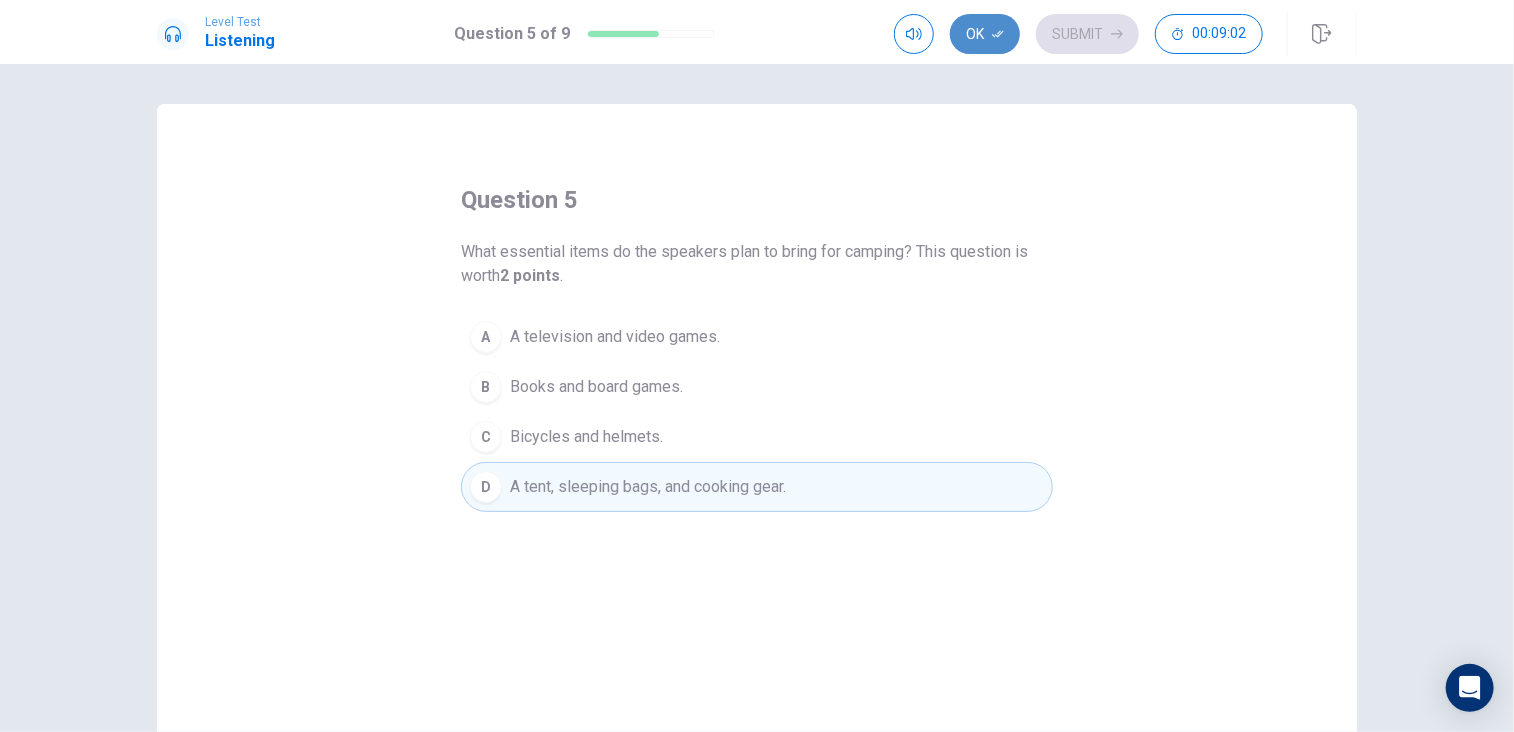 click on "Ok" at bounding box center (985, 34) 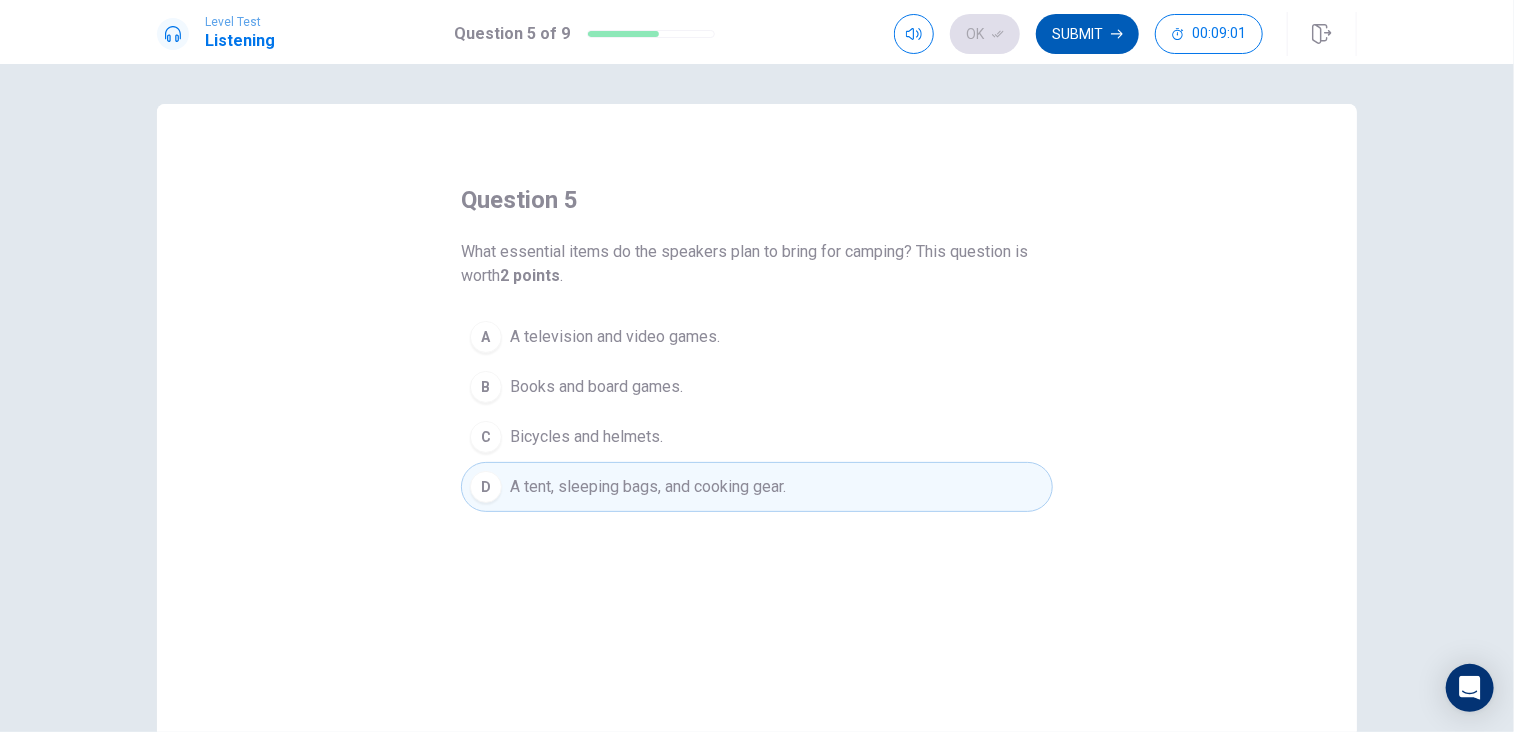 click on "Submit" at bounding box center (1087, 34) 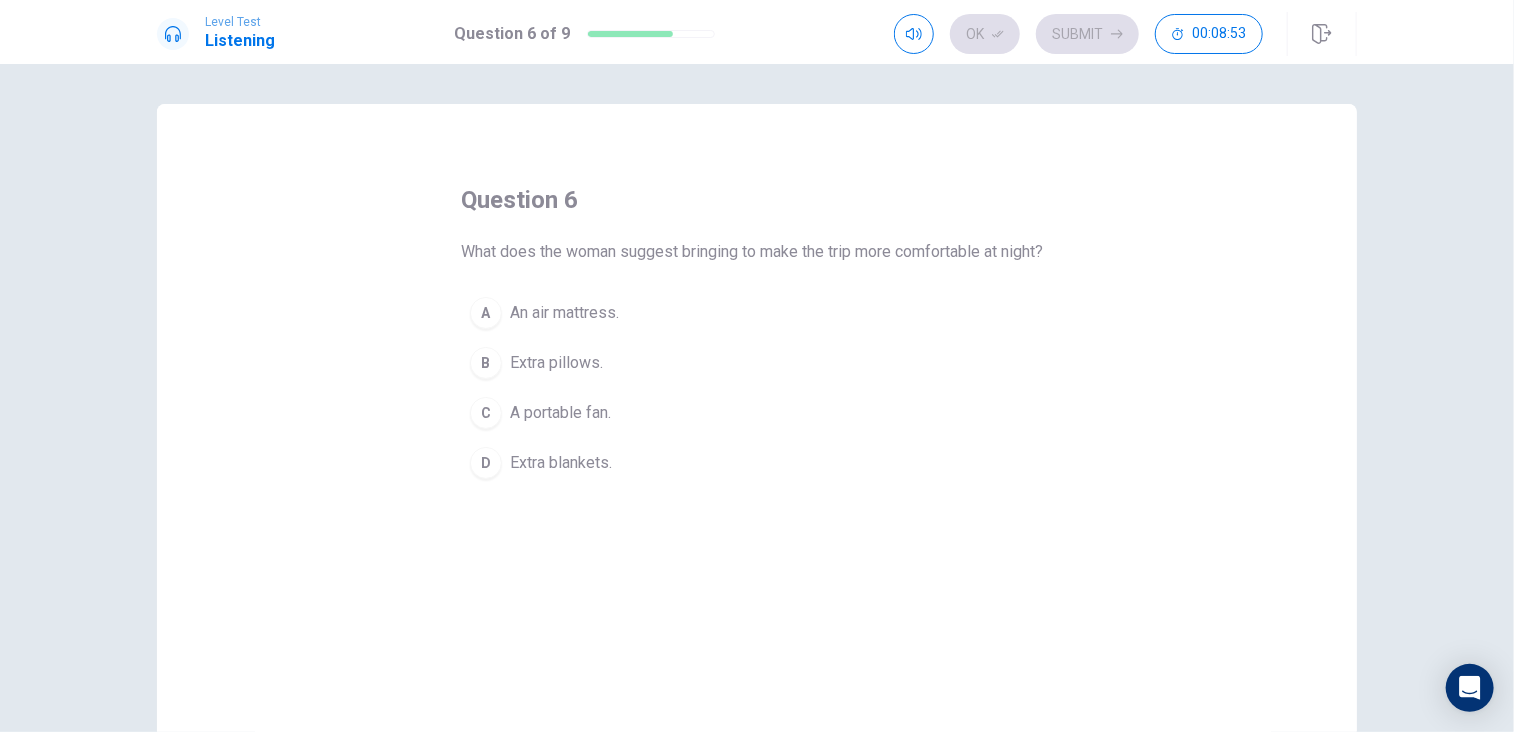 click on "Extra blankets." at bounding box center [561, 463] 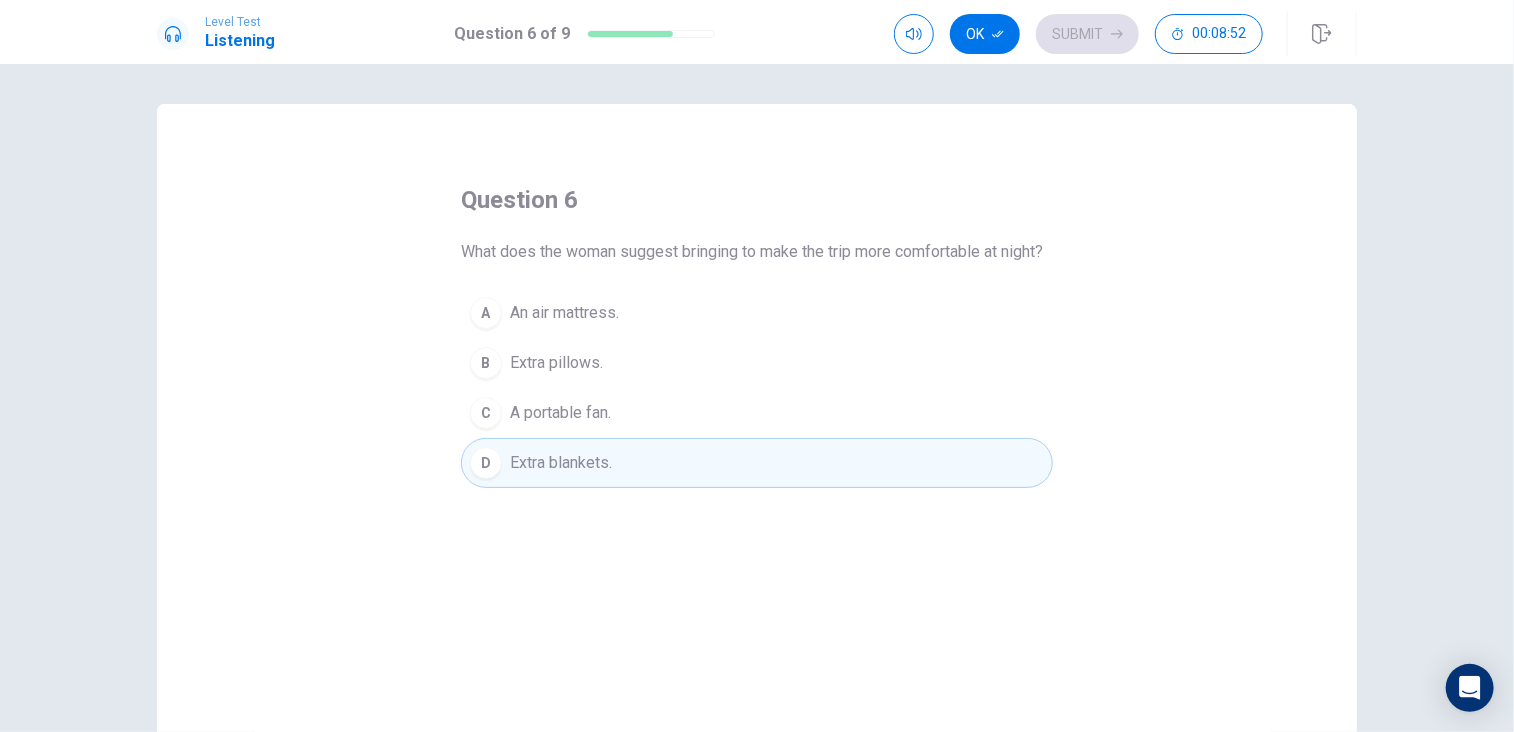 click 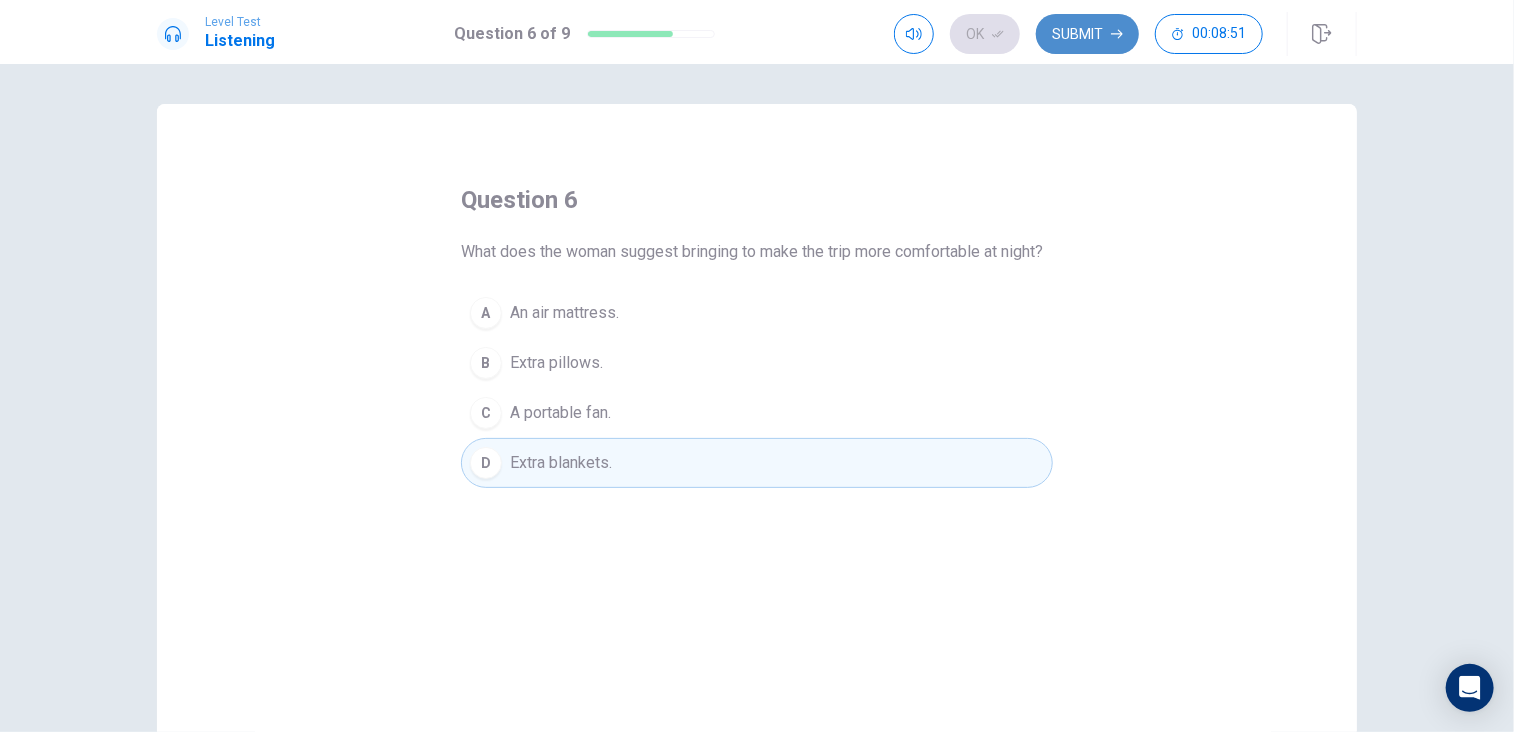 click on "Submit" at bounding box center [1087, 34] 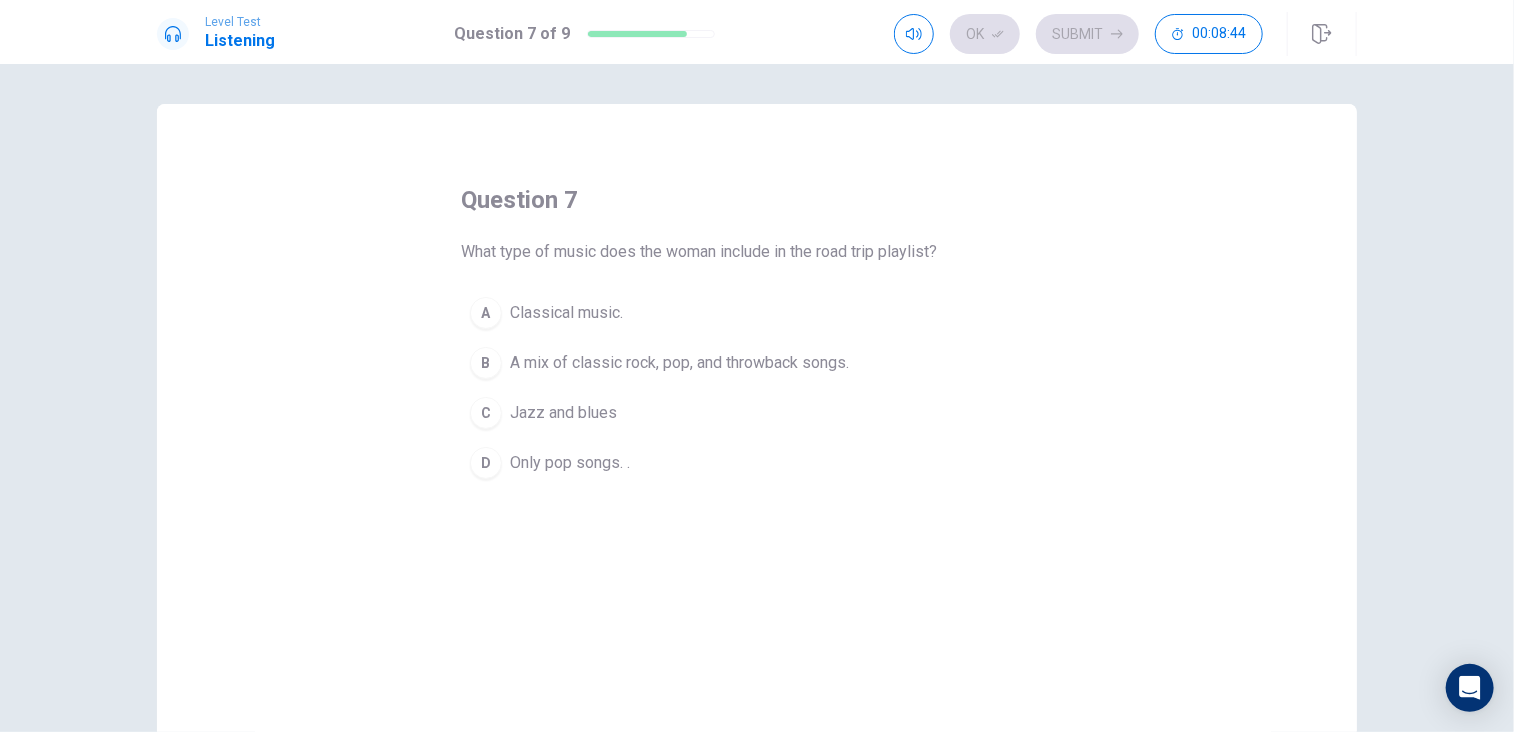 click on "A mix of classic rock, pop, and throwback songs." at bounding box center [679, 363] 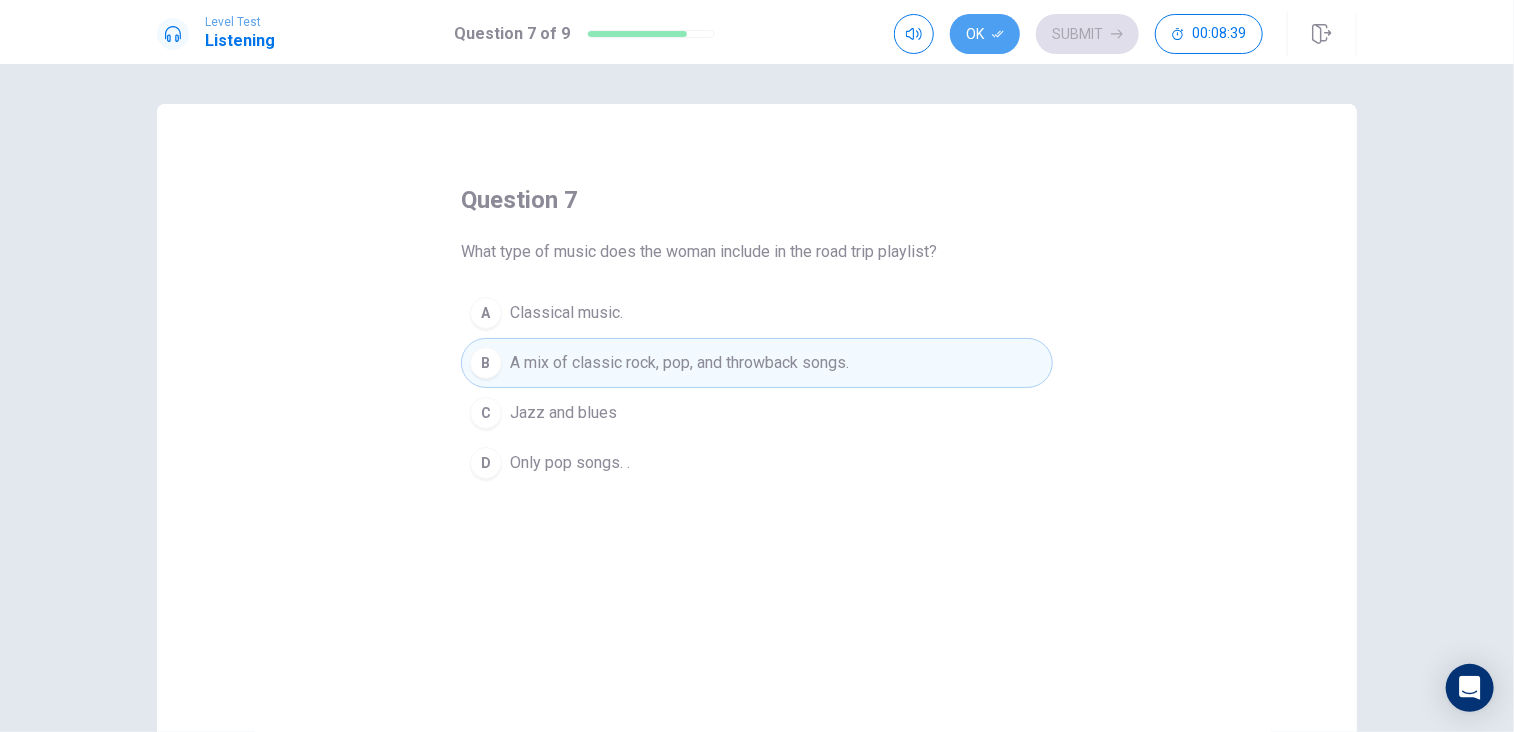 click on "Ok" at bounding box center (985, 34) 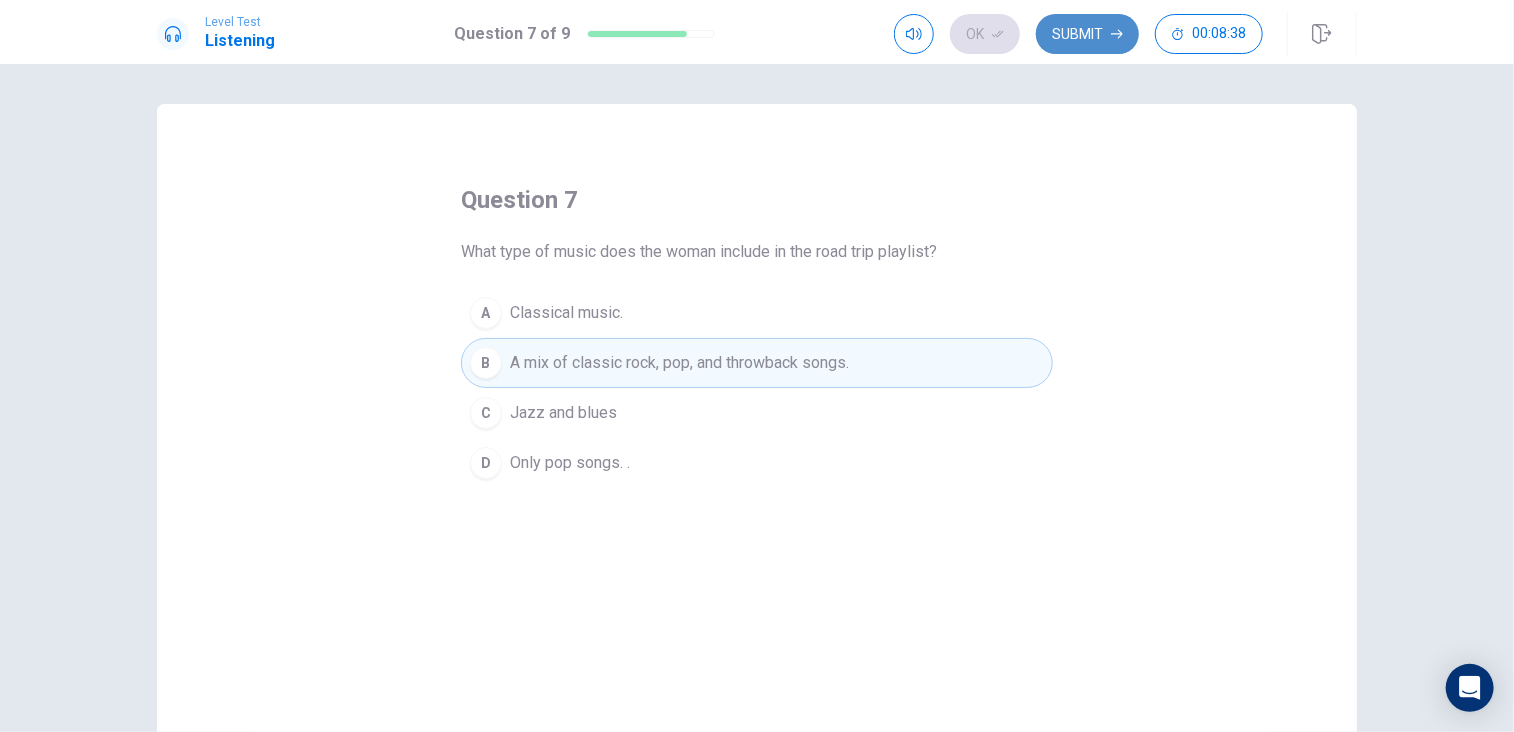 click on "Submit" at bounding box center [1087, 34] 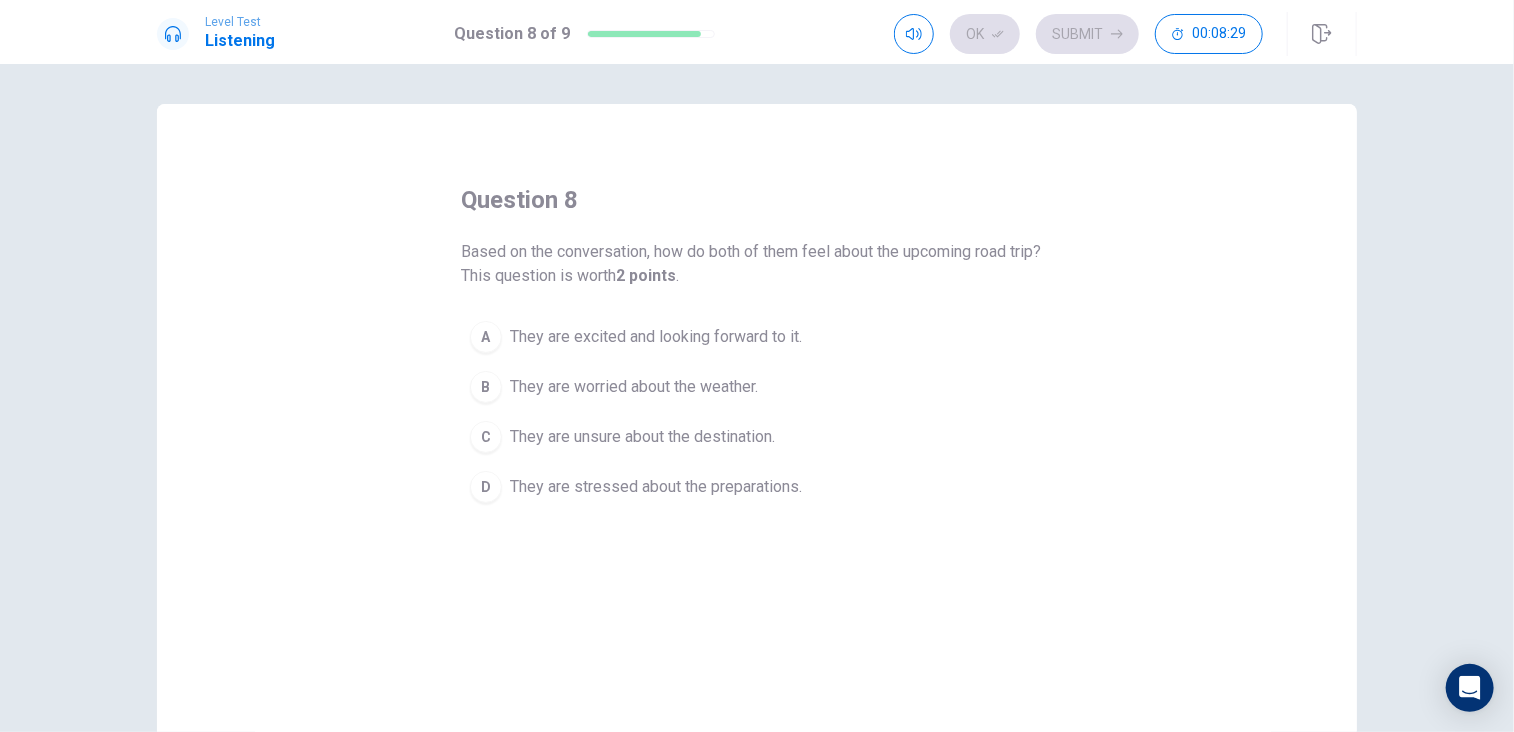 click on "They are excited and looking forward to it." at bounding box center [656, 337] 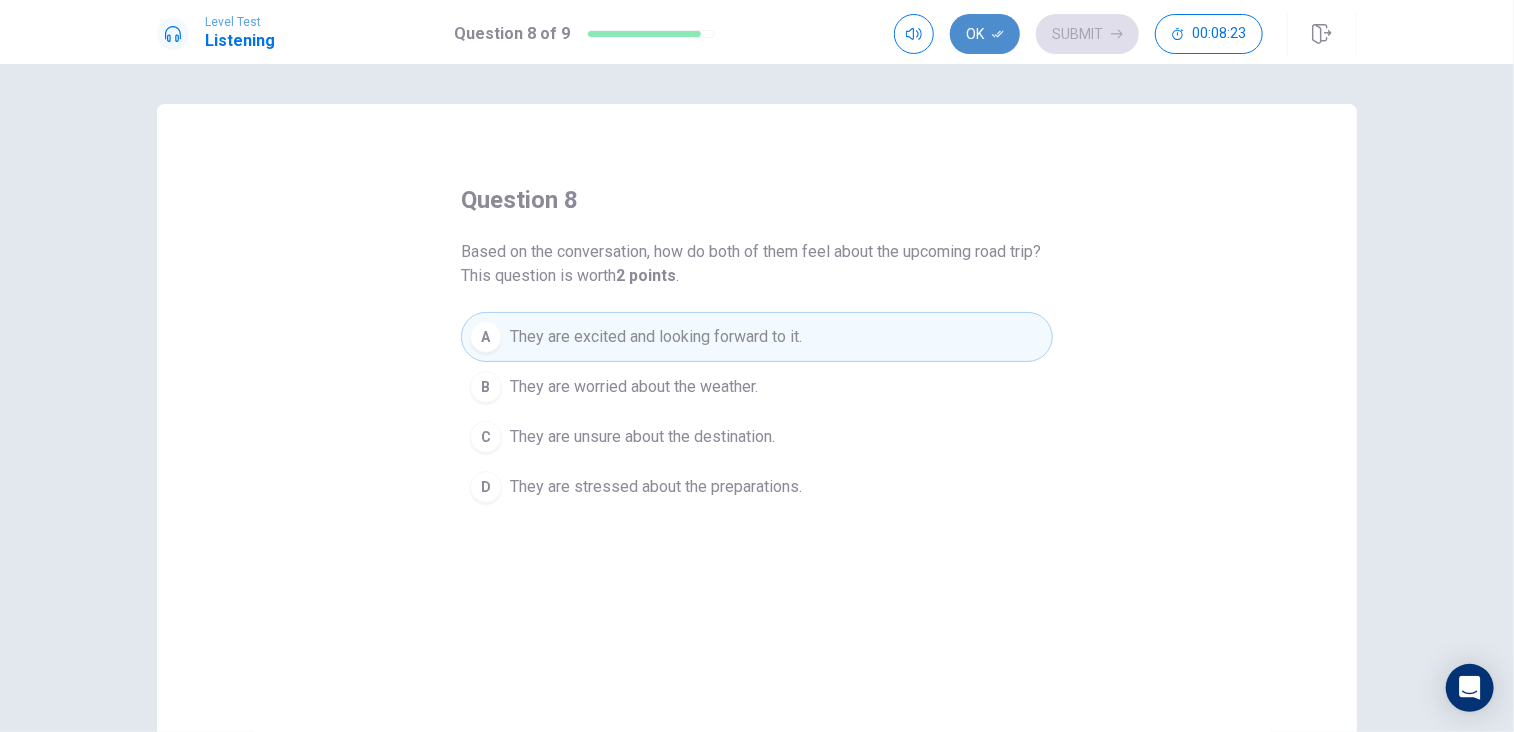 click on "Ok" at bounding box center (985, 34) 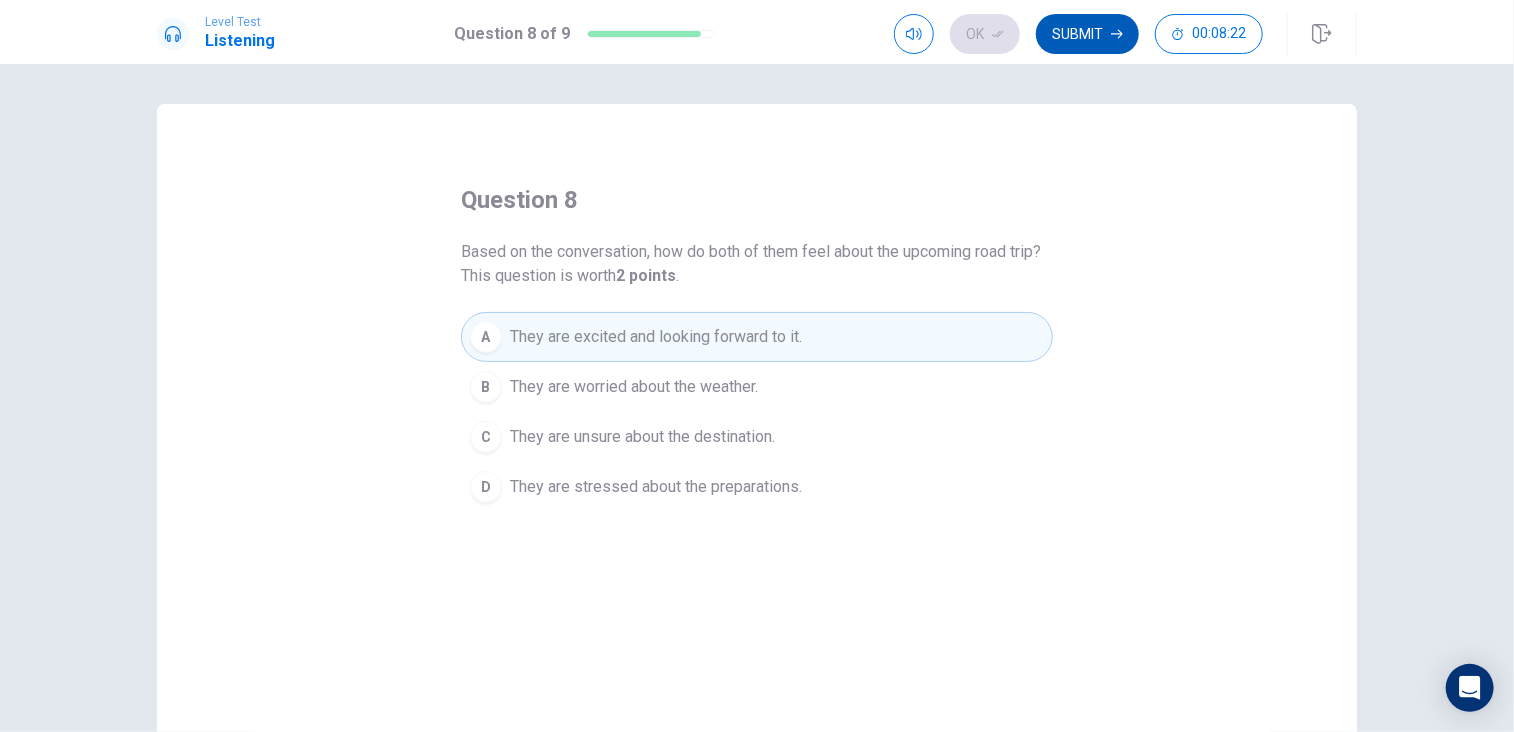 click on "Submit" at bounding box center (1087, 34) 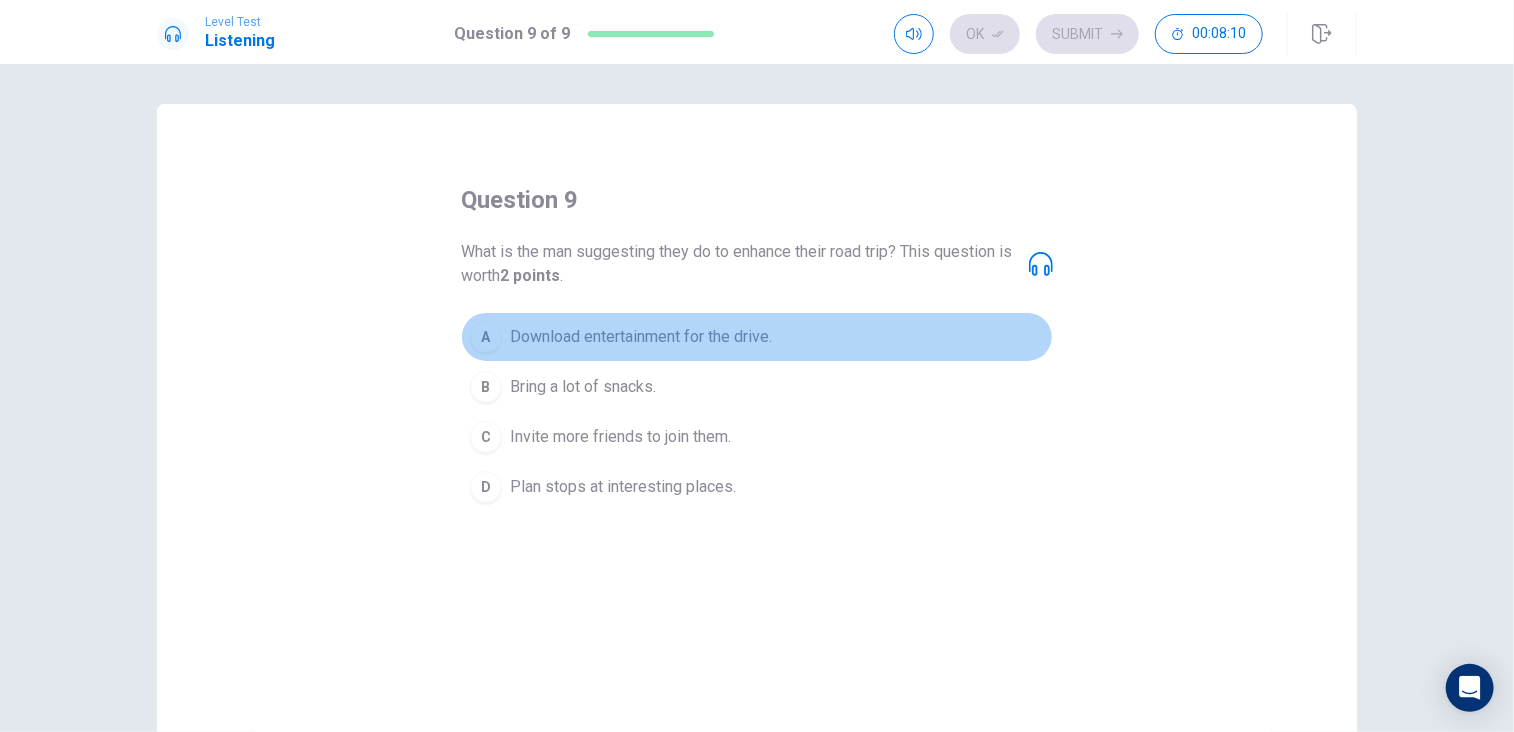 click on "Download entertainment for the drive." at bounding box center (641, 337) 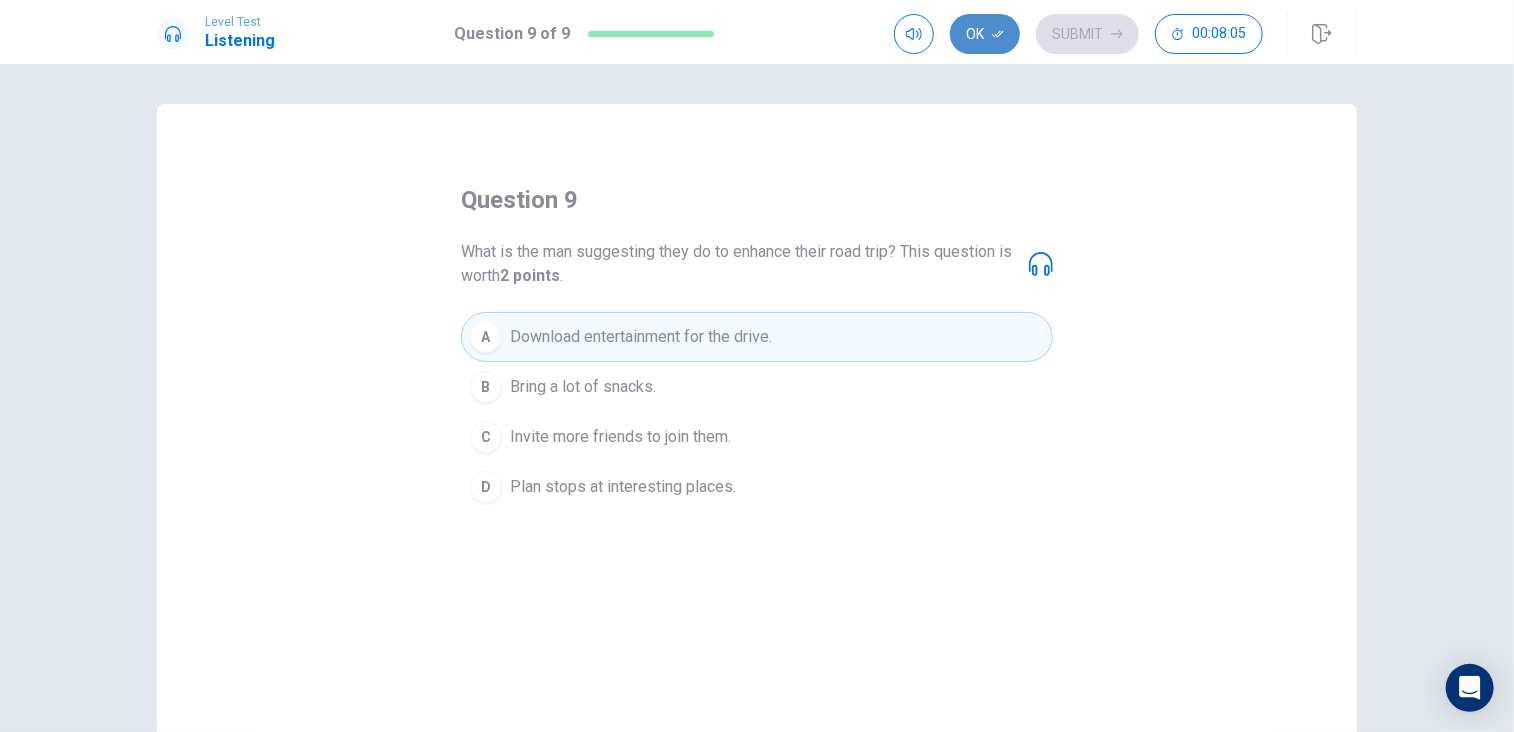 click on "Ok" at bounding box center (985, 34) 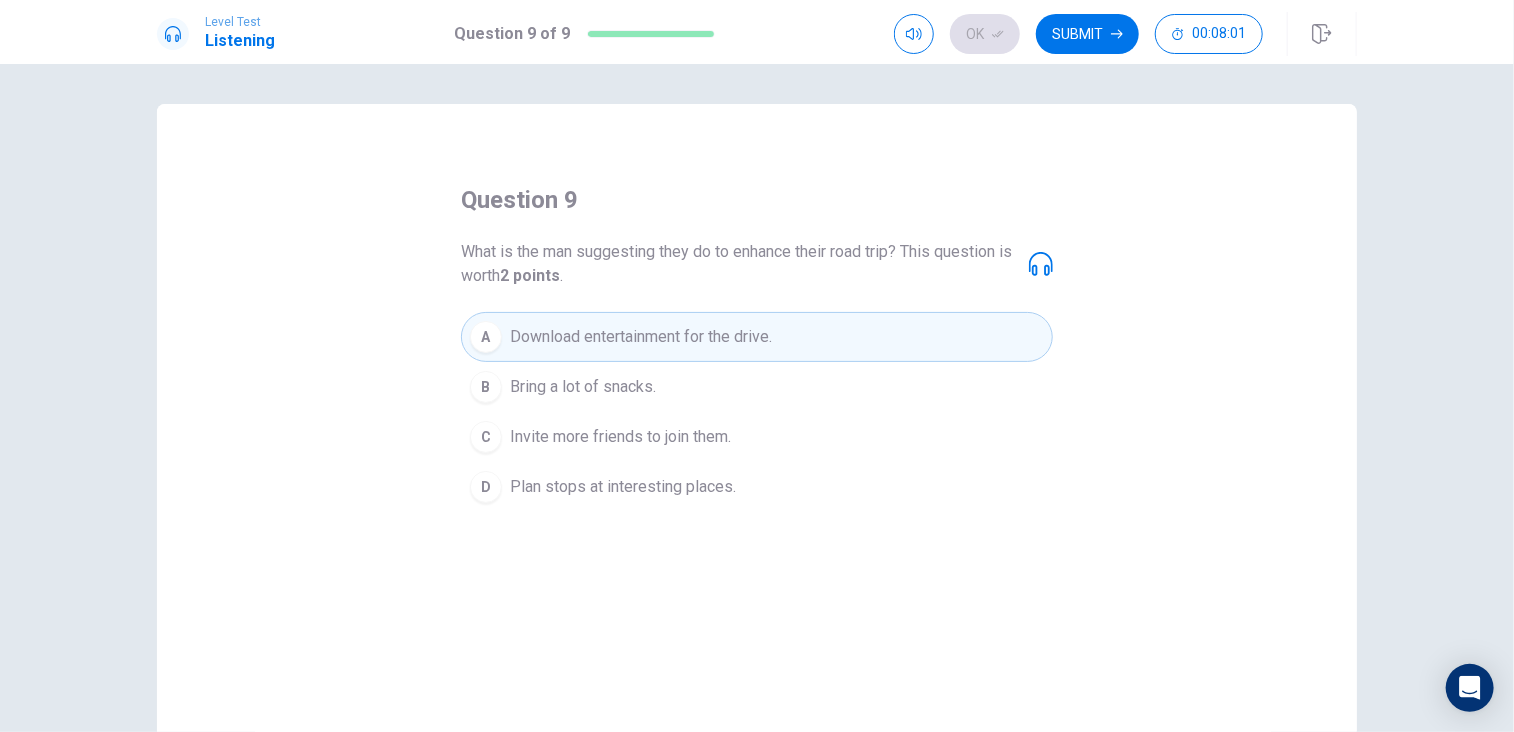 click on "Submit" at bounding box center [1087, 34] 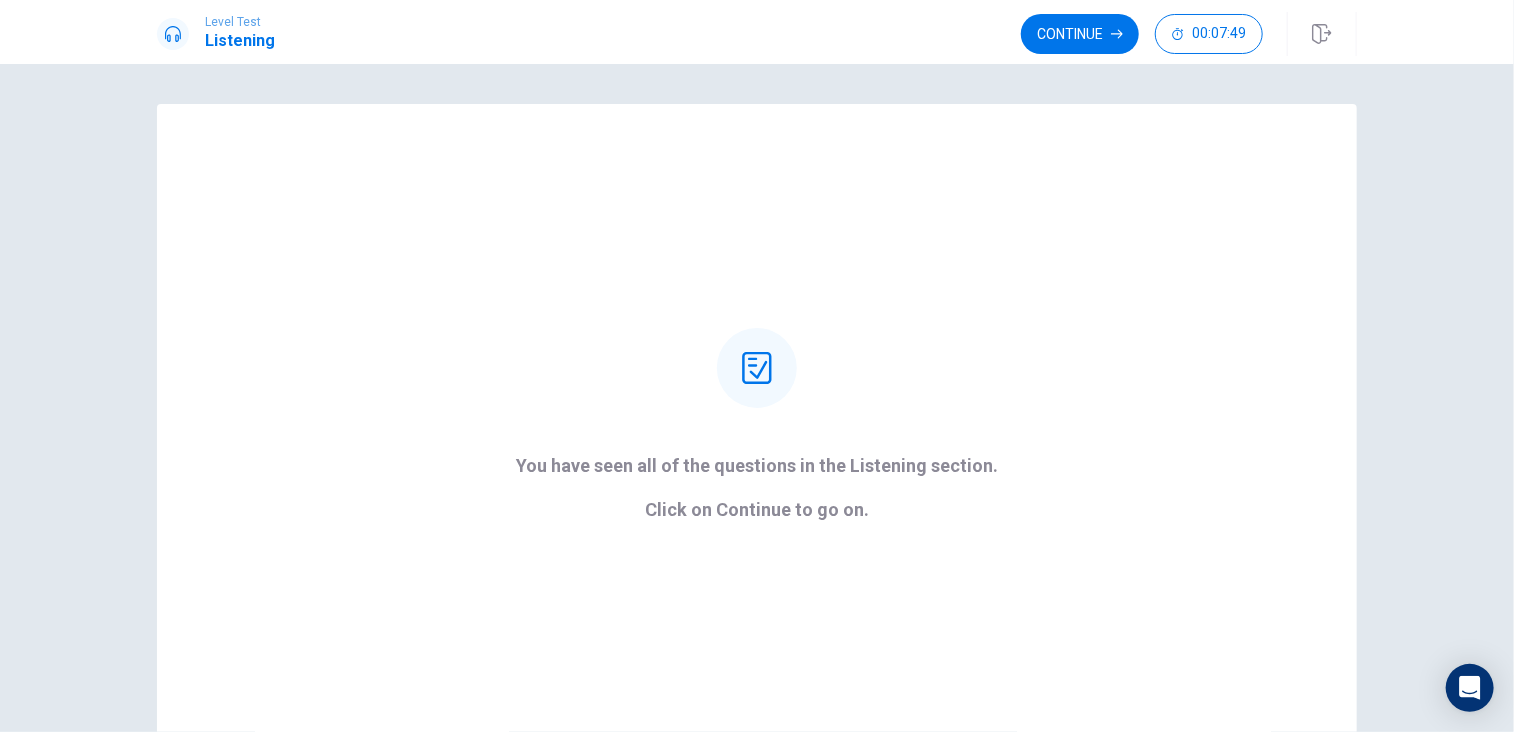click on "Continue" at bounding box center [1080, 34] 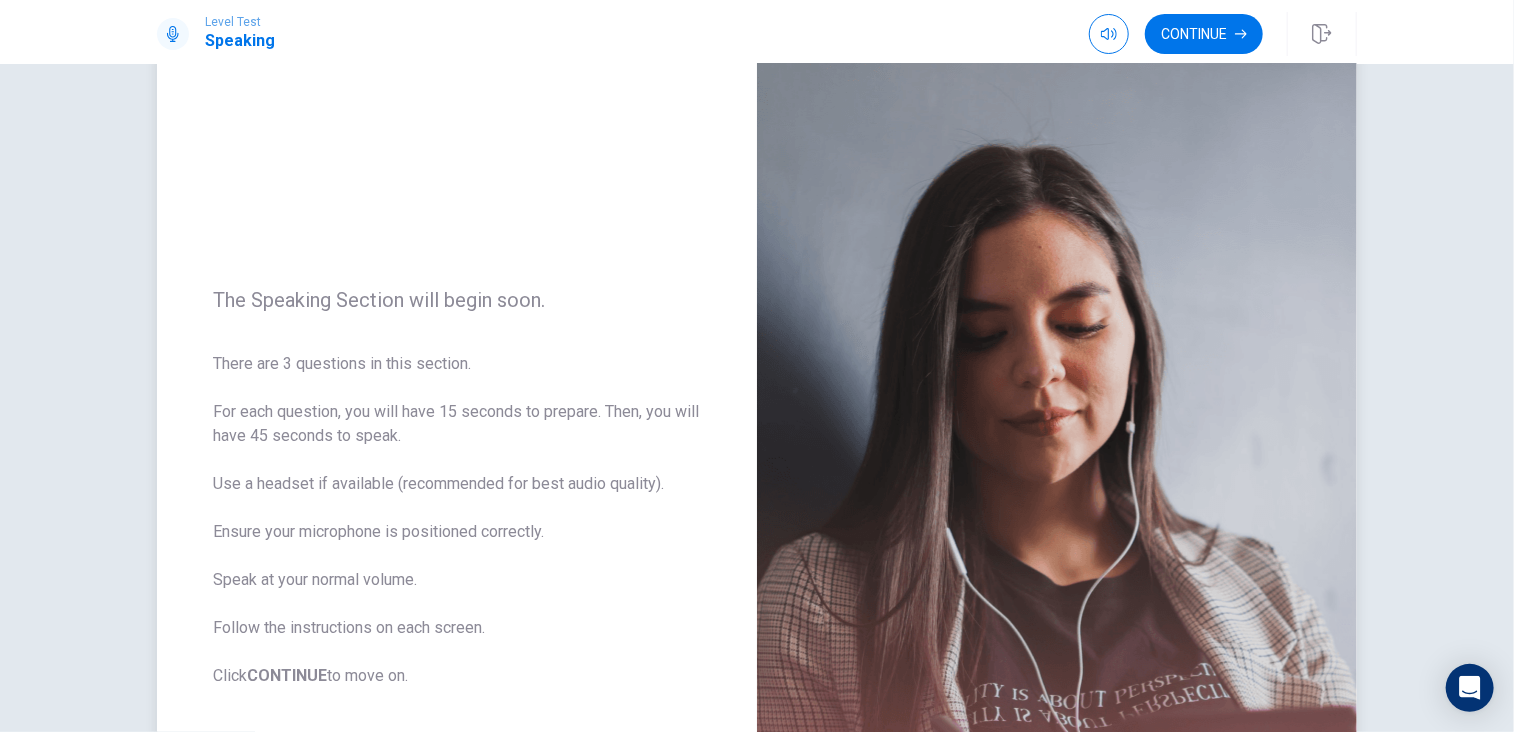 scroll, scrollTop: 100, scrollLeft: 0, axis: vertical 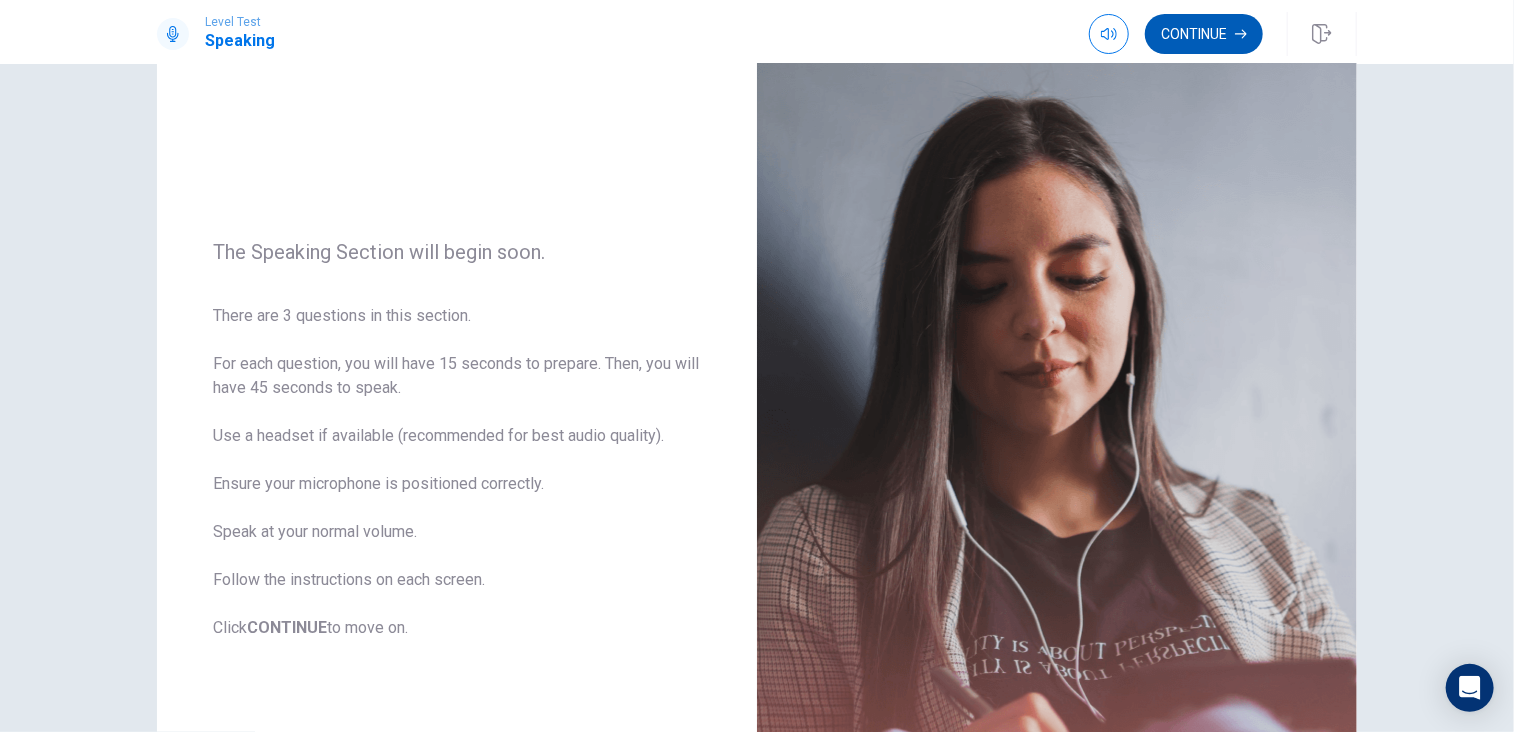 click on "Continue" at bounding box center (1204, 34) 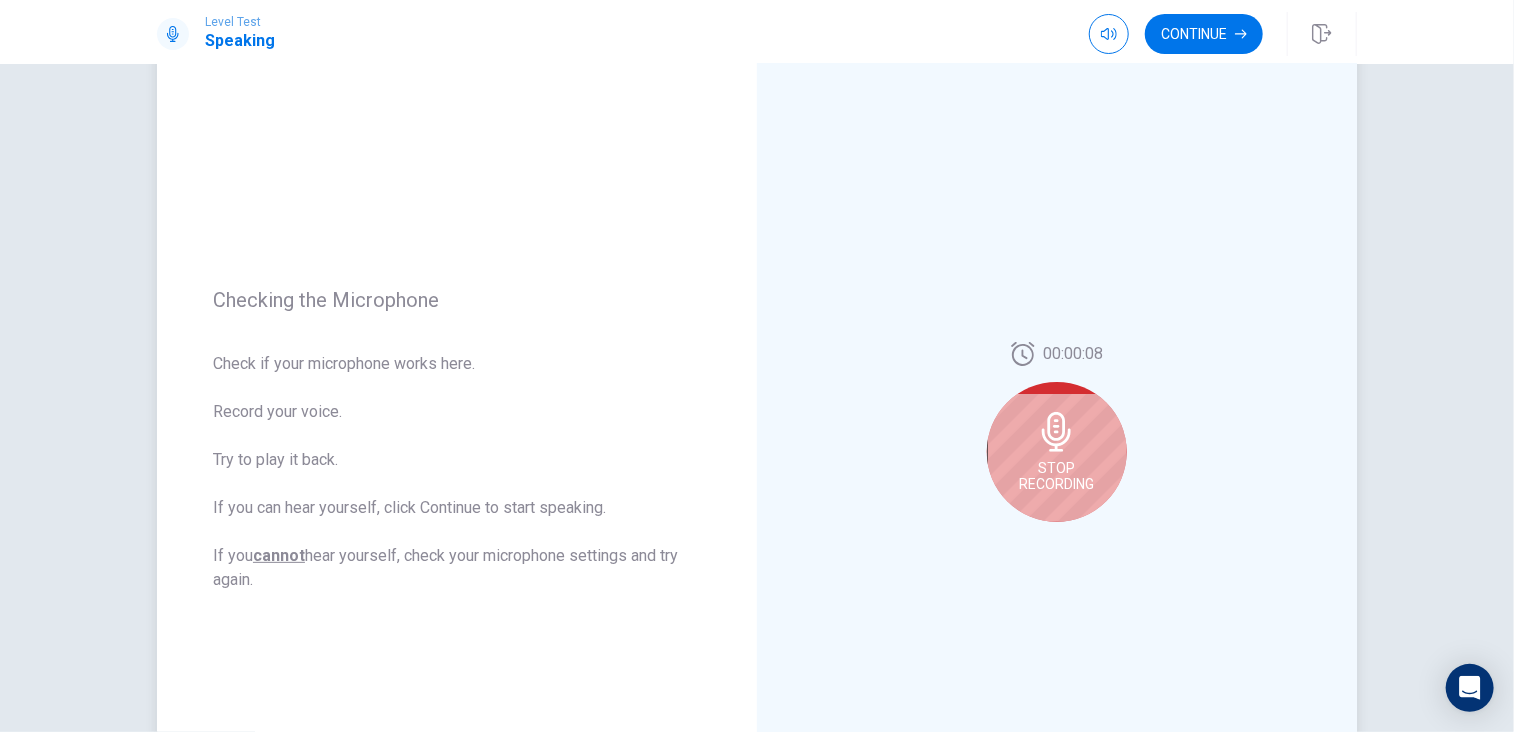 click 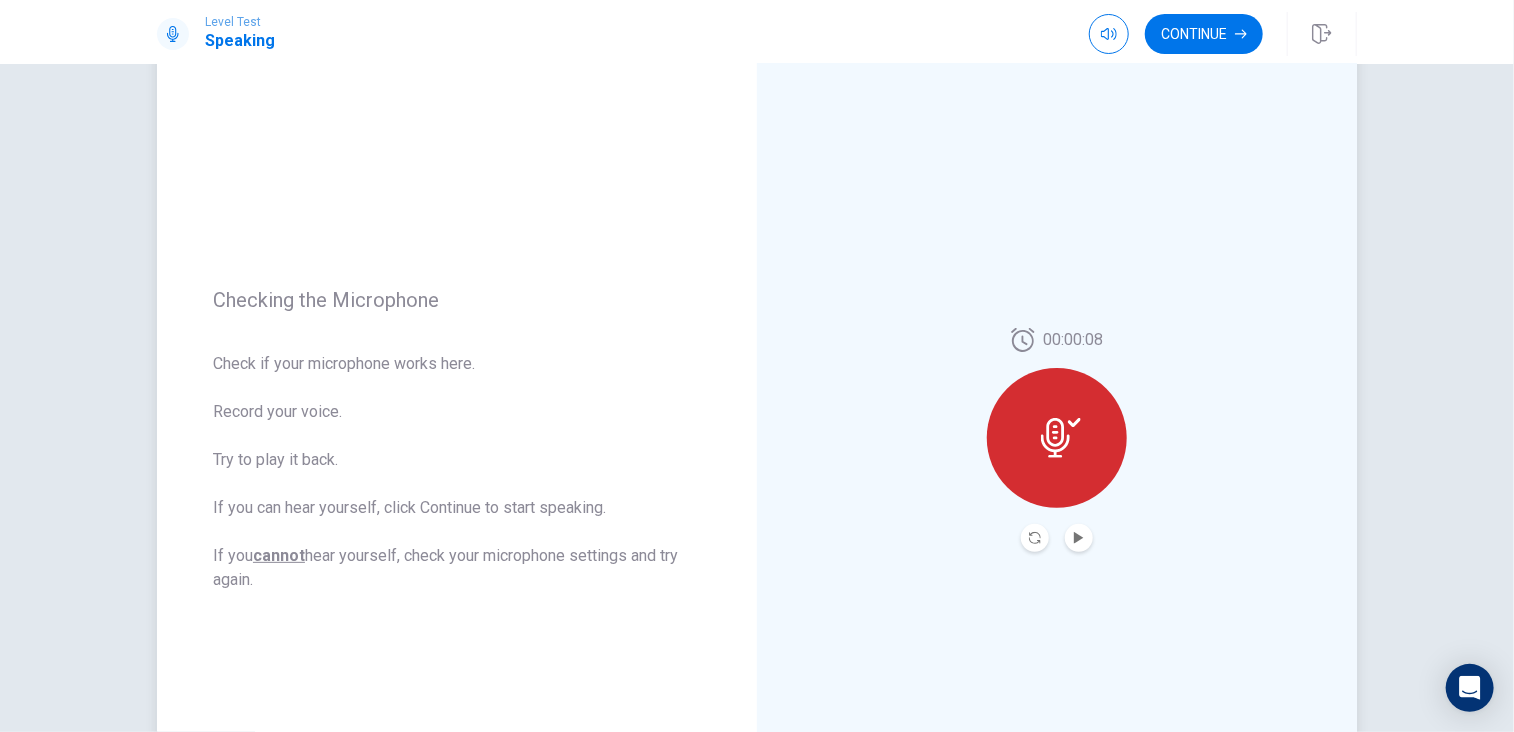 click at bounding box center (1079, 538) 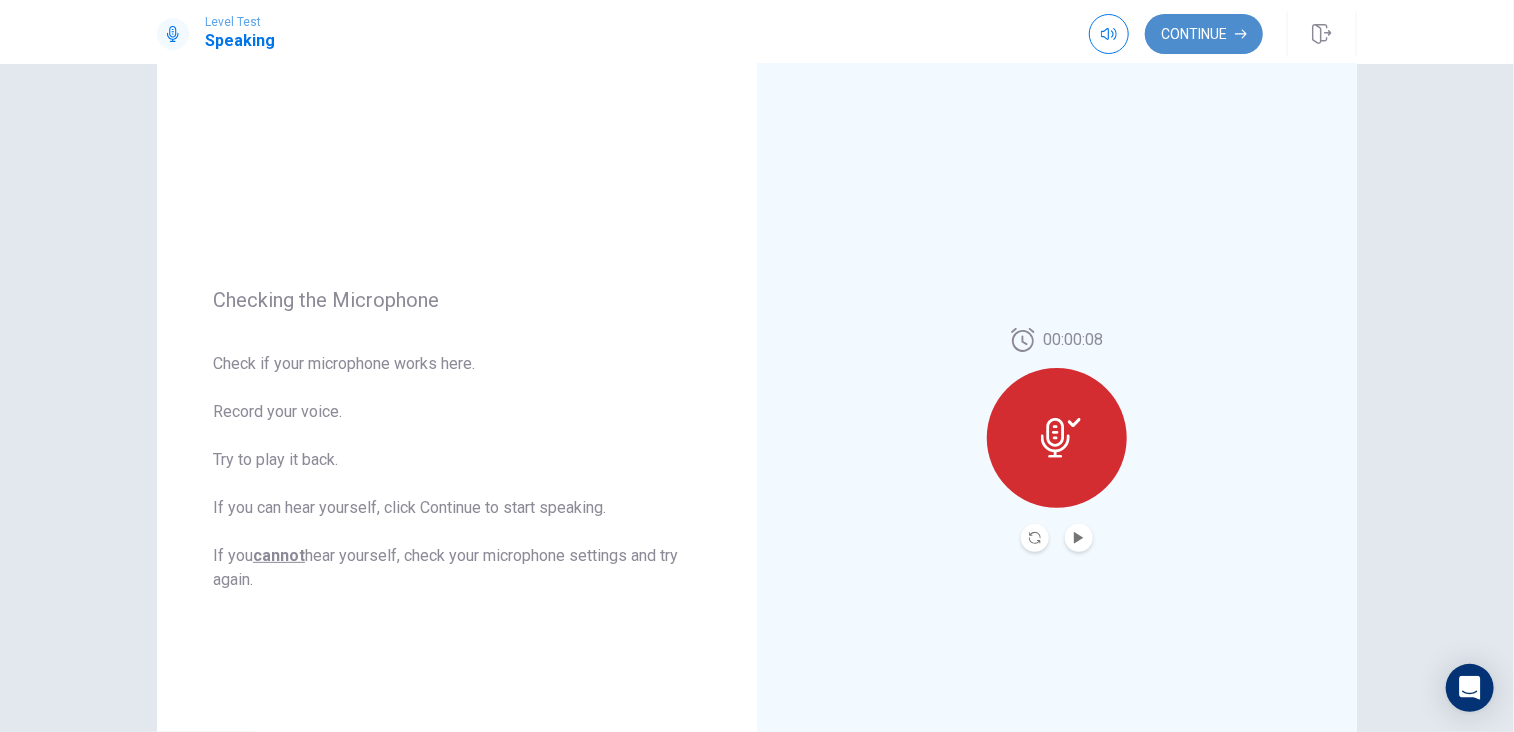 click on "Continue" at bounding box center [1204, 34] 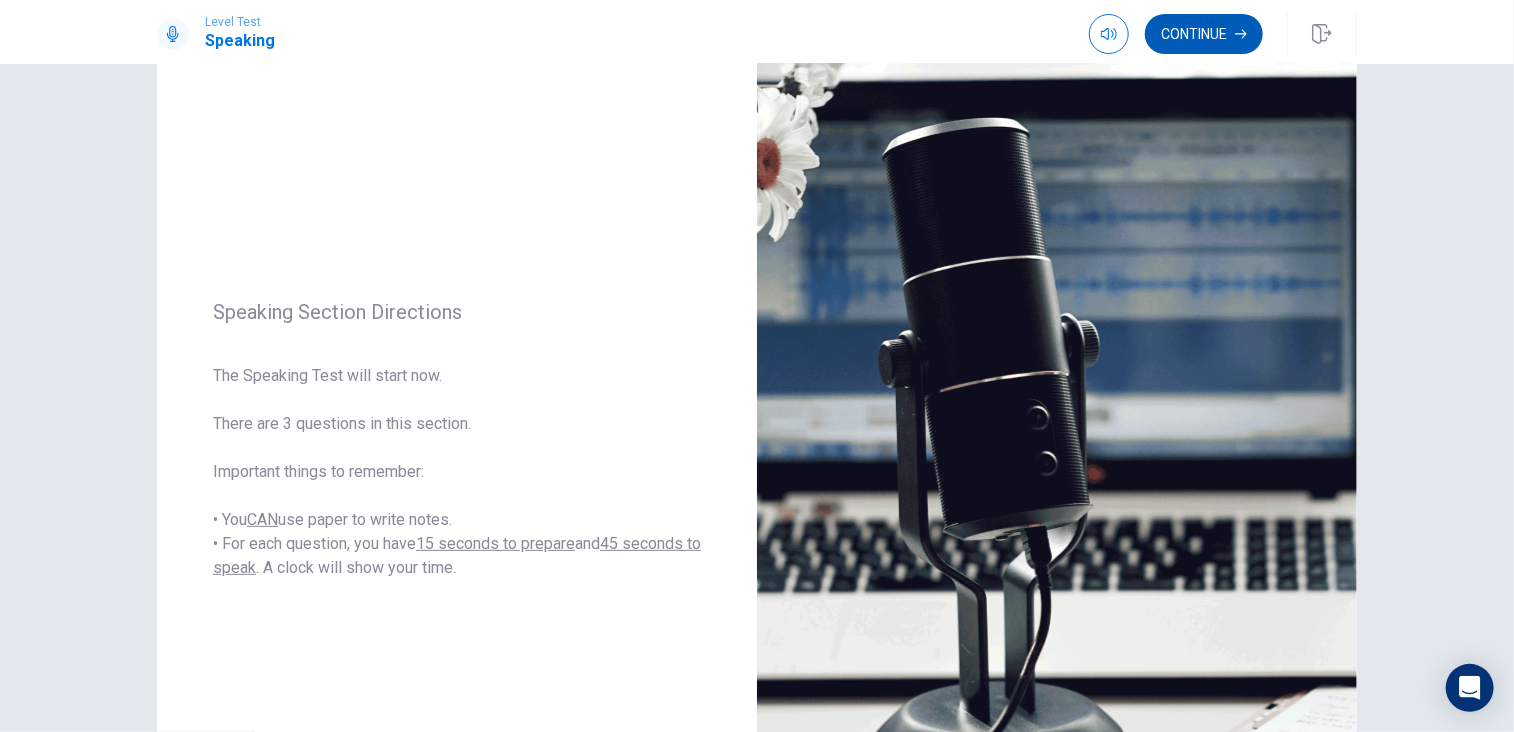 click on "Continue" at bounding box center (1204, 34) 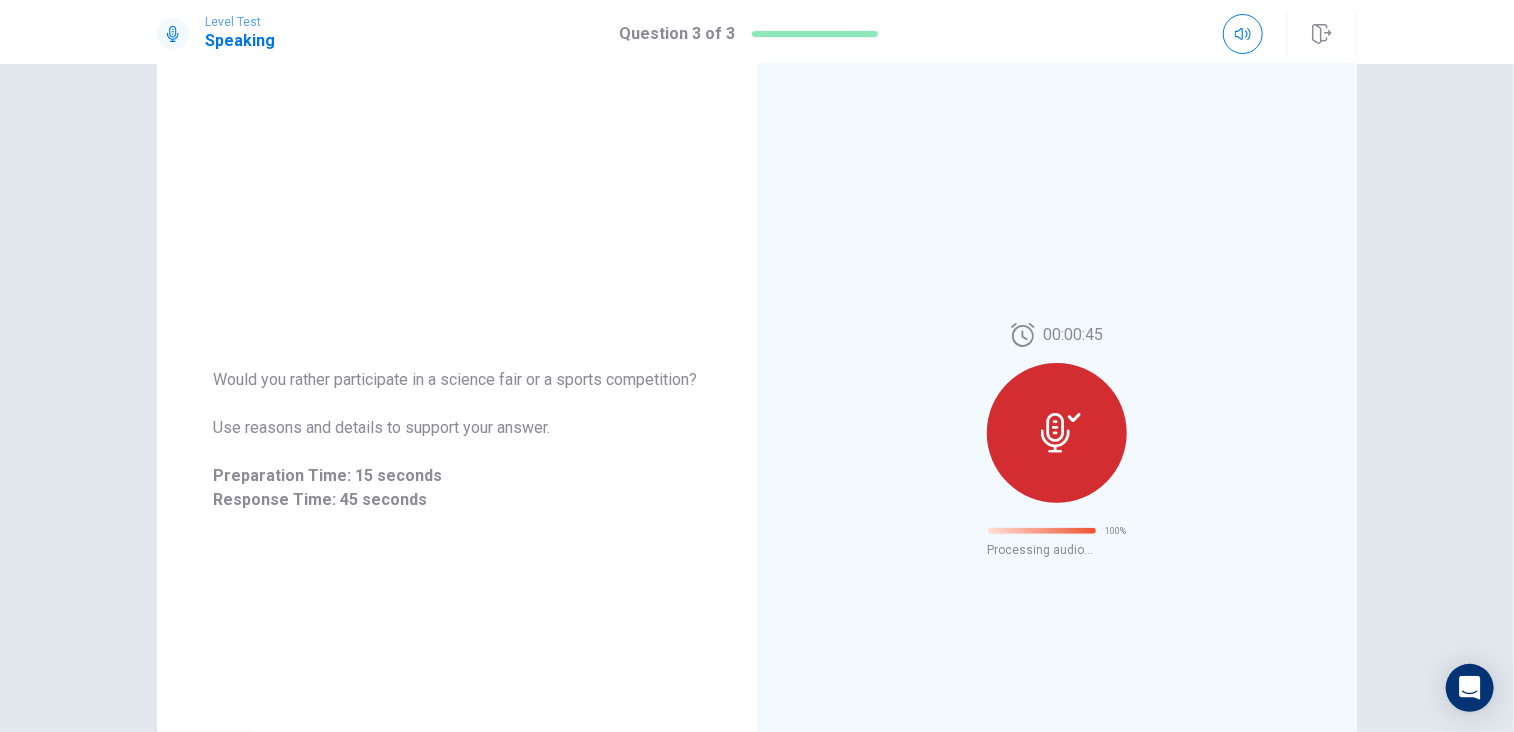 scroll, scrollTop: 0, scrollLeft: 0, axis: both 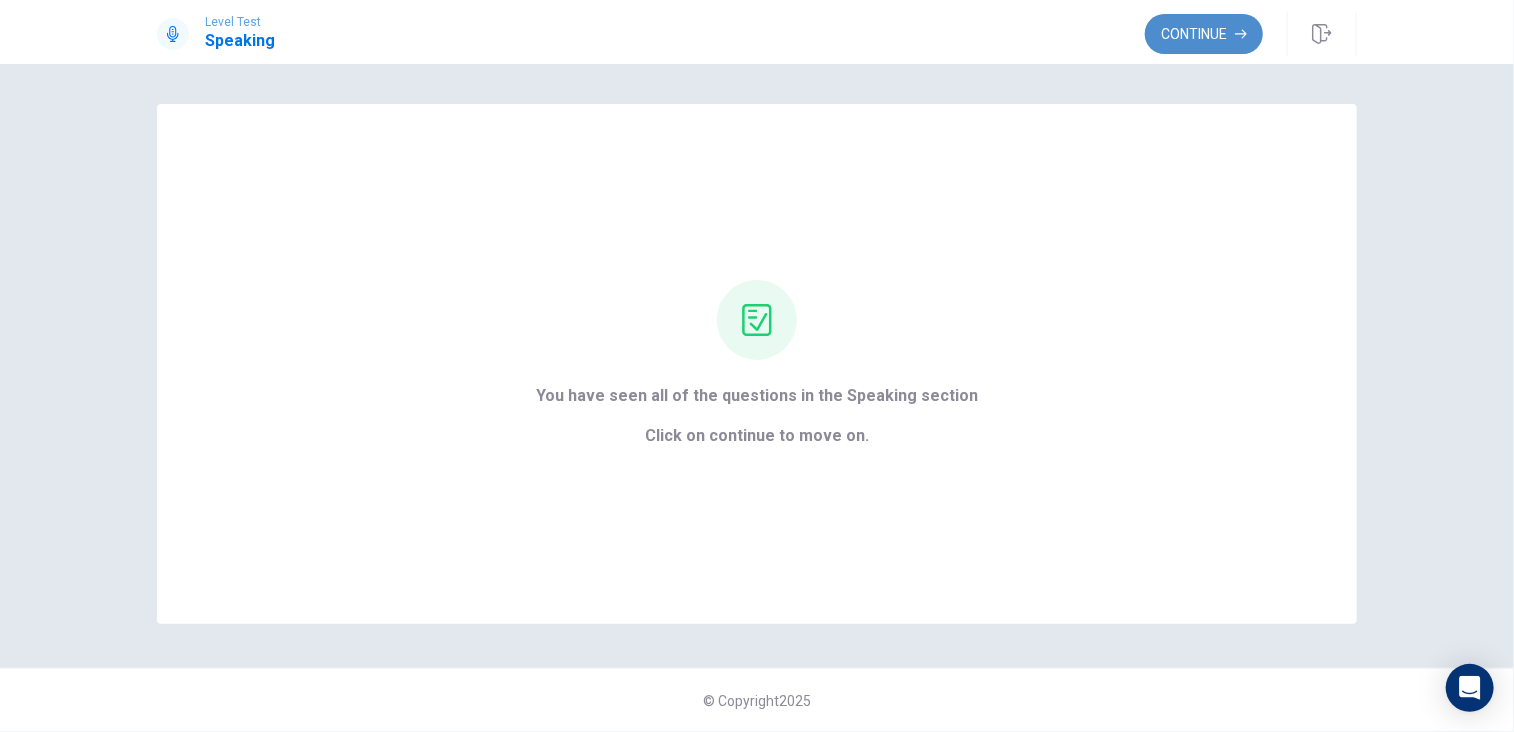 click on "Continue" at bounding box center [1204, 34] 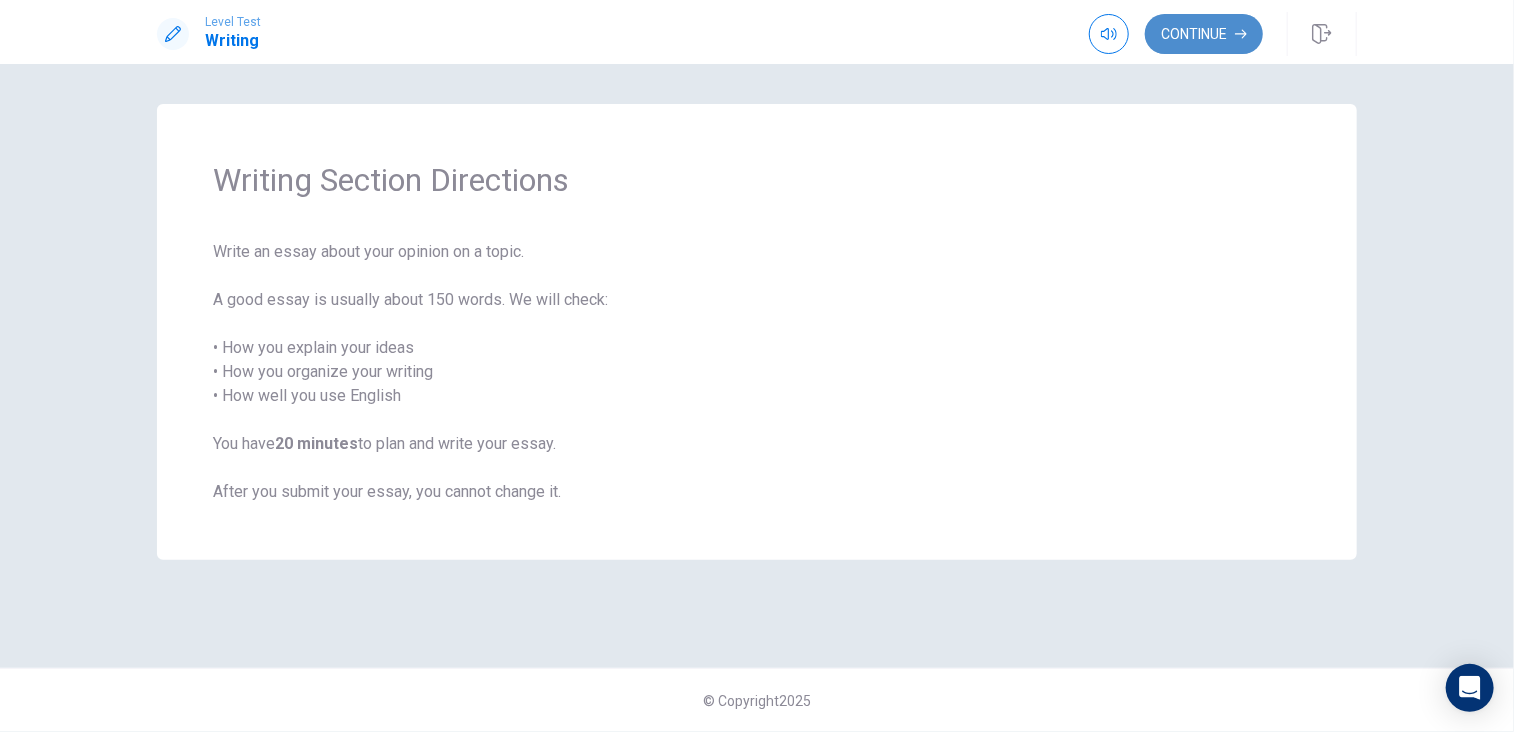 click on "Continue" at bounding box center (1204, 34) 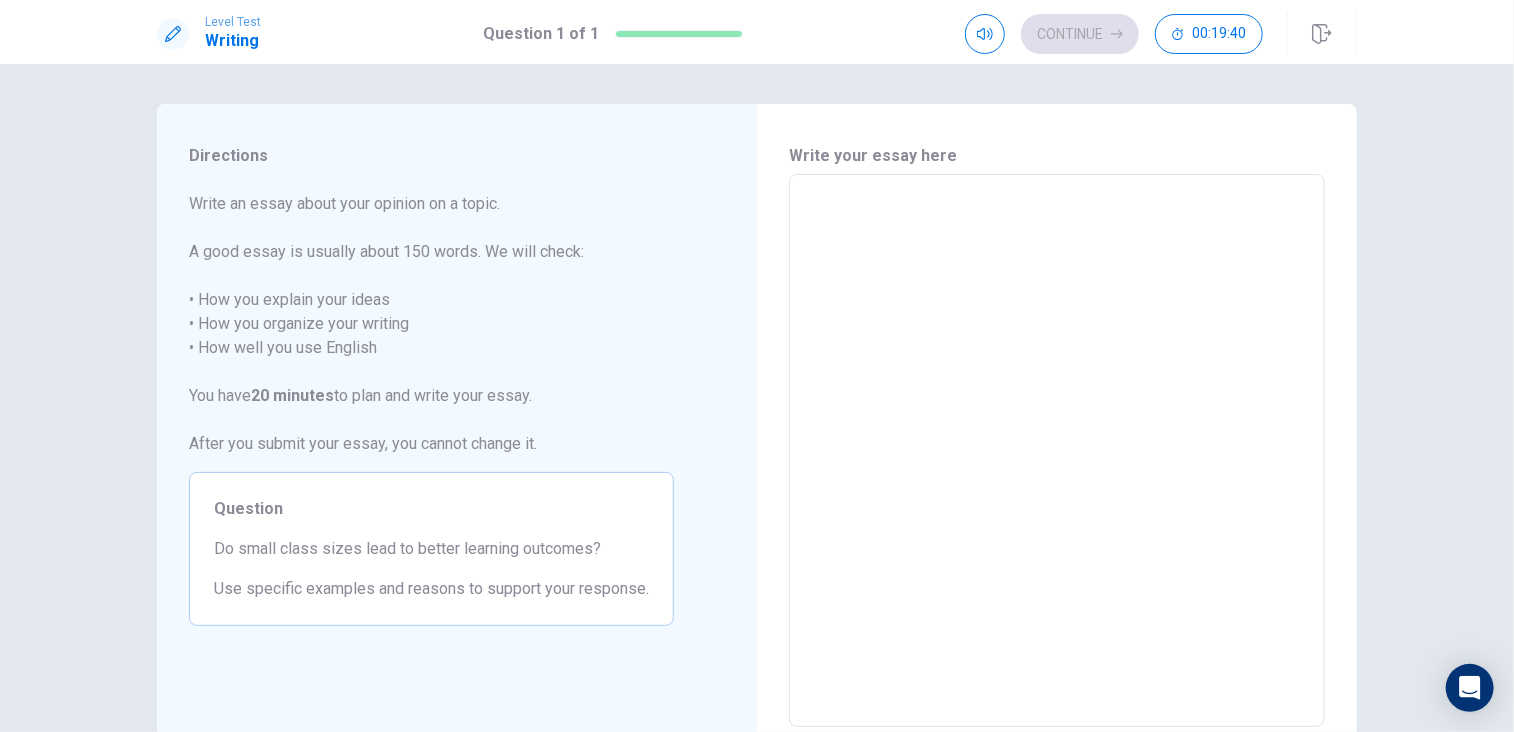 click at bounding box center [1057, 451] 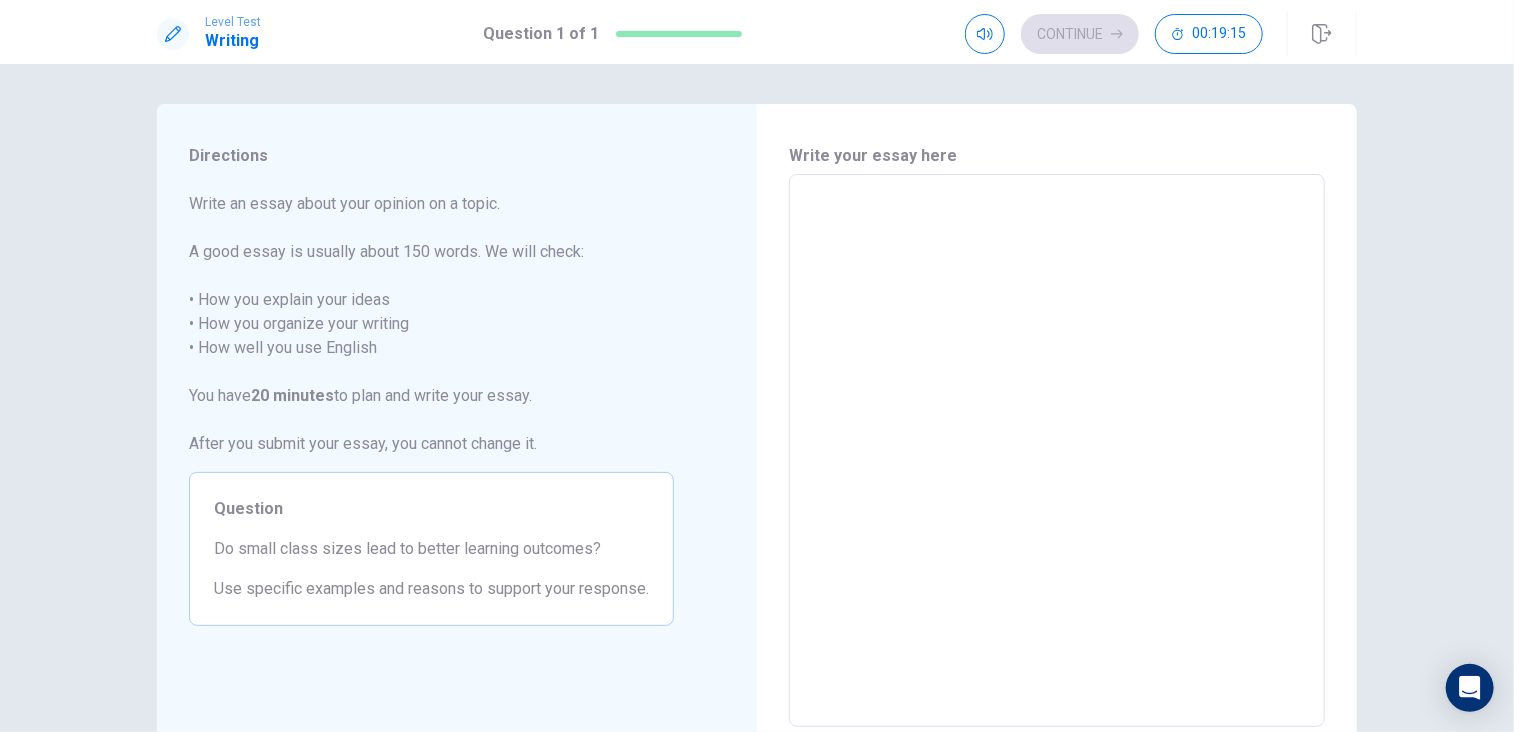 click at bounding box center (1057, 451) 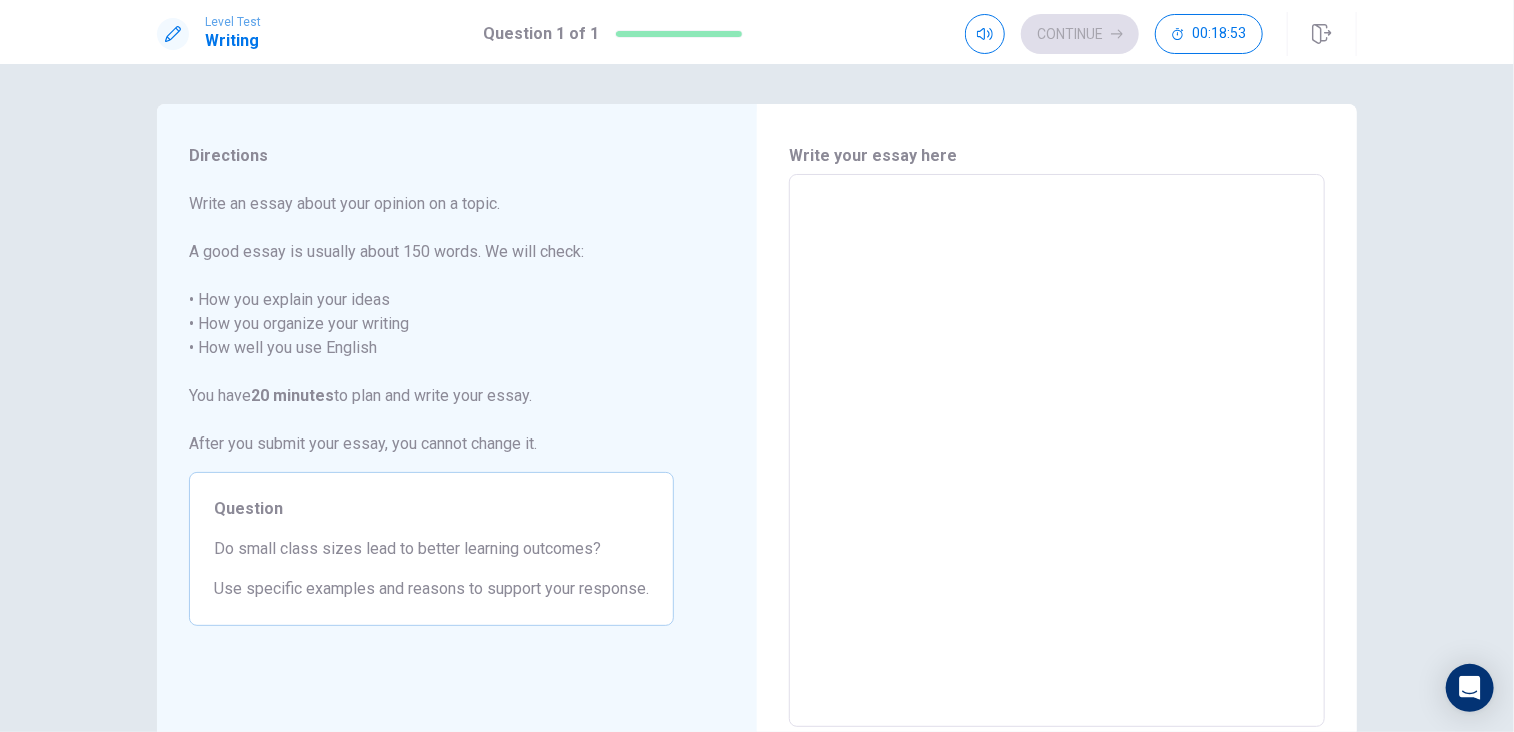type on "B" 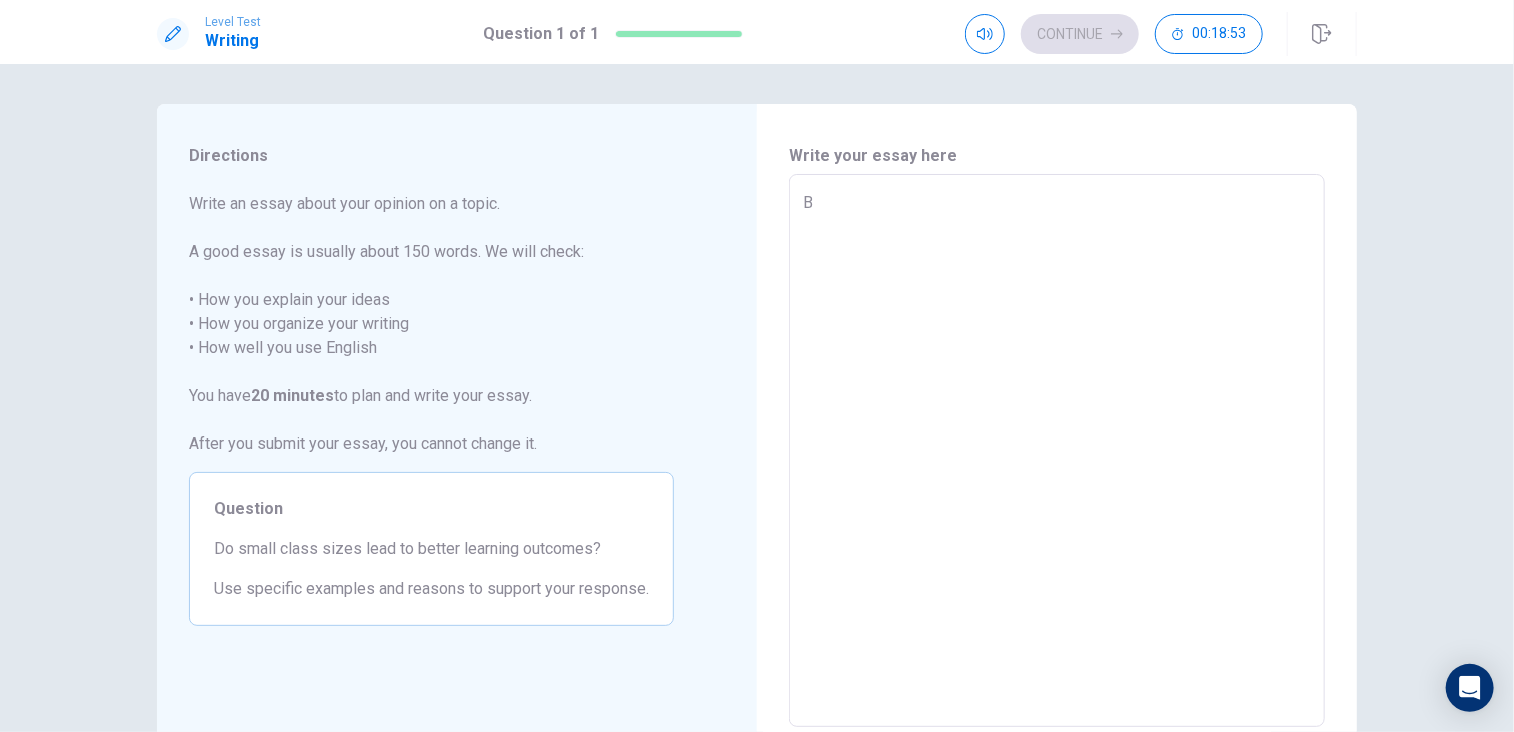 type on "x" 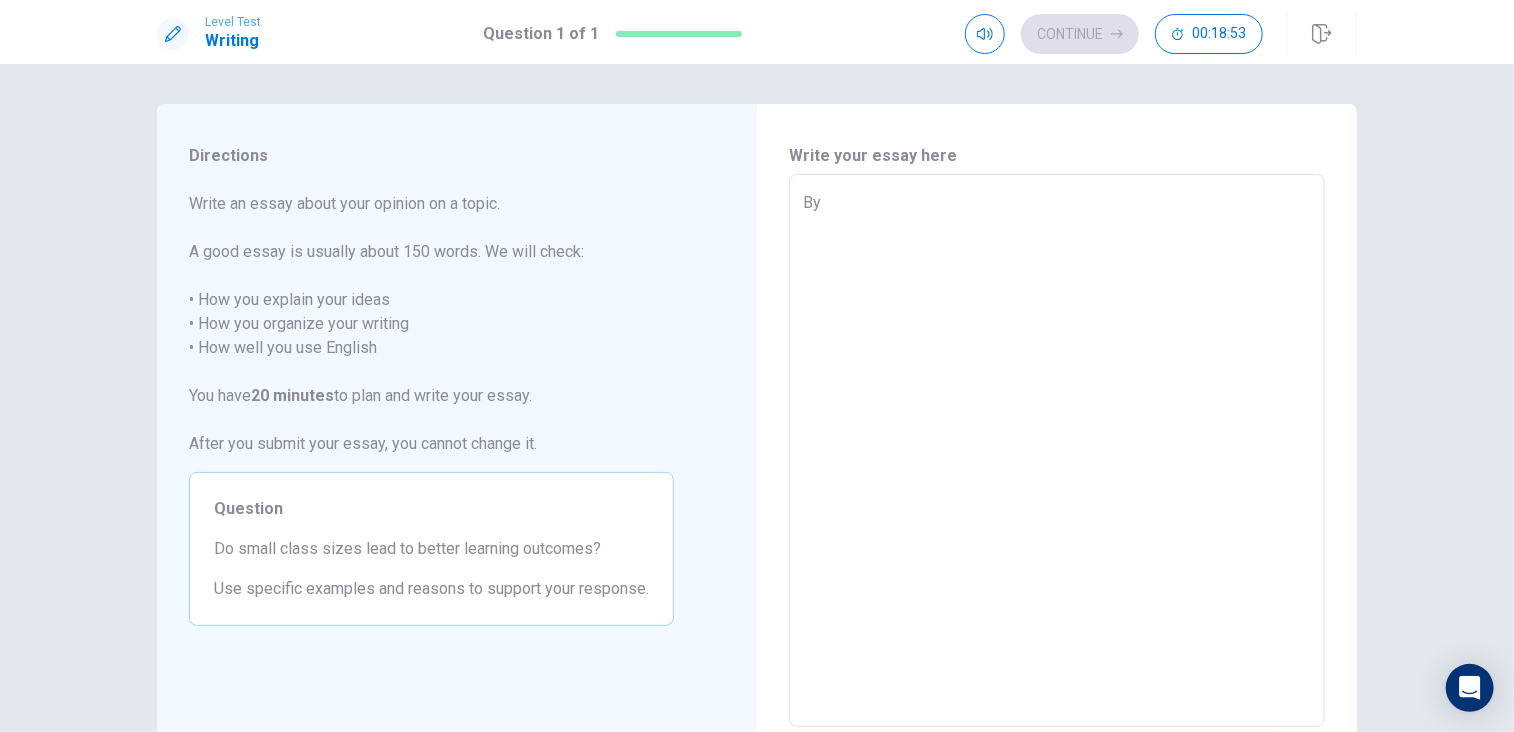 type on "By" 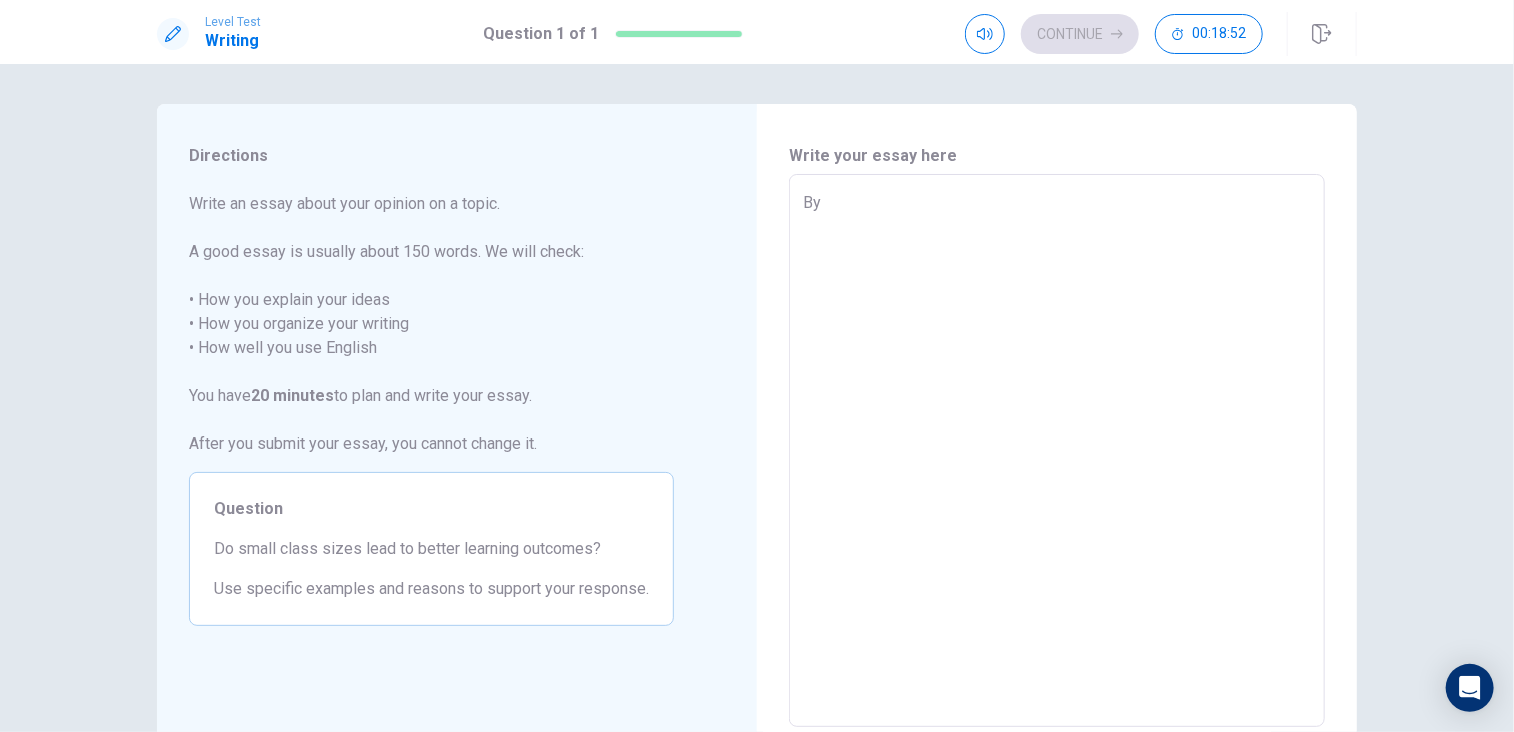 type on "By a" 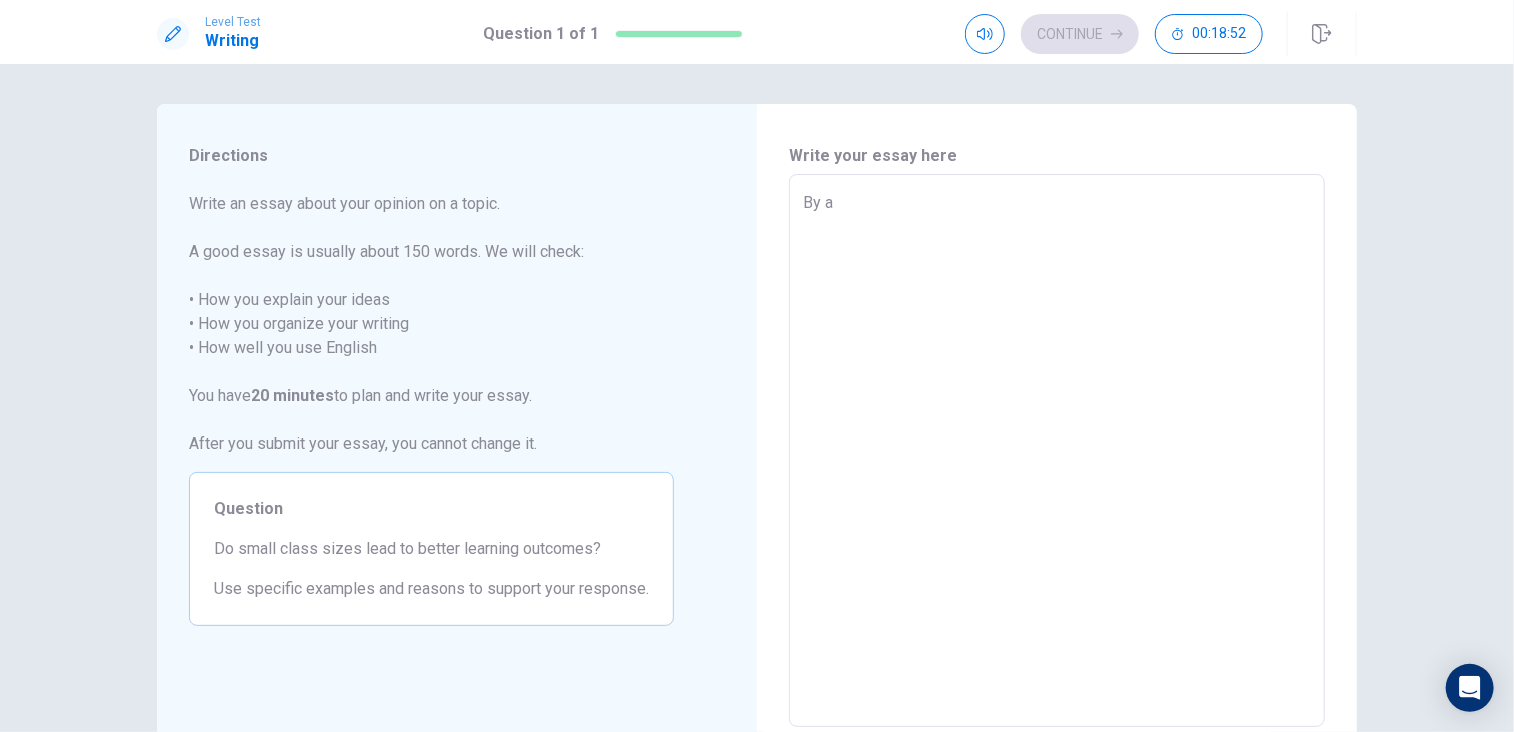 type on "x" 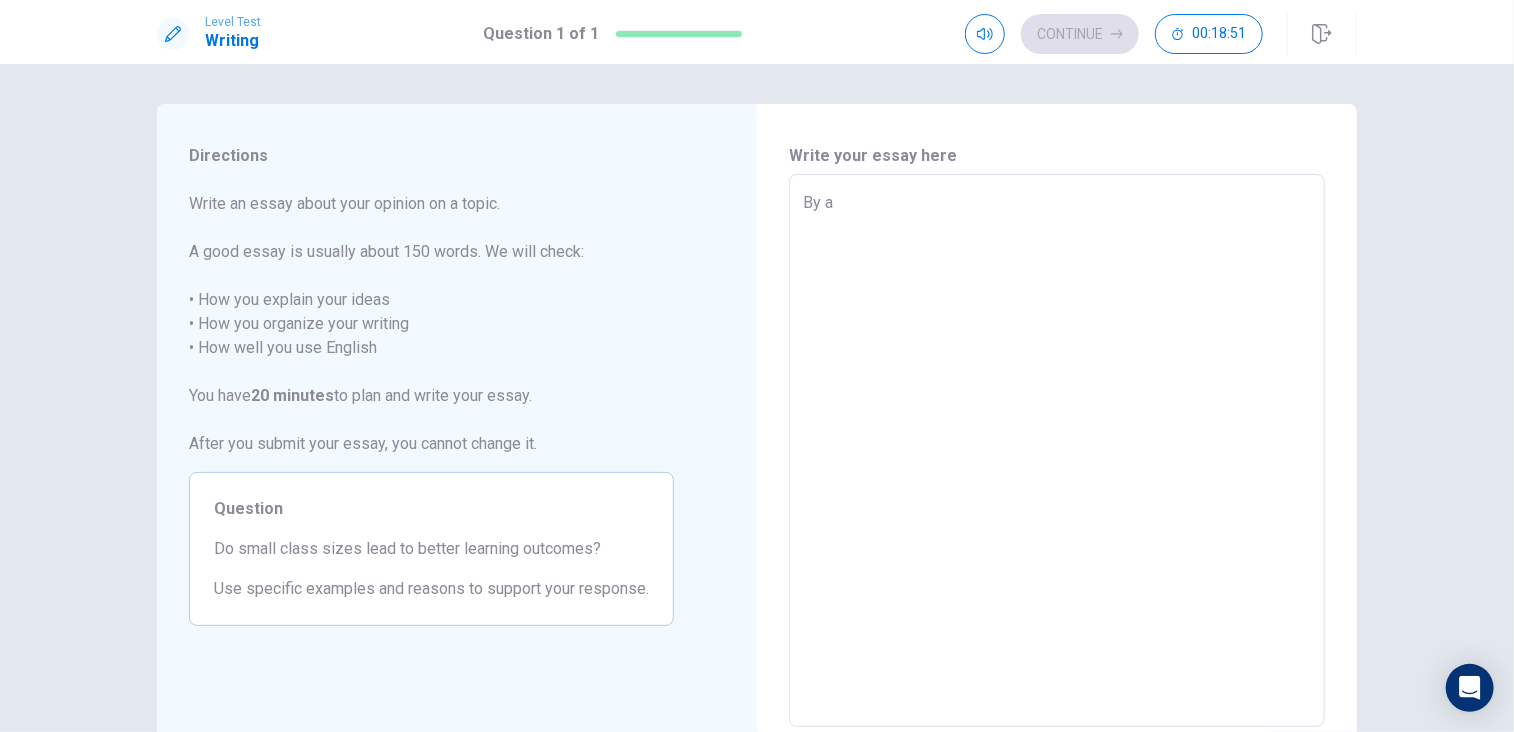 type on "By an" 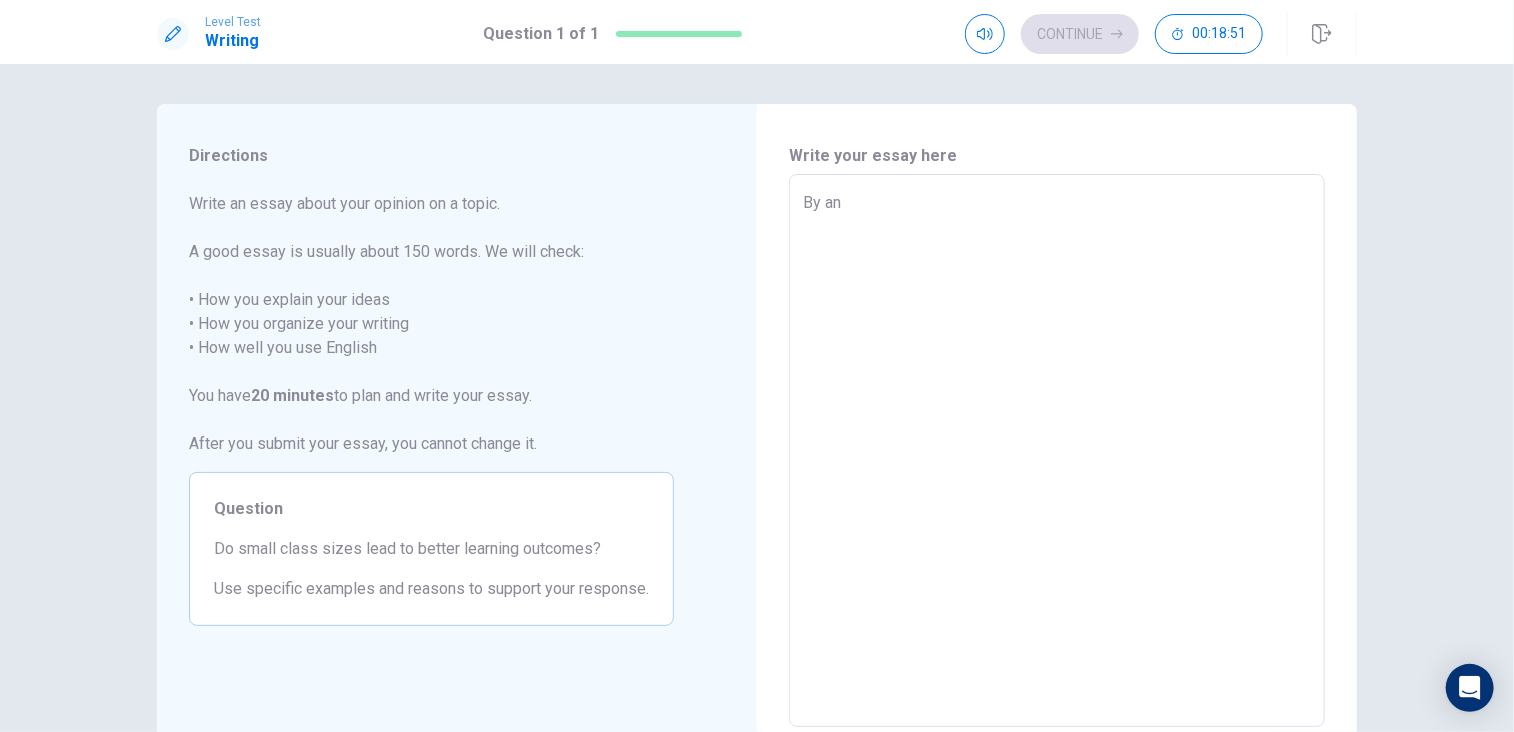 type on "x" 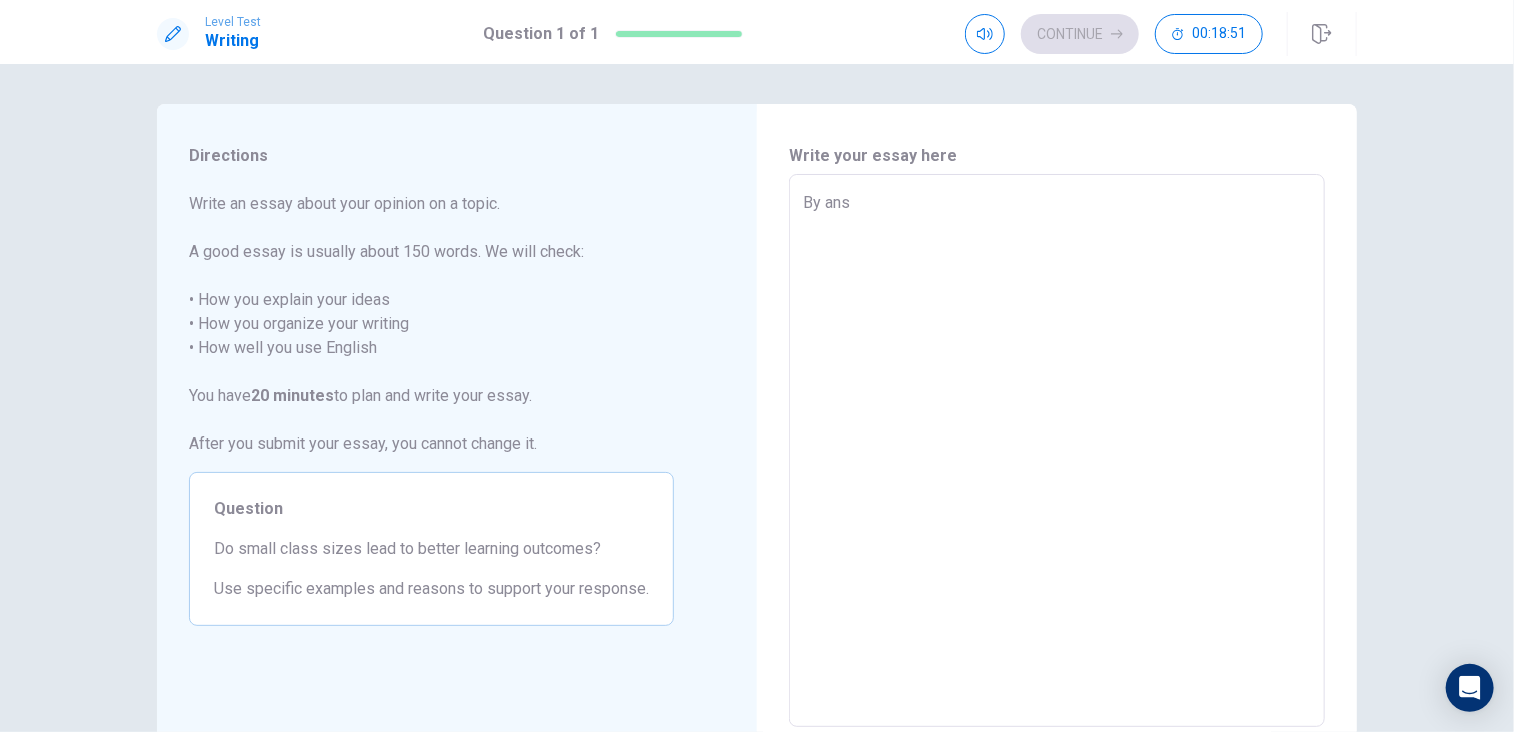type on "x" 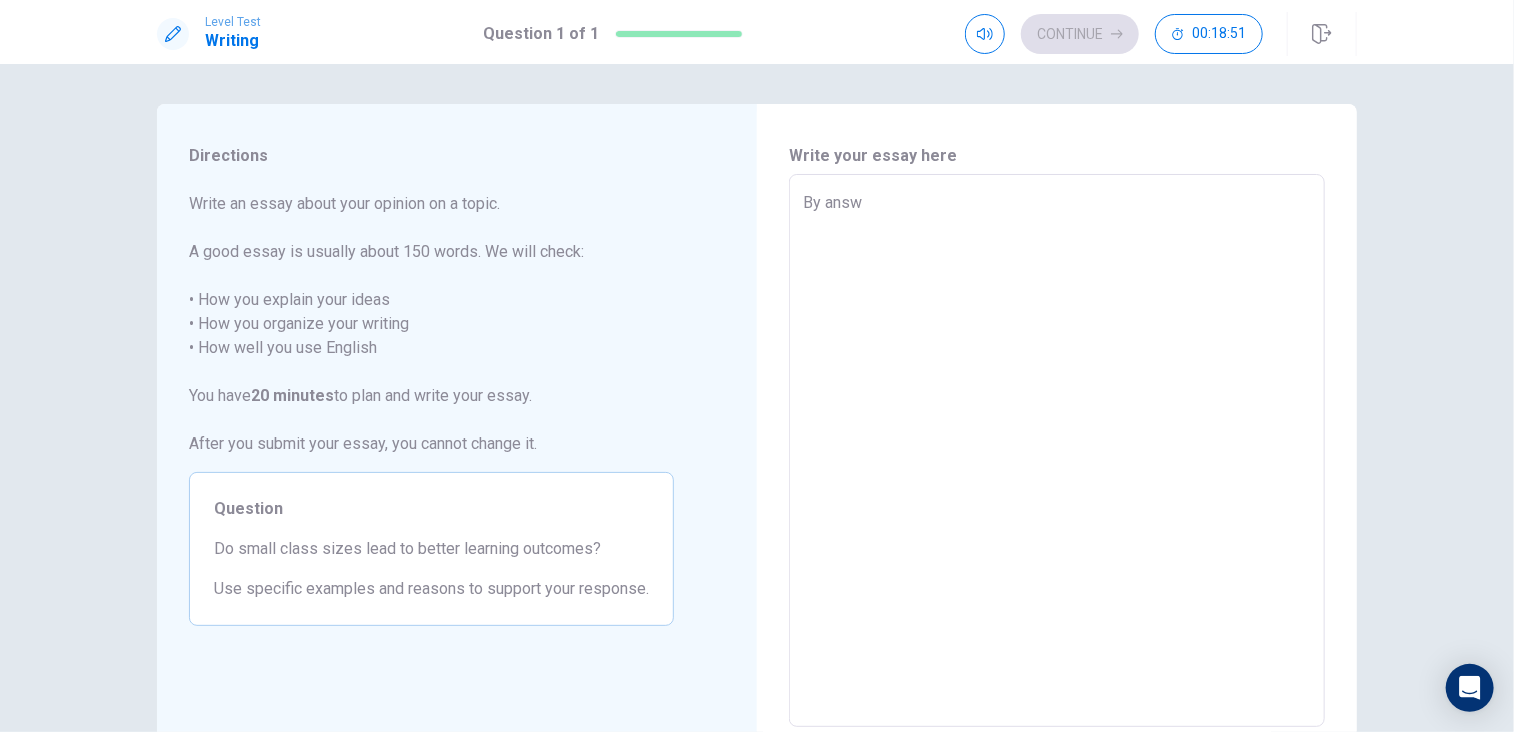 type on "x" 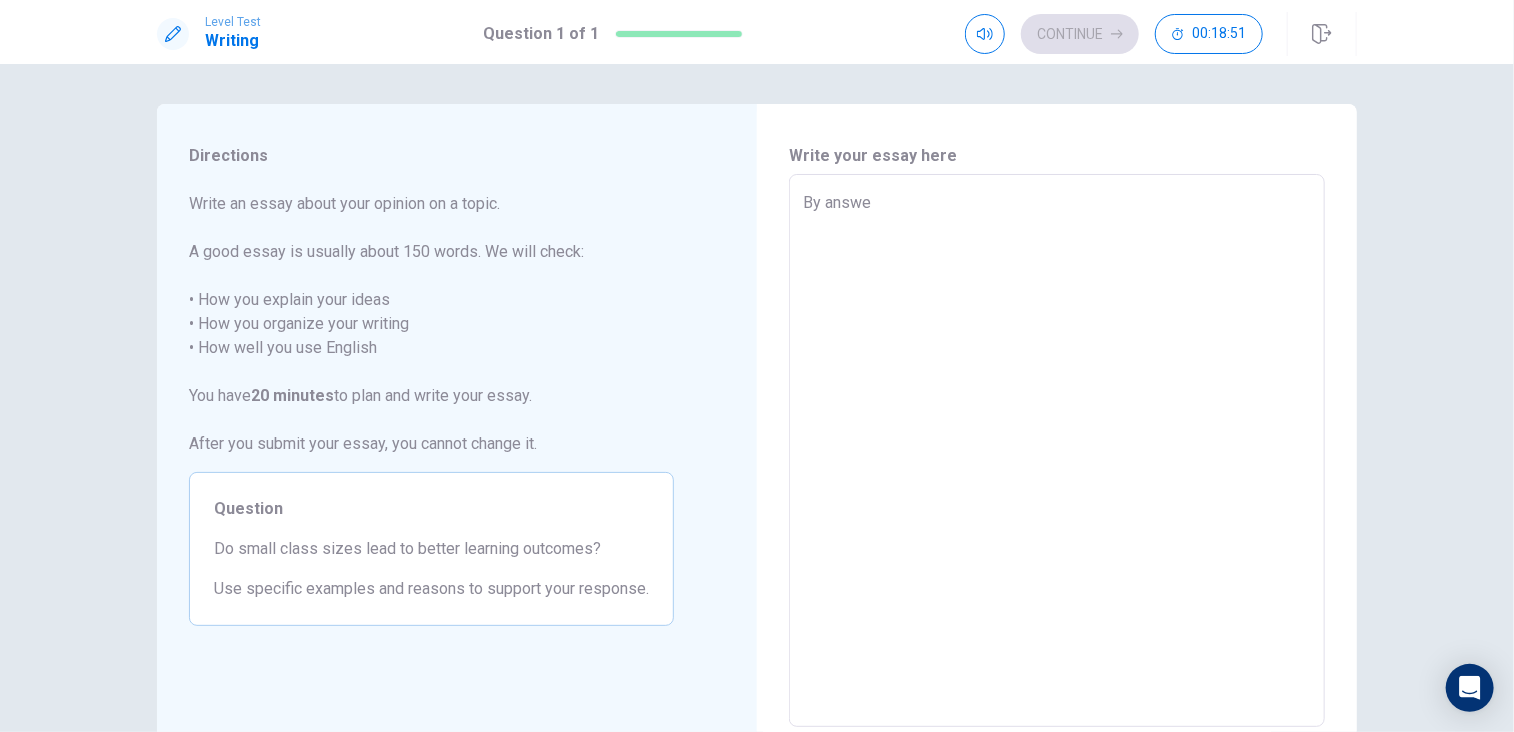 type on "x" 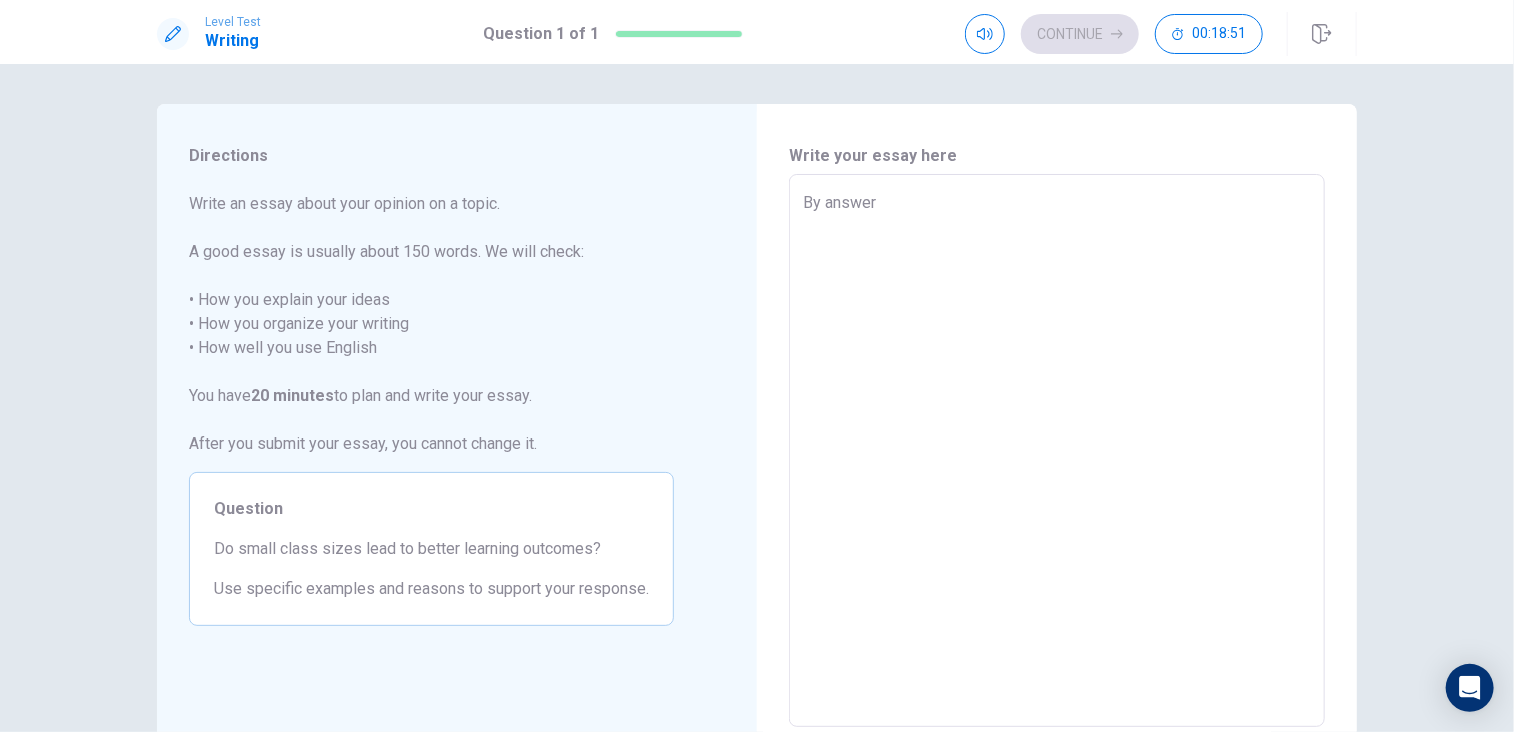type on "x" 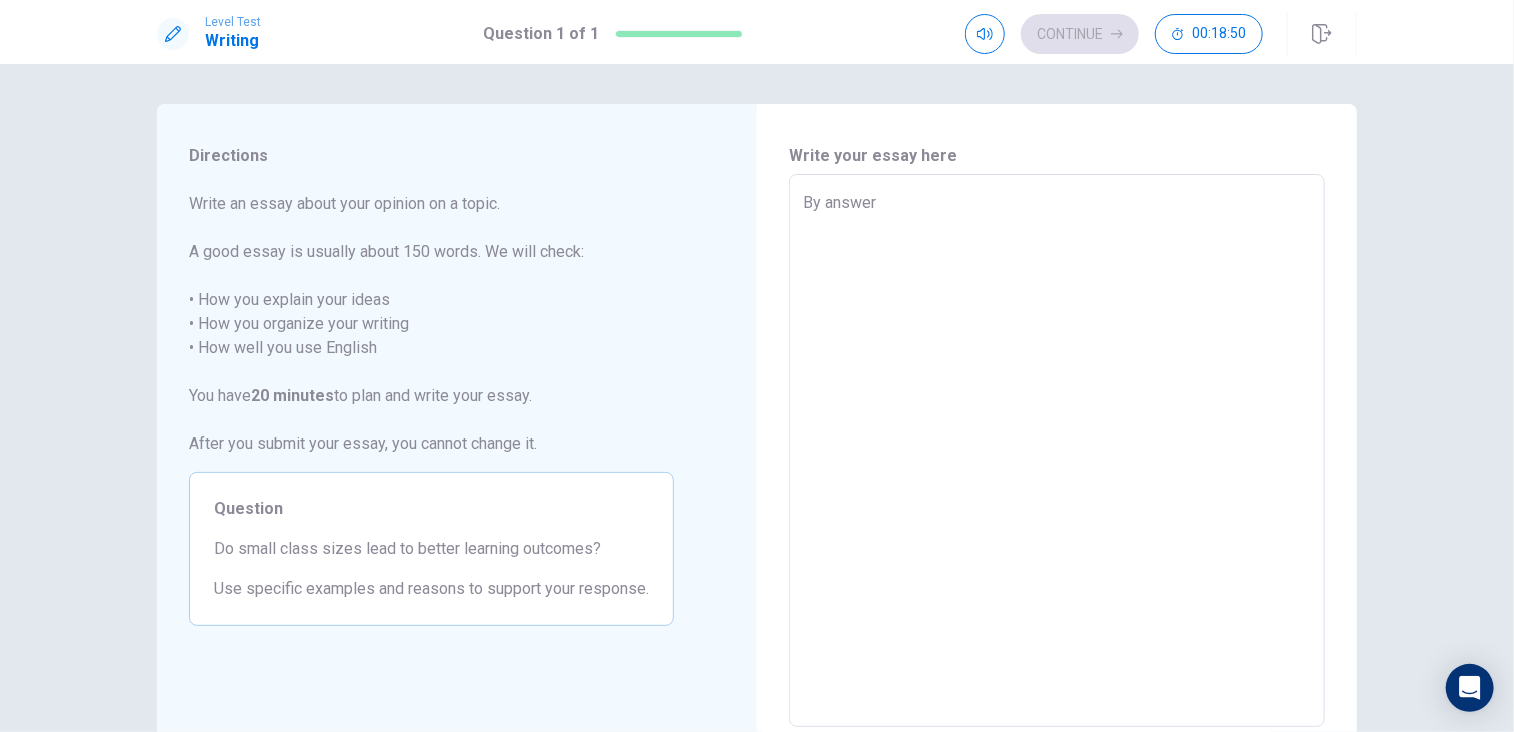 type on "By answeri" 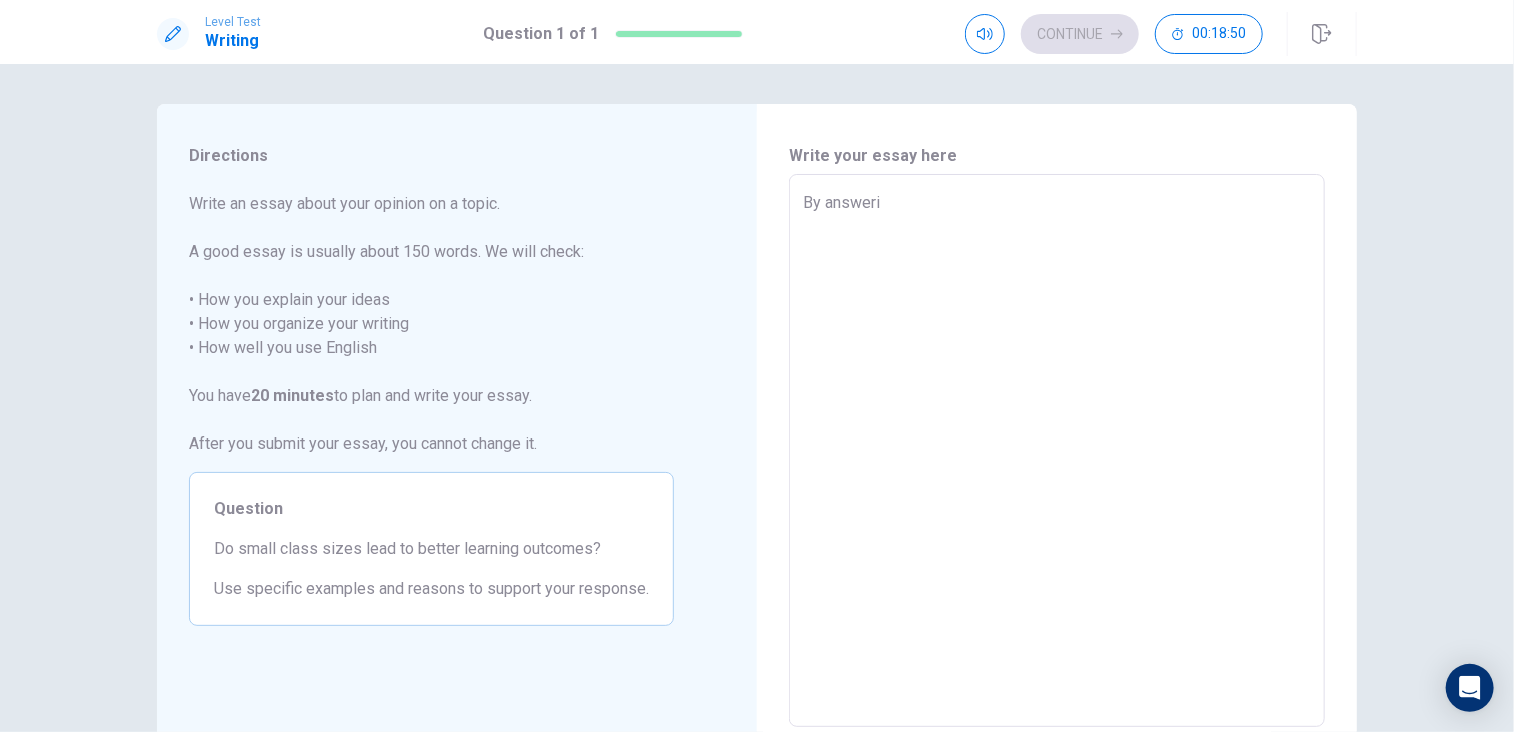 type on "By answerin" 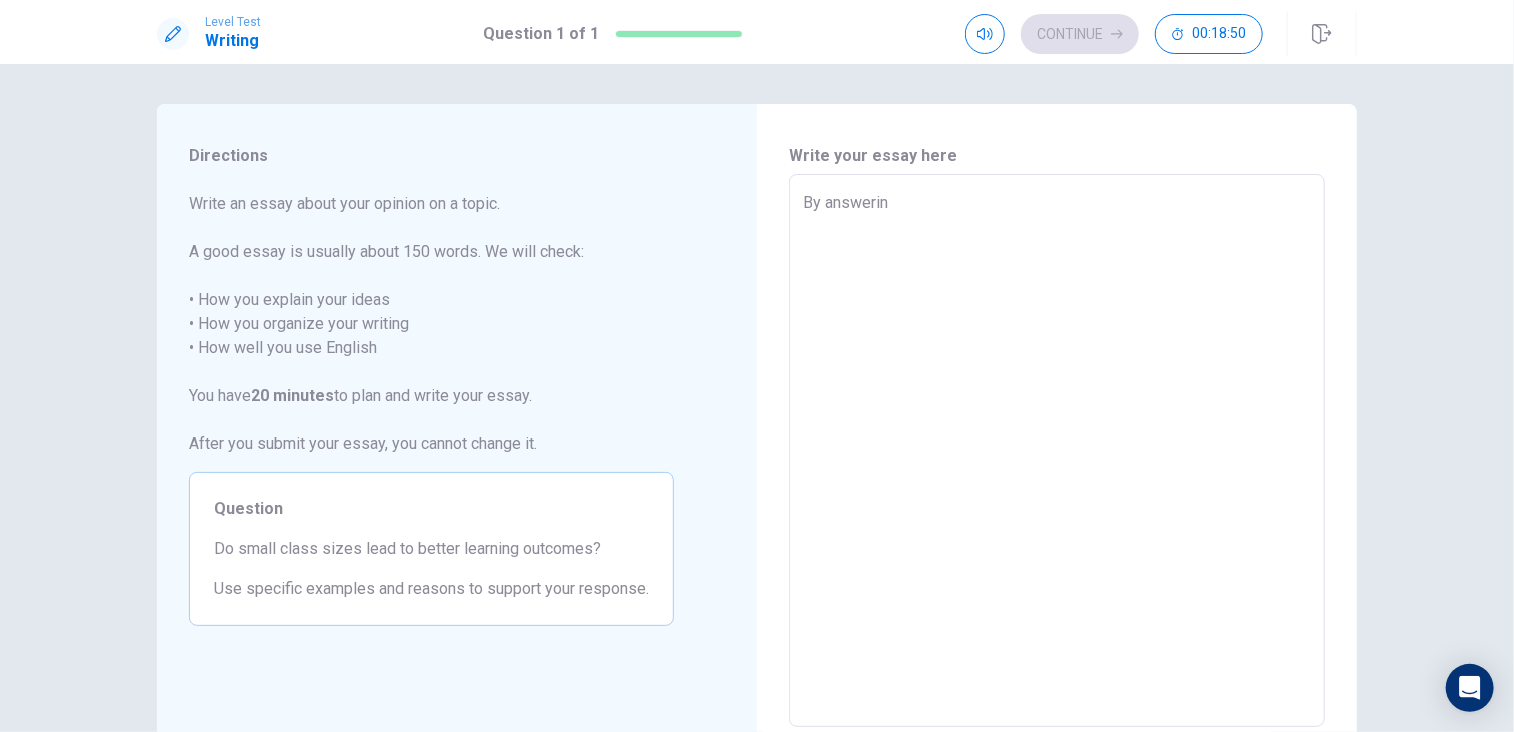 type on "By answering" 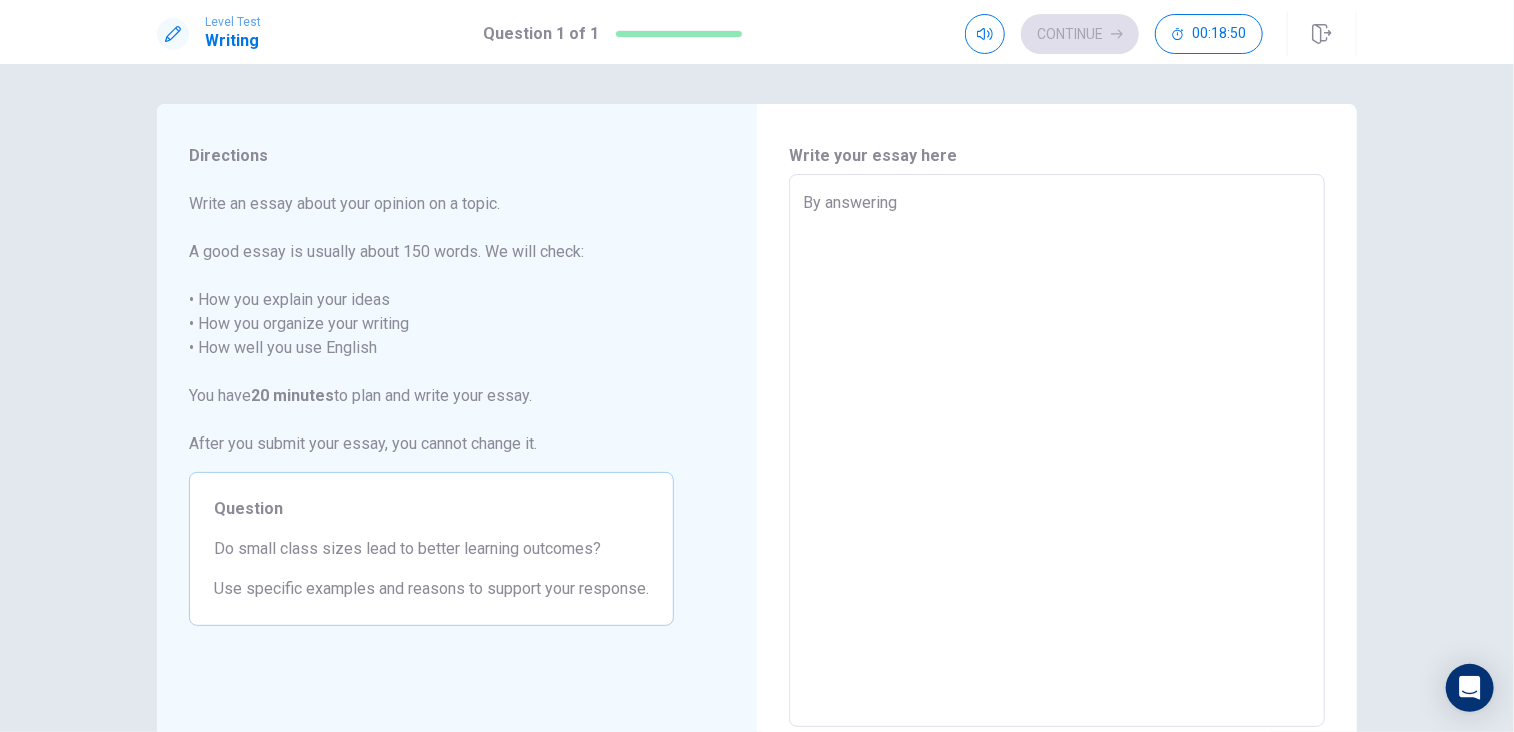 type on "By answering" 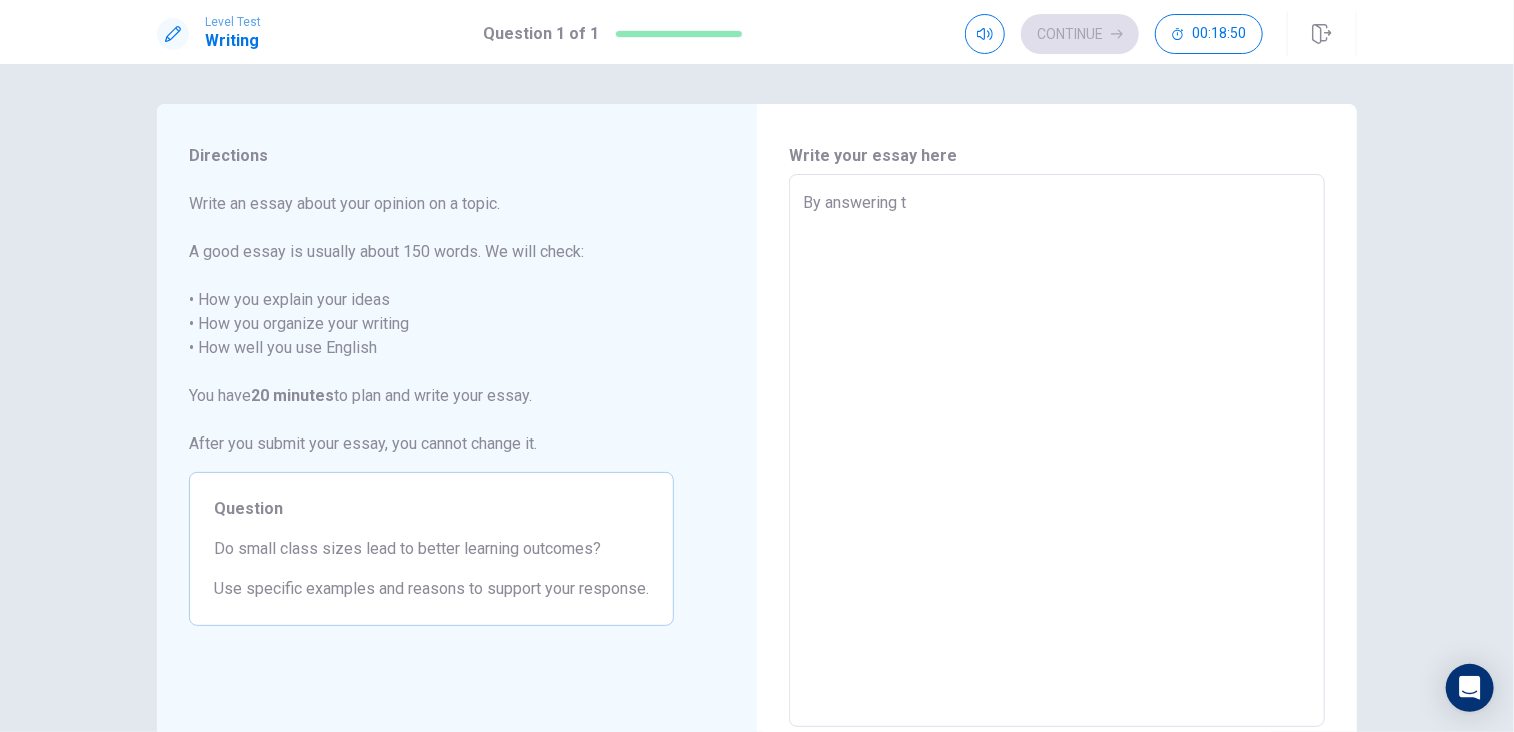 type on "By answering th" 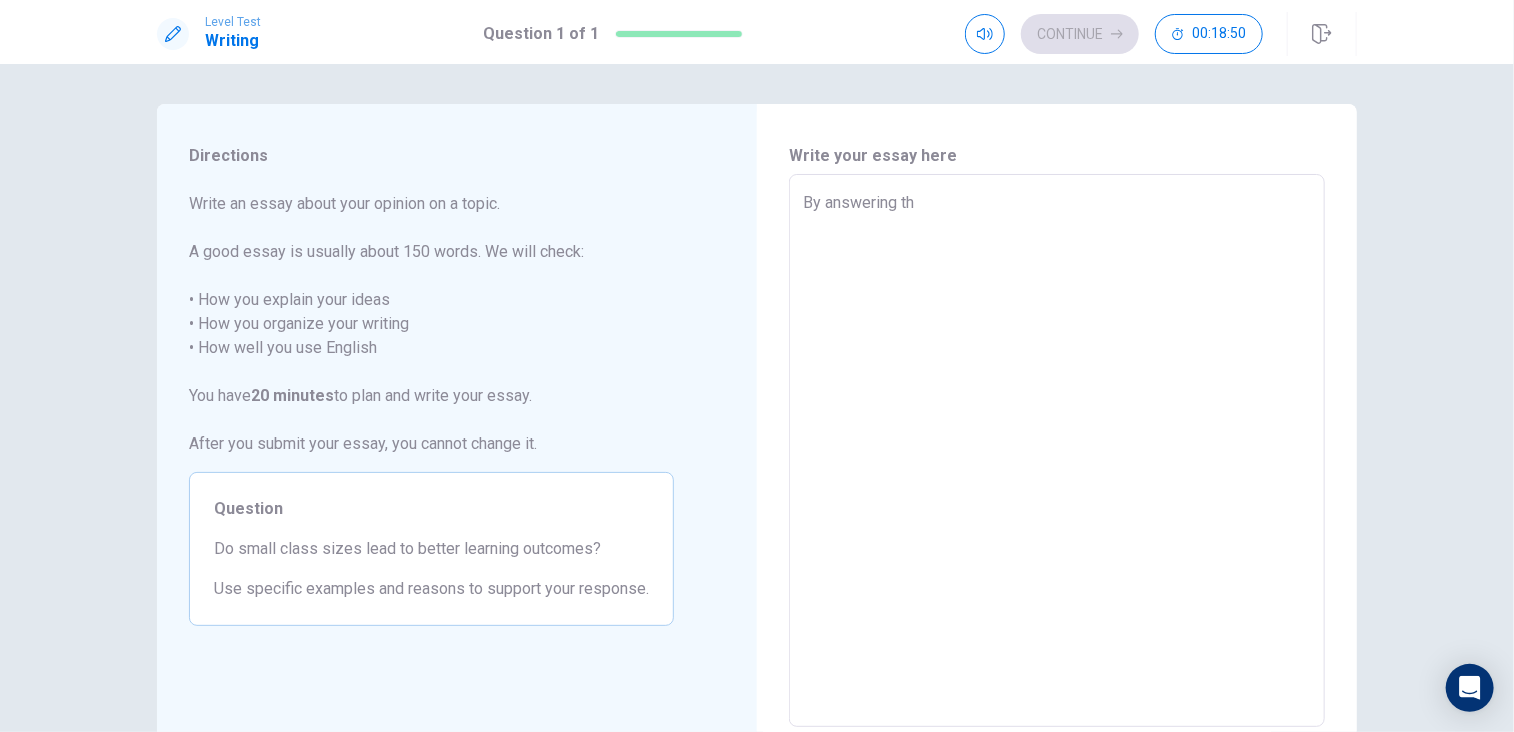 type on "x" 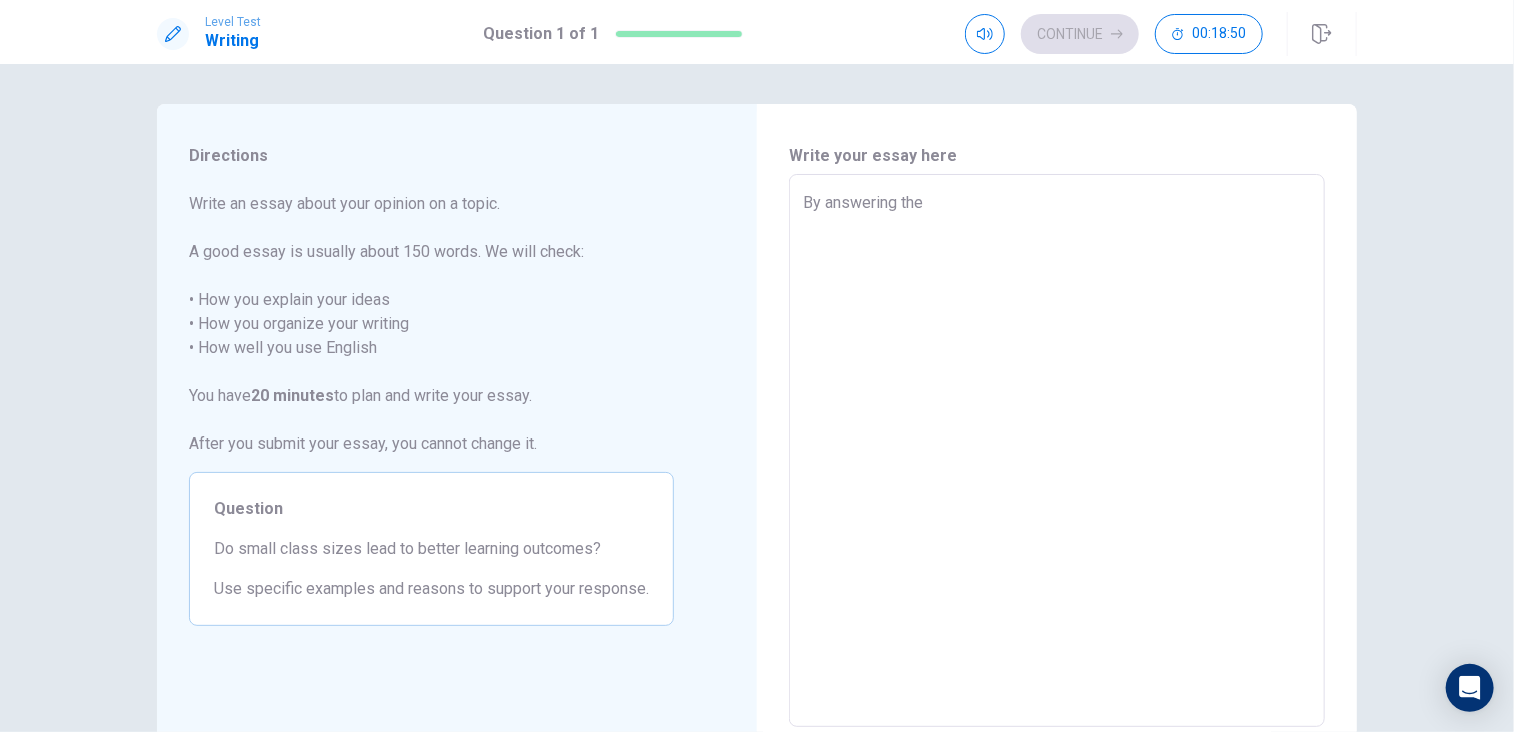 type on "x" 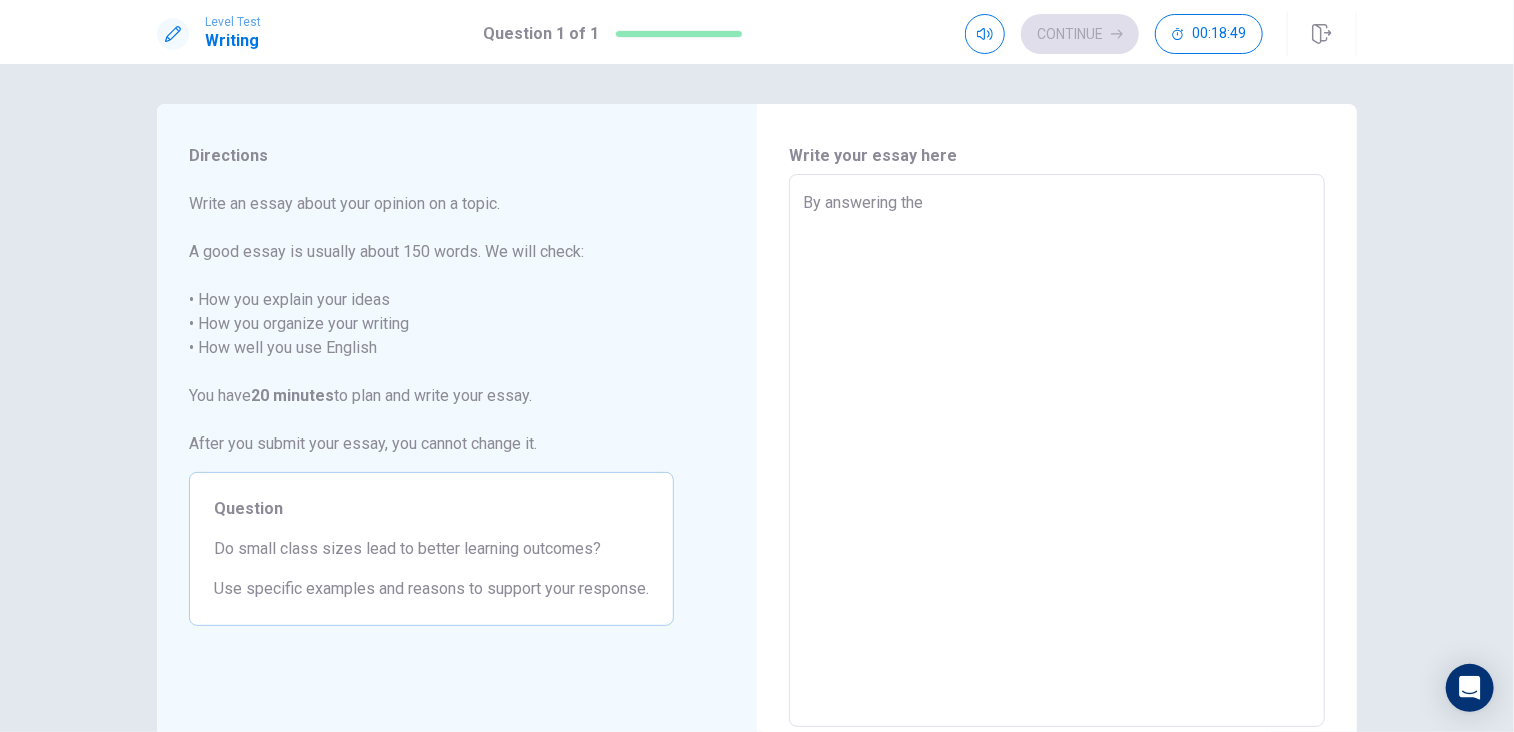 type on "x" 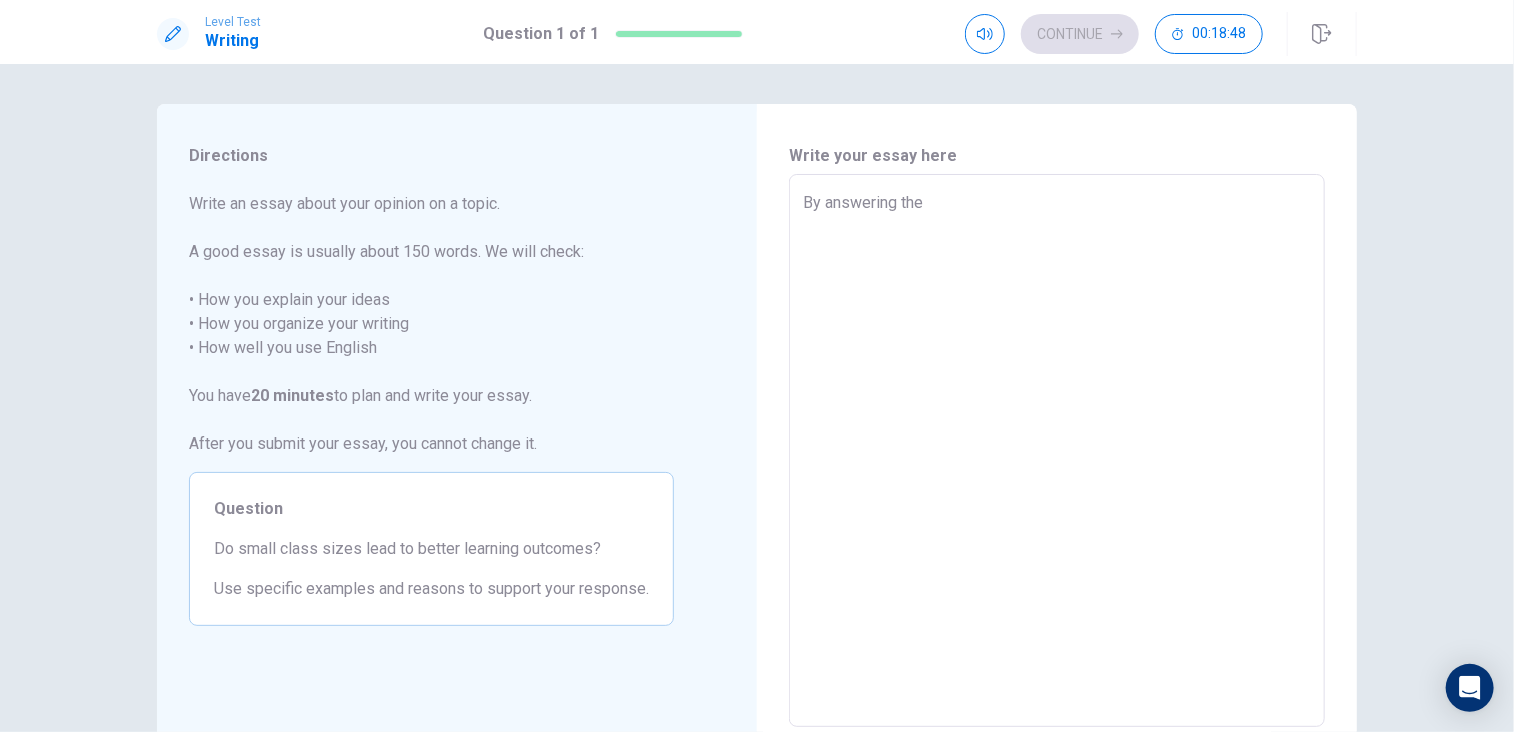 type on "By answering the o" 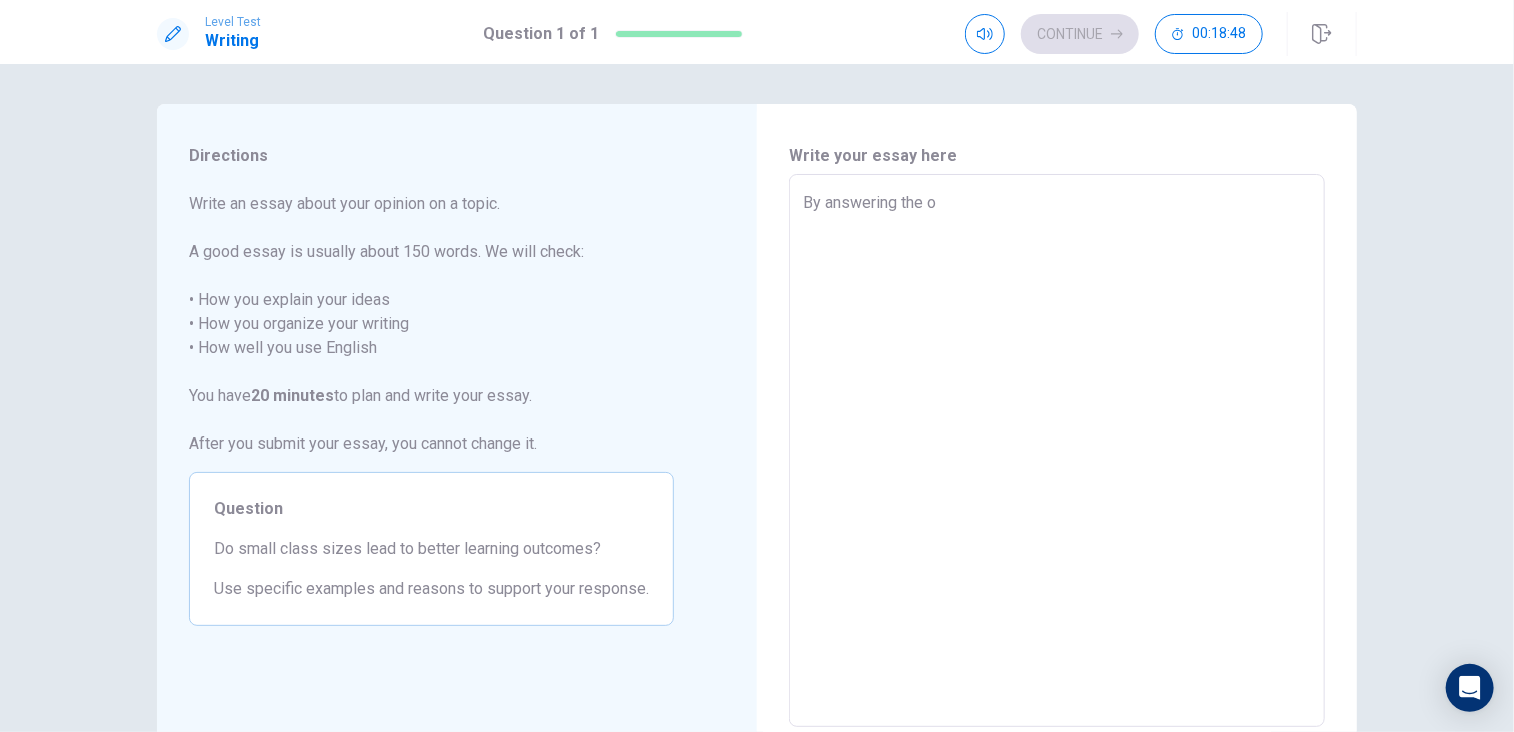 type on "x" 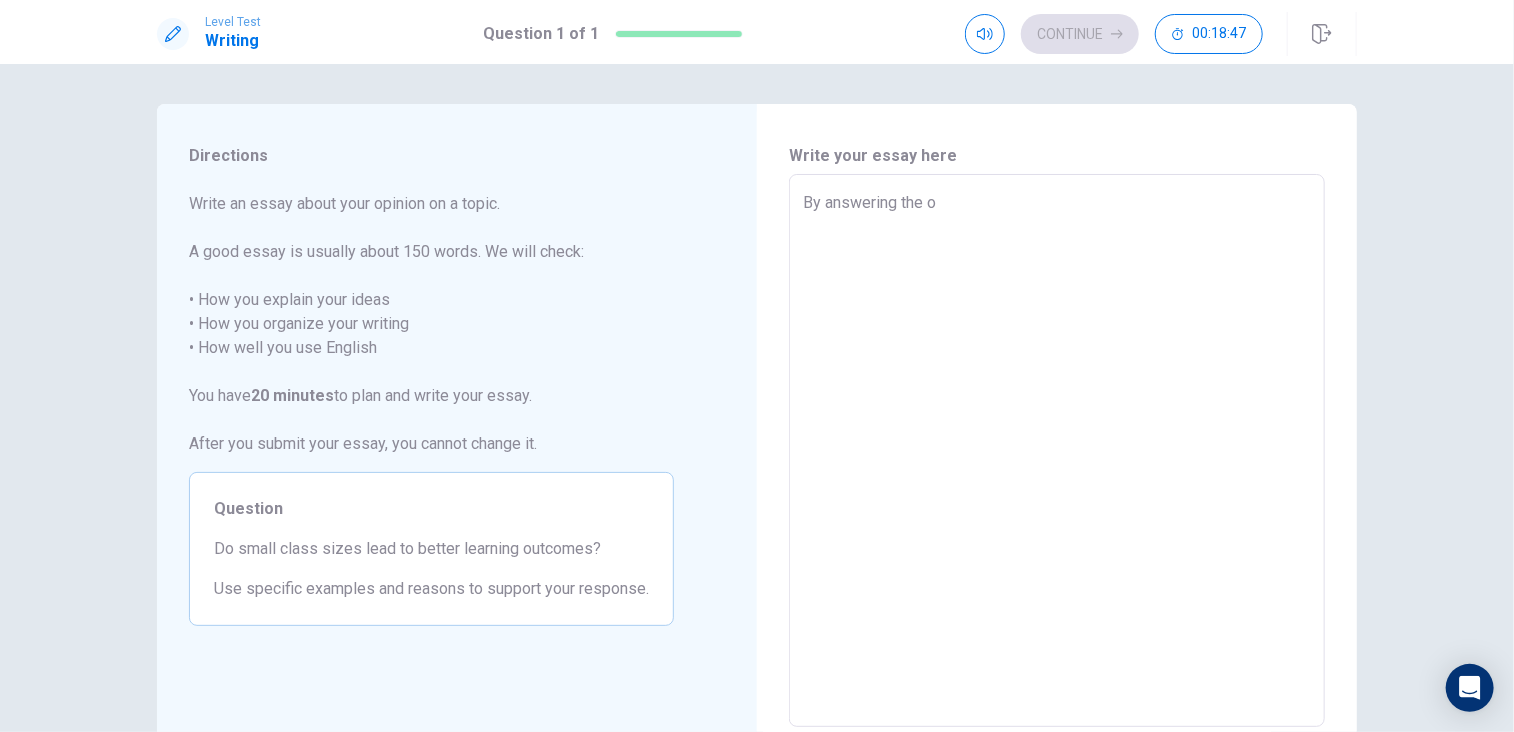 type on "By answering the" 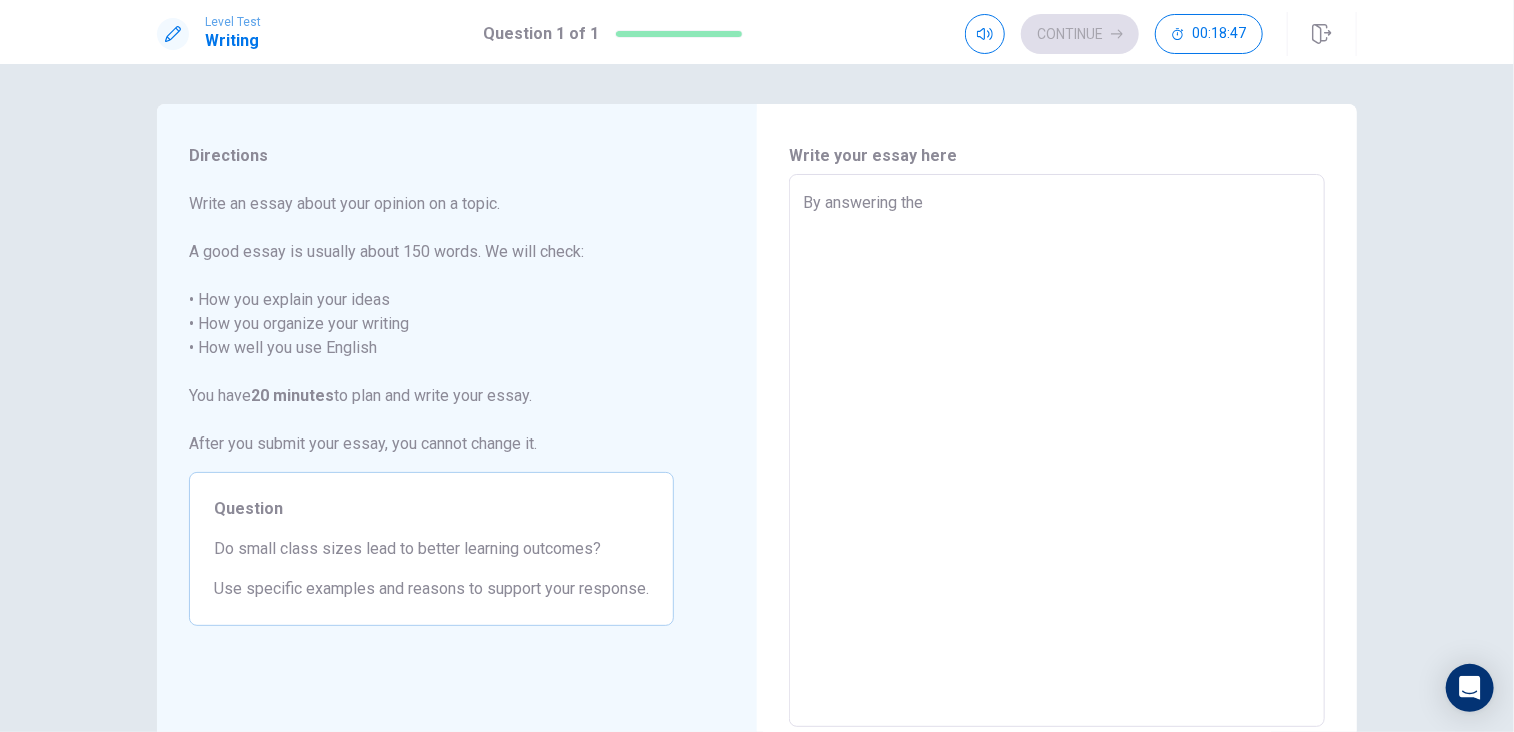 type on "x" 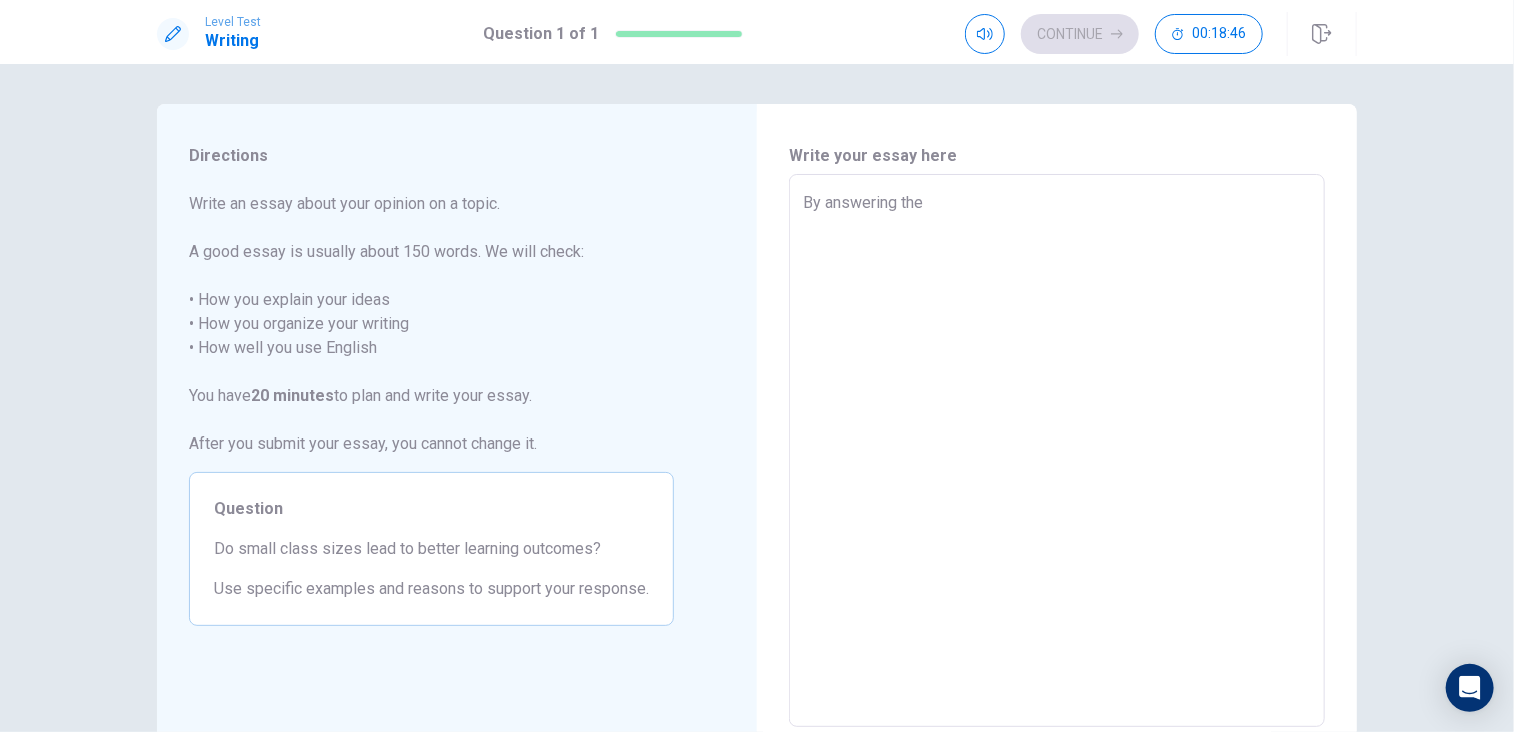 type on "By answering the q" 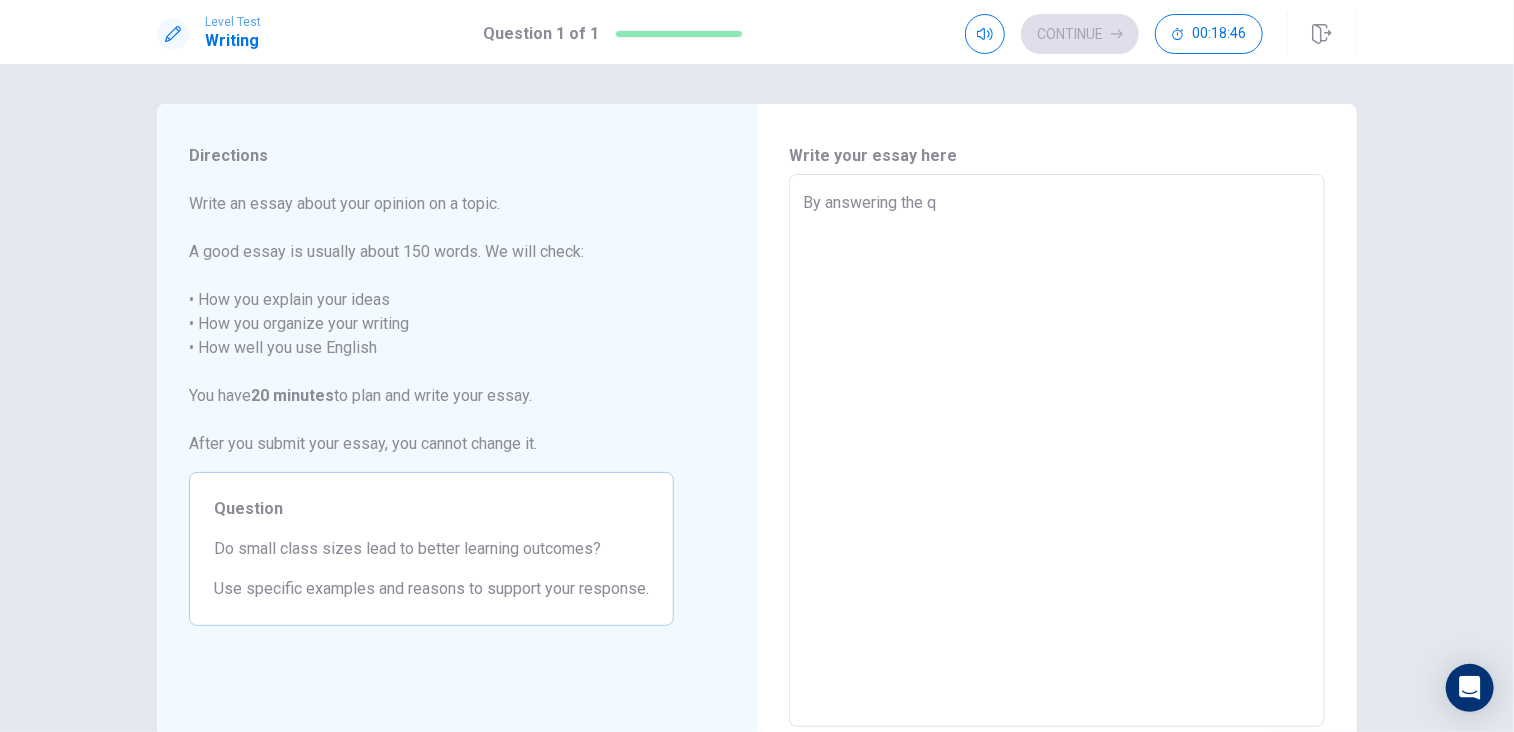 type on "x" 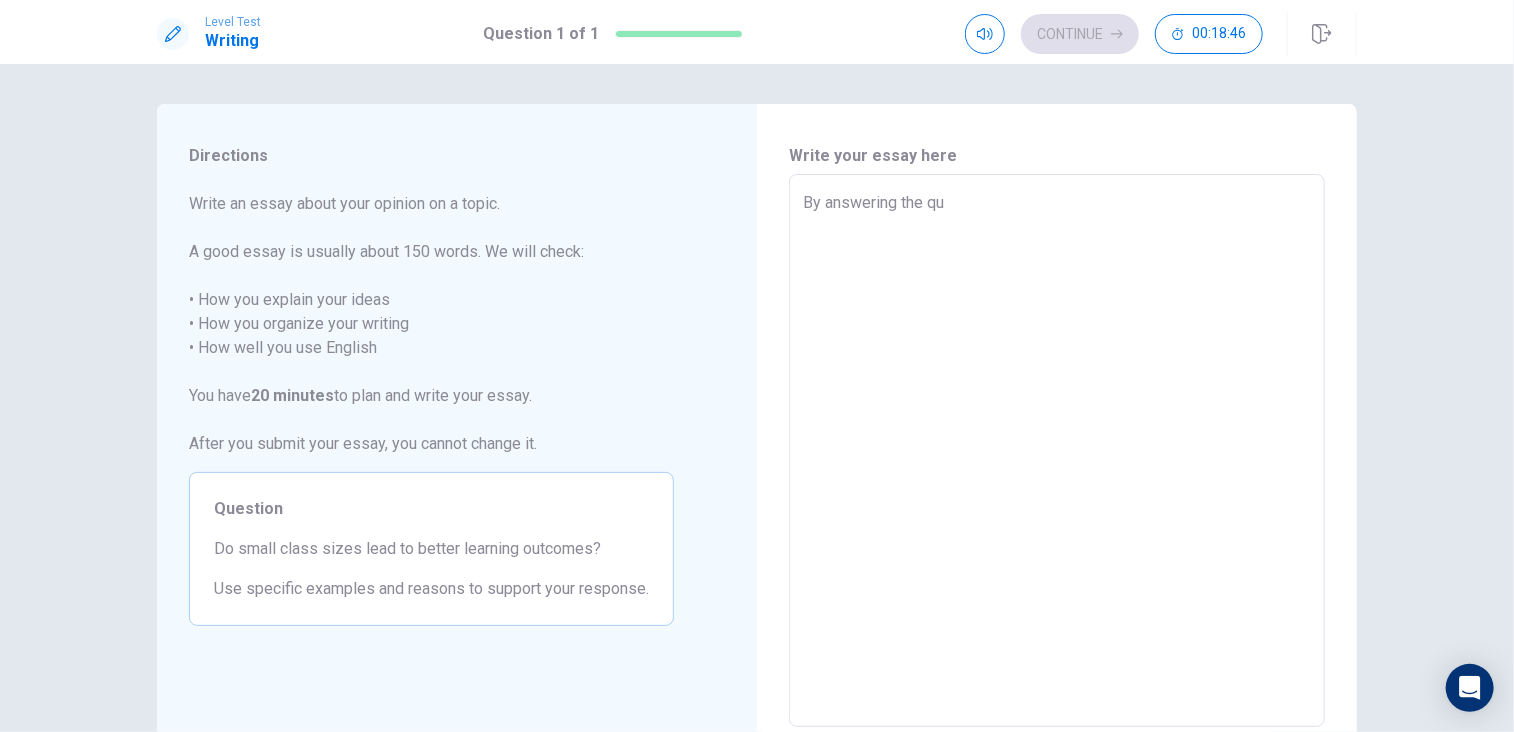type on "x" 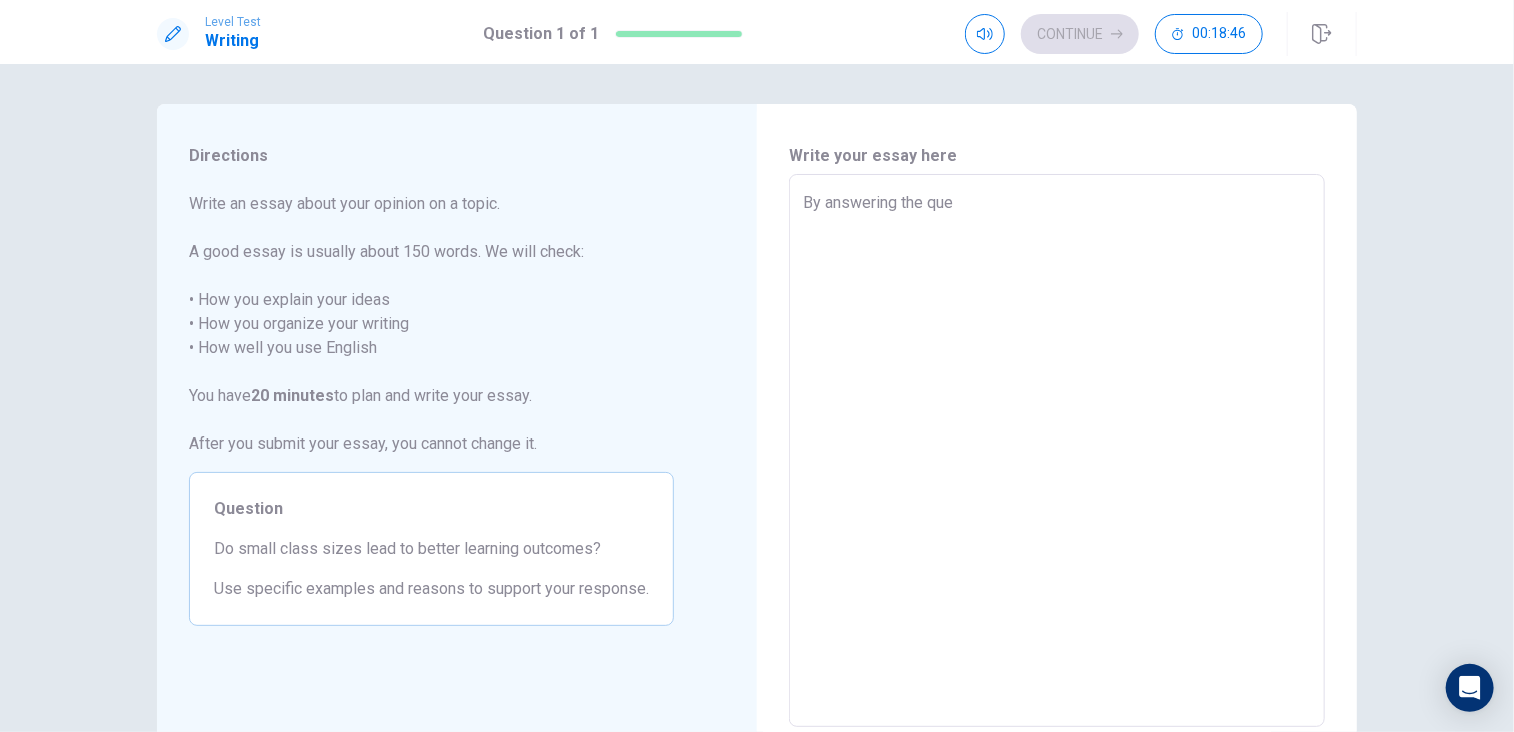 type on "x" 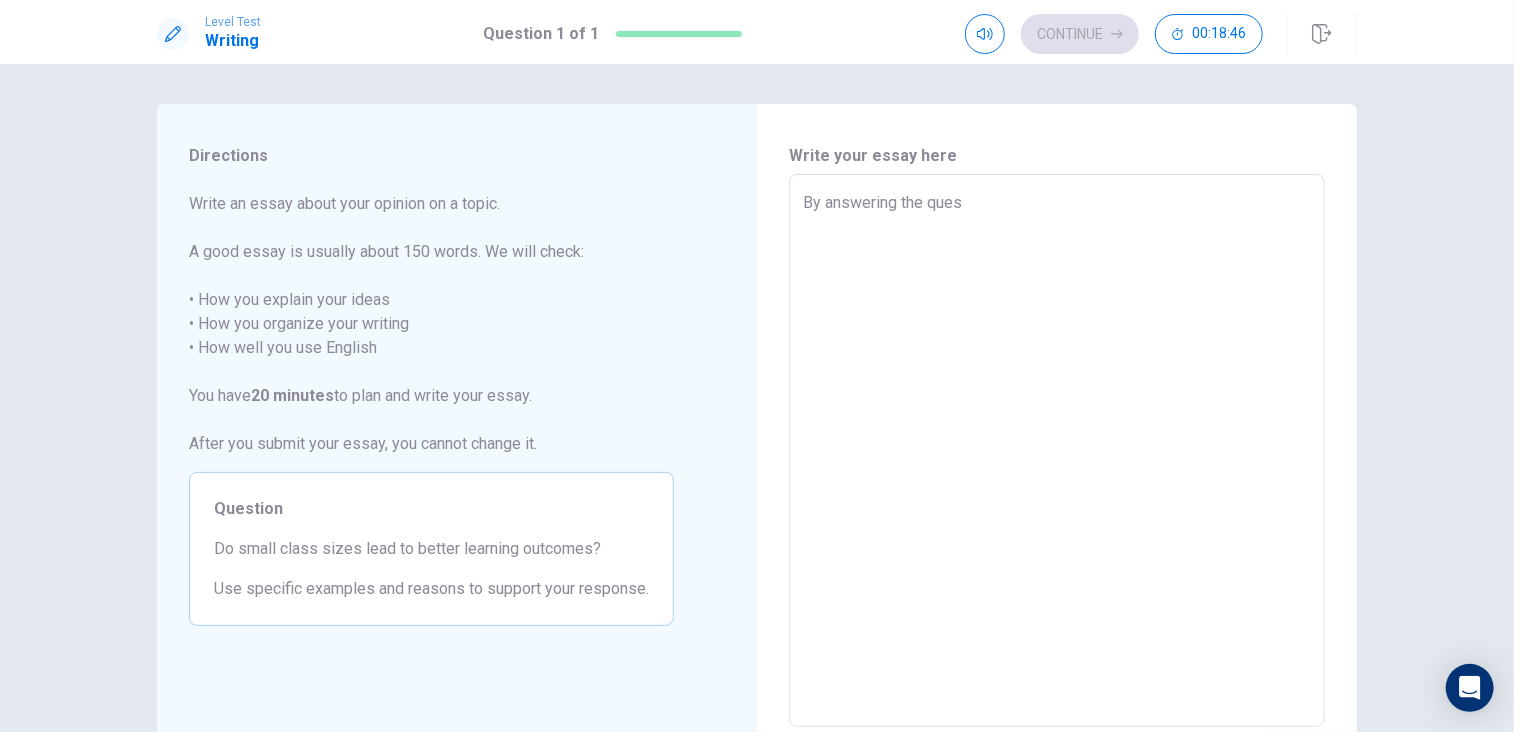 type on "x" 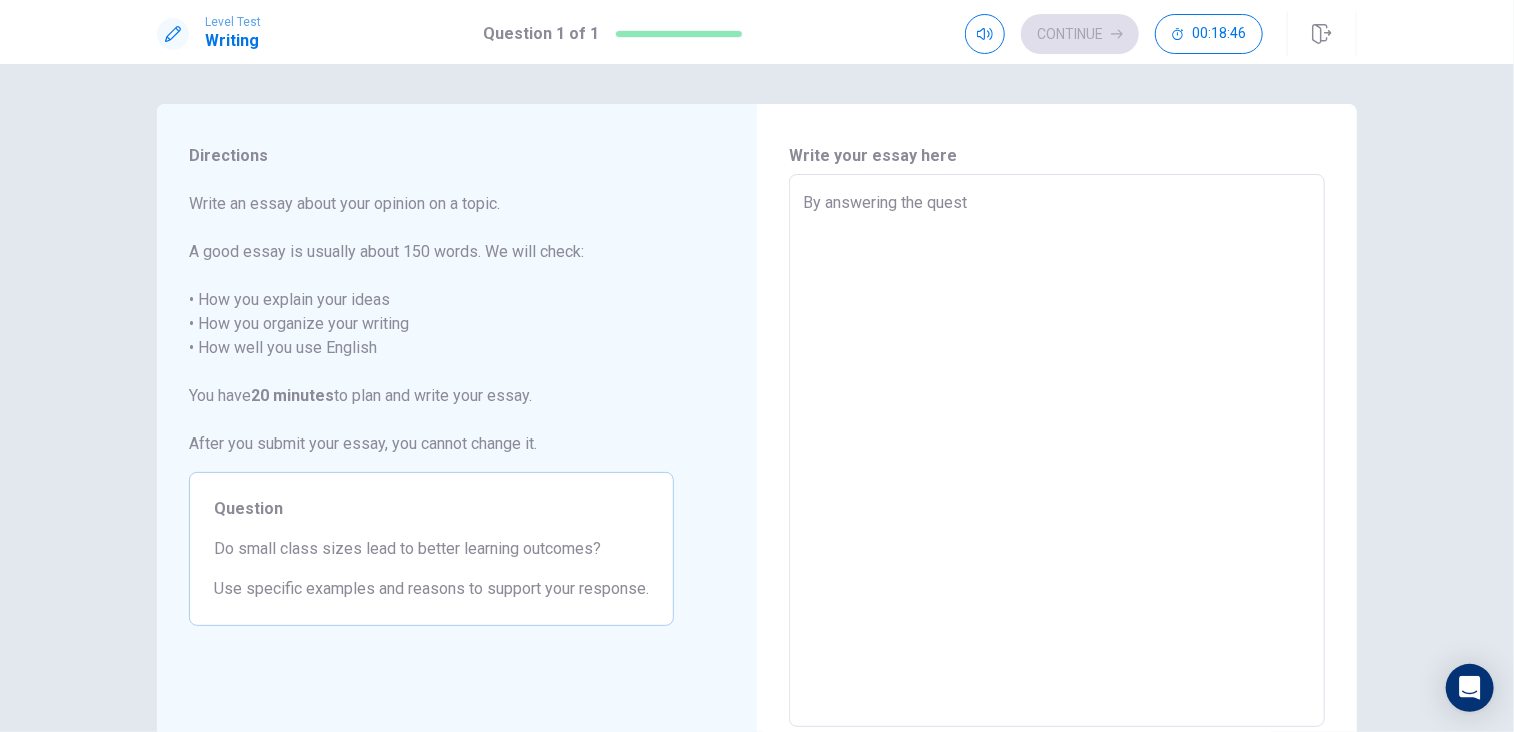 type on "x" 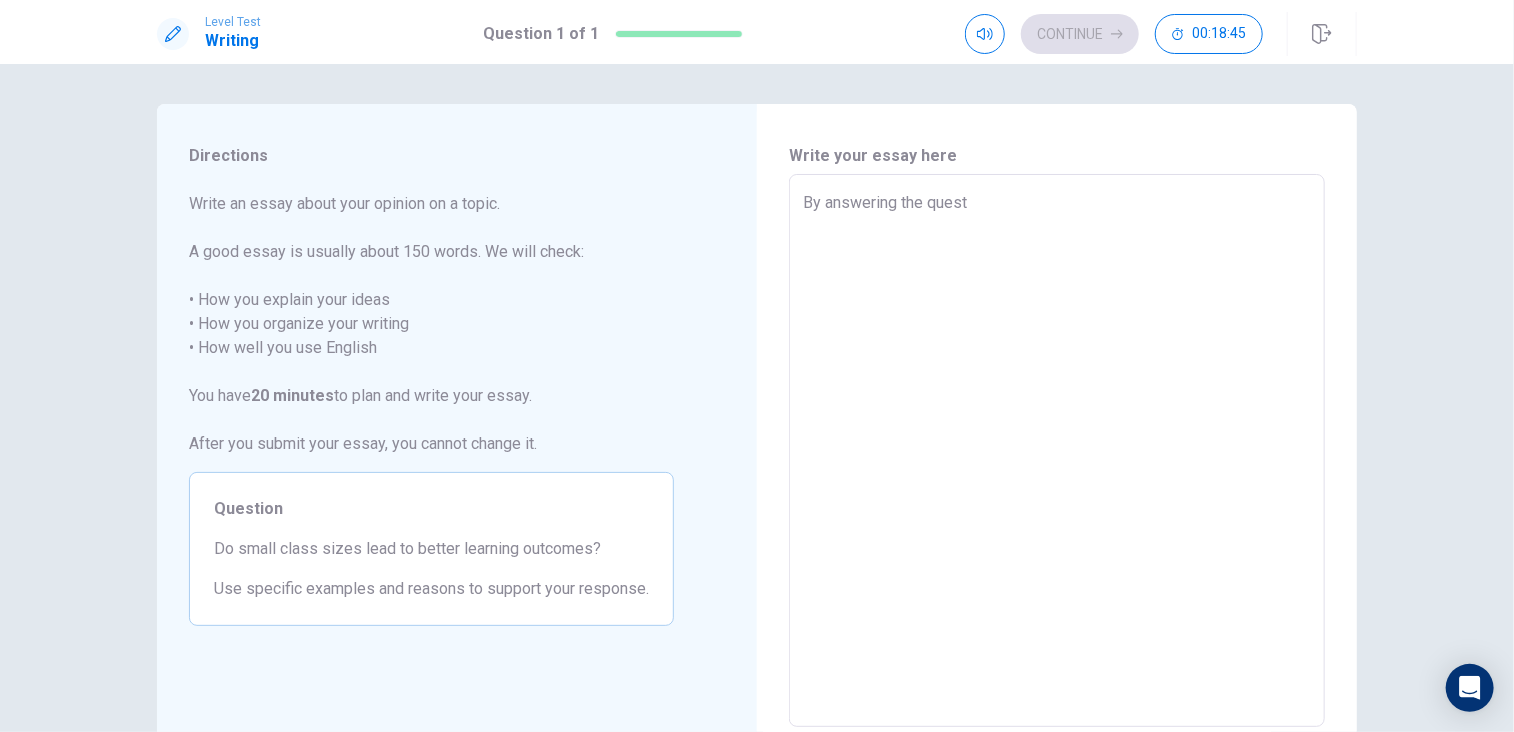 type on "By answering the questi" 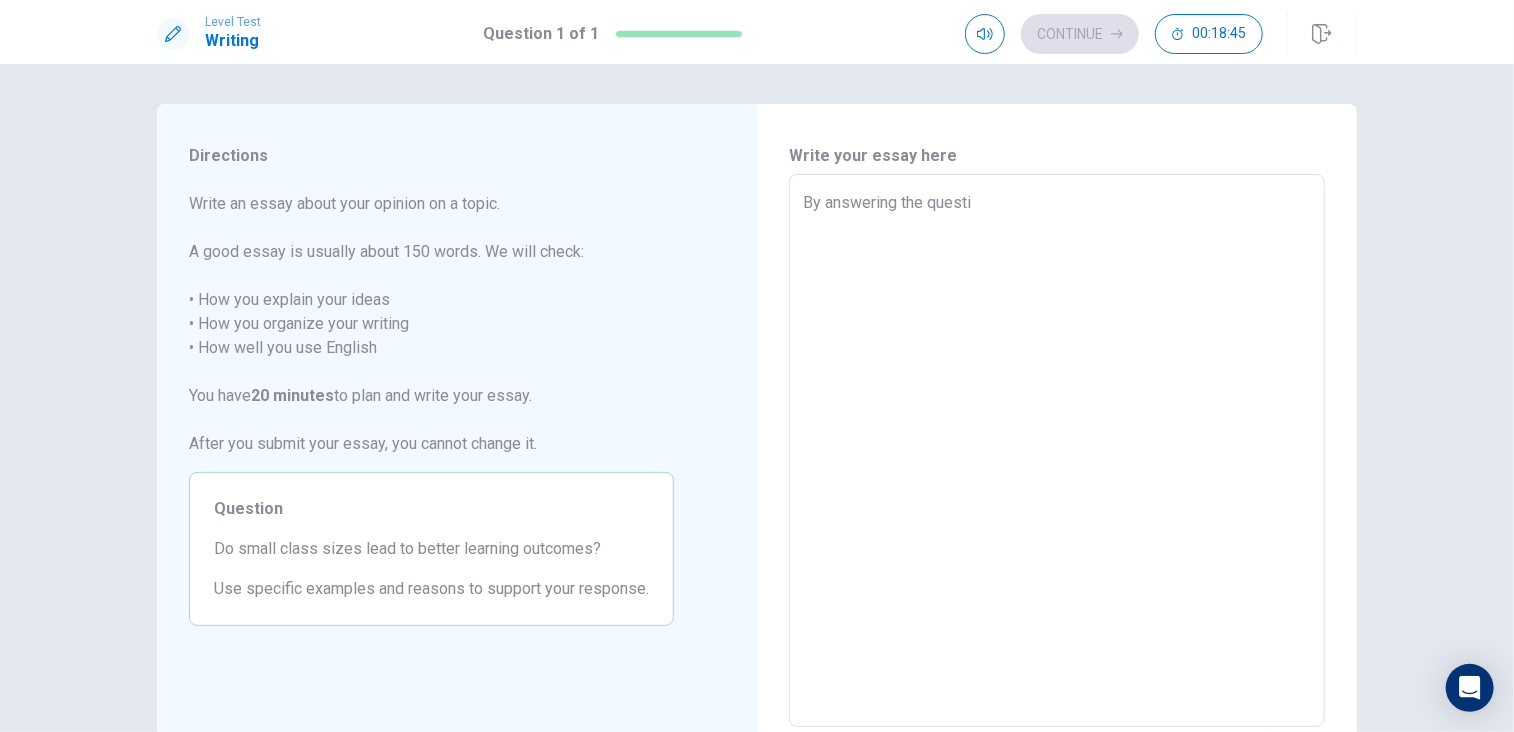 type on "x" 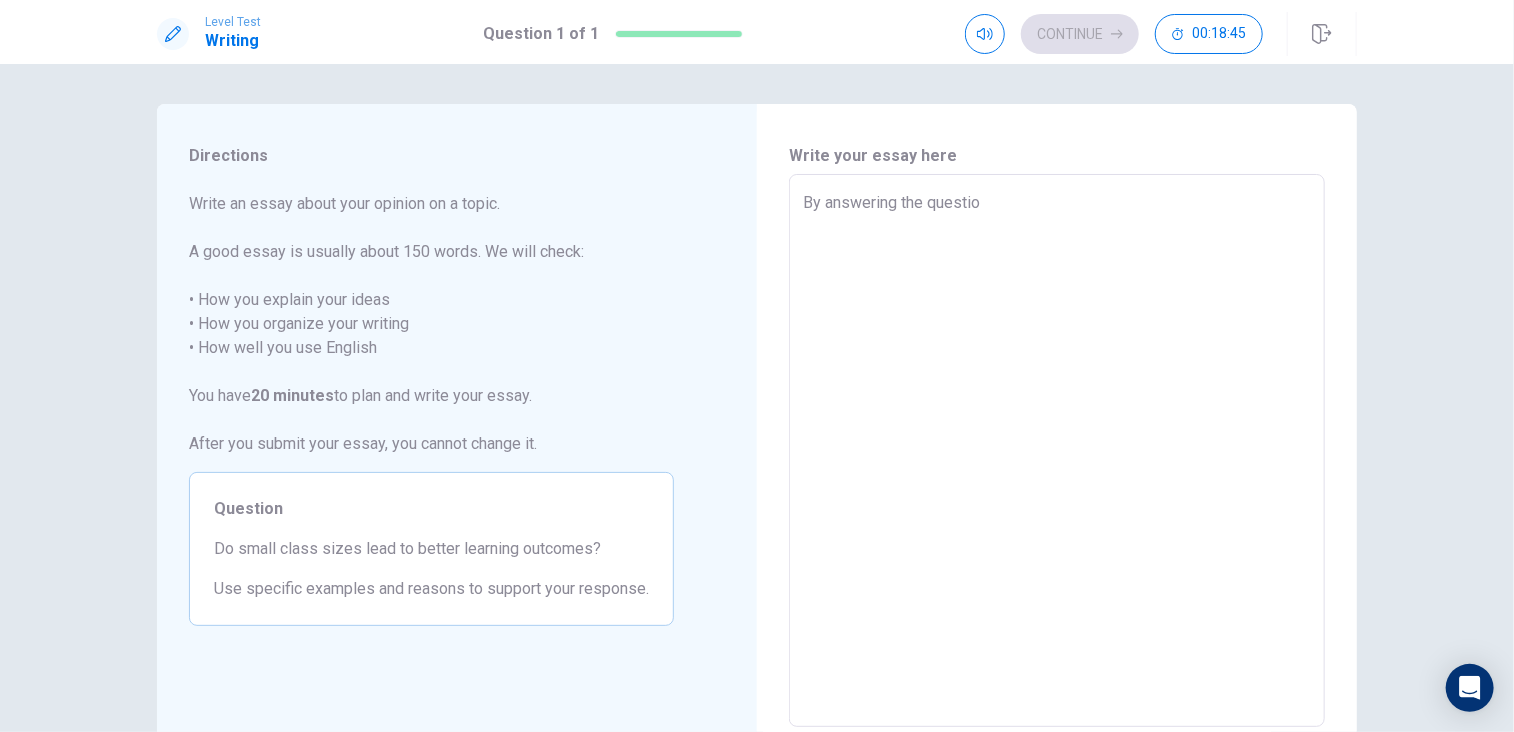 type on "By answering the question" 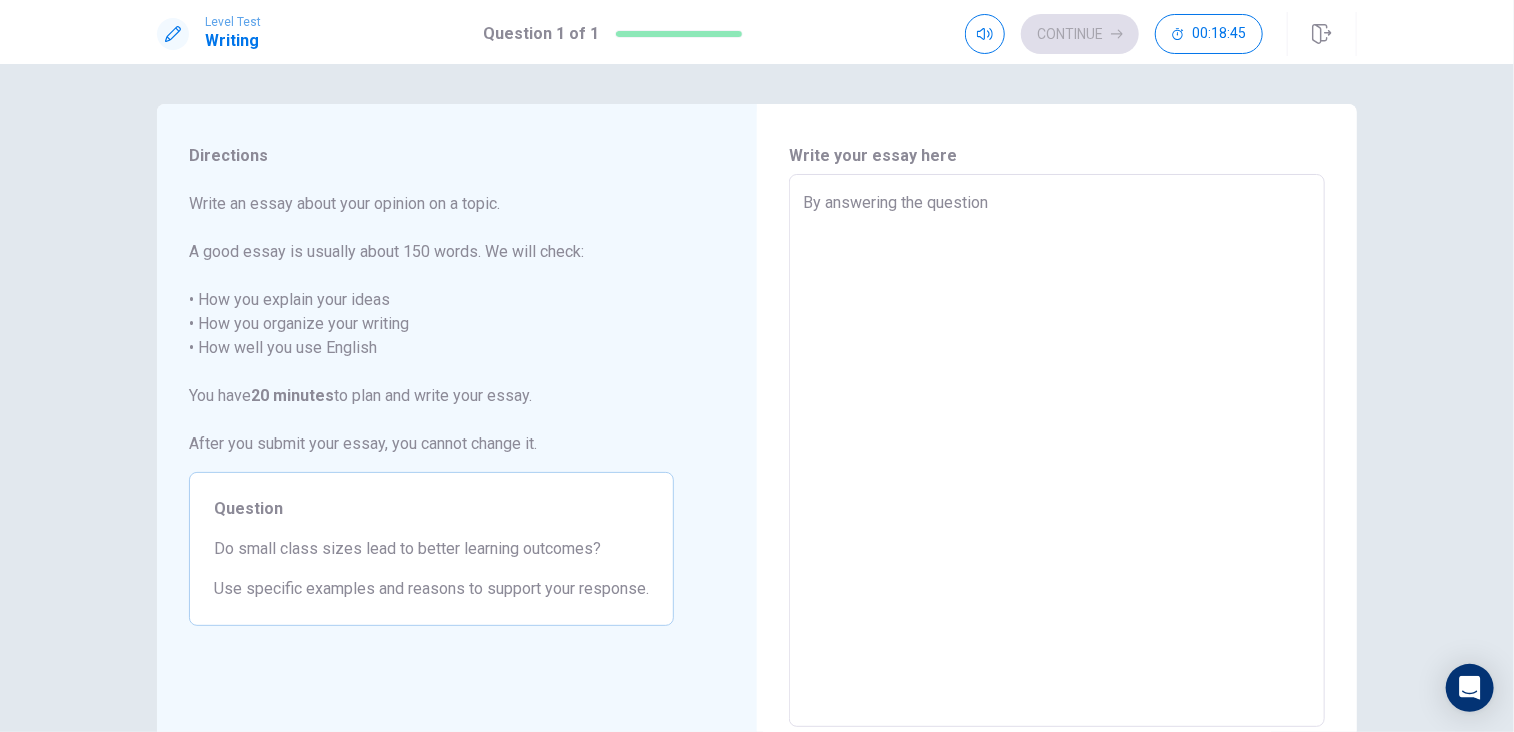 type on "x" 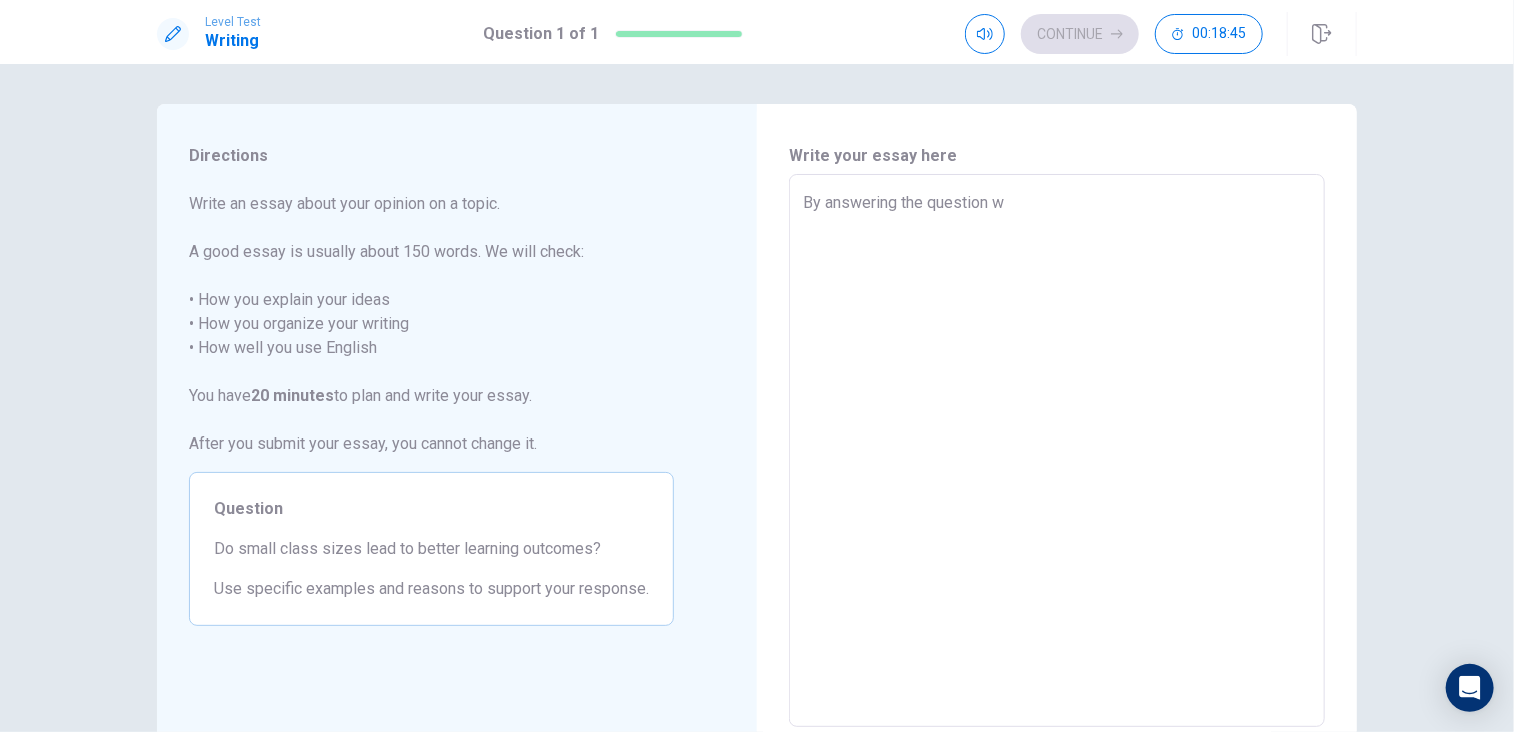 type on "x" 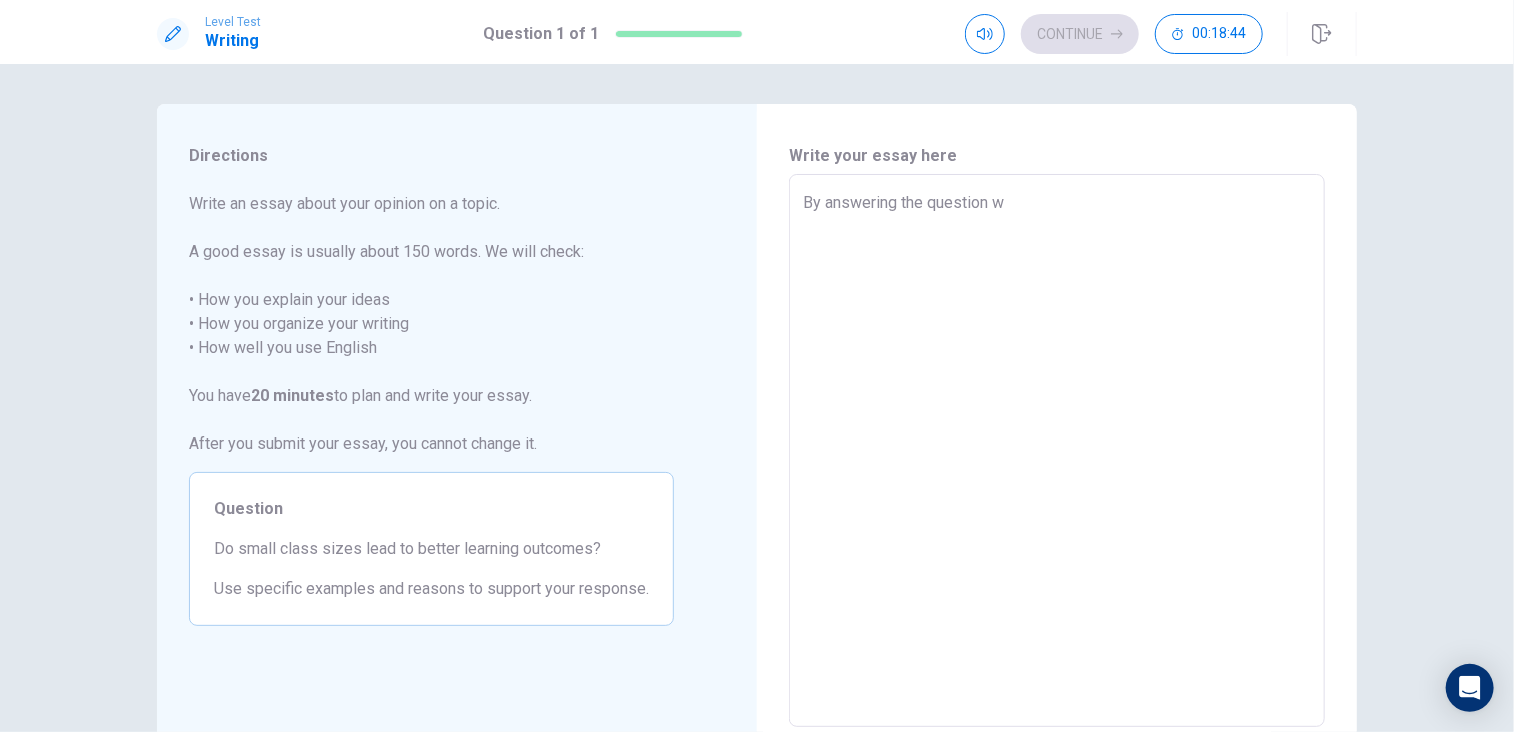 type on "By answering the question wh" 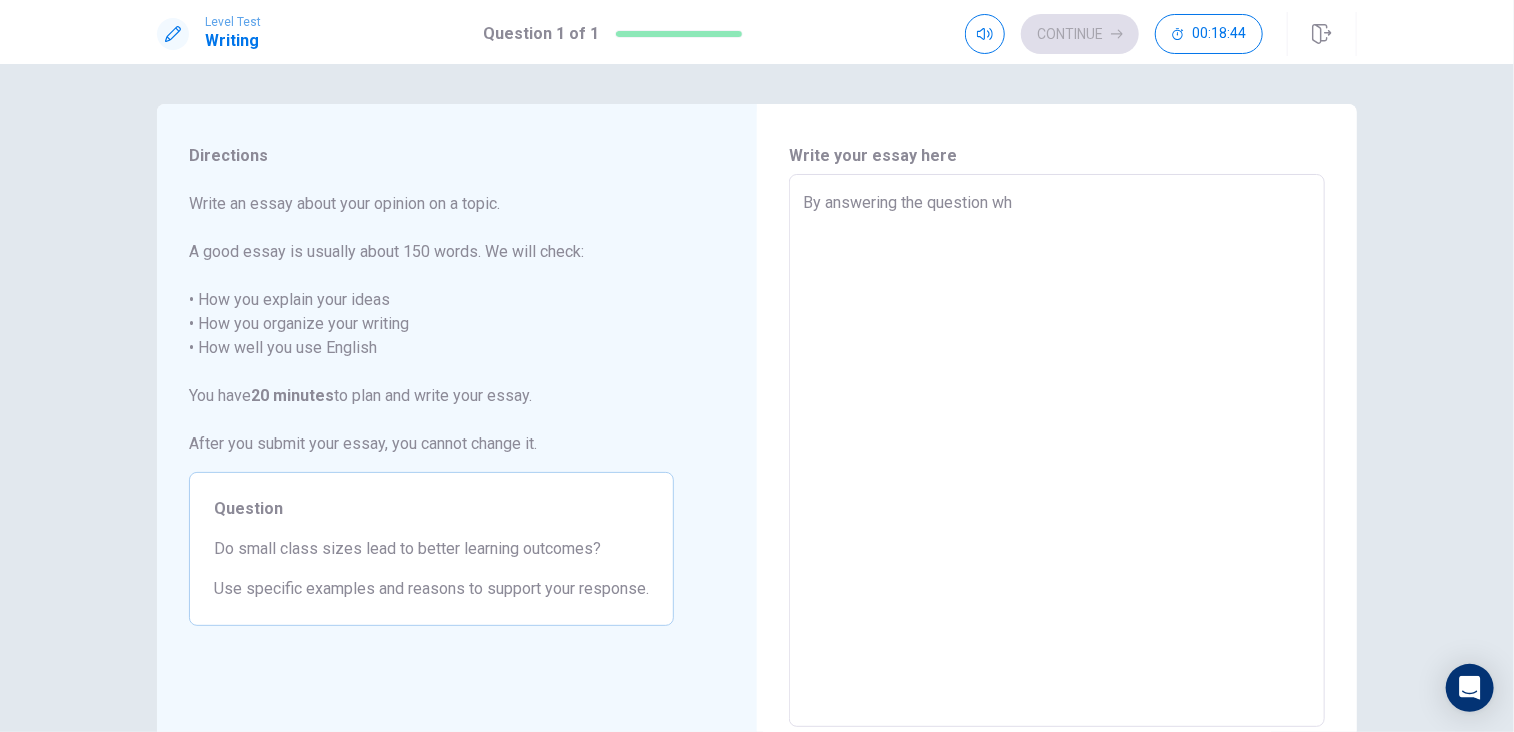 type on "By answering the question whe" 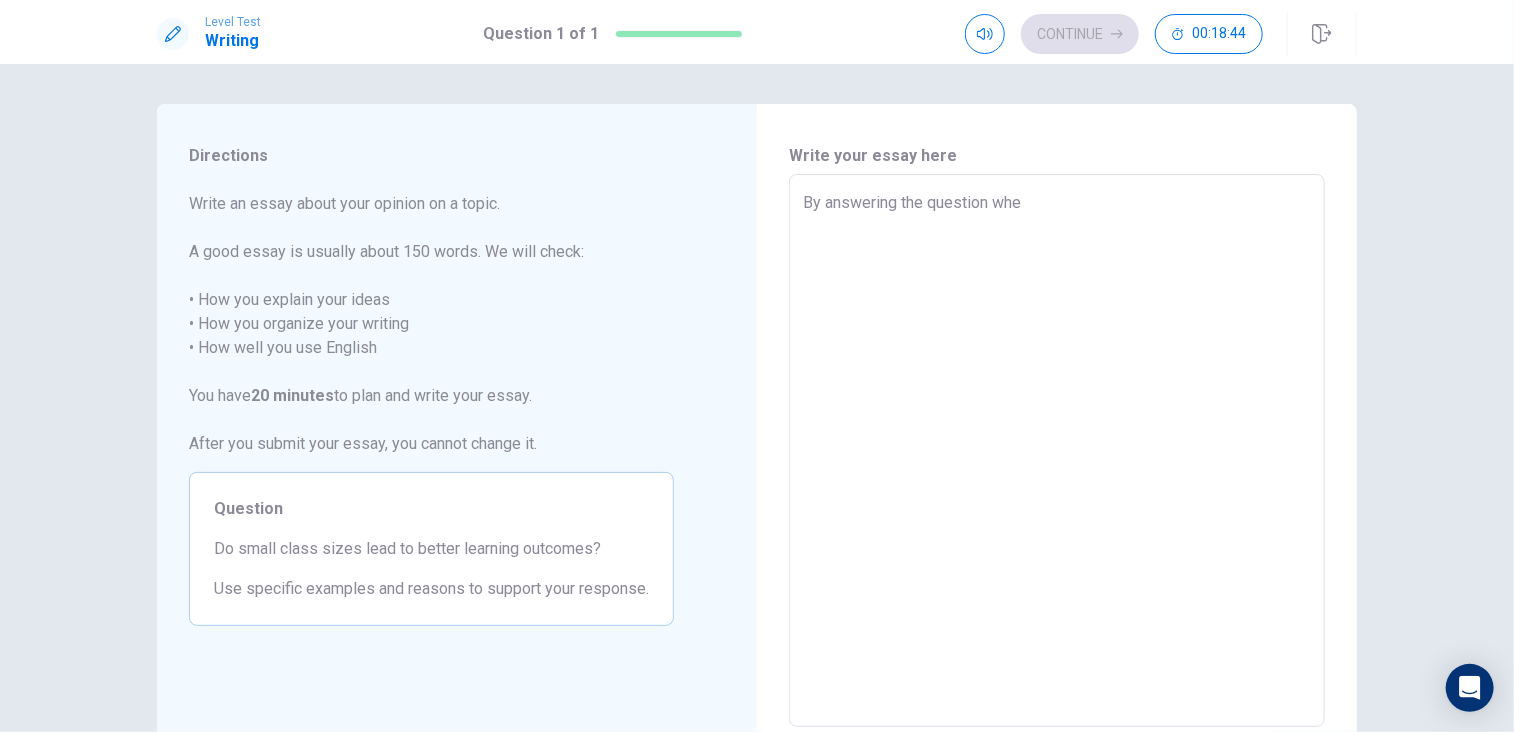 type on "x" 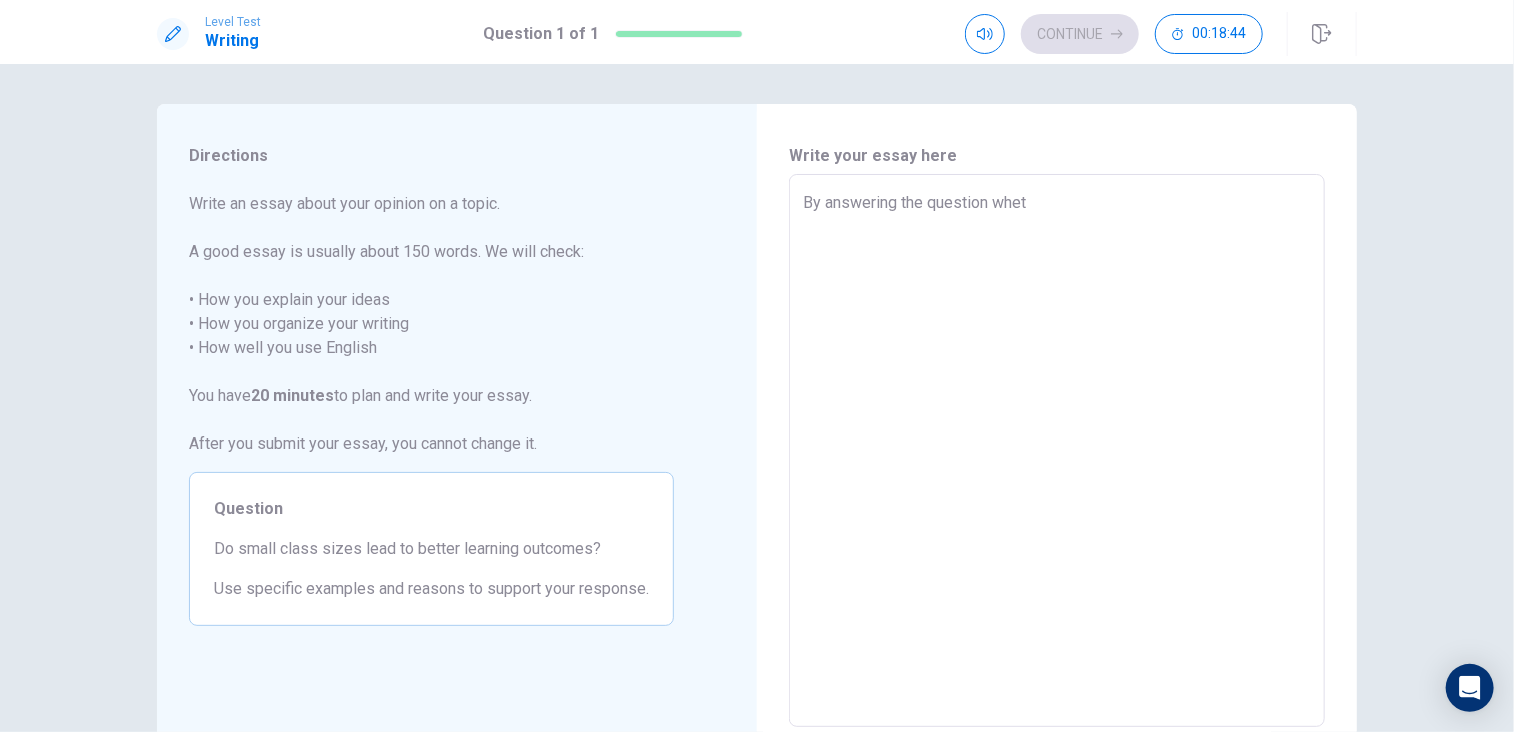 type on "By answering the question wheth" 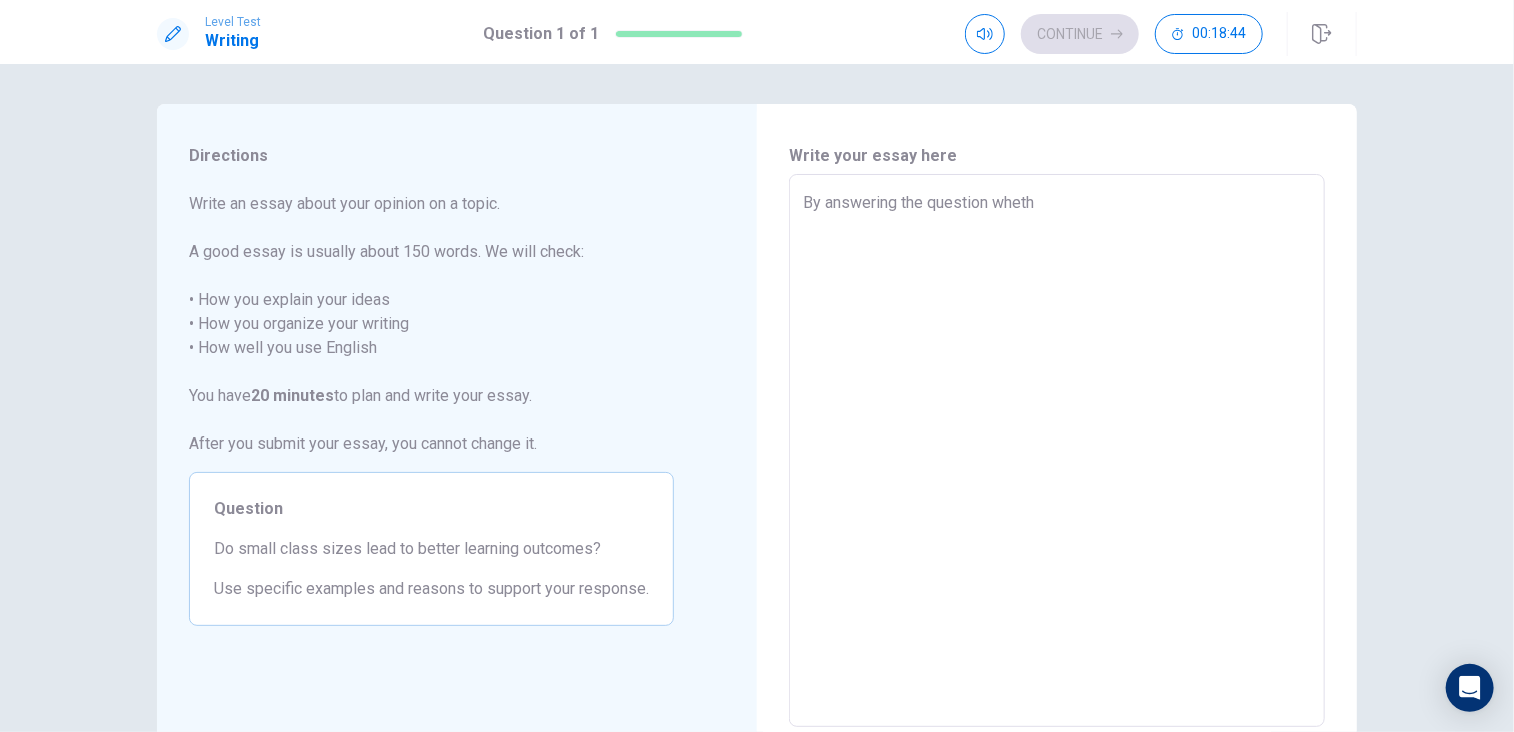 type on "By answering the question whethe" 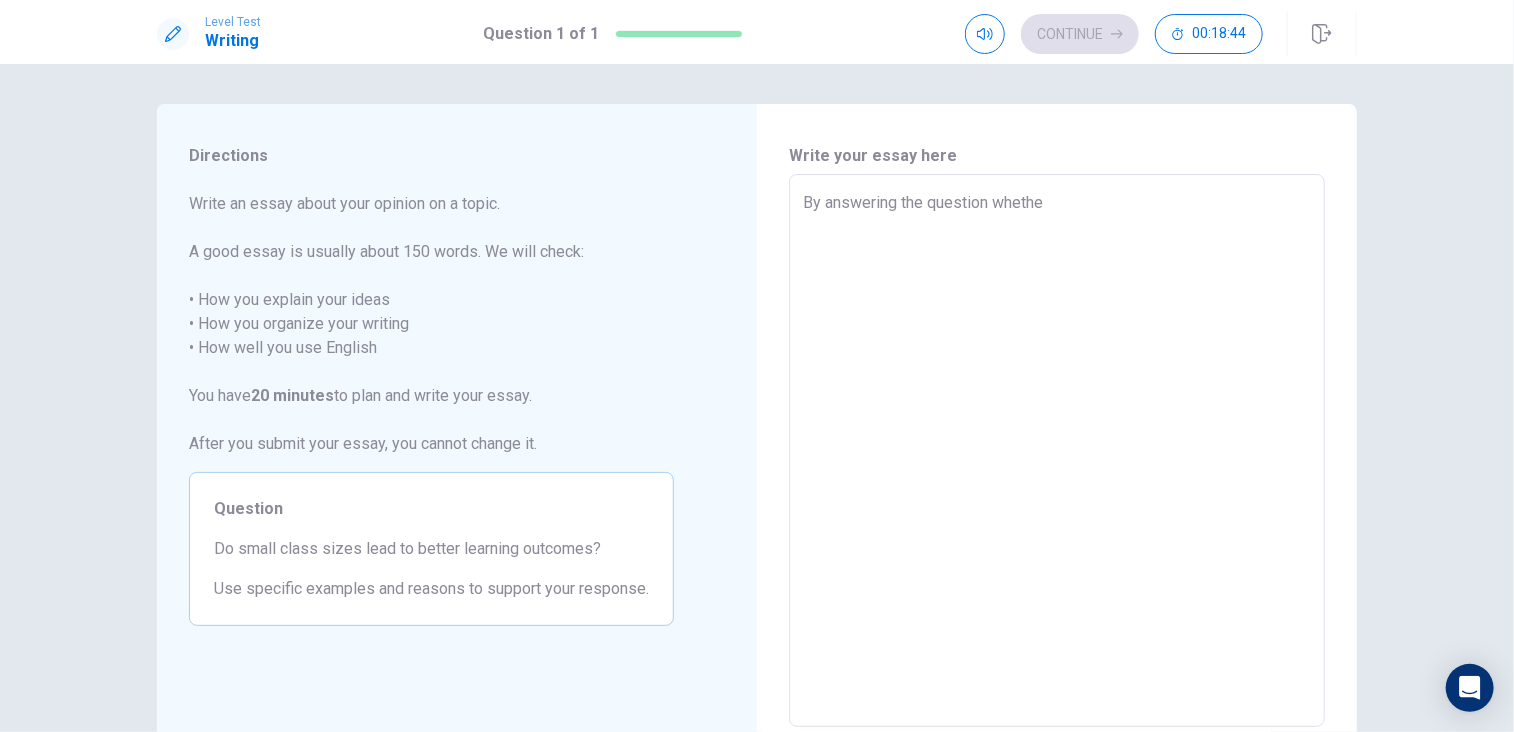 type on "x" 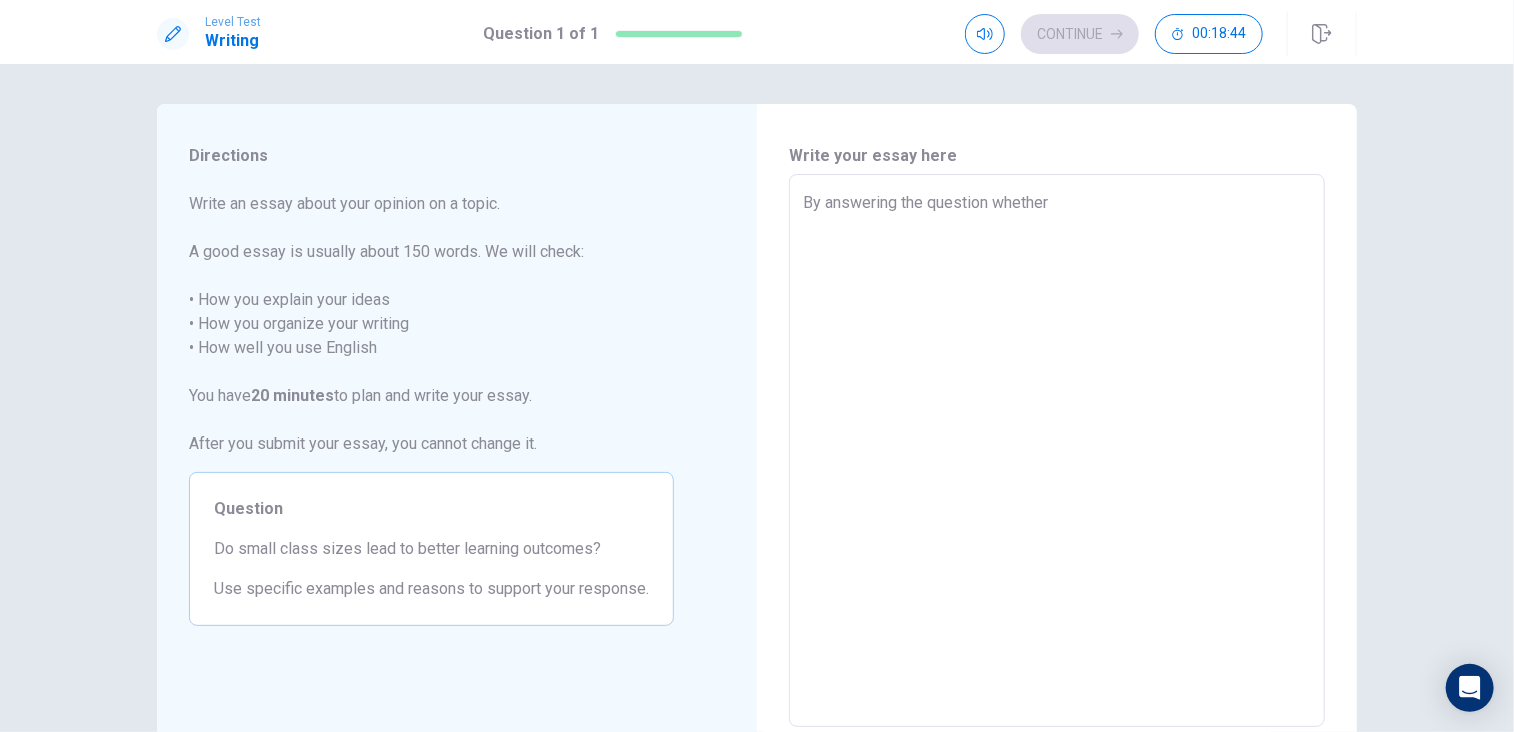 type on "x" 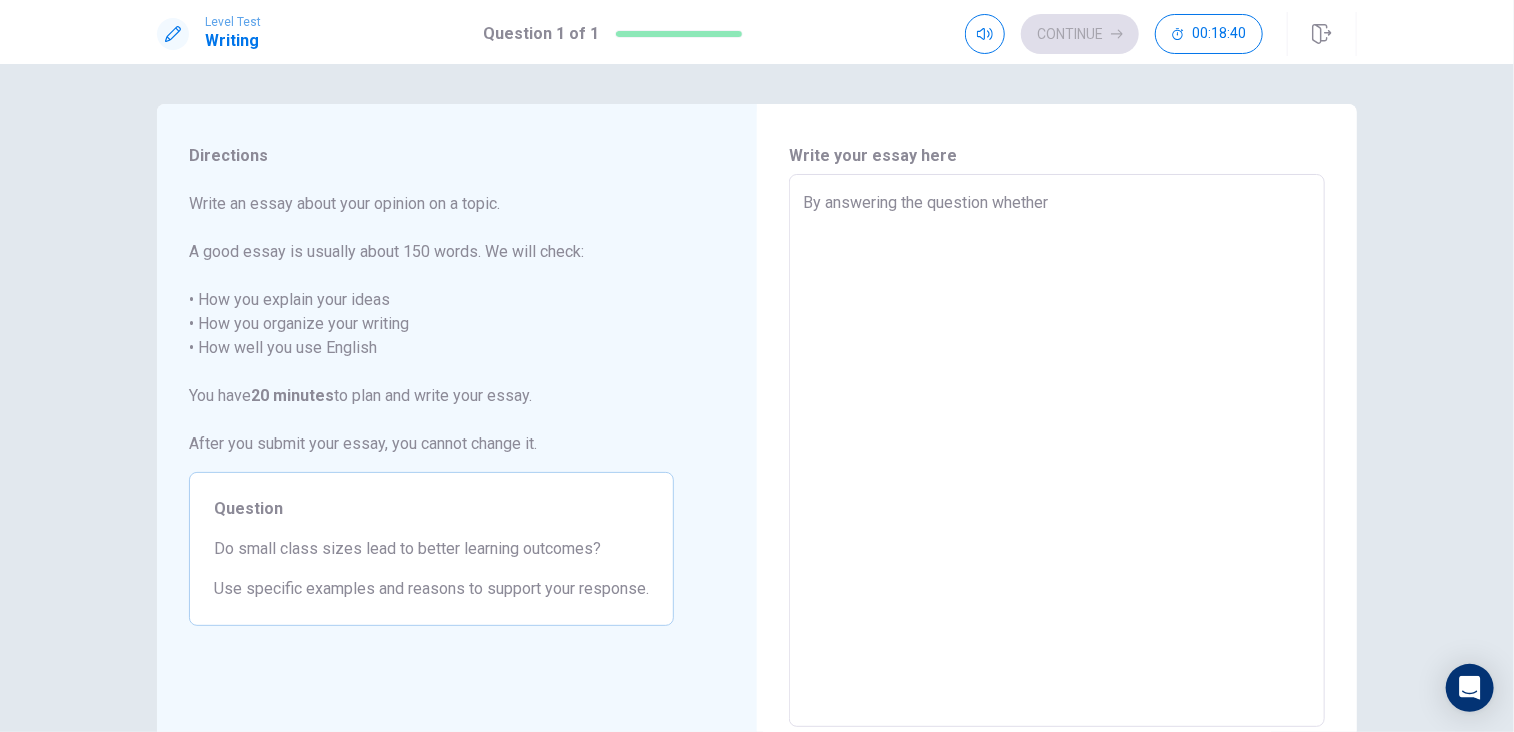 type on "x" 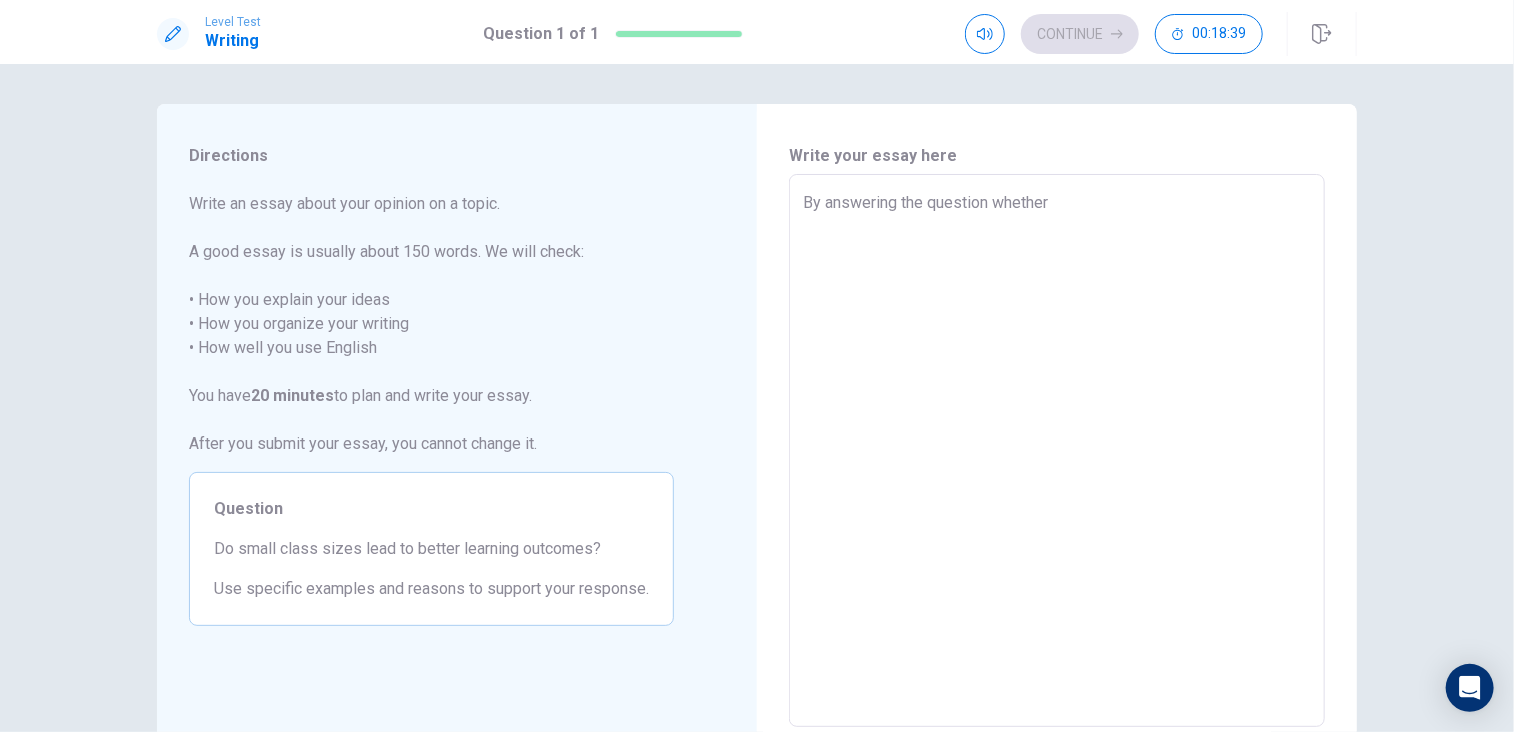 type on "By answering the question whether" 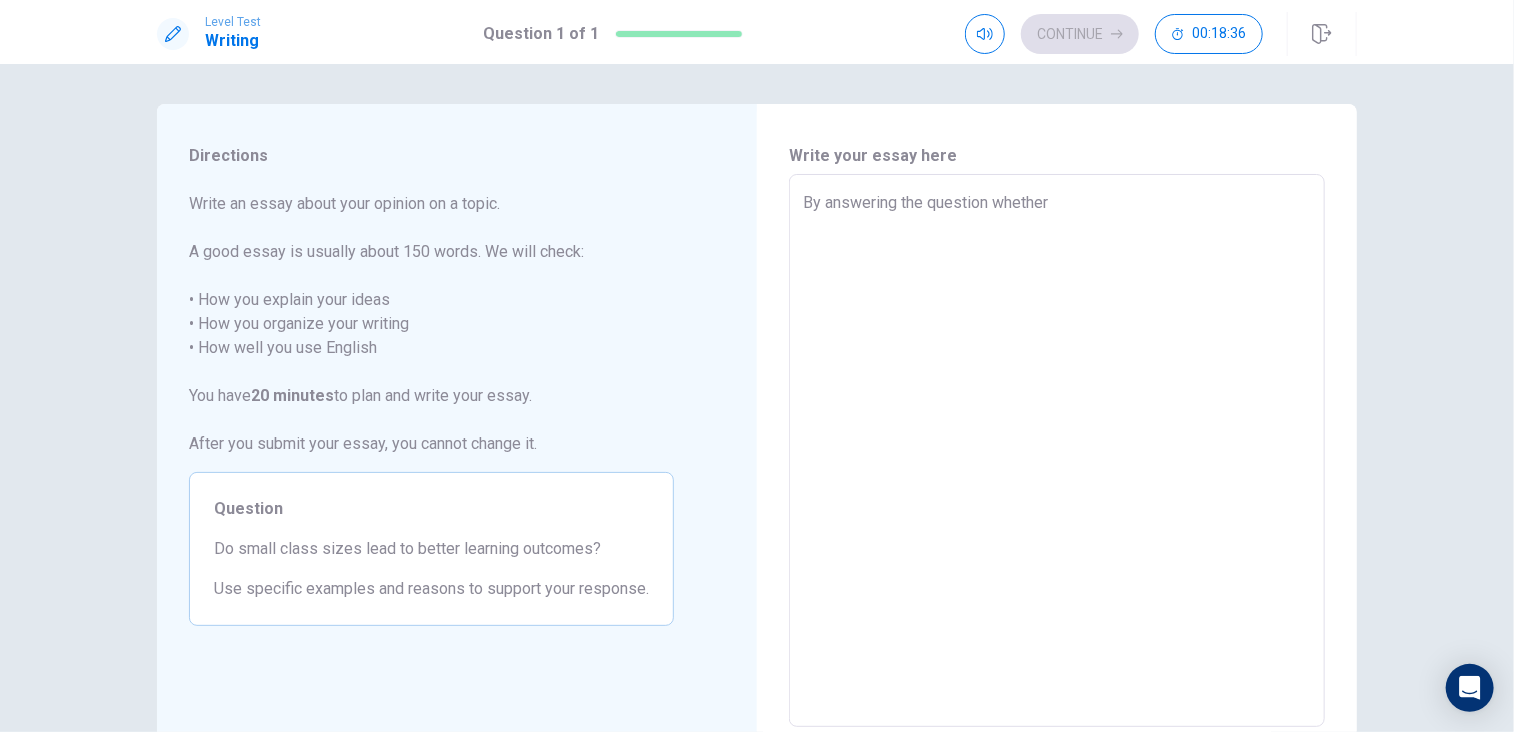 type on "x" 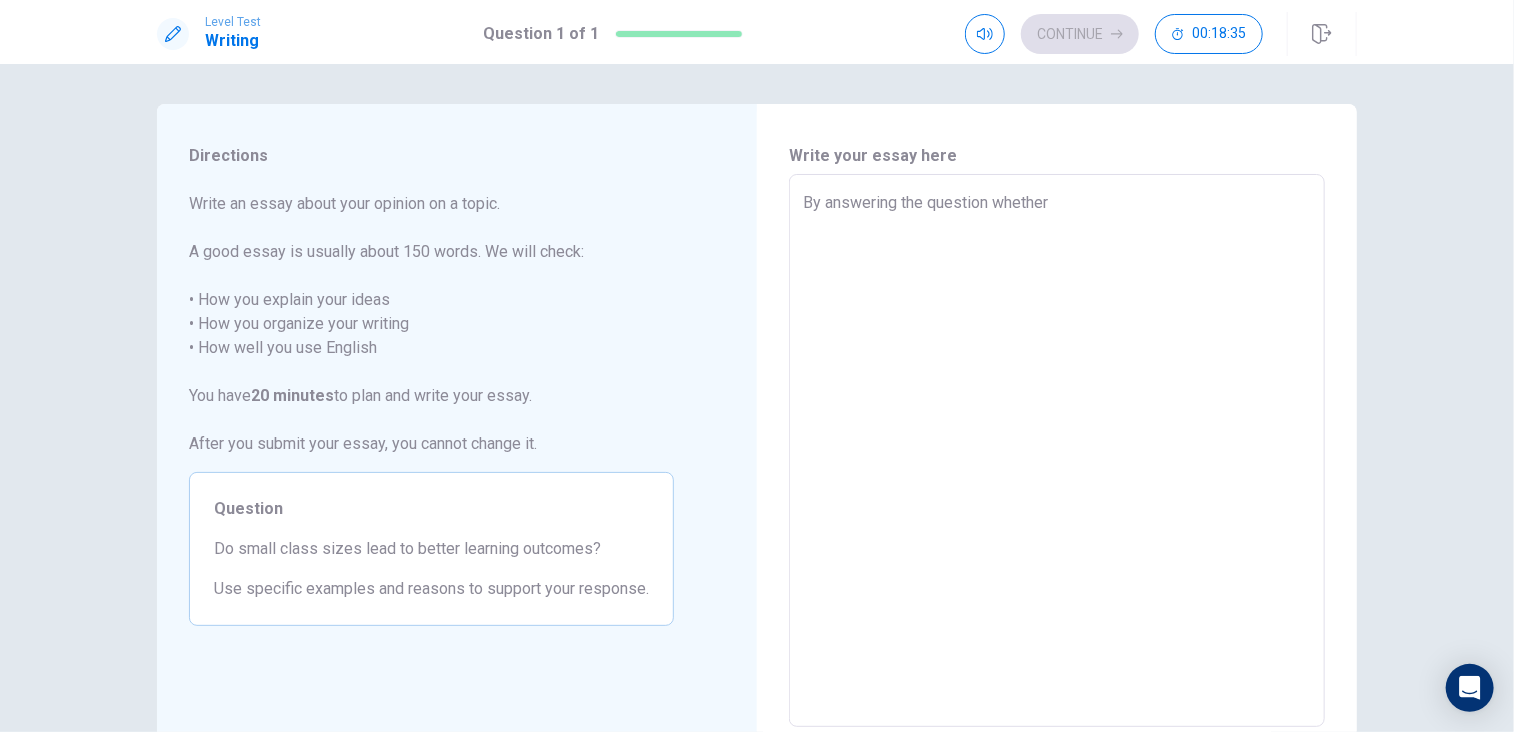 type on "By answering the question whether t" 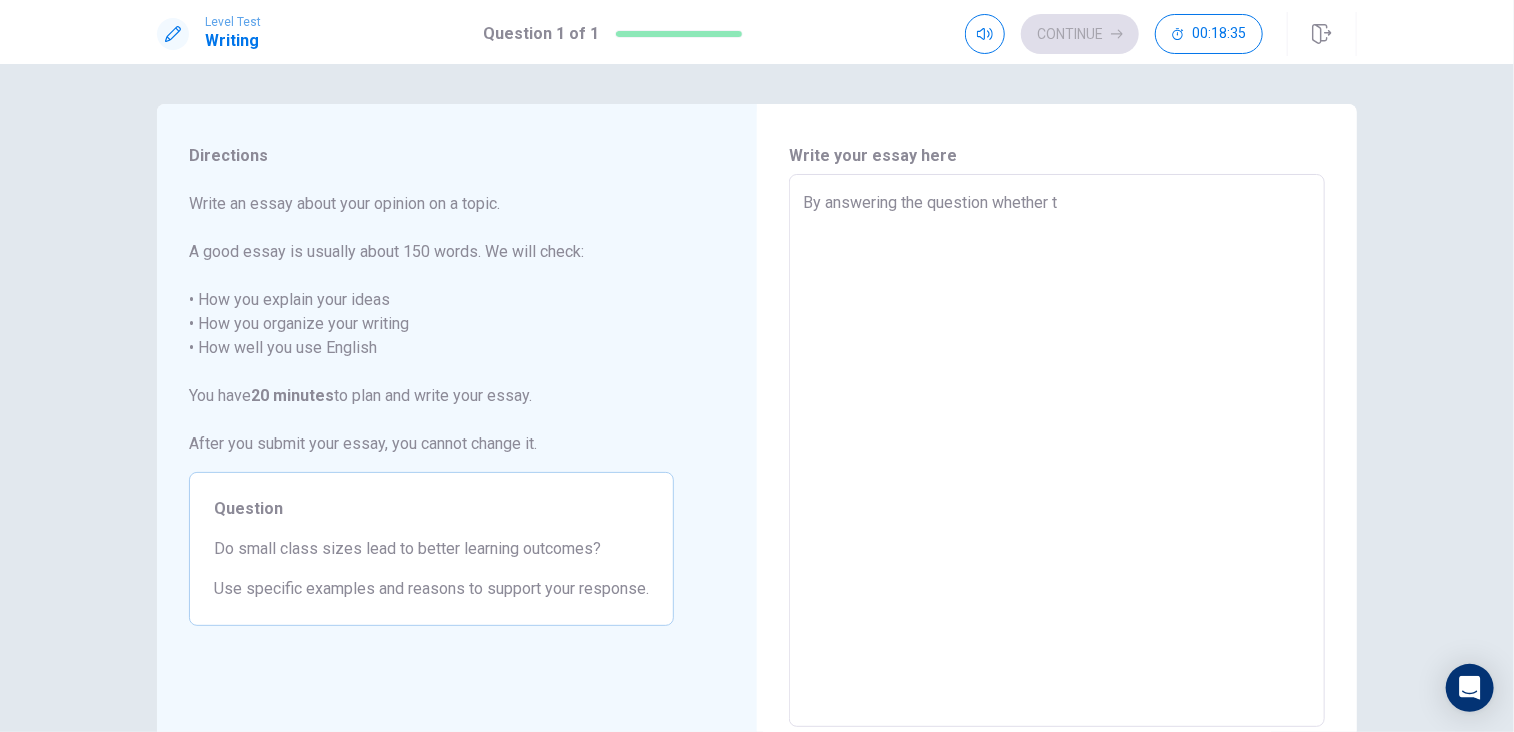 type on "x" 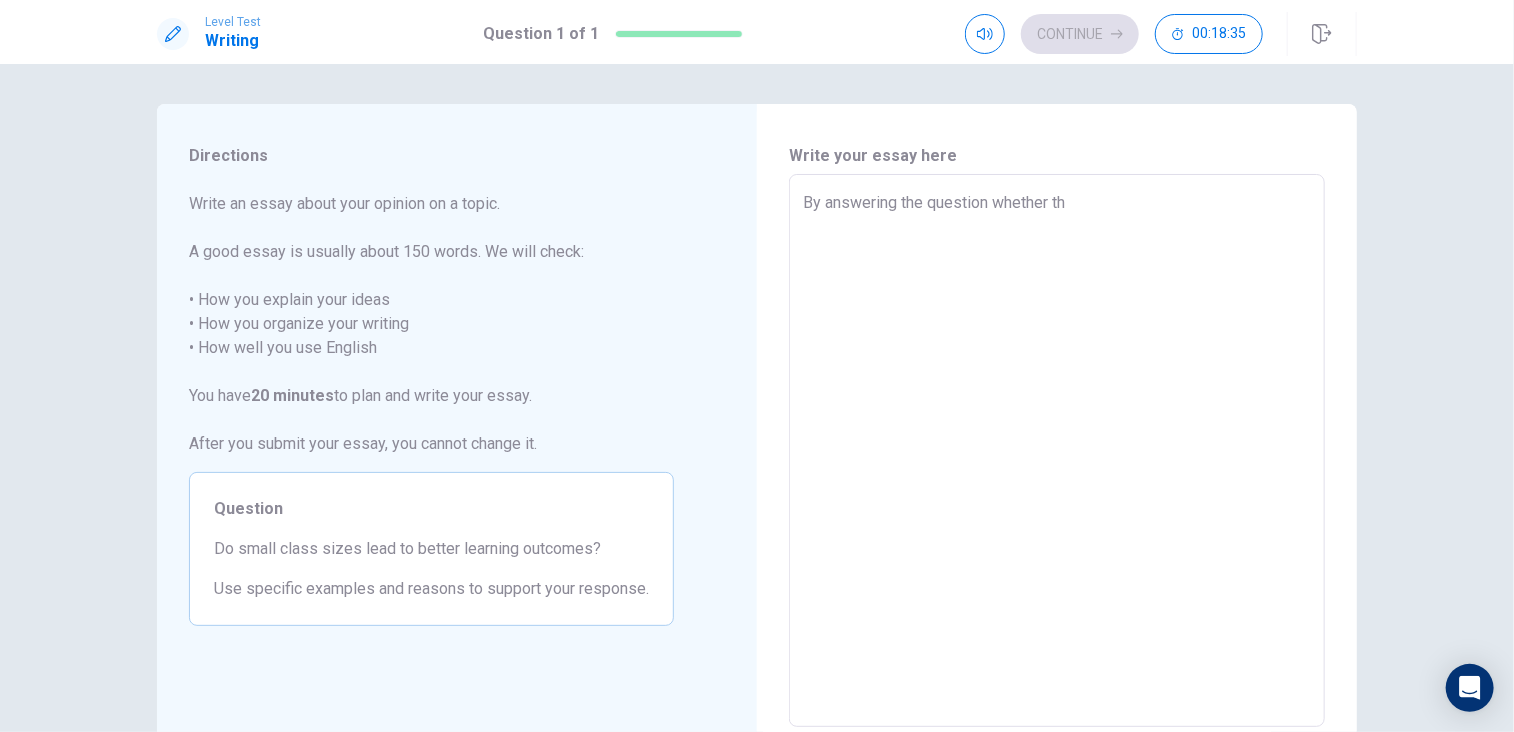 type on "By answering the question whether the" 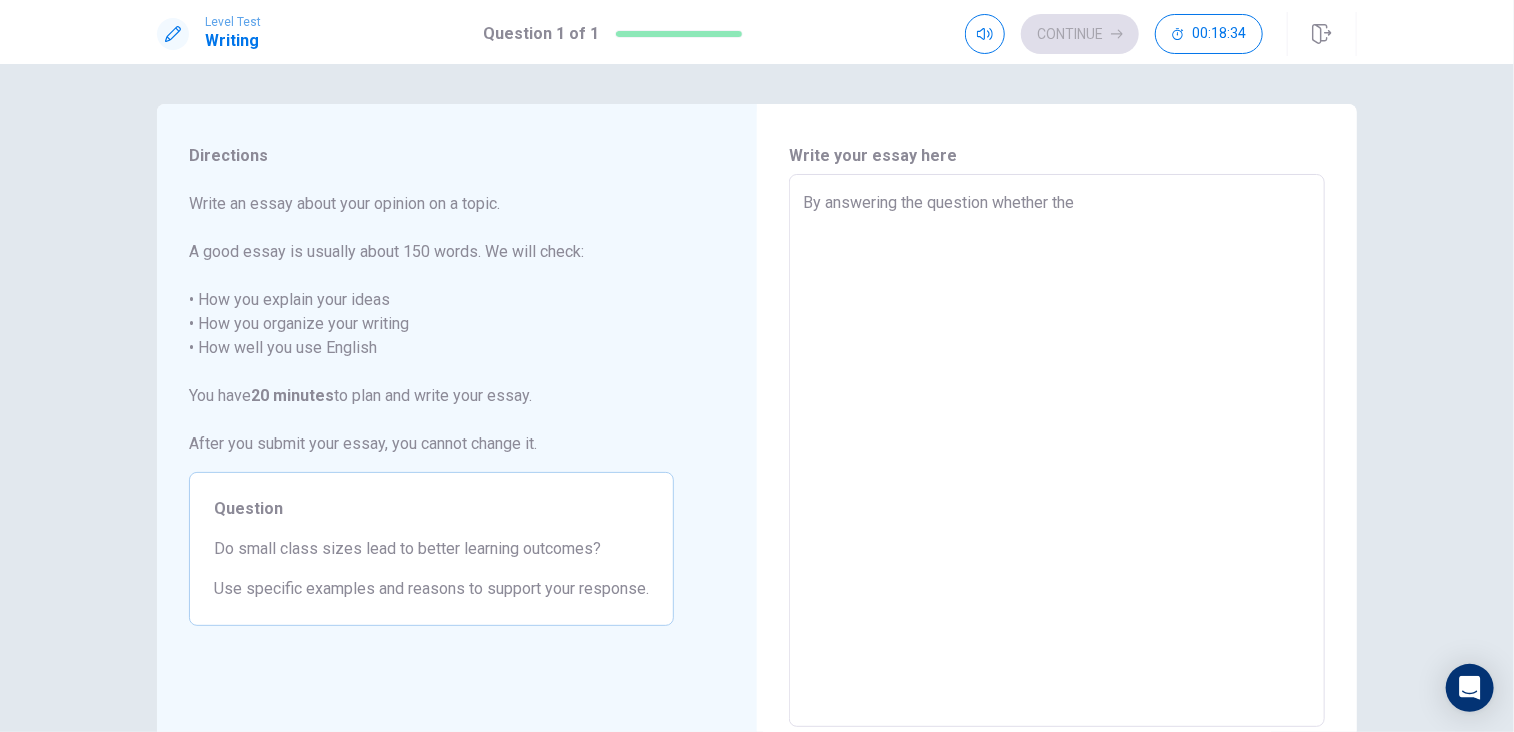 type on "x" 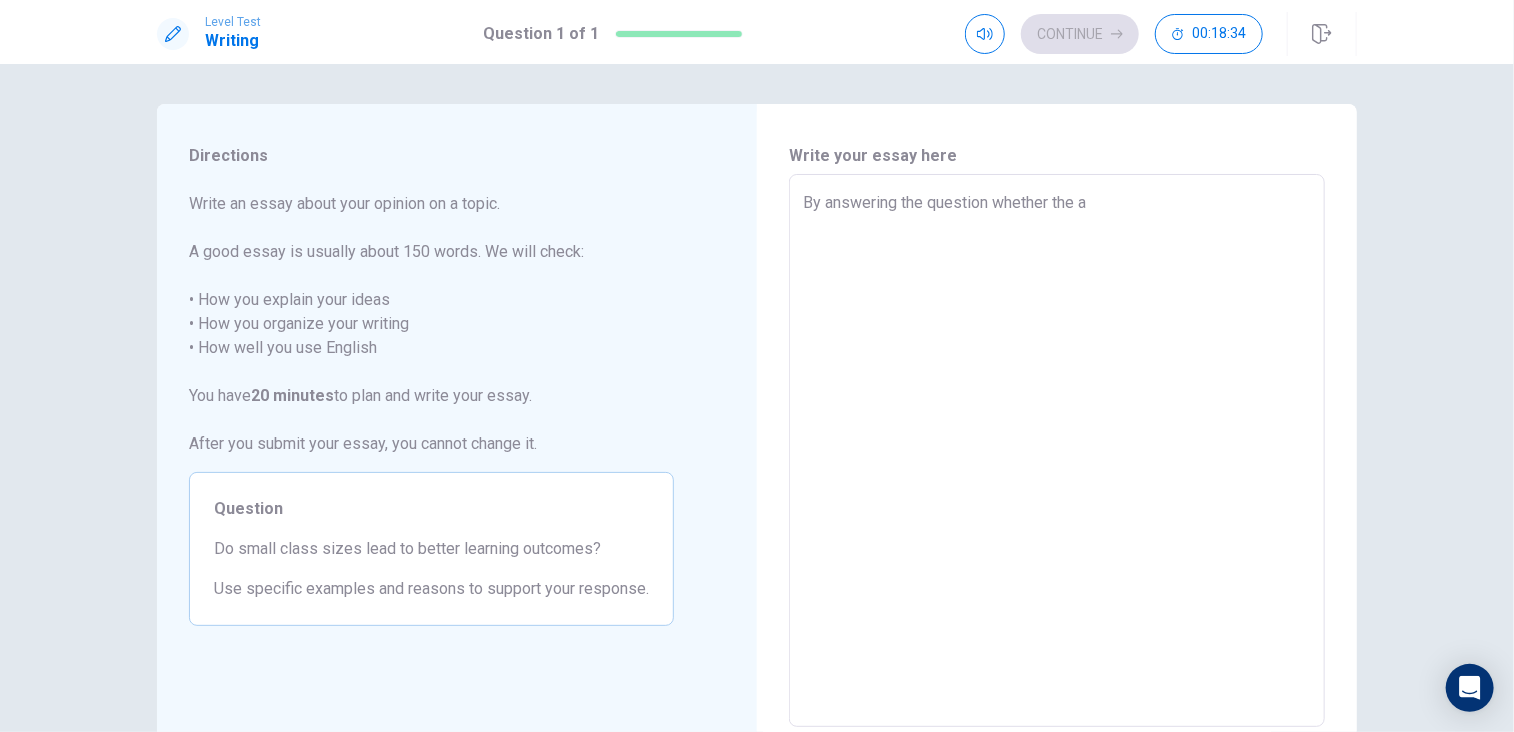 type on "x" 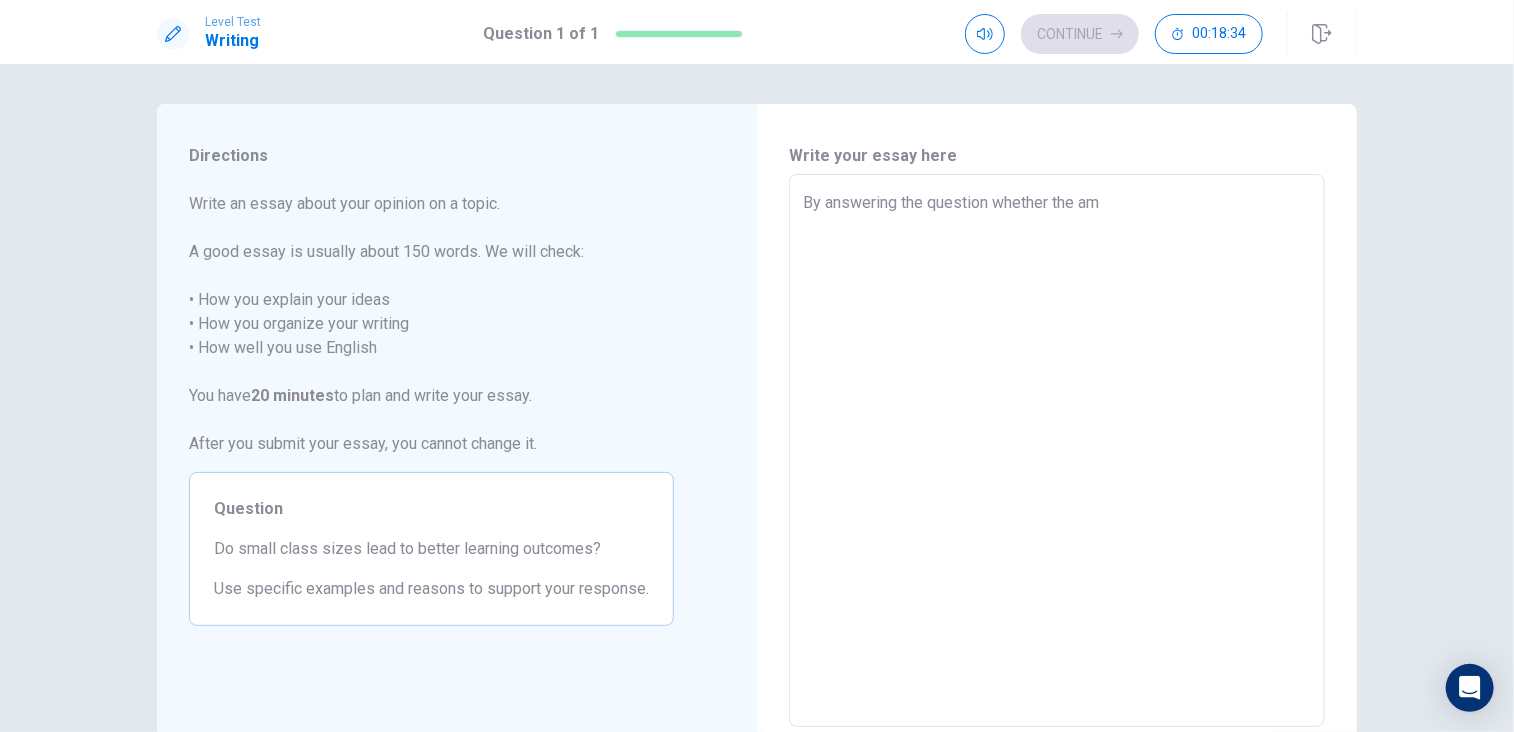 type on "x" 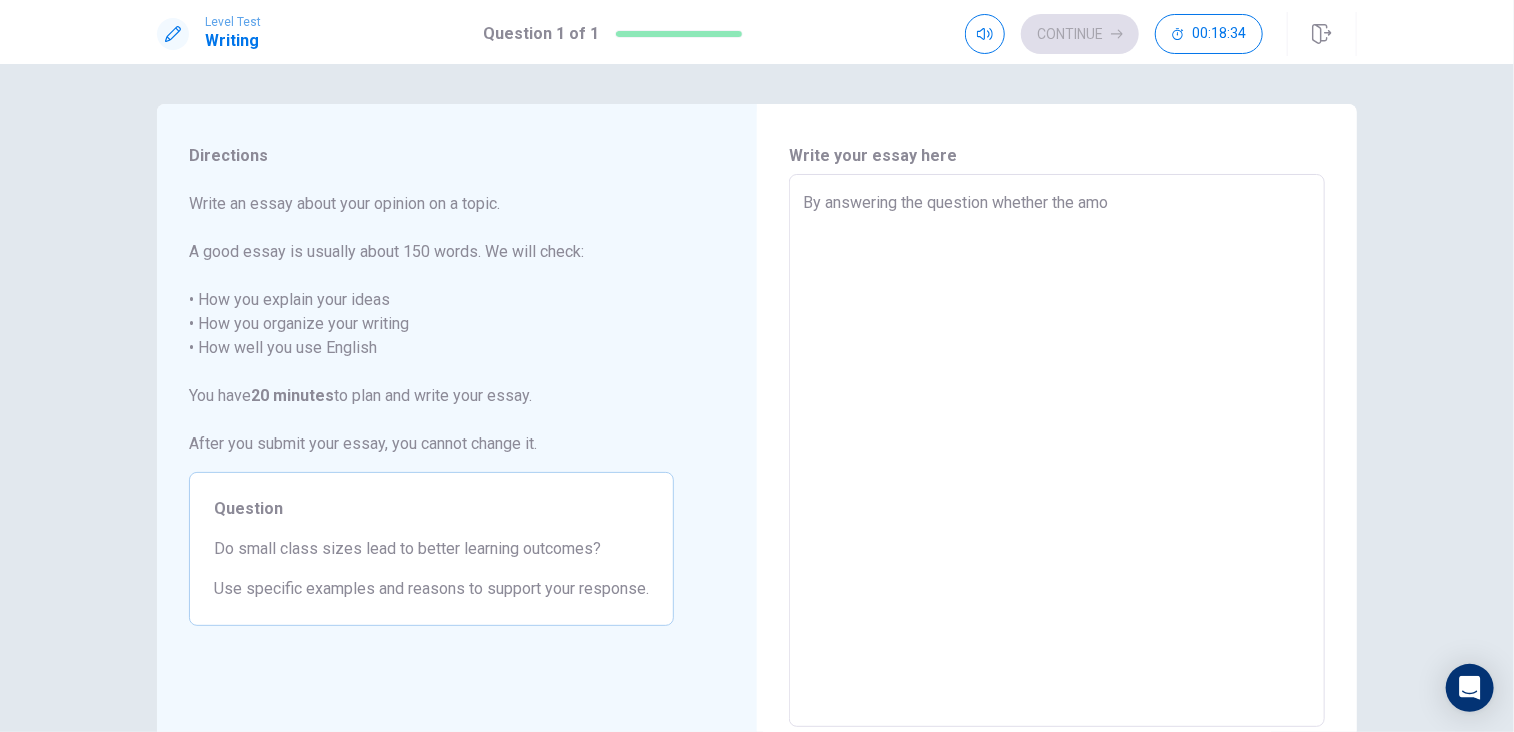 type on "x" 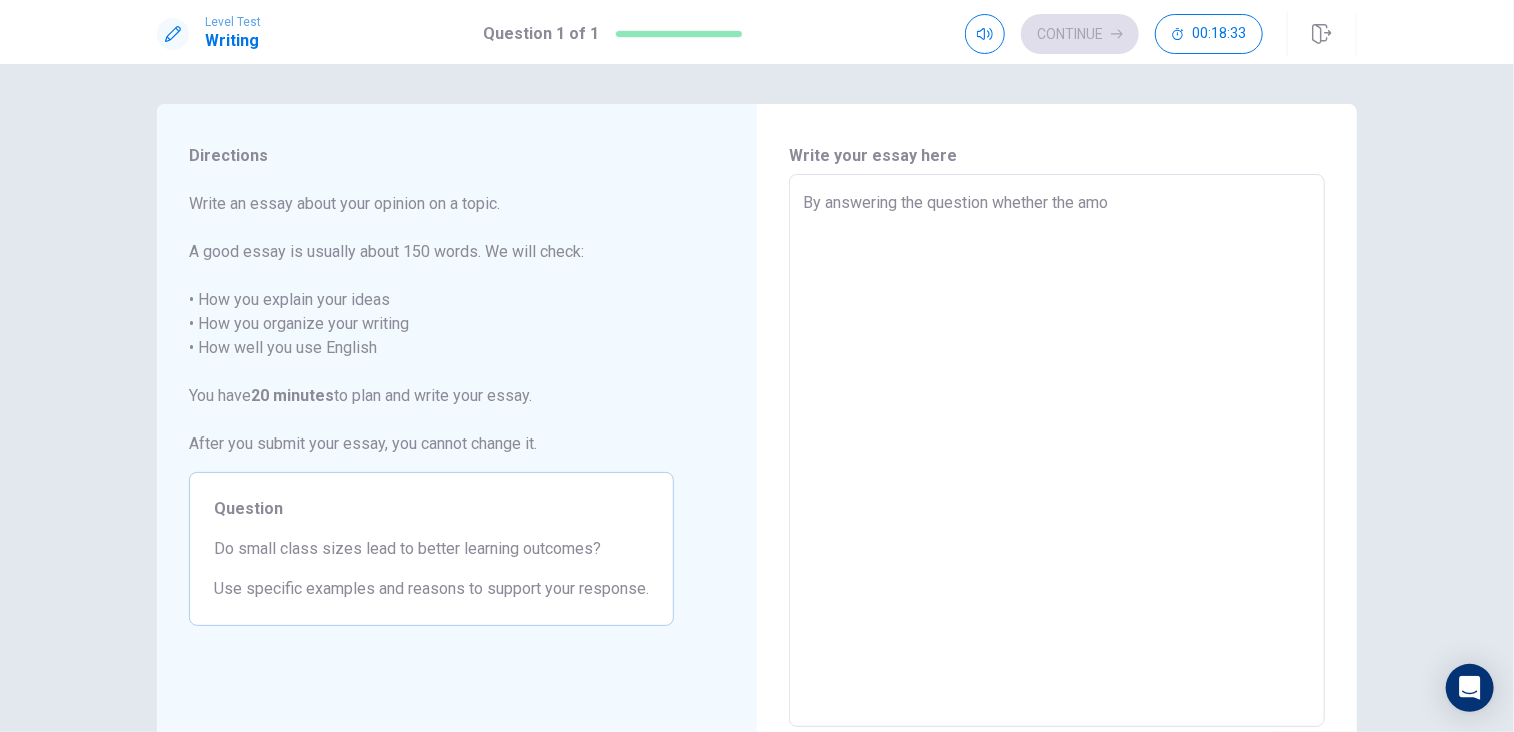 type on "By answering the question whether the amou" 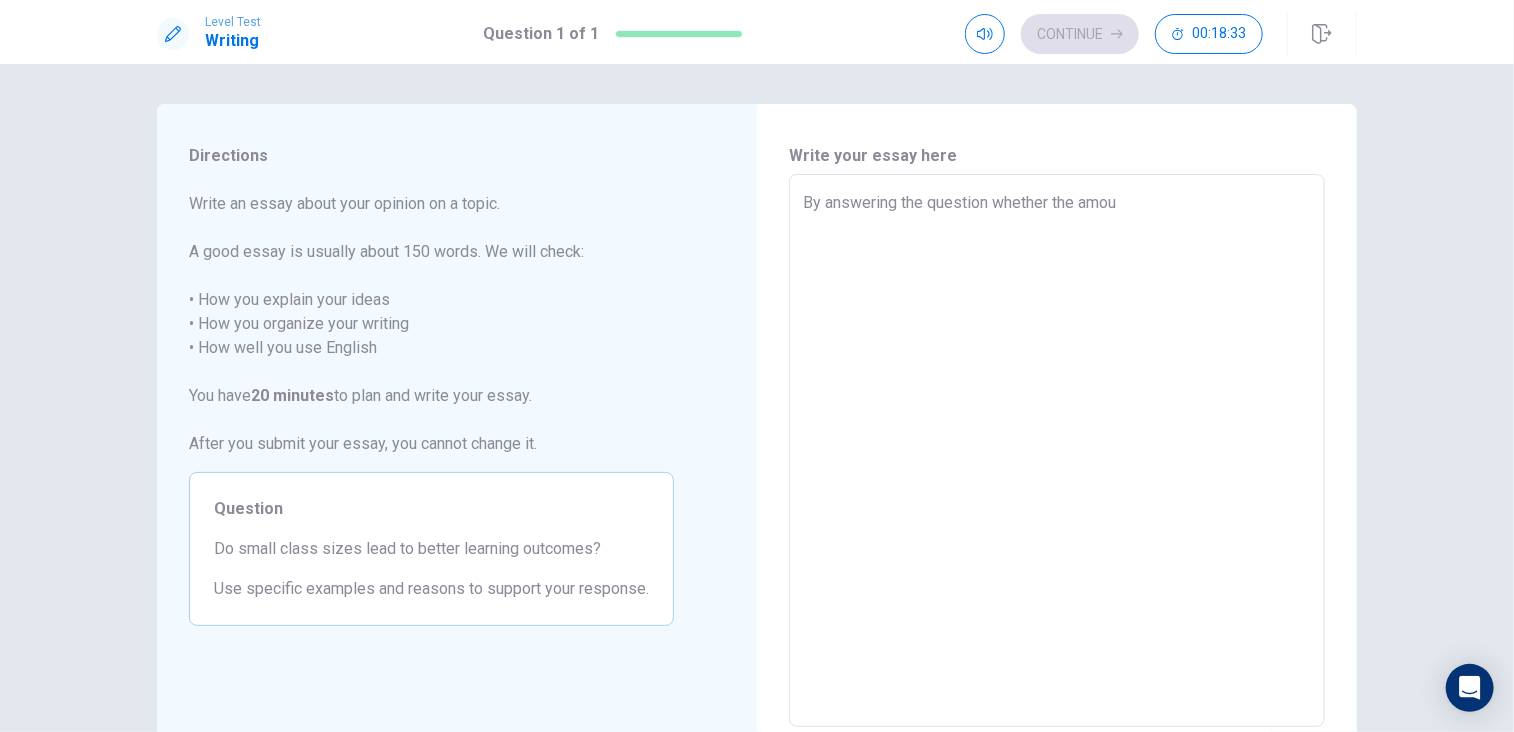 type on "x" 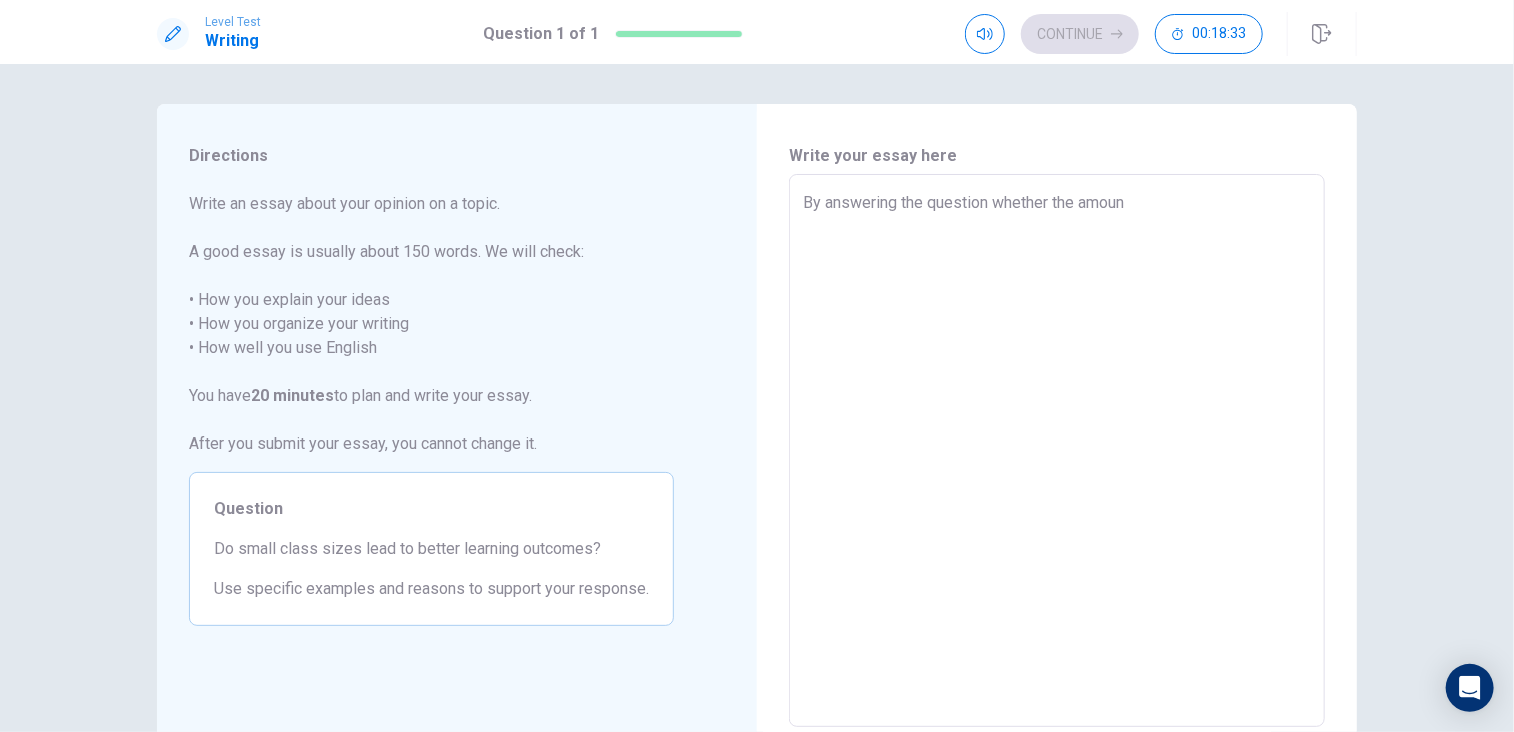 type on "By answering the question whether the amount" 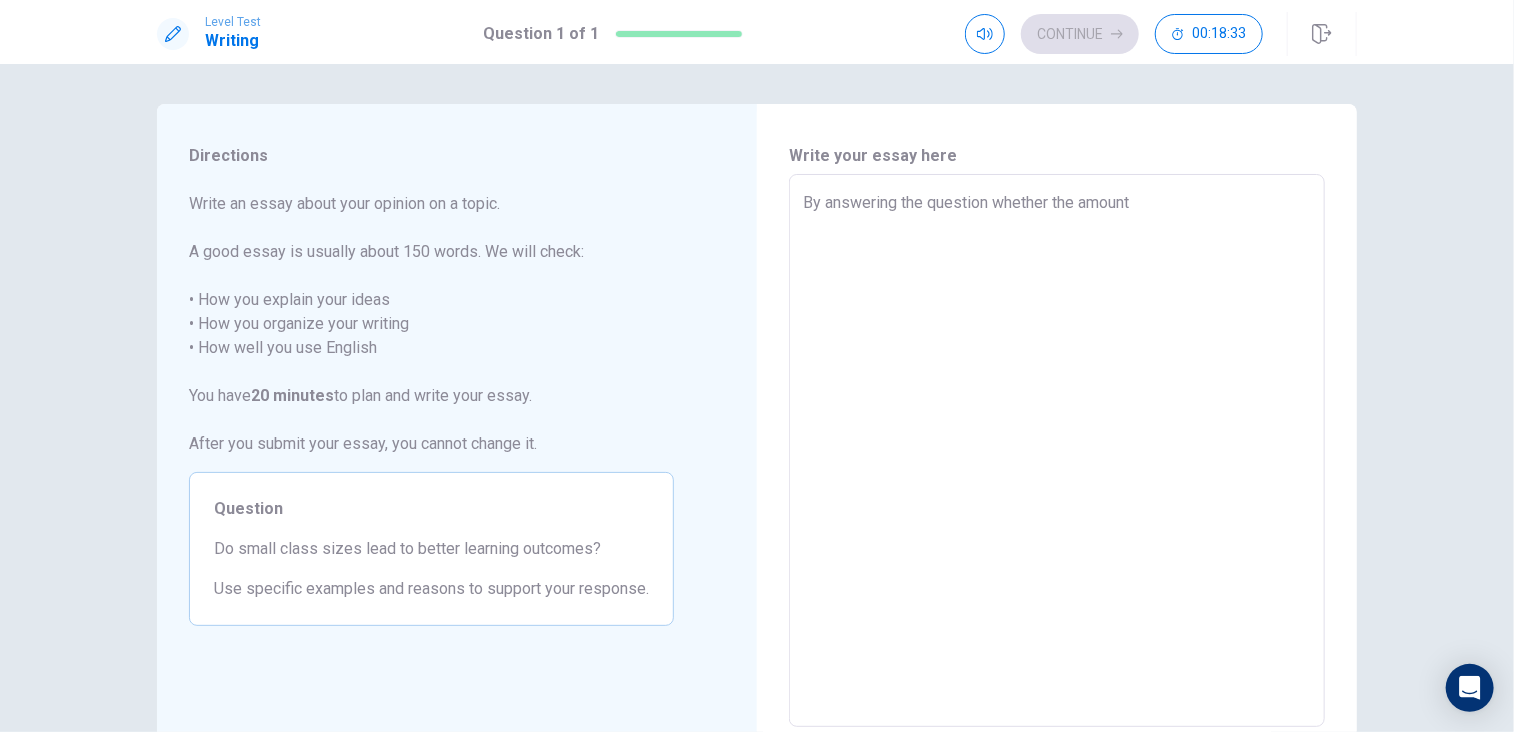 type on "By answering the question whether the amount" 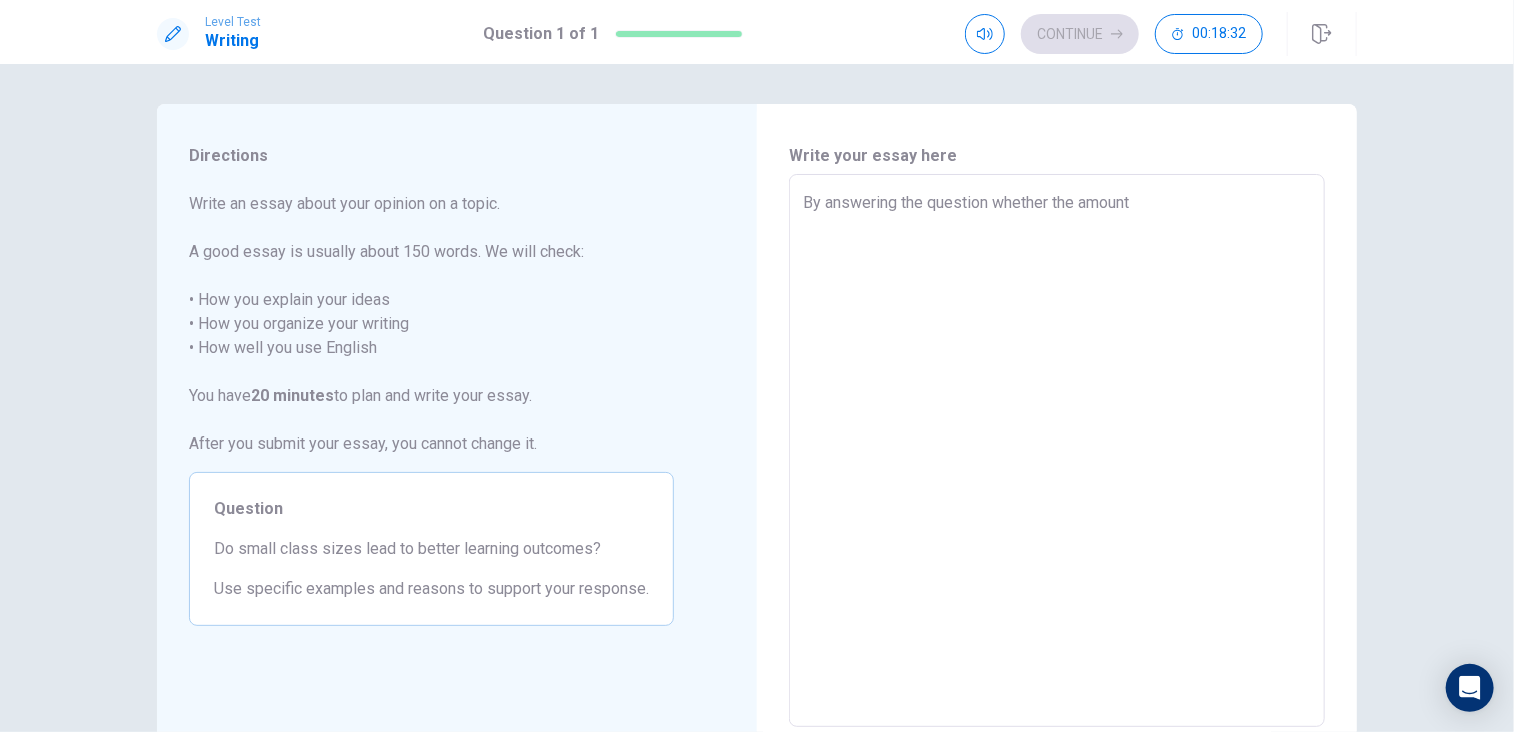 type on "By answering the question whether the amount of people in the class can have an impact on learning outcome, I would say that - yes, and less people in the class would give better outcome. Because in this way - it ensures more individual approach provided from the teacher to the [STUDENT]s. In case of larger amount of students in one class the teachers are struggling to pay attention to the development of each student and catch the issues where the effort should be put more. I am not emphasizing that that this should be as an non-negotiable rule that there should not be exceeded some treshold of student number in one class. But overall I believe that the indiv" 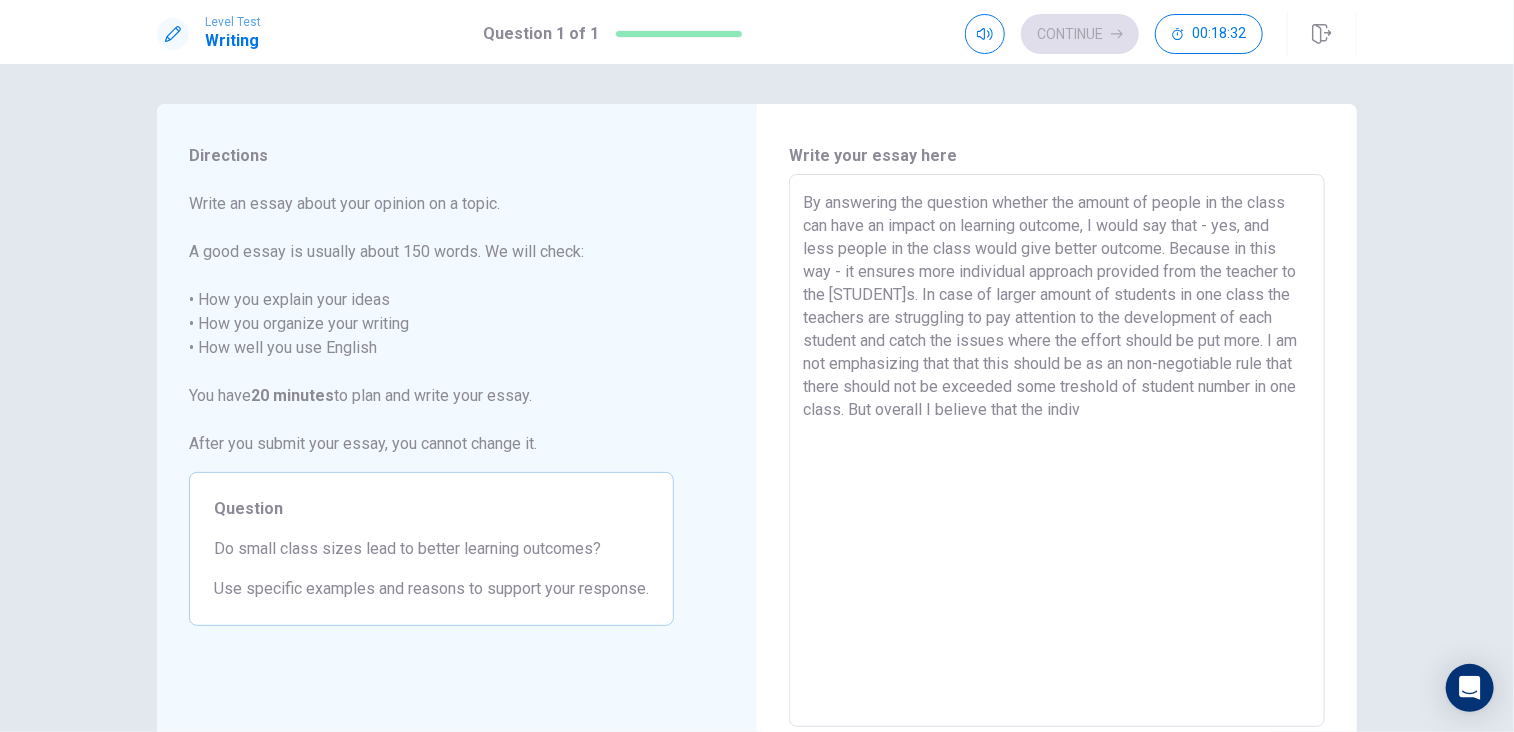 type on "x" 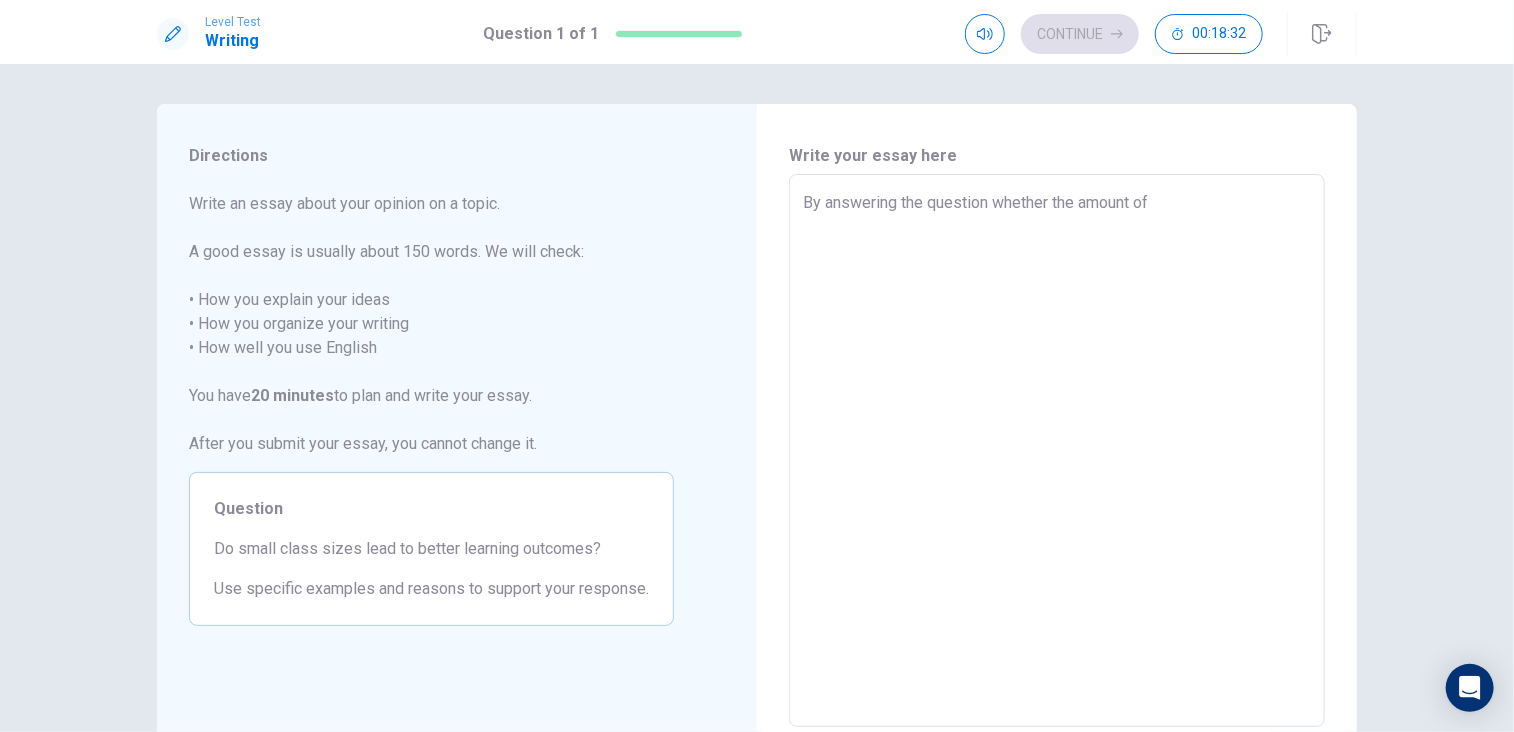 type on "x" 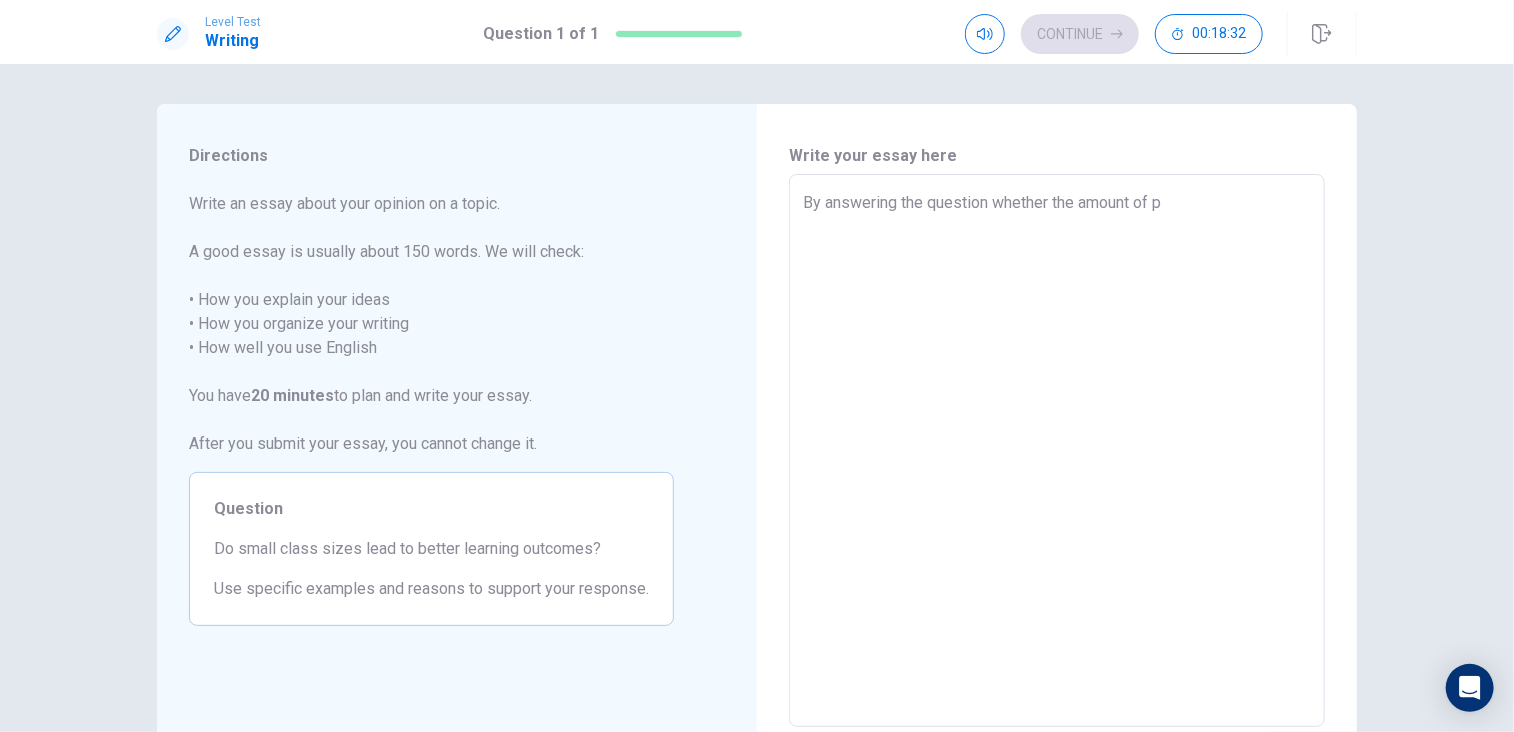 type on "x" 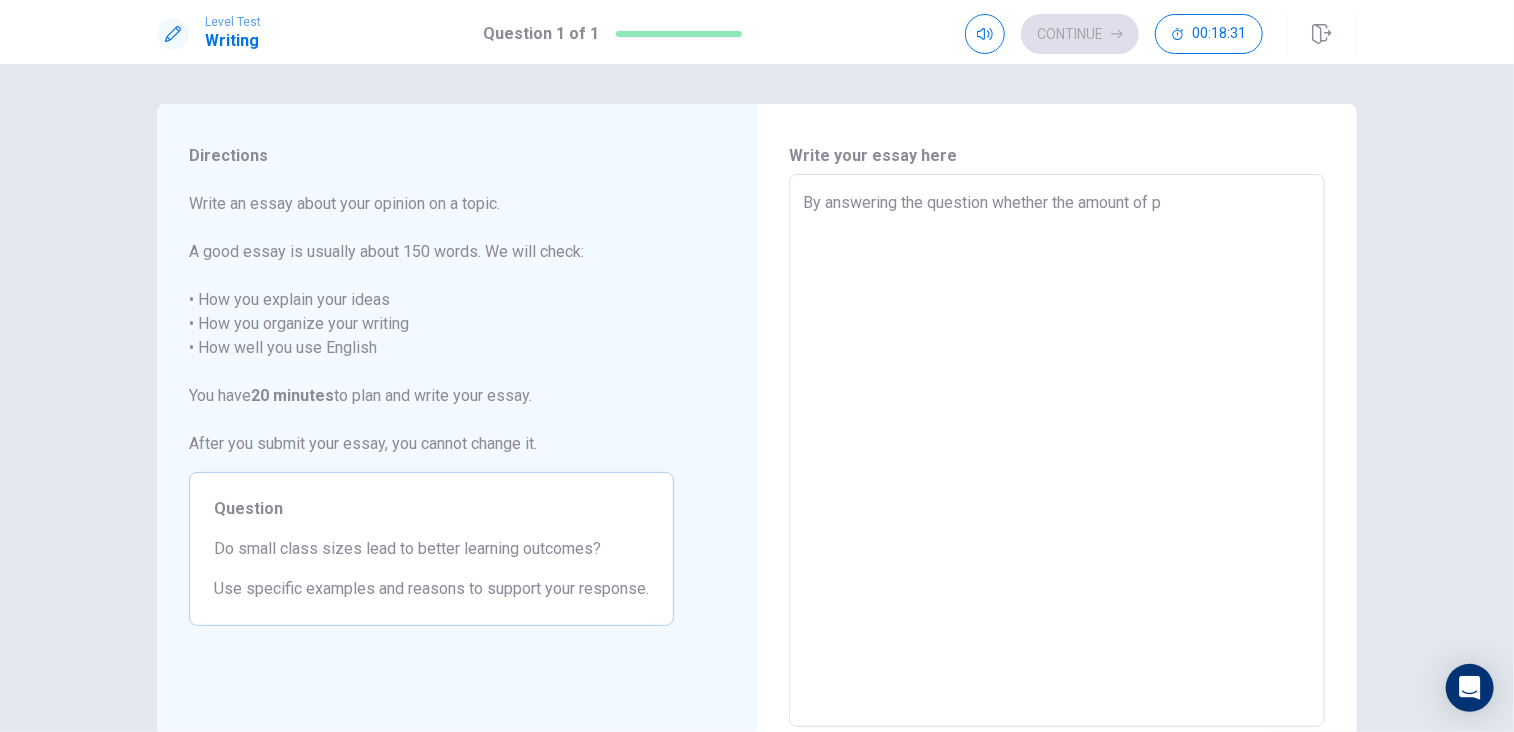 type on "By answering the question whether the amount of pe" 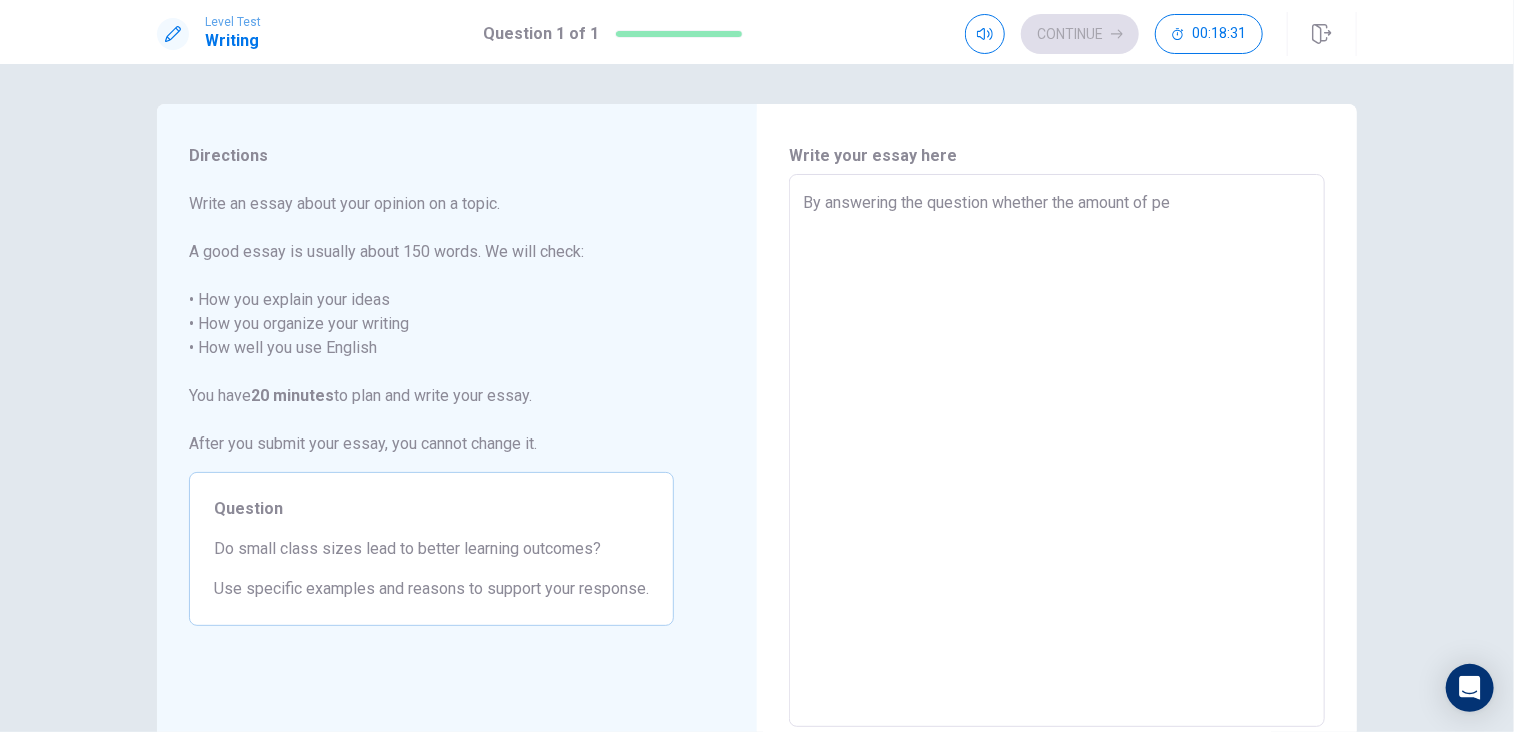 type on "By answering the question whether the amount of peo" 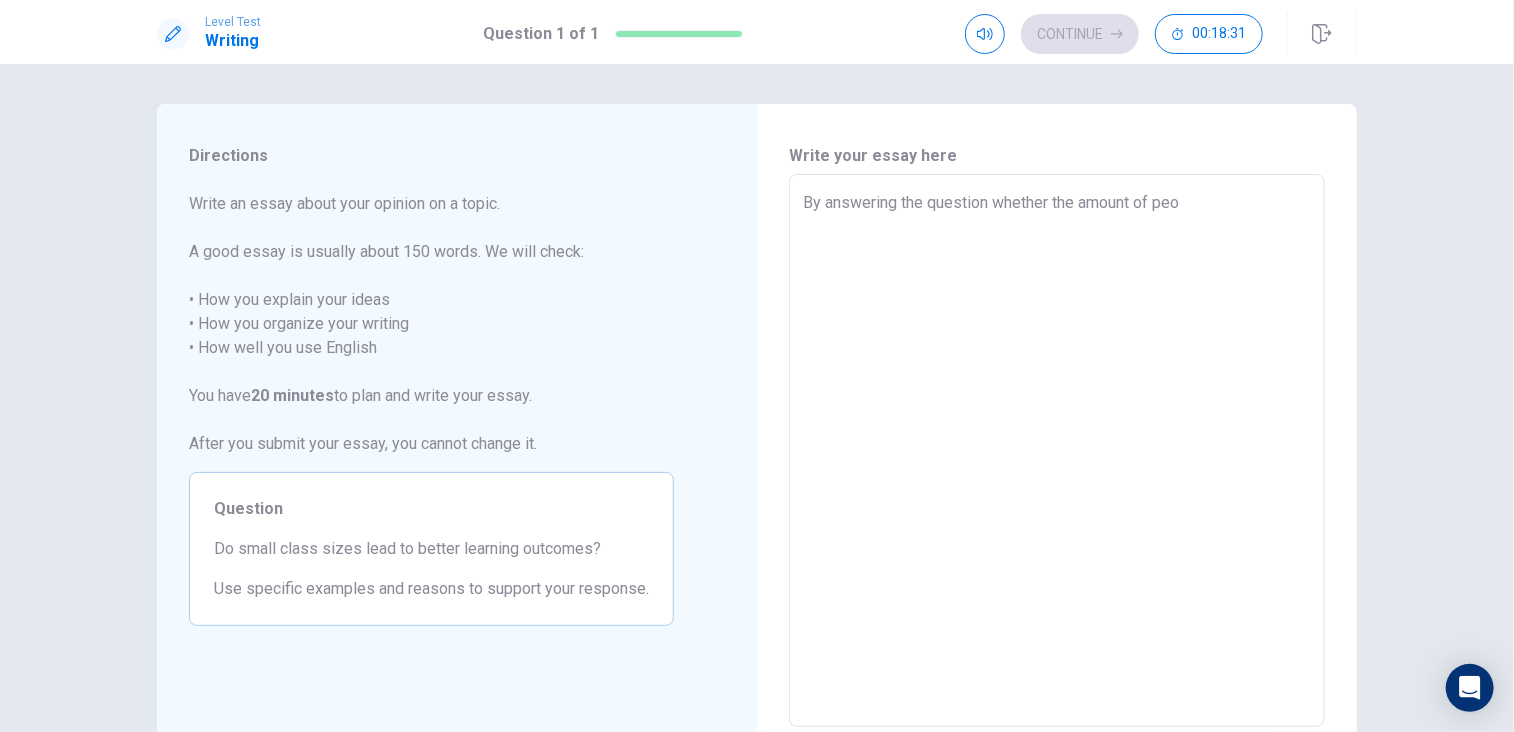 type on "x" 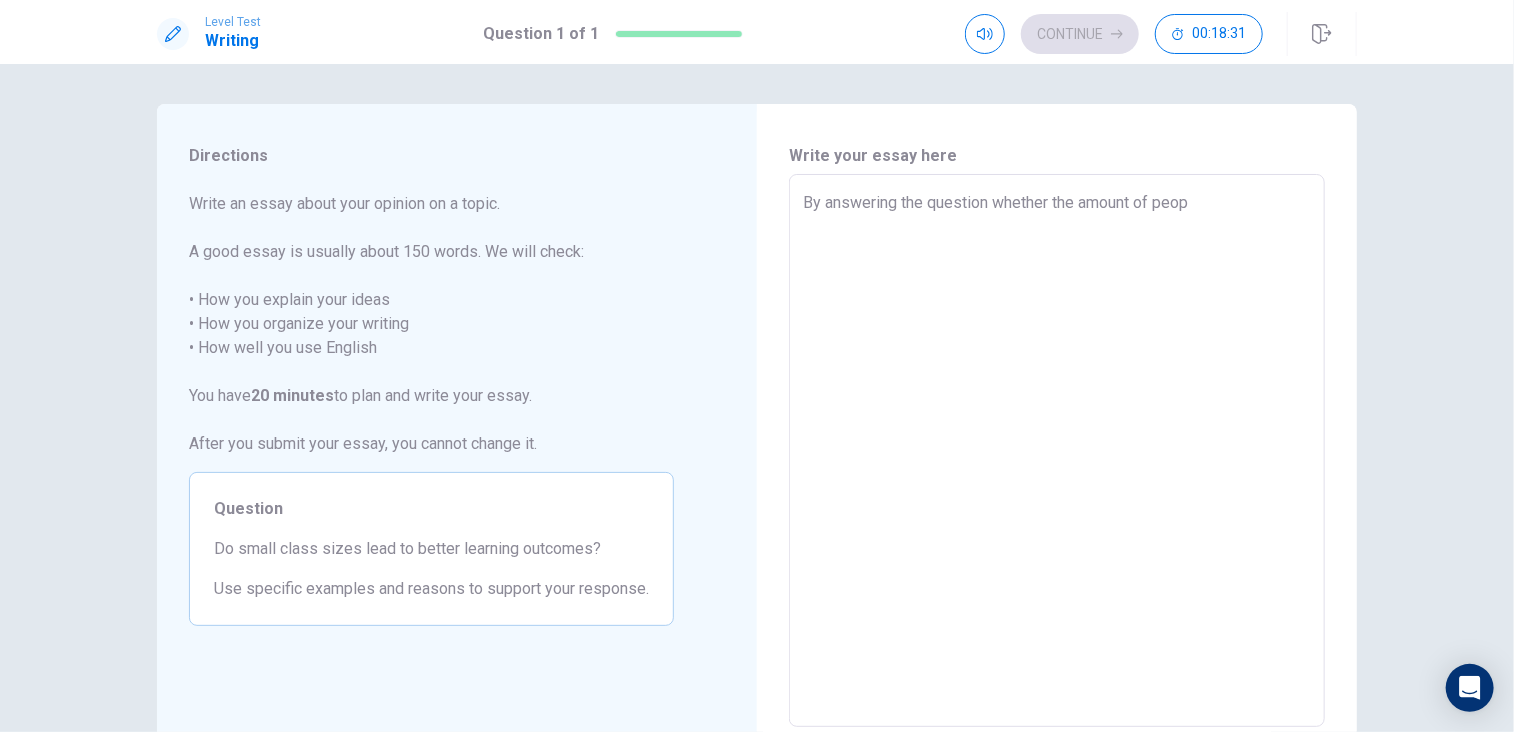 type on "x" 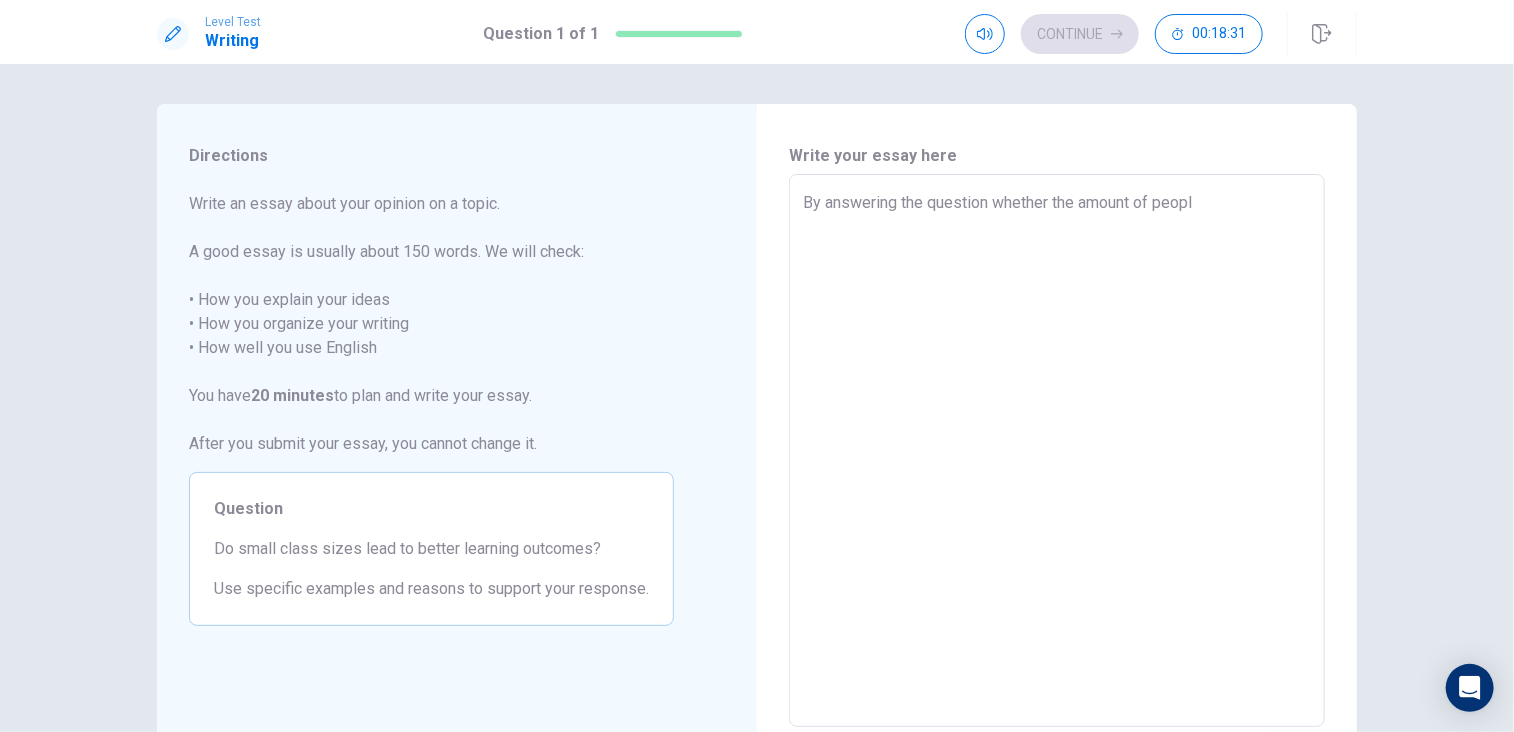 type on "x" 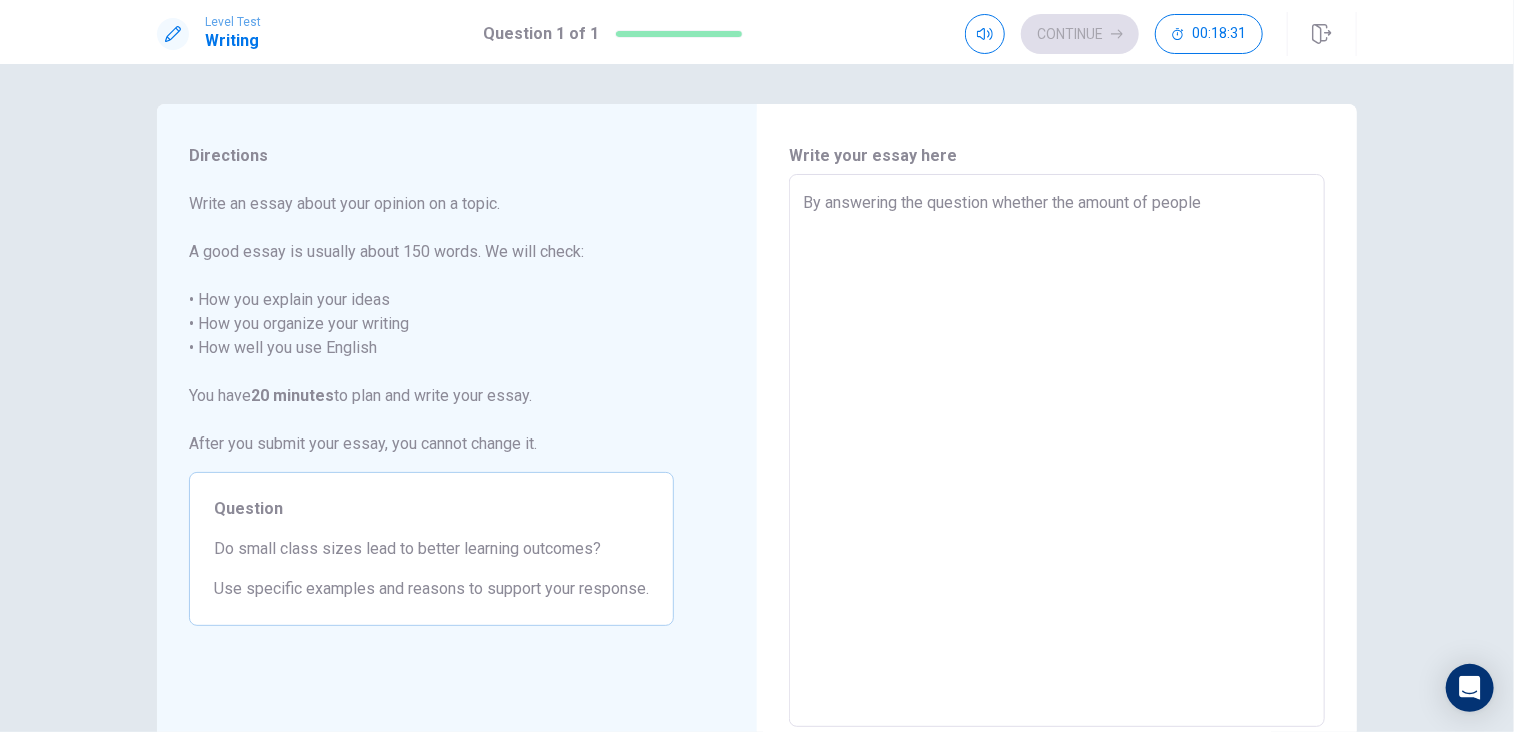type on "x" 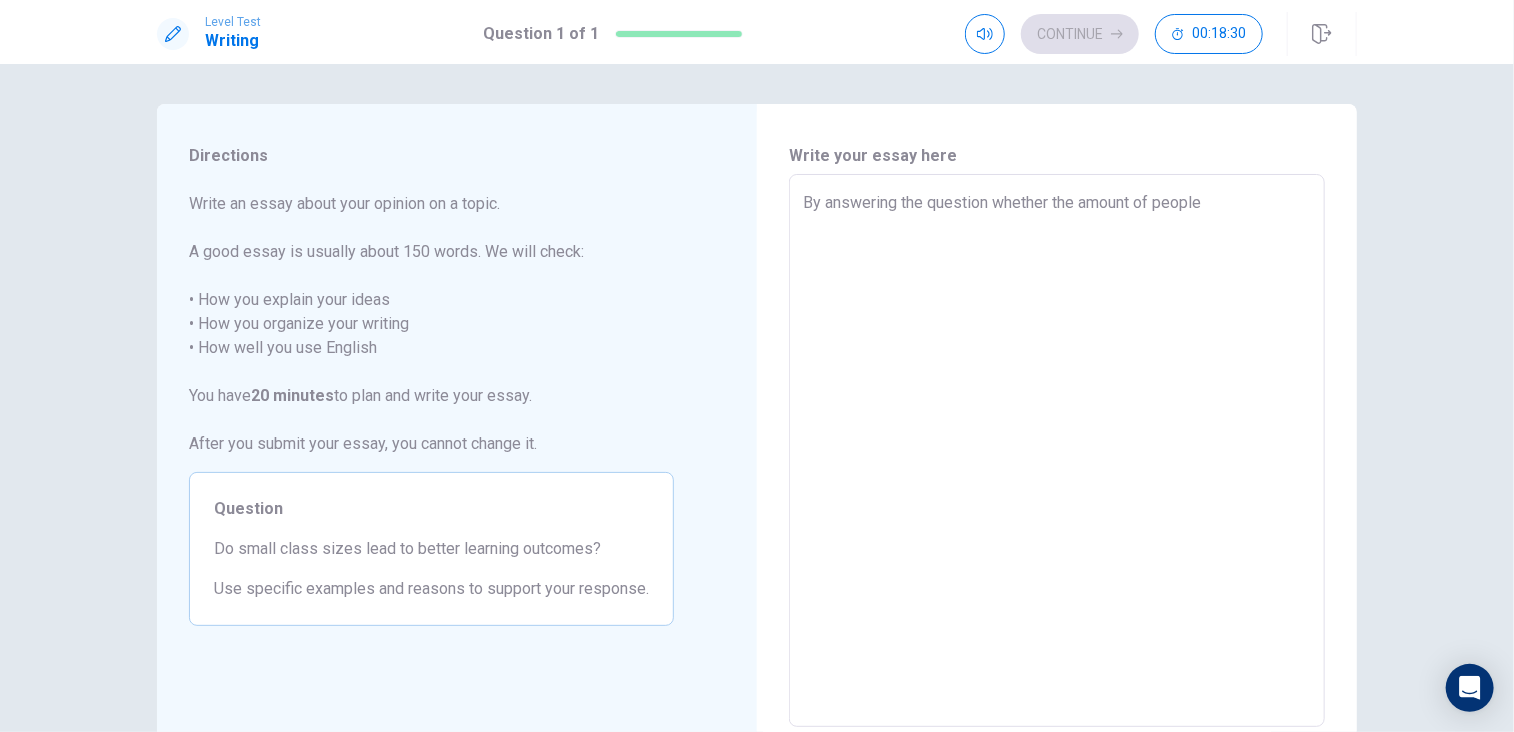 type on "By answering the question whether the amount of people" 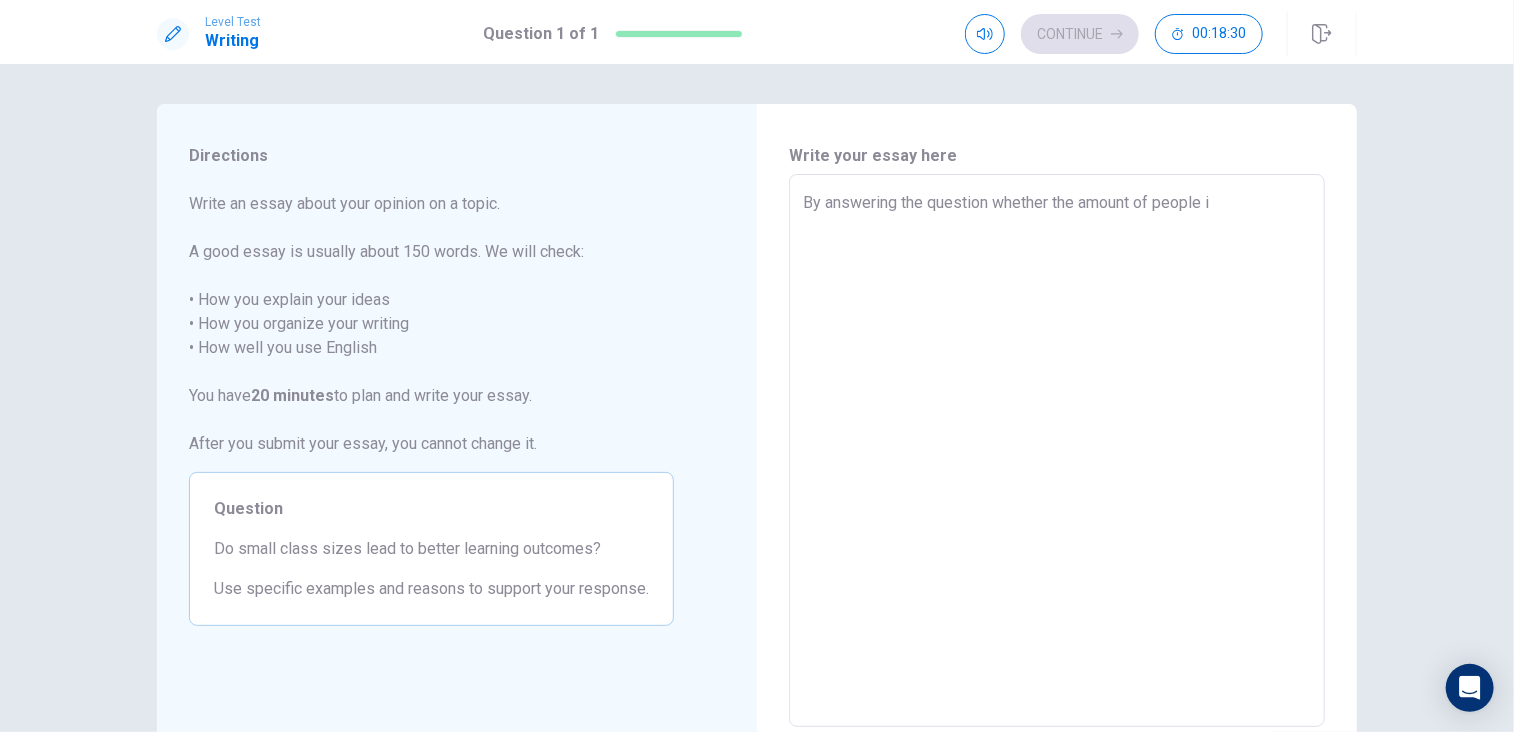 type on "x" 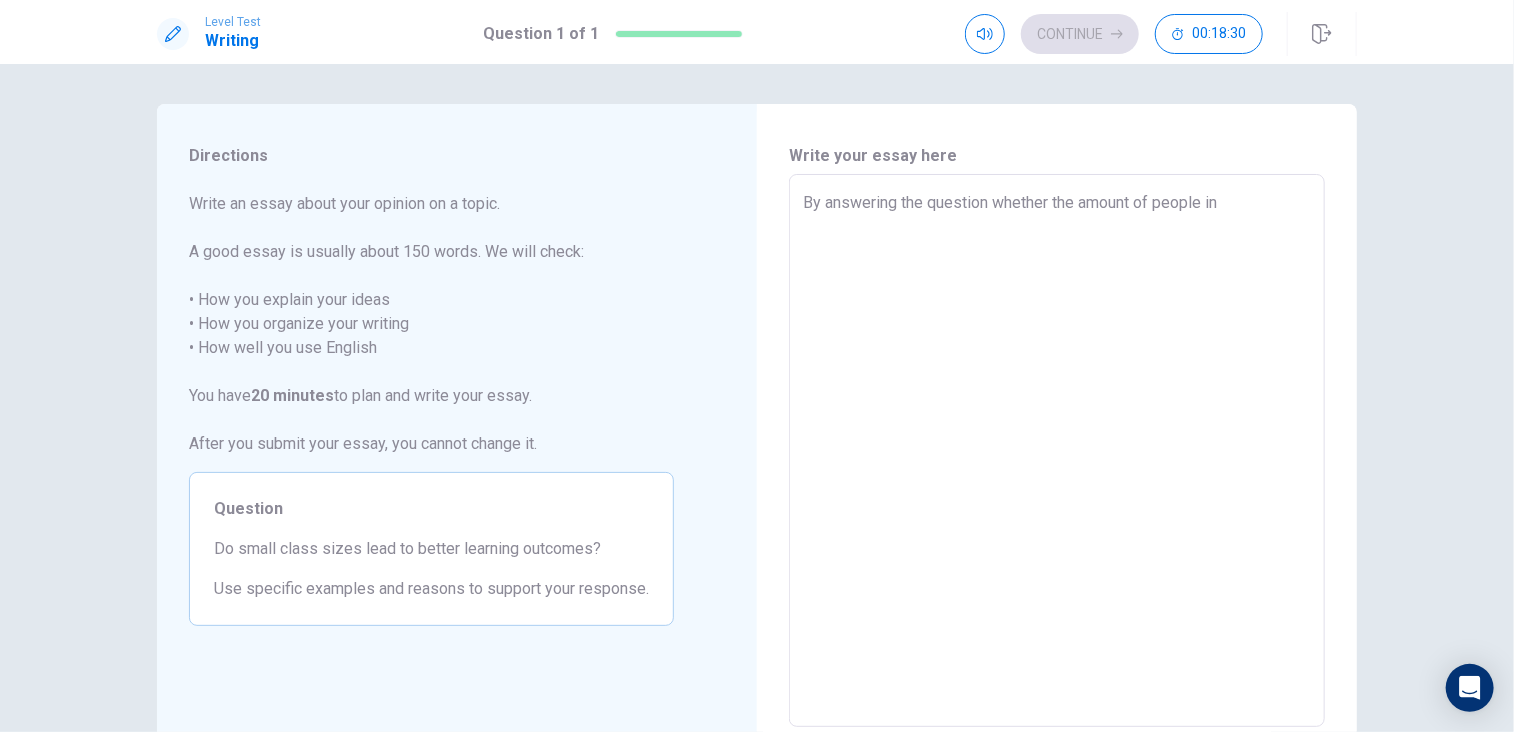 type on "x" 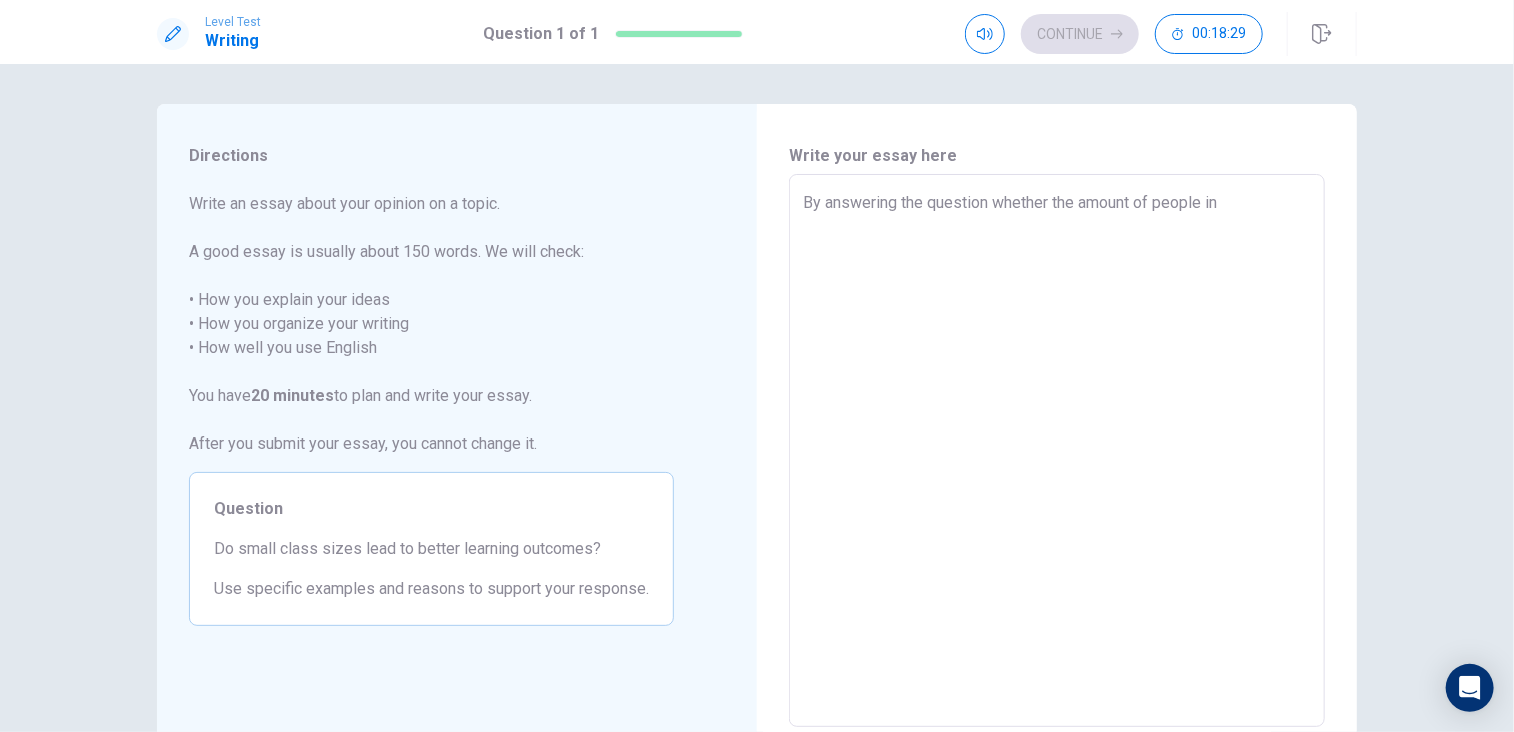 type on "By answering the question whether the amount of people in t" 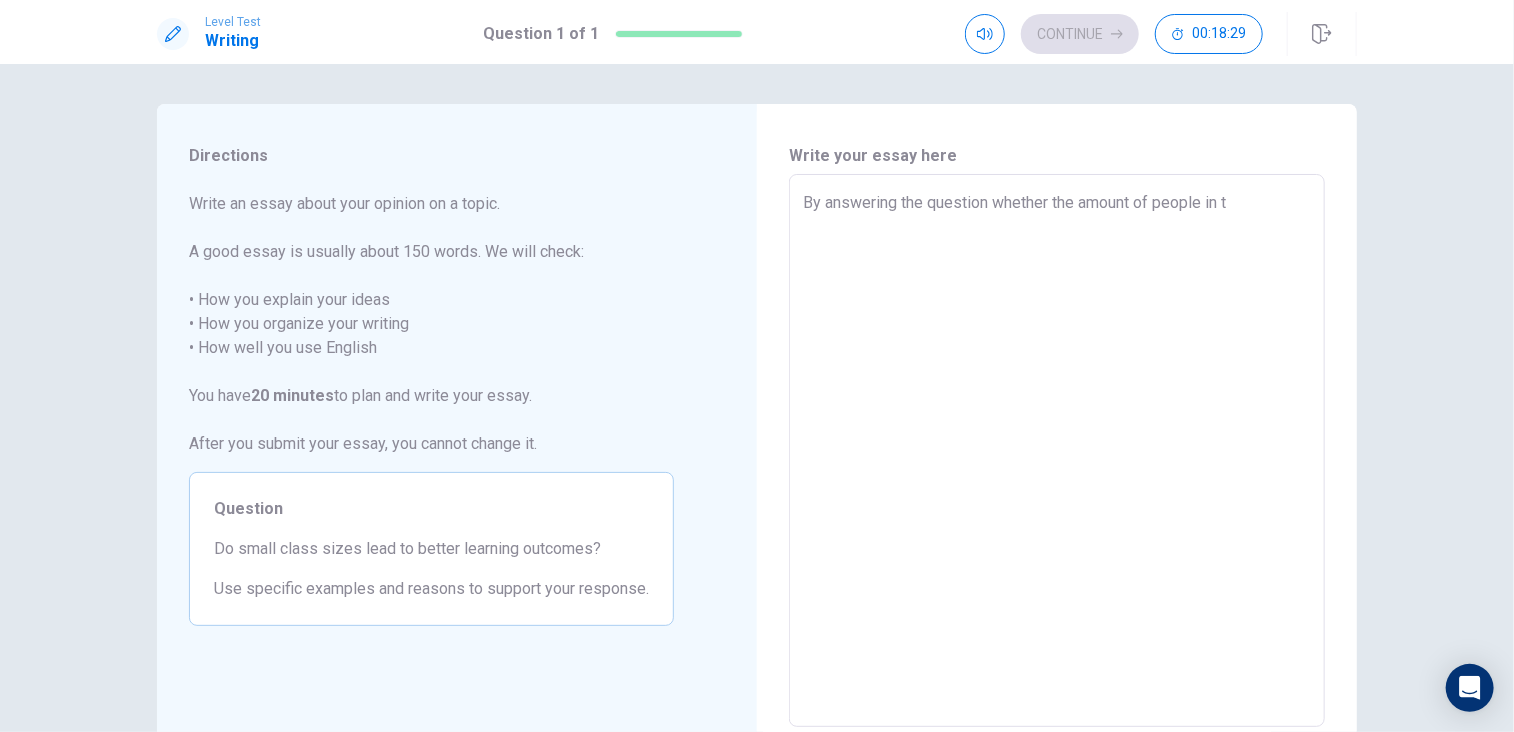 type on "x" 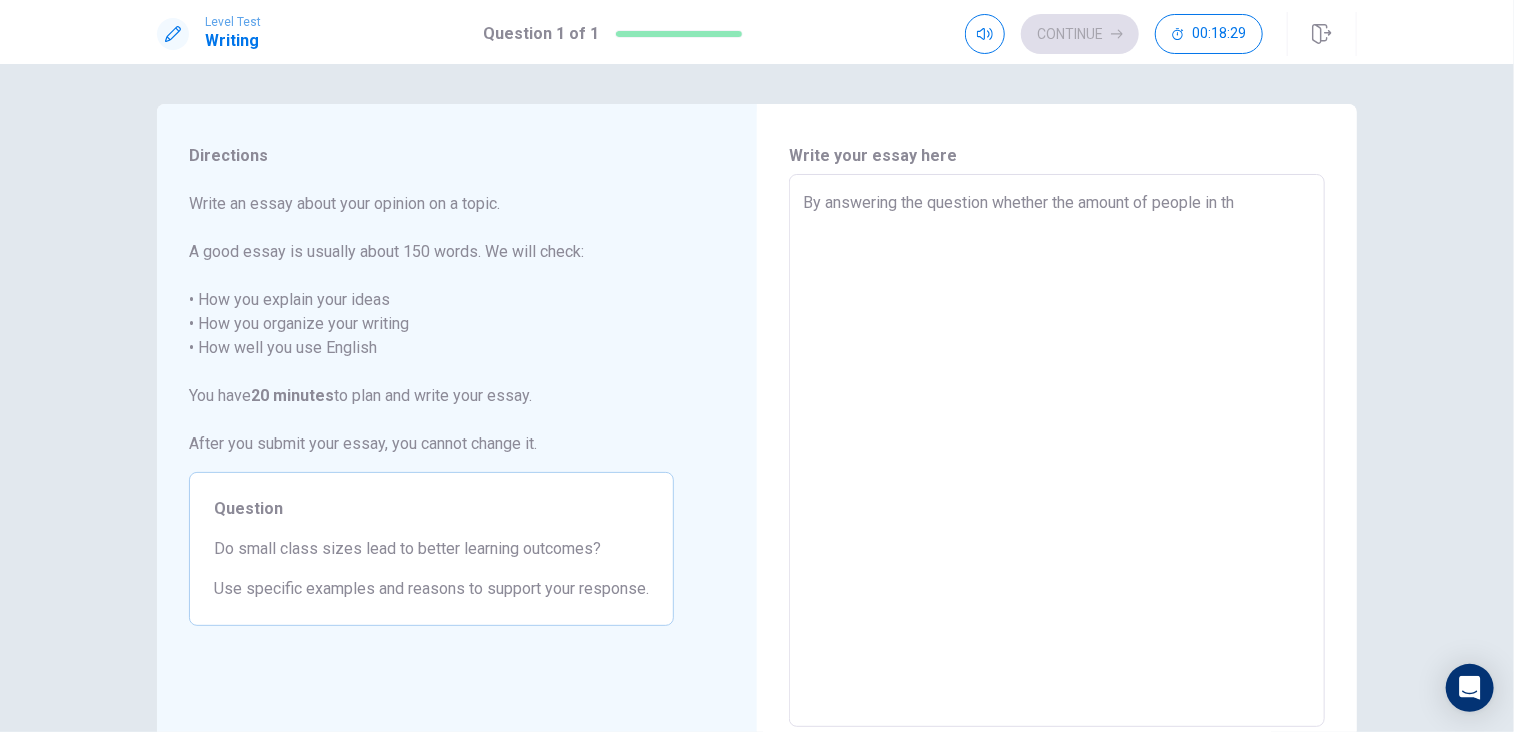 type on "x" 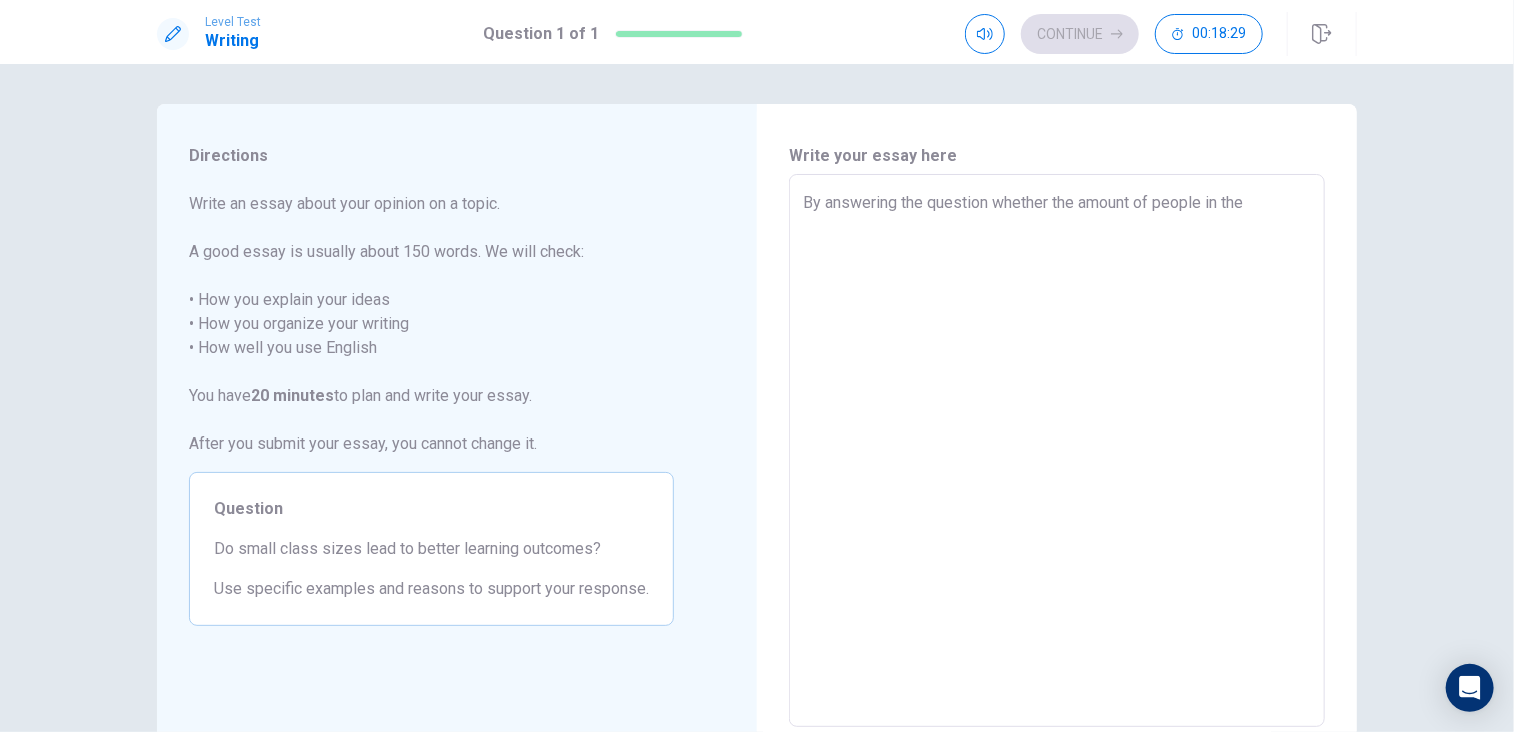 type on "x" 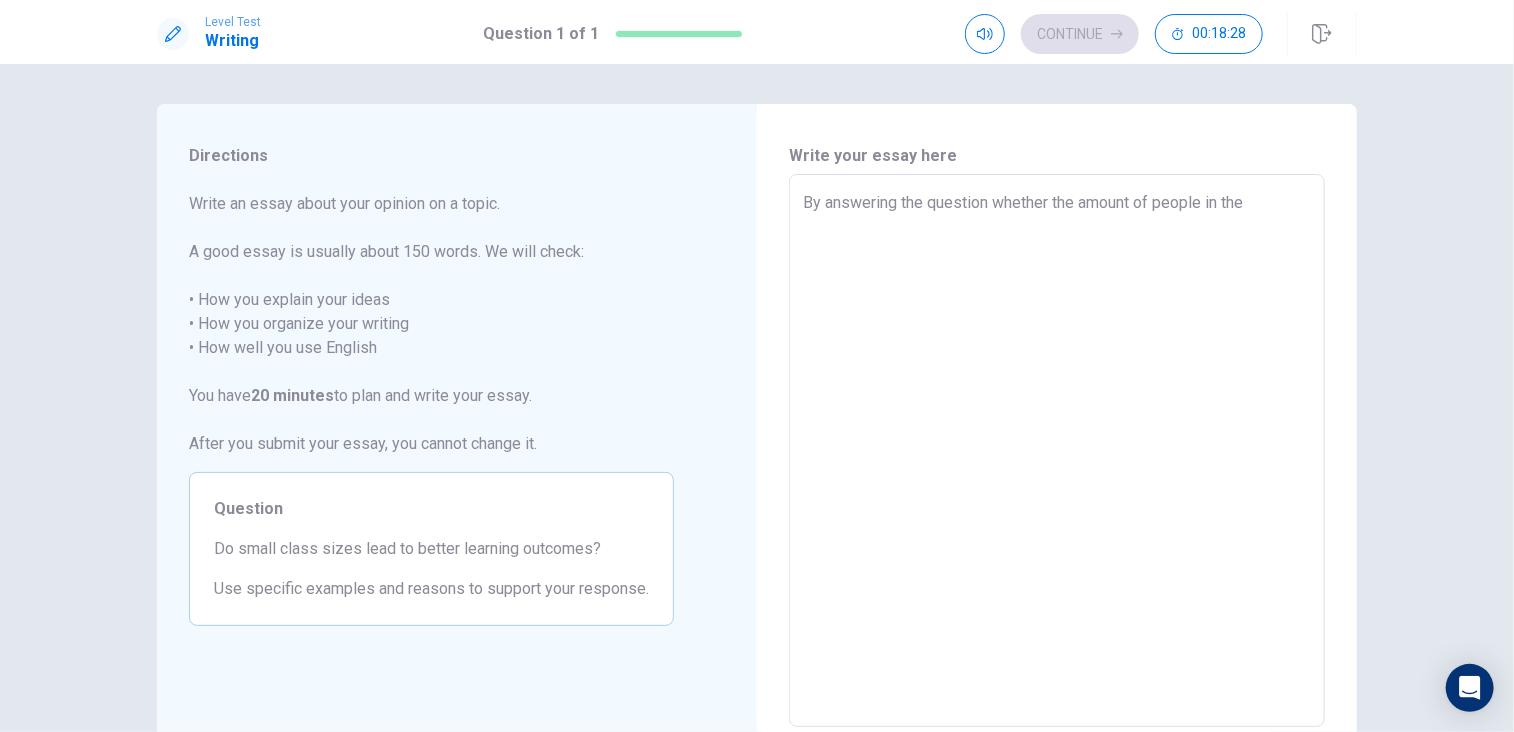 type on "By answering the question whether the amount of people in the s" 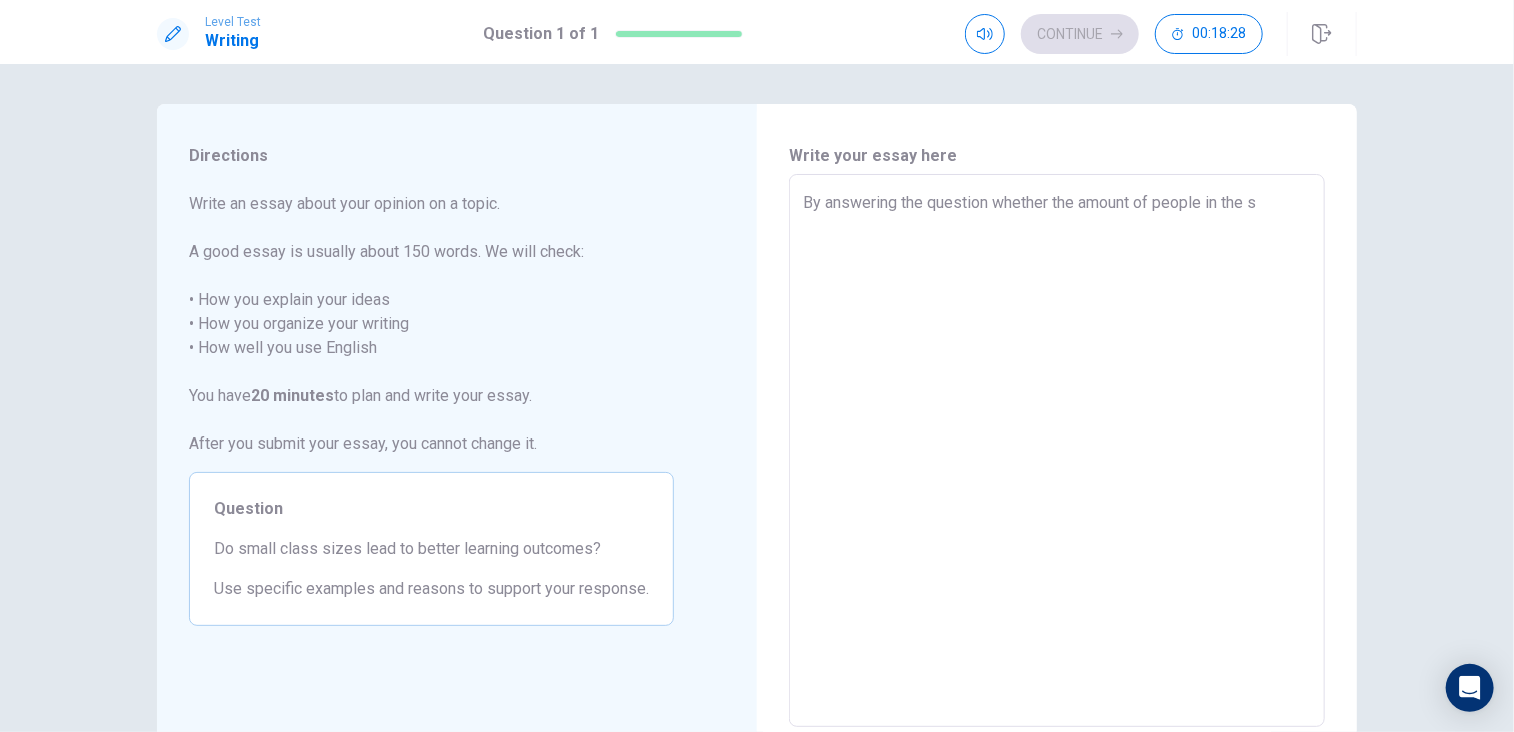 type on "x" 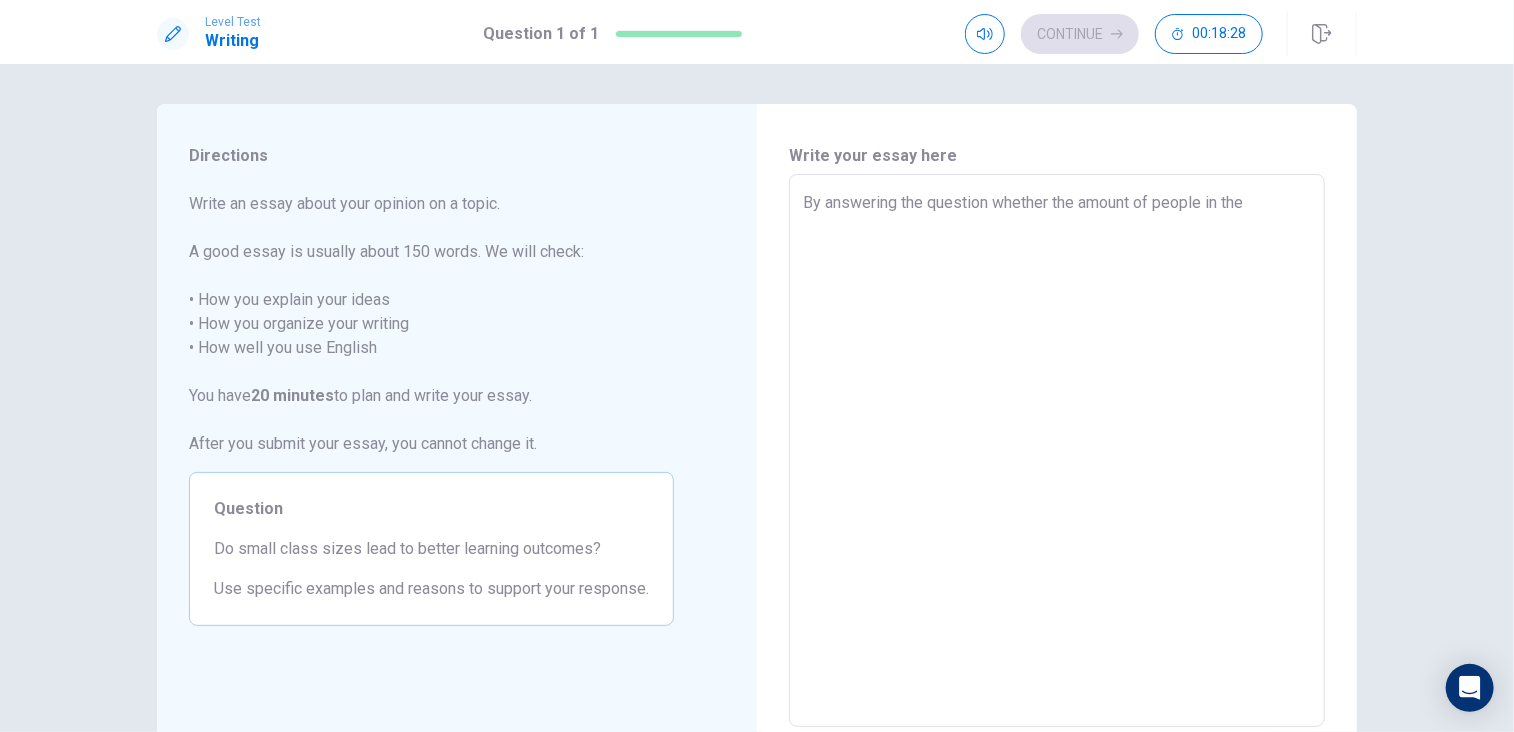 type on "x" 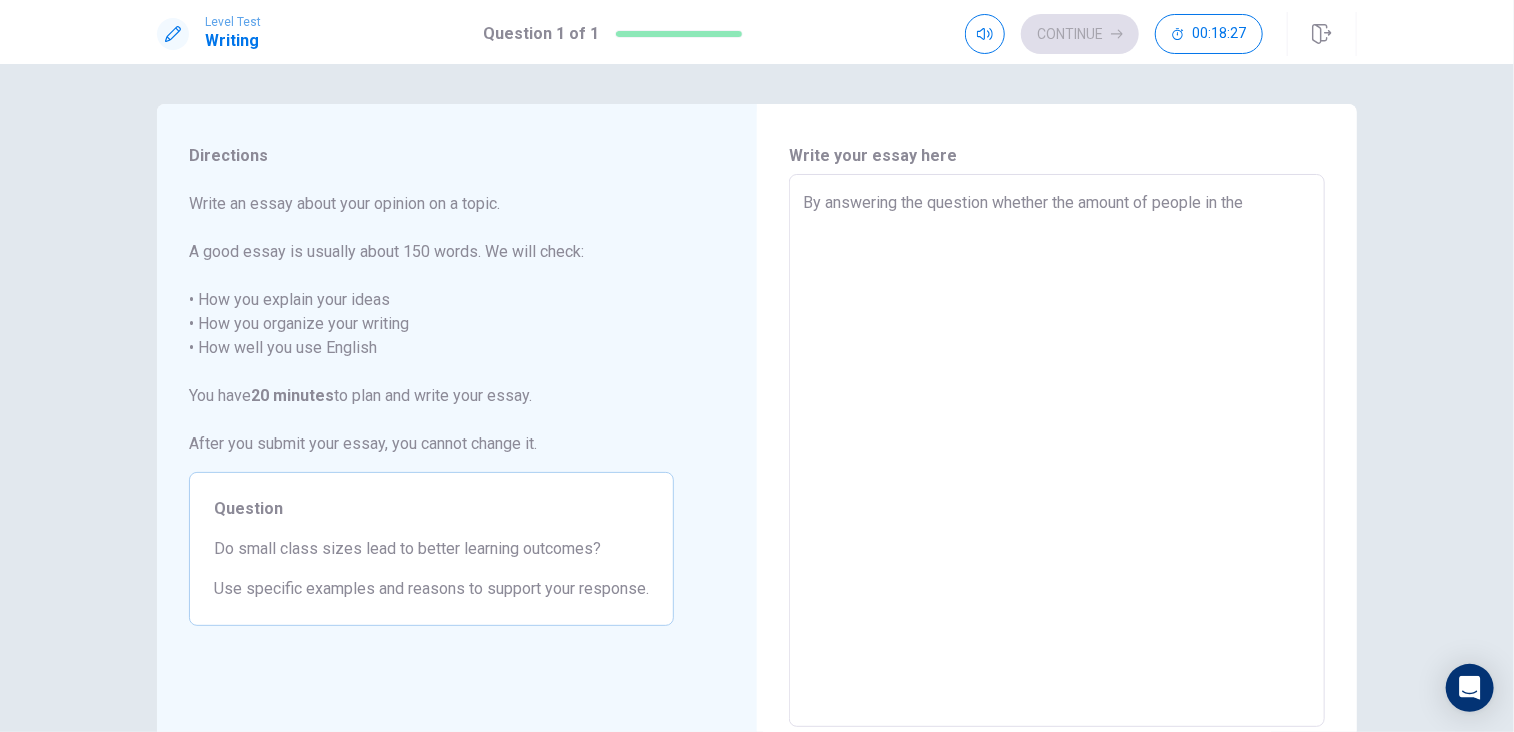 type on "By answering the question whether the amount of people in the c" 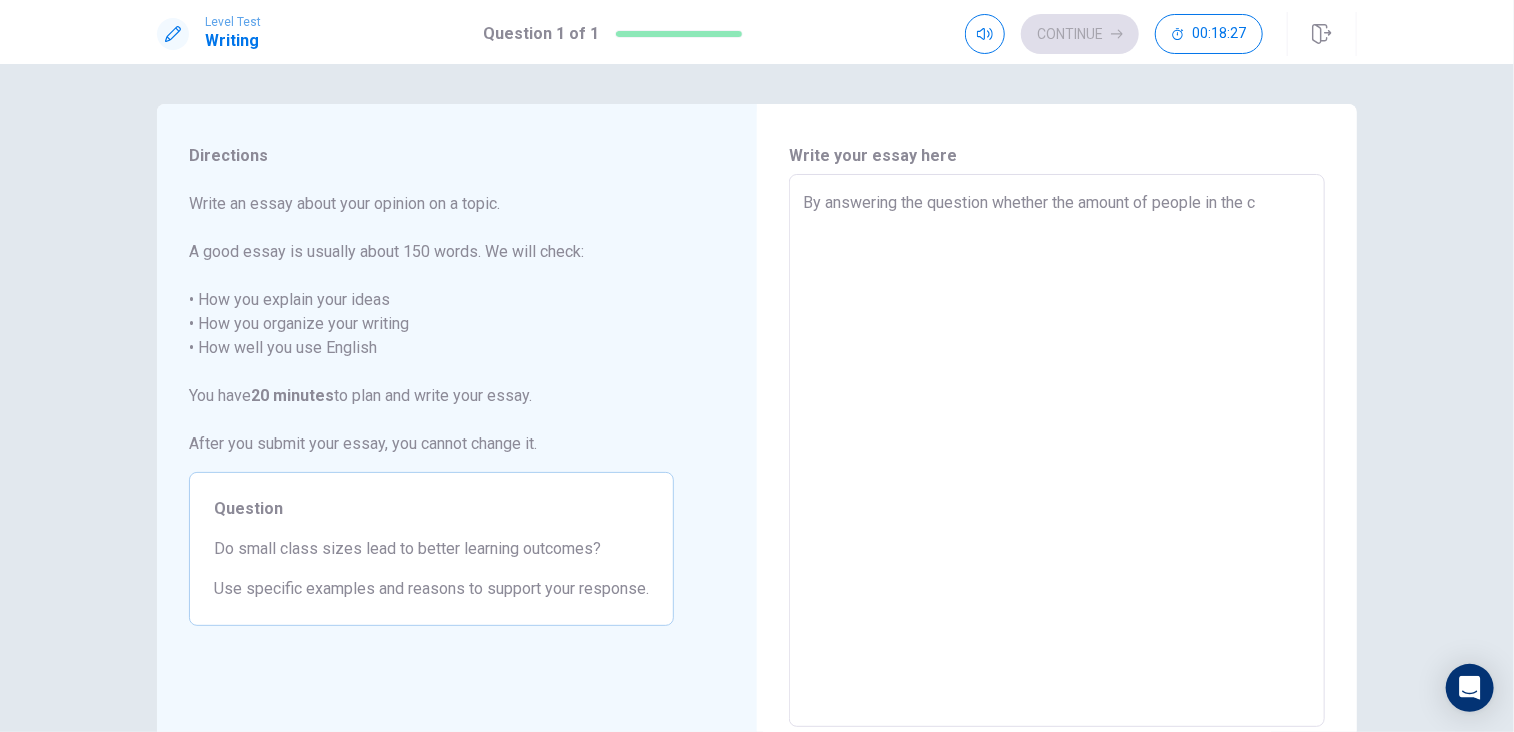 type on "x" 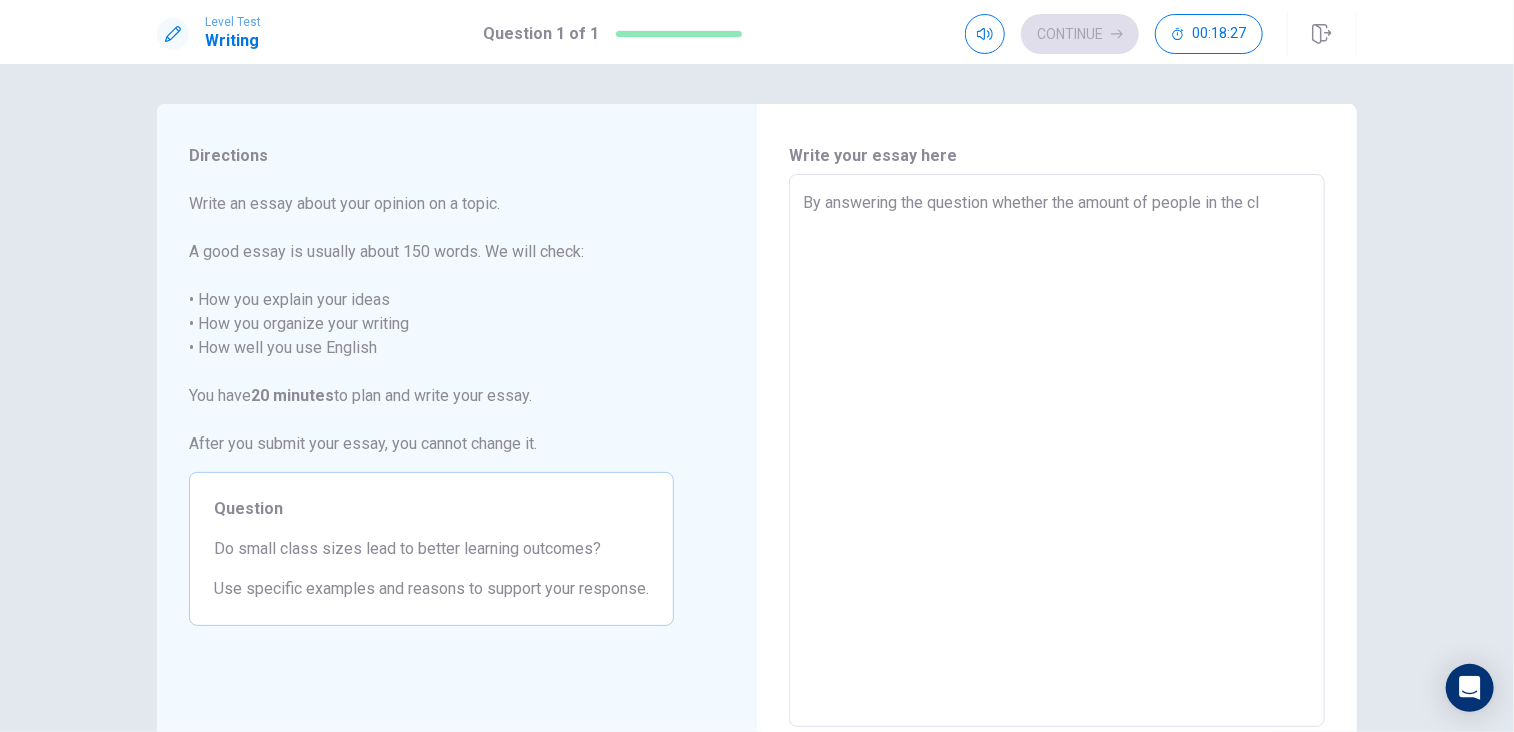 type on "x" 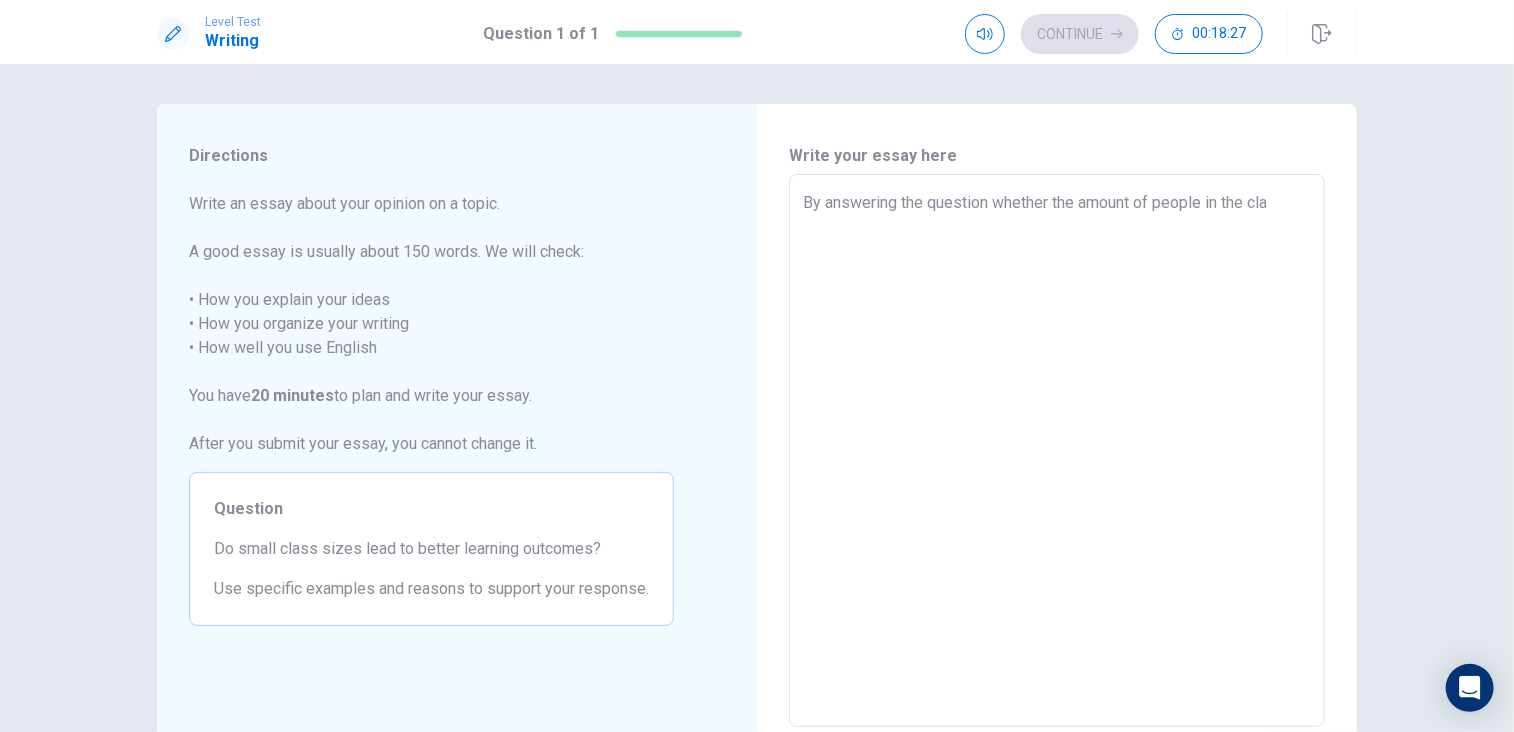 type on "x" 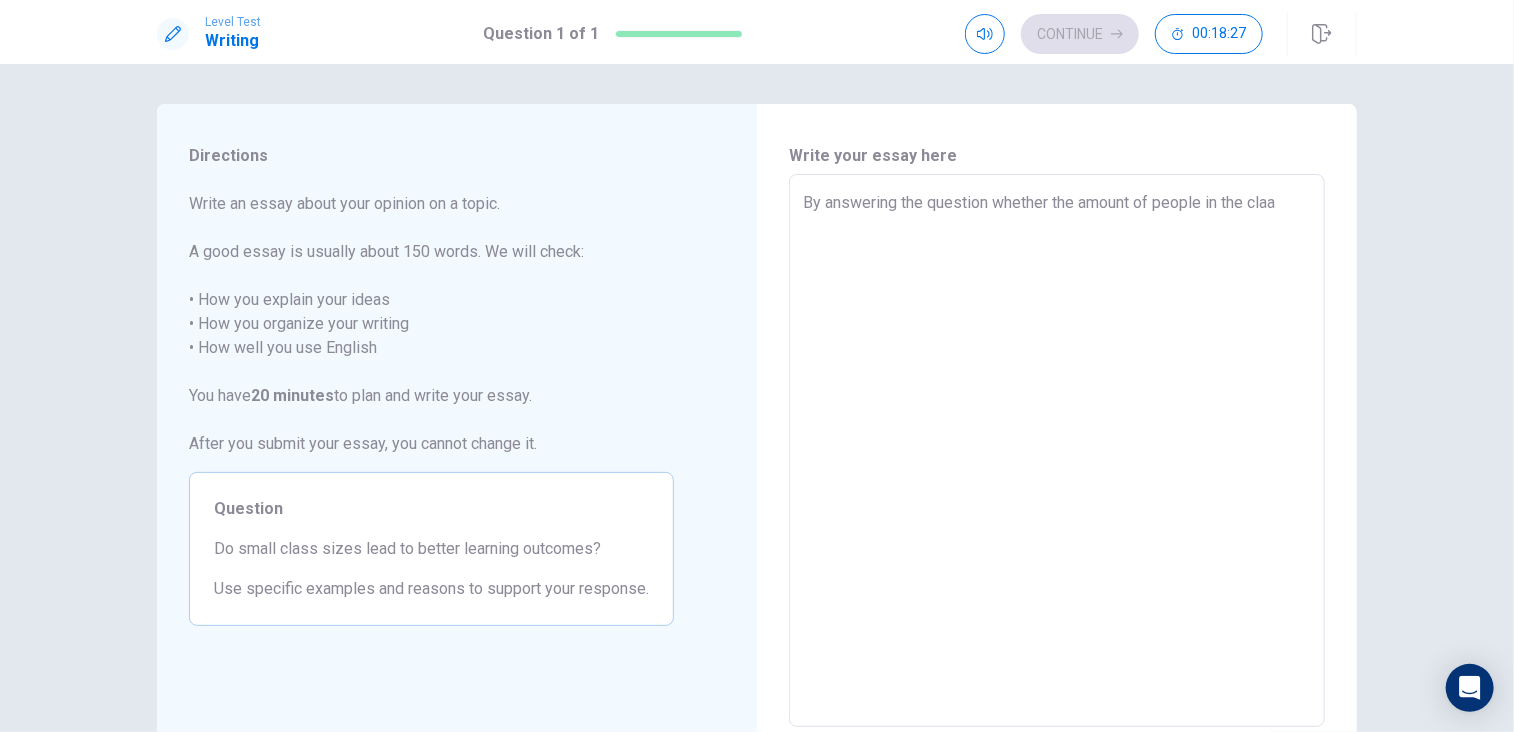type on "By answering the question whether the amount of people in the claas" 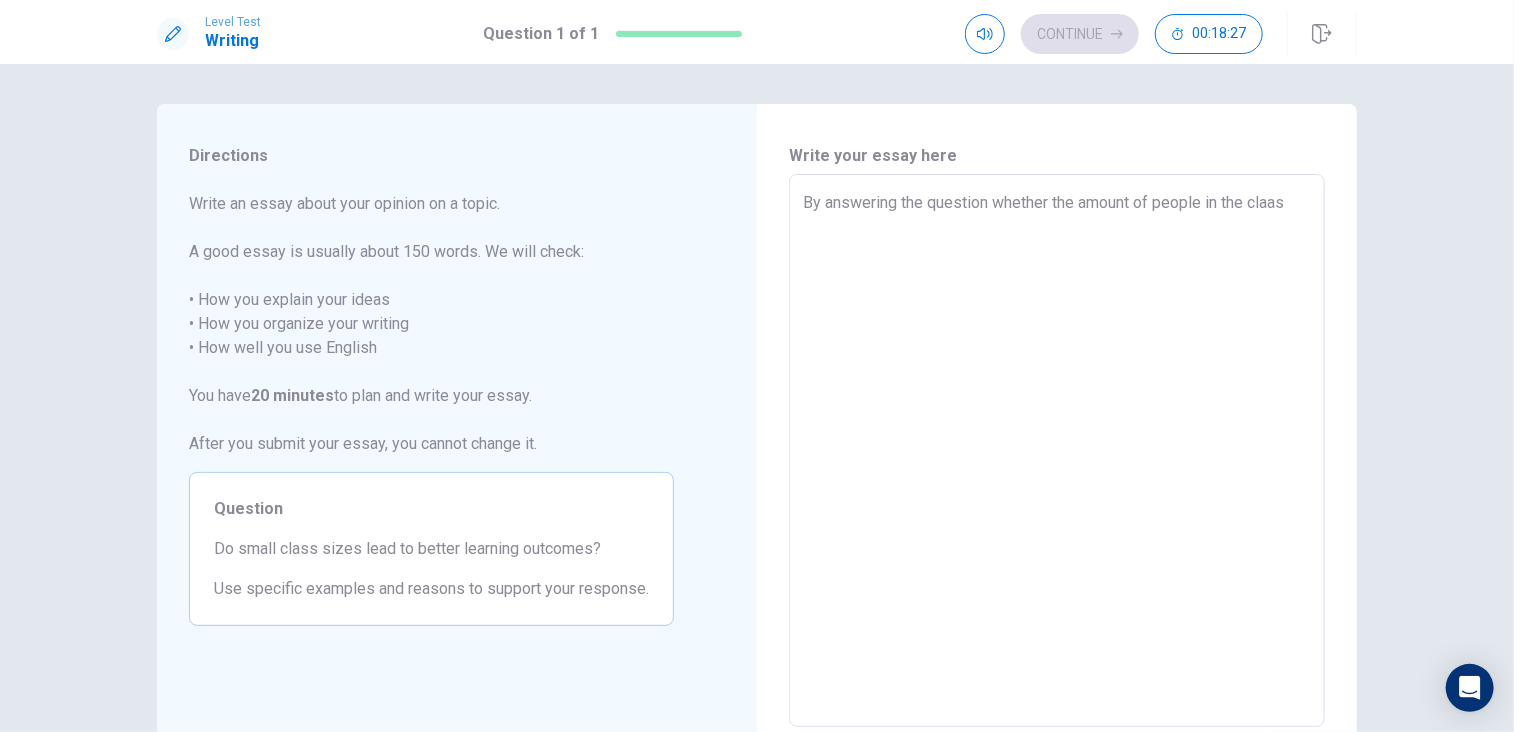 type on "x" 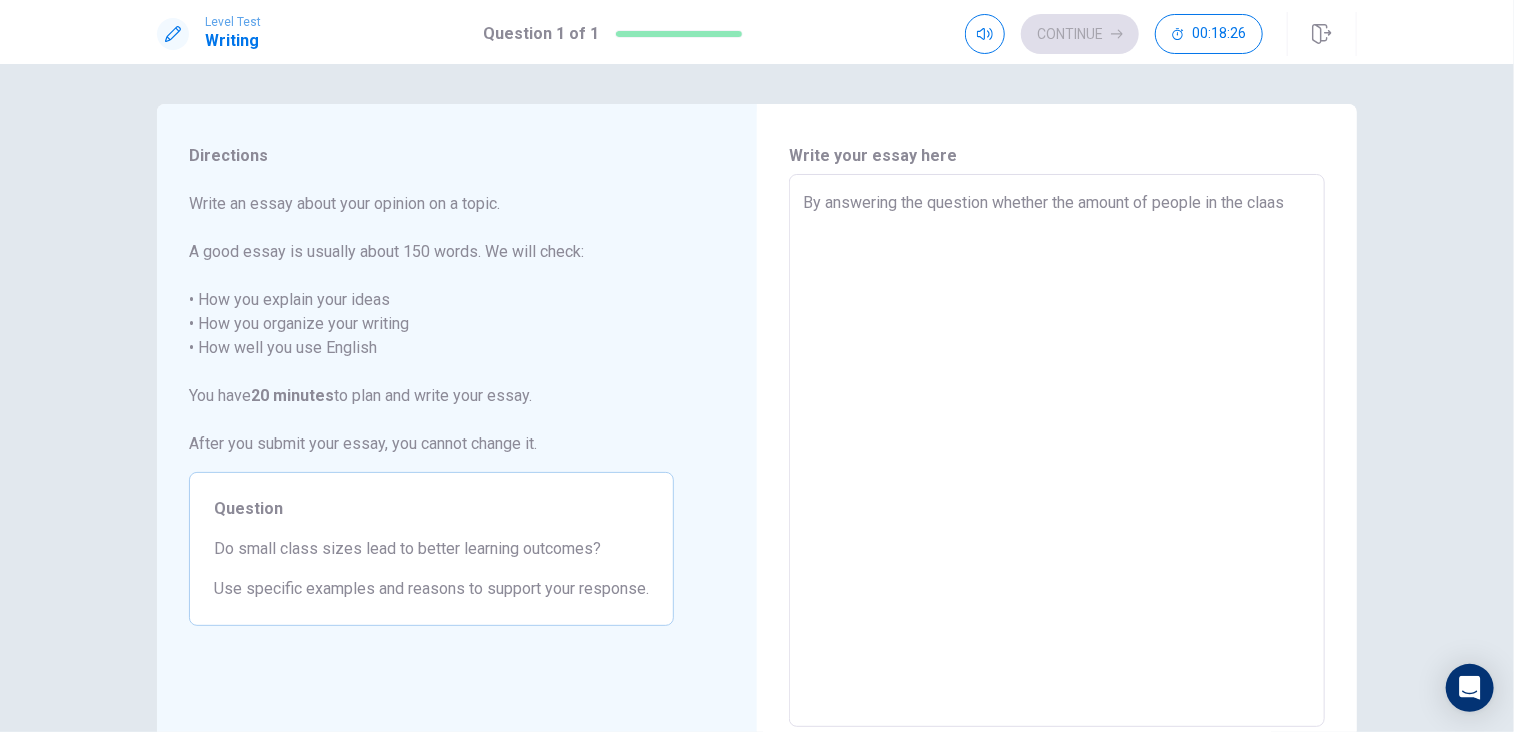 type on "By answering the question whether the amount of people in the claa" 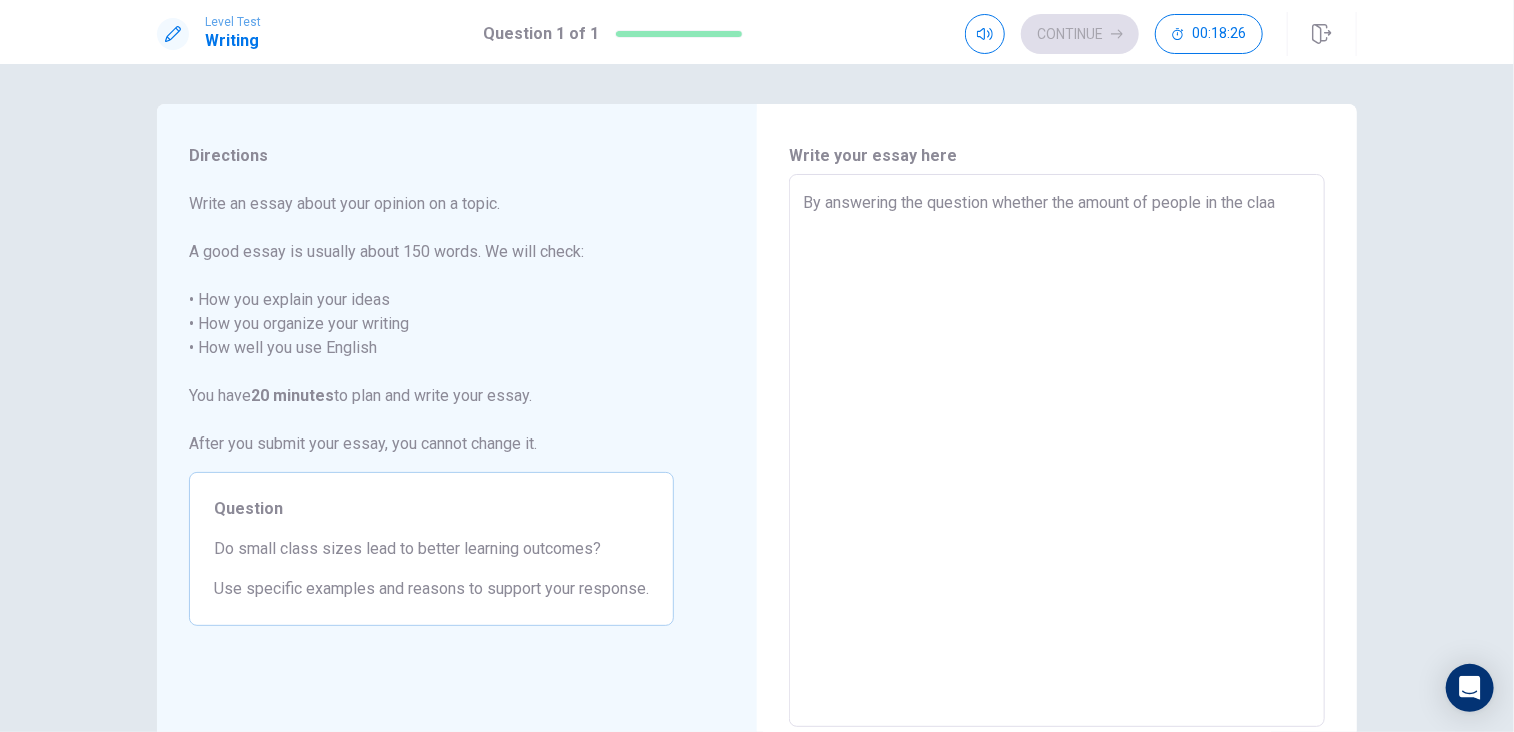 type on "x" 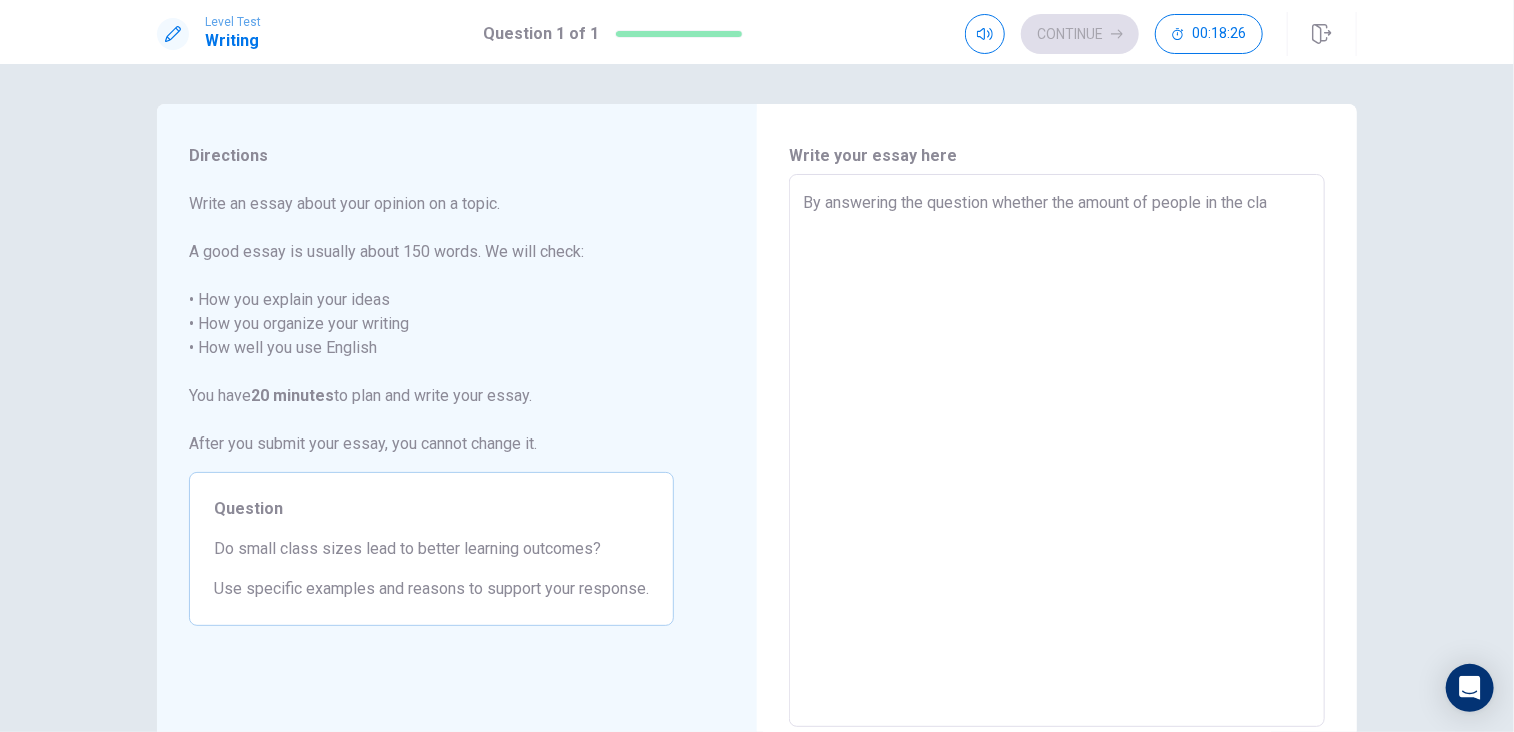 type on "x" 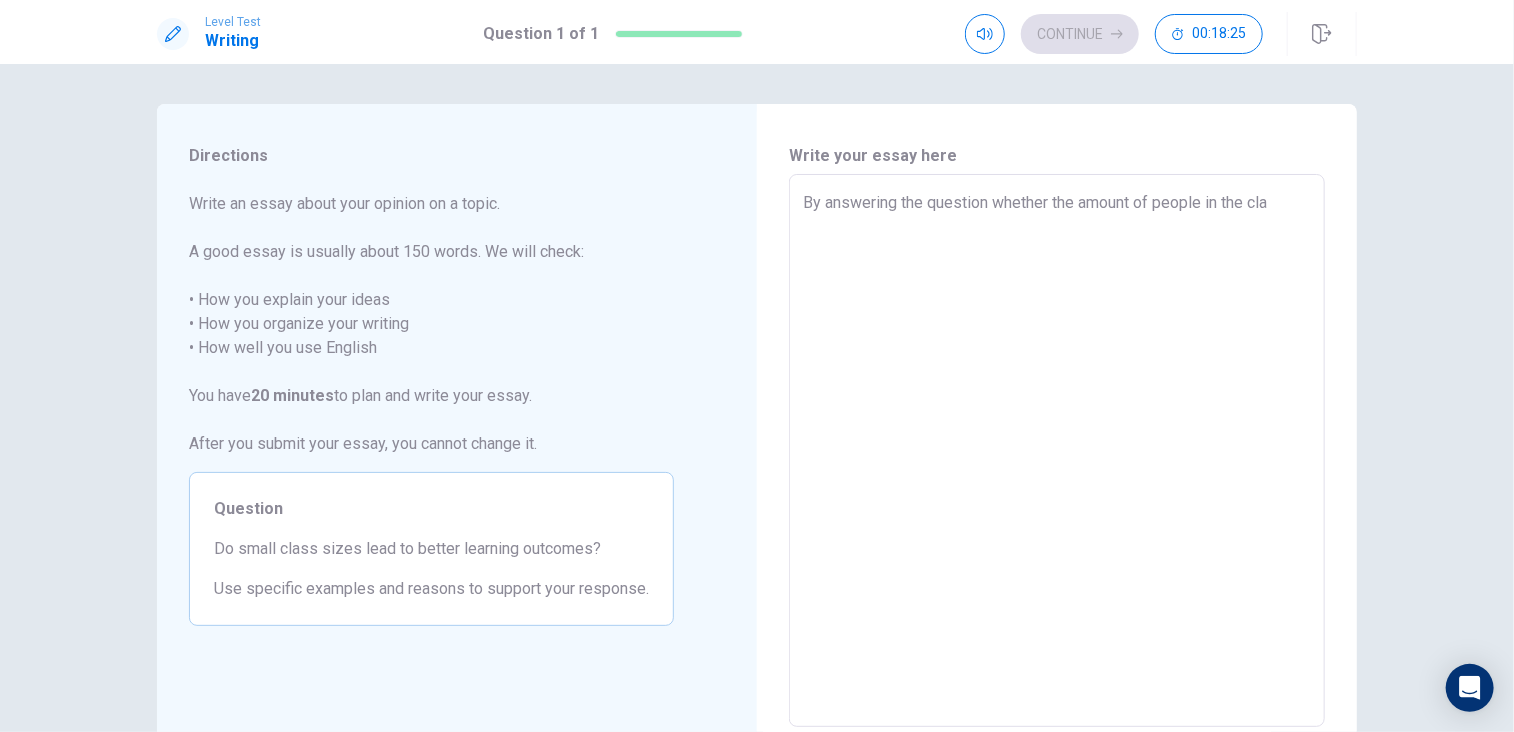 type on "By answering the question whether the amount of people in the clas" 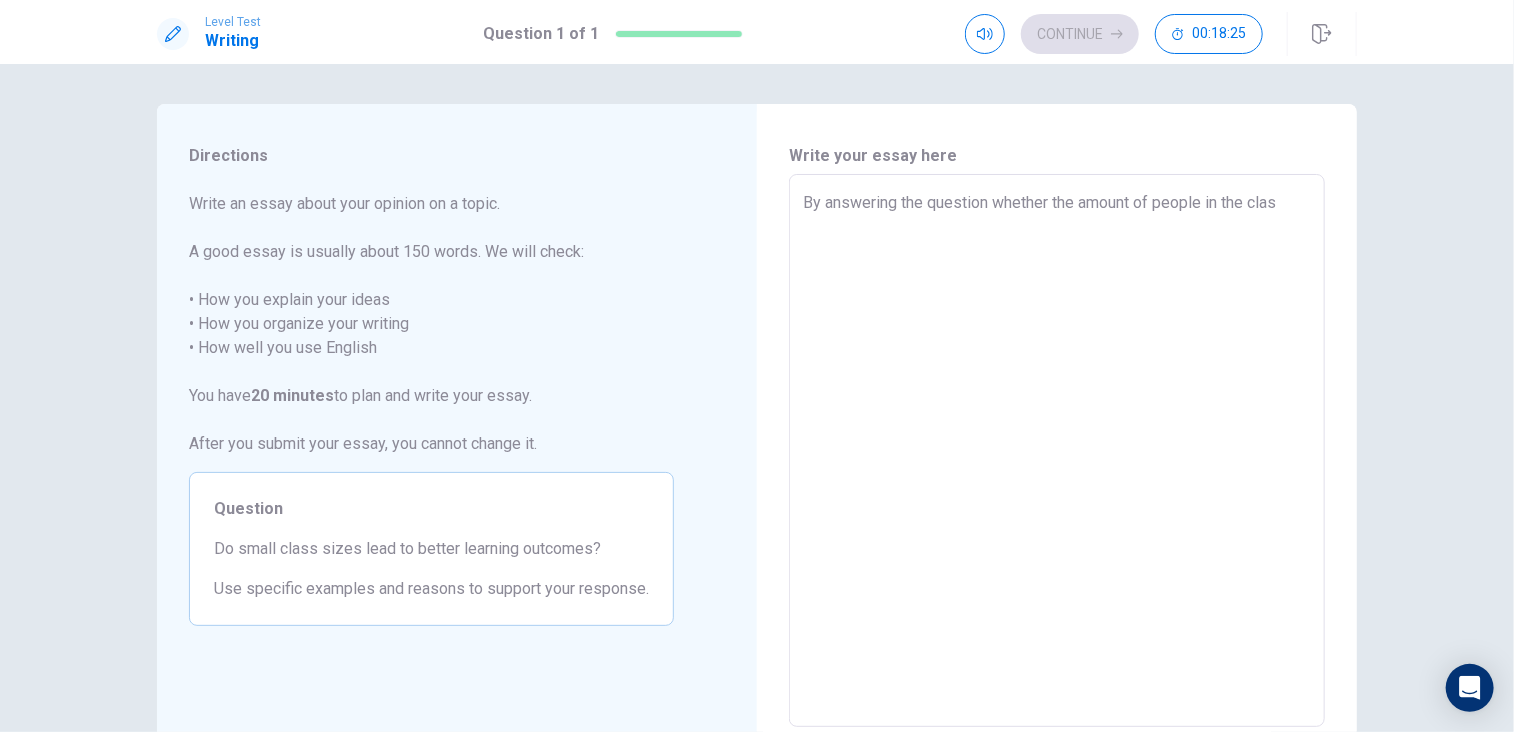 type on "x" 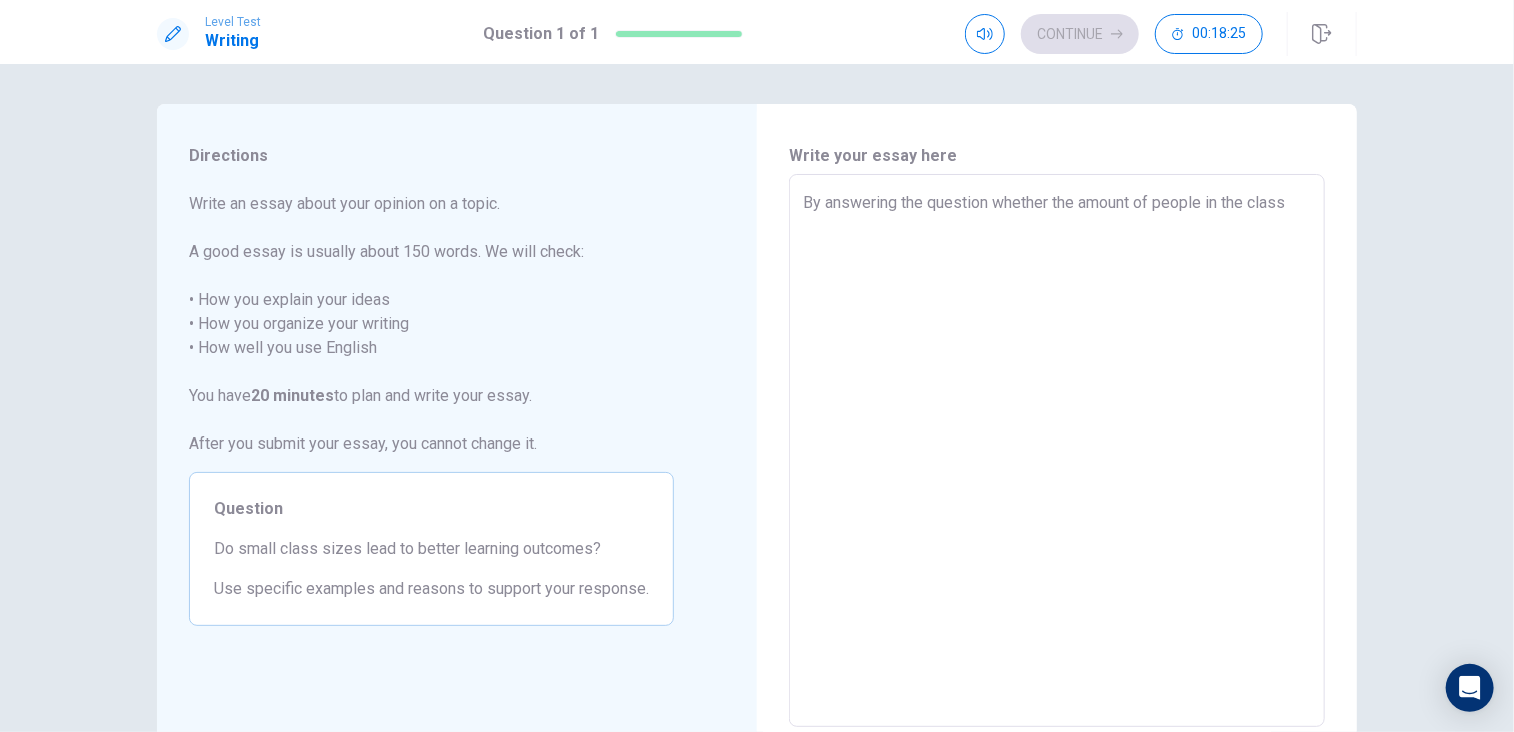type on "x" 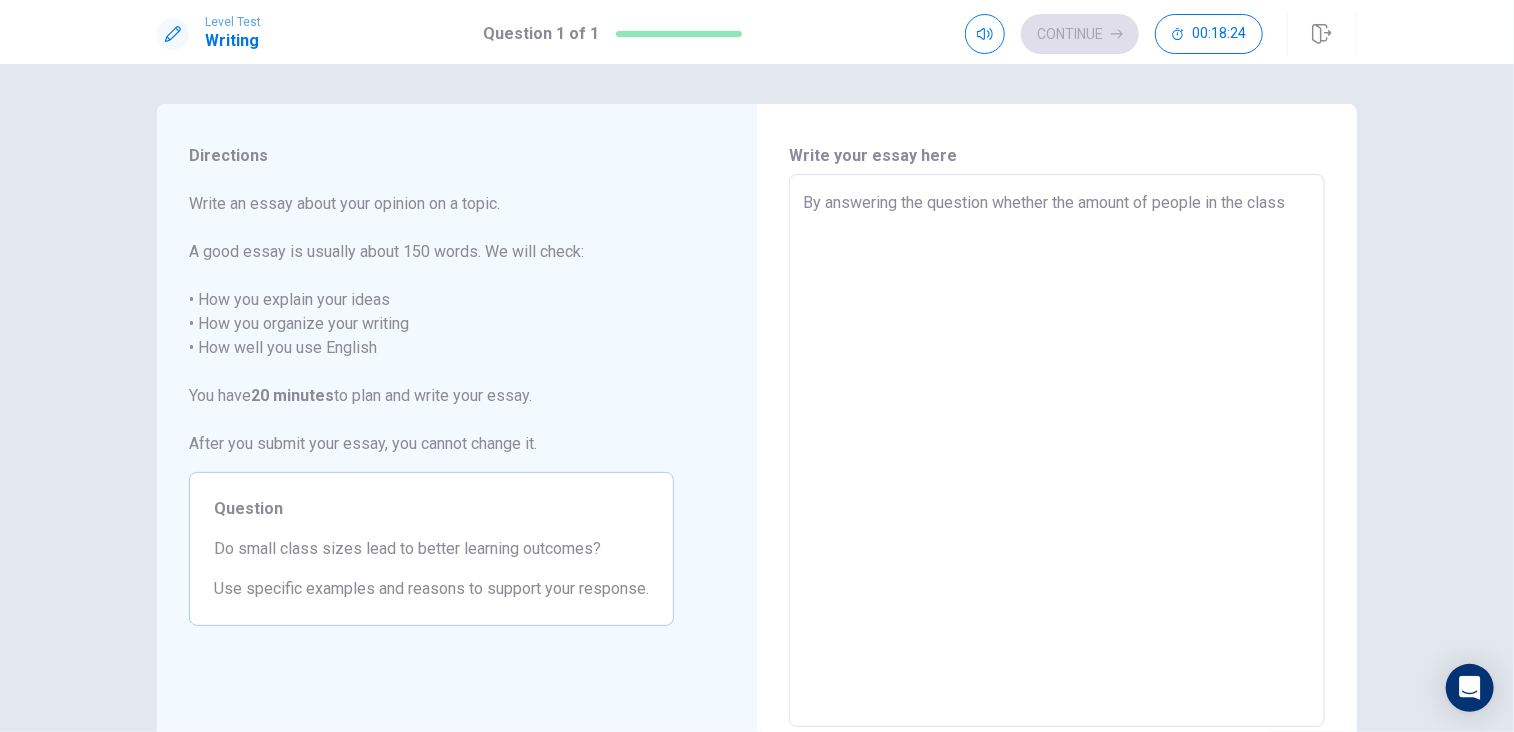 type on "By answering the question whether the amount of people in the class c" 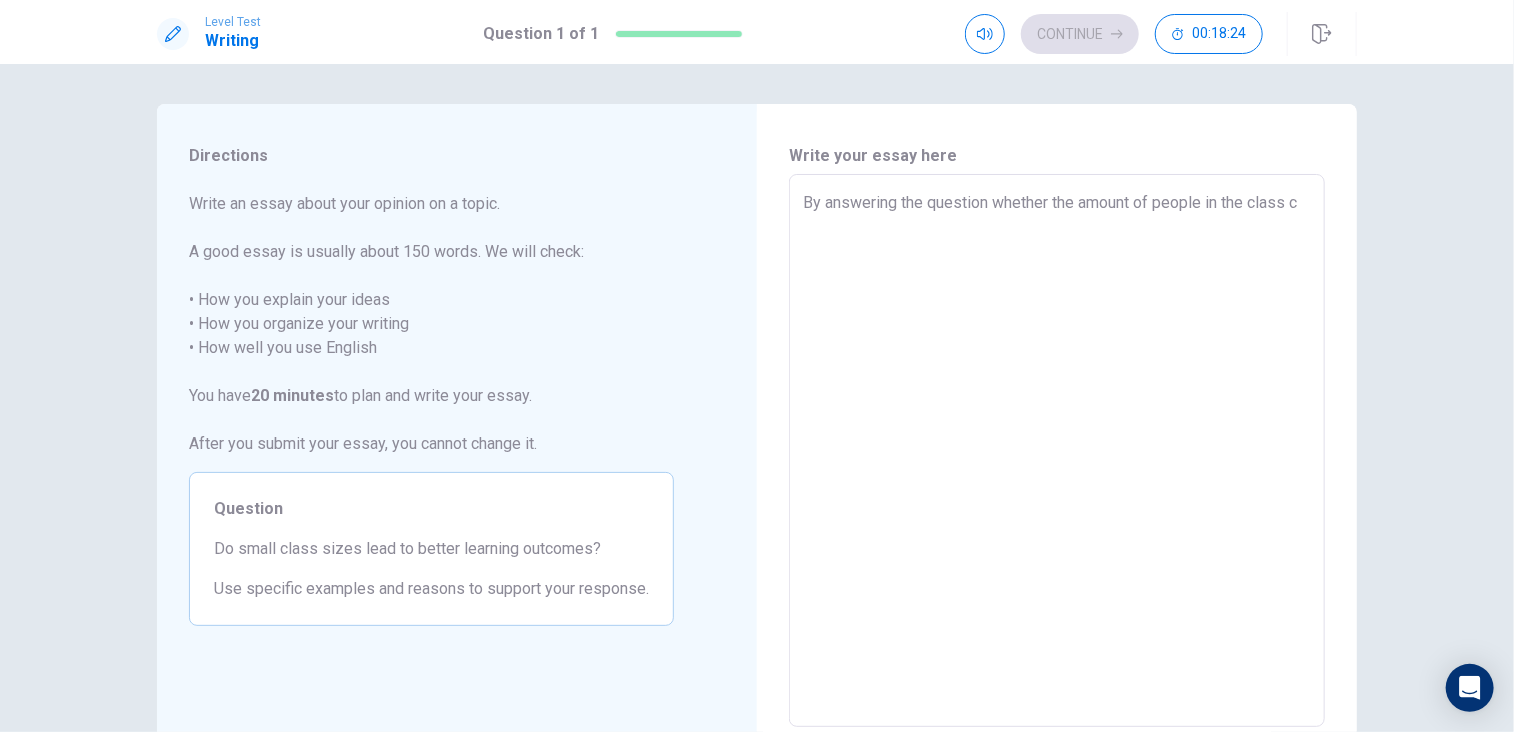 type on "x" 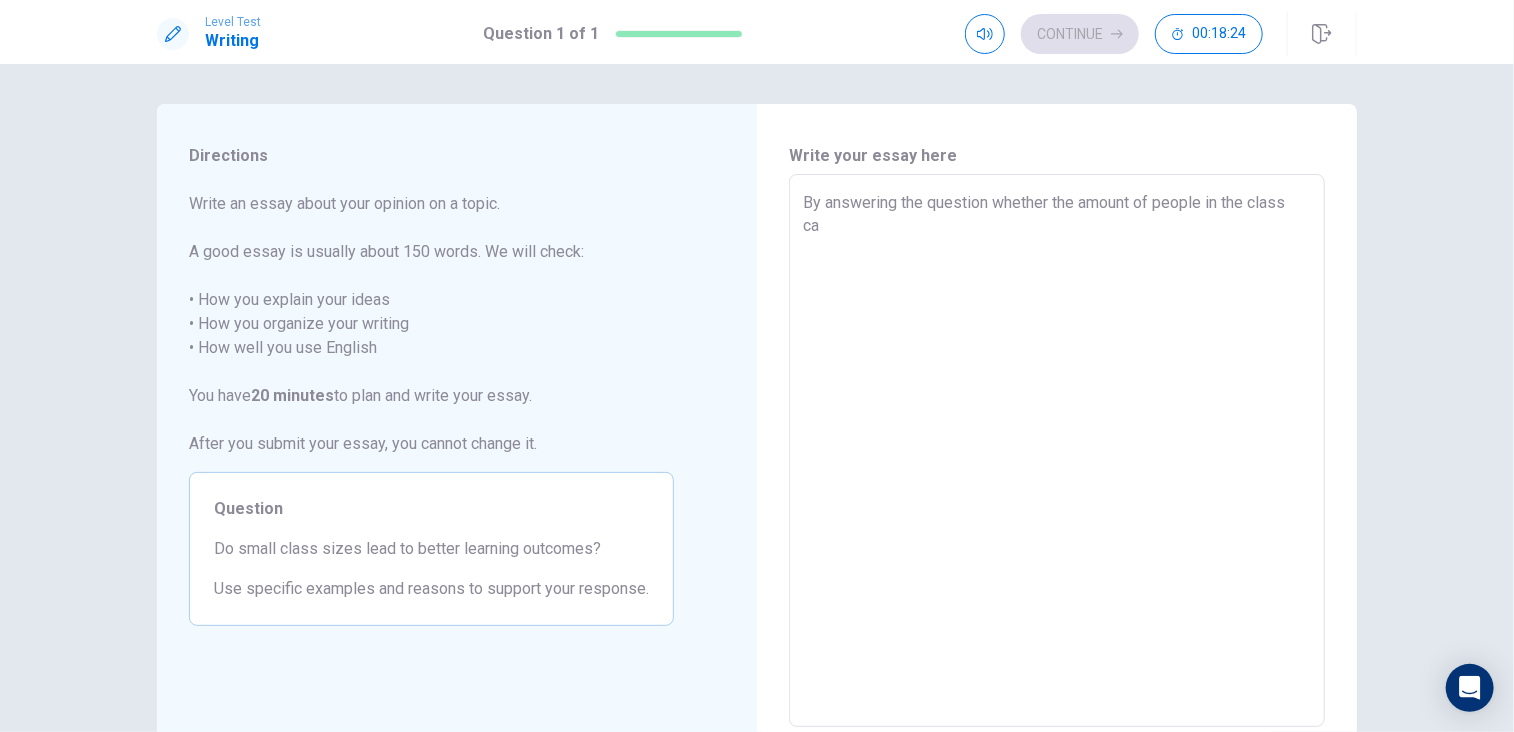 type on "x" 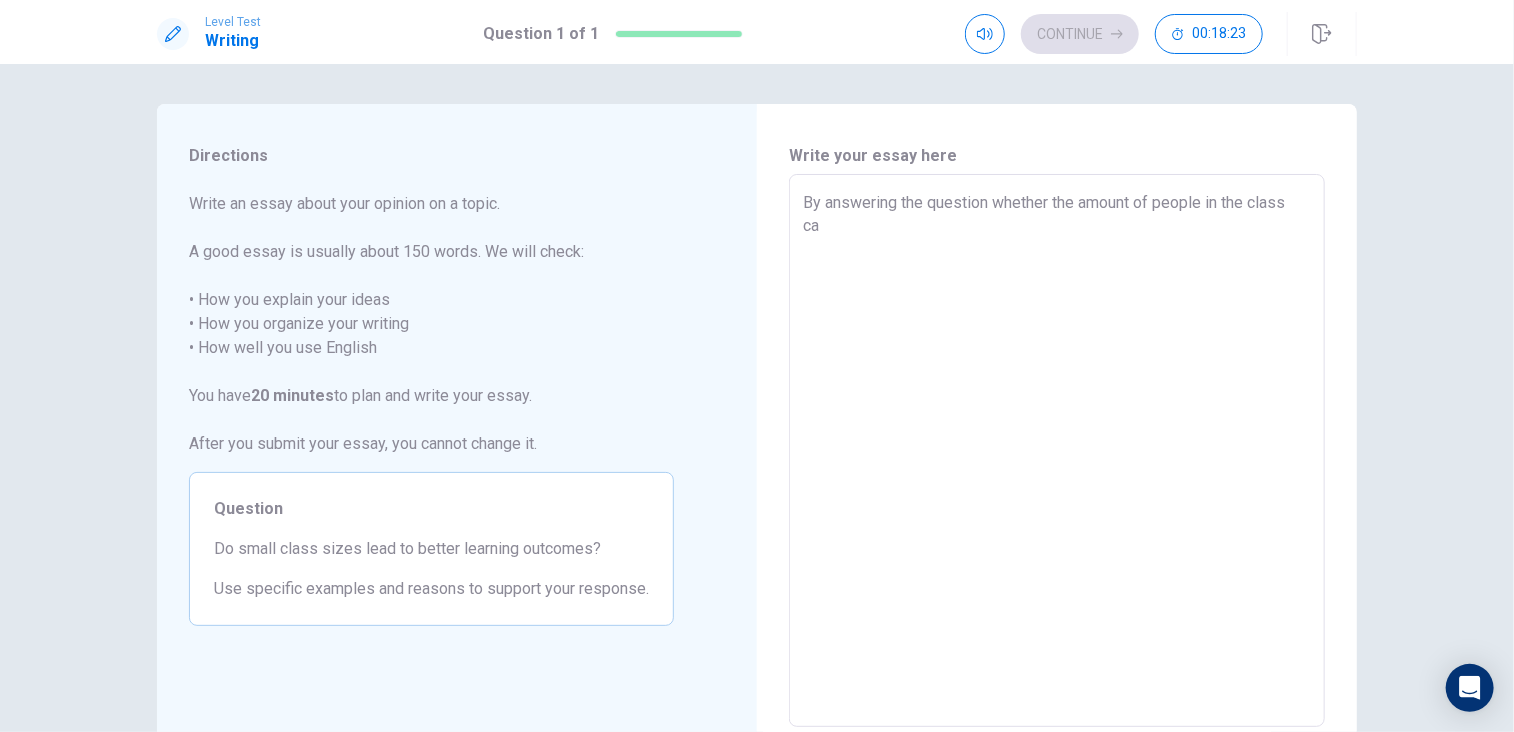 type on "By answering the question whether the amount of people in the class can" 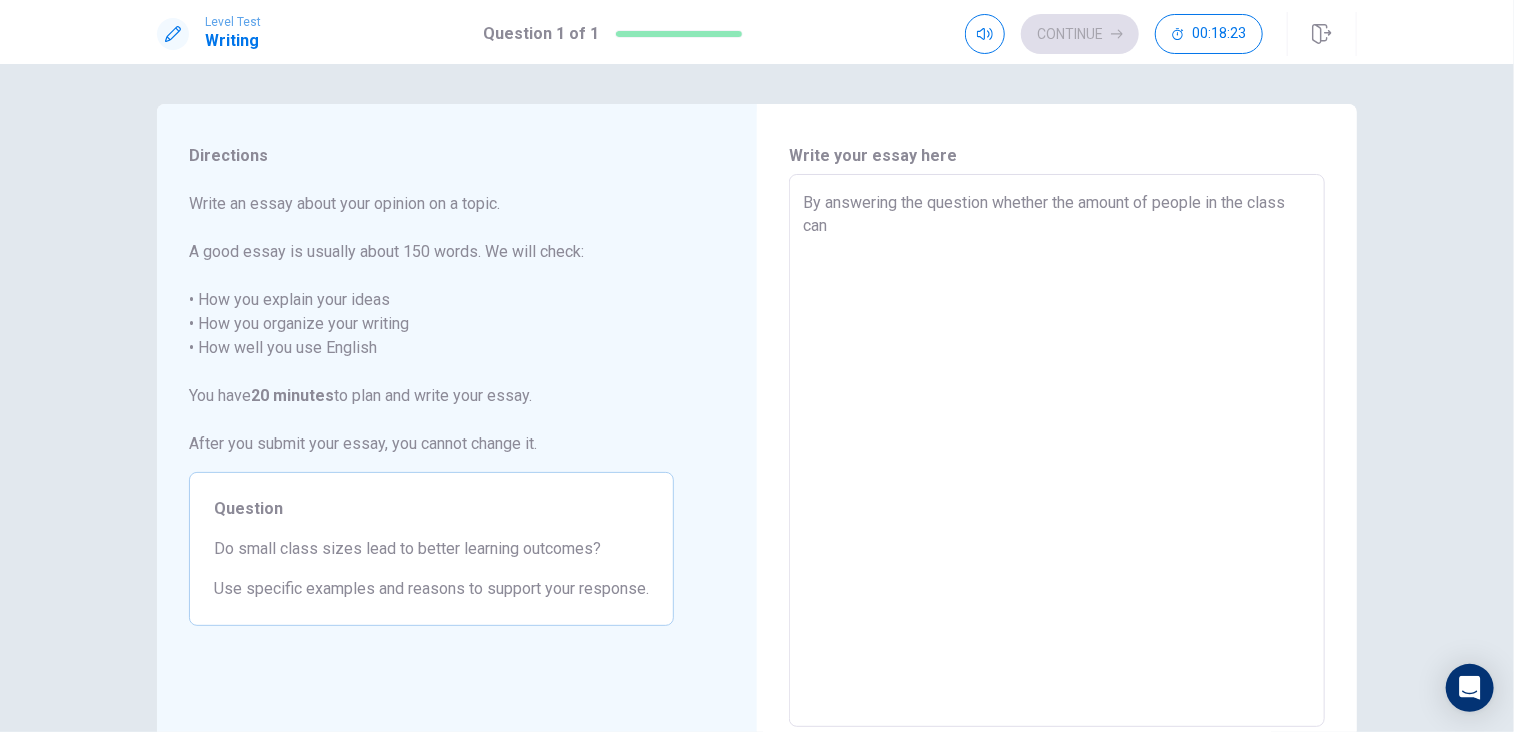 type on "By answering the question whether the amount of people in the class can" 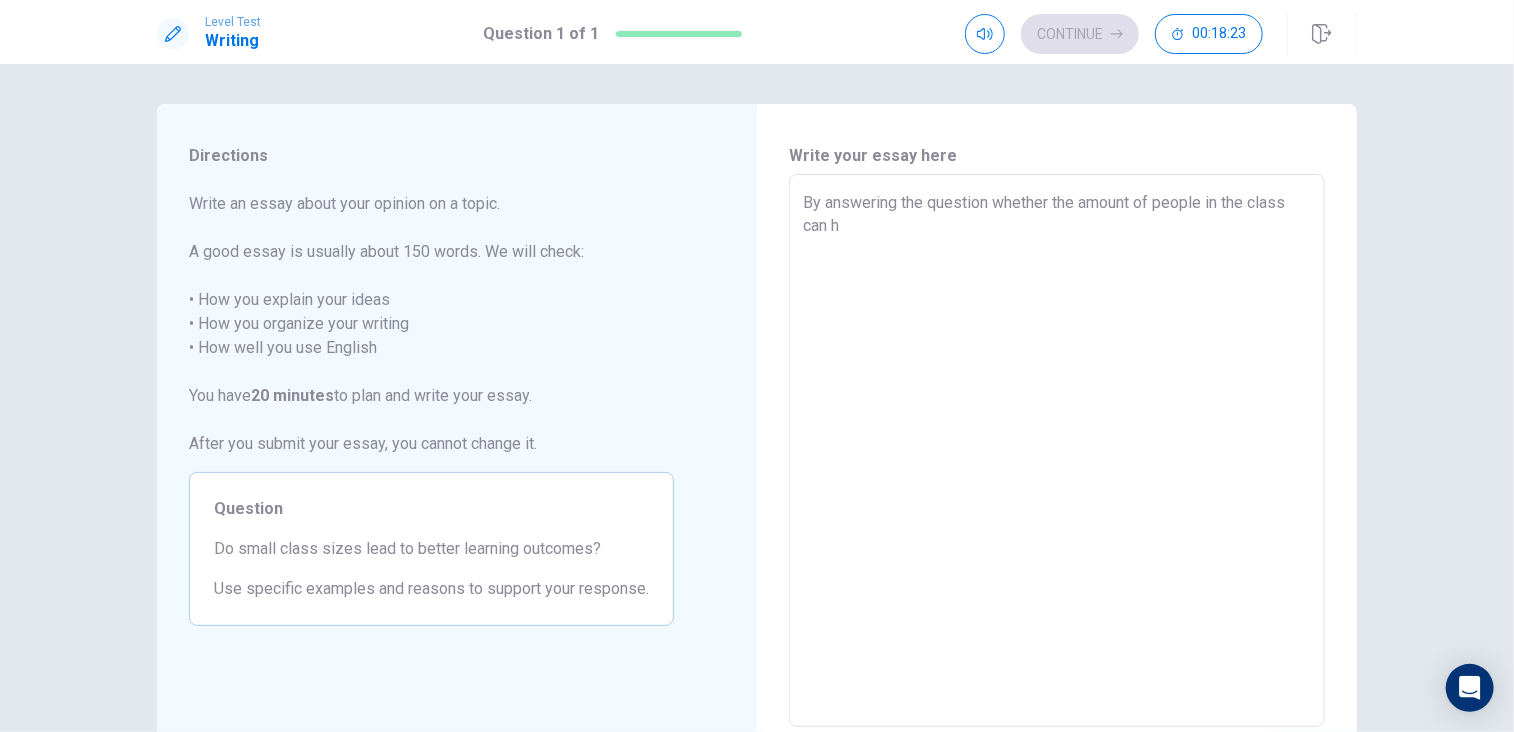 type on "By answering the question whether the amount of people in the class can ha" 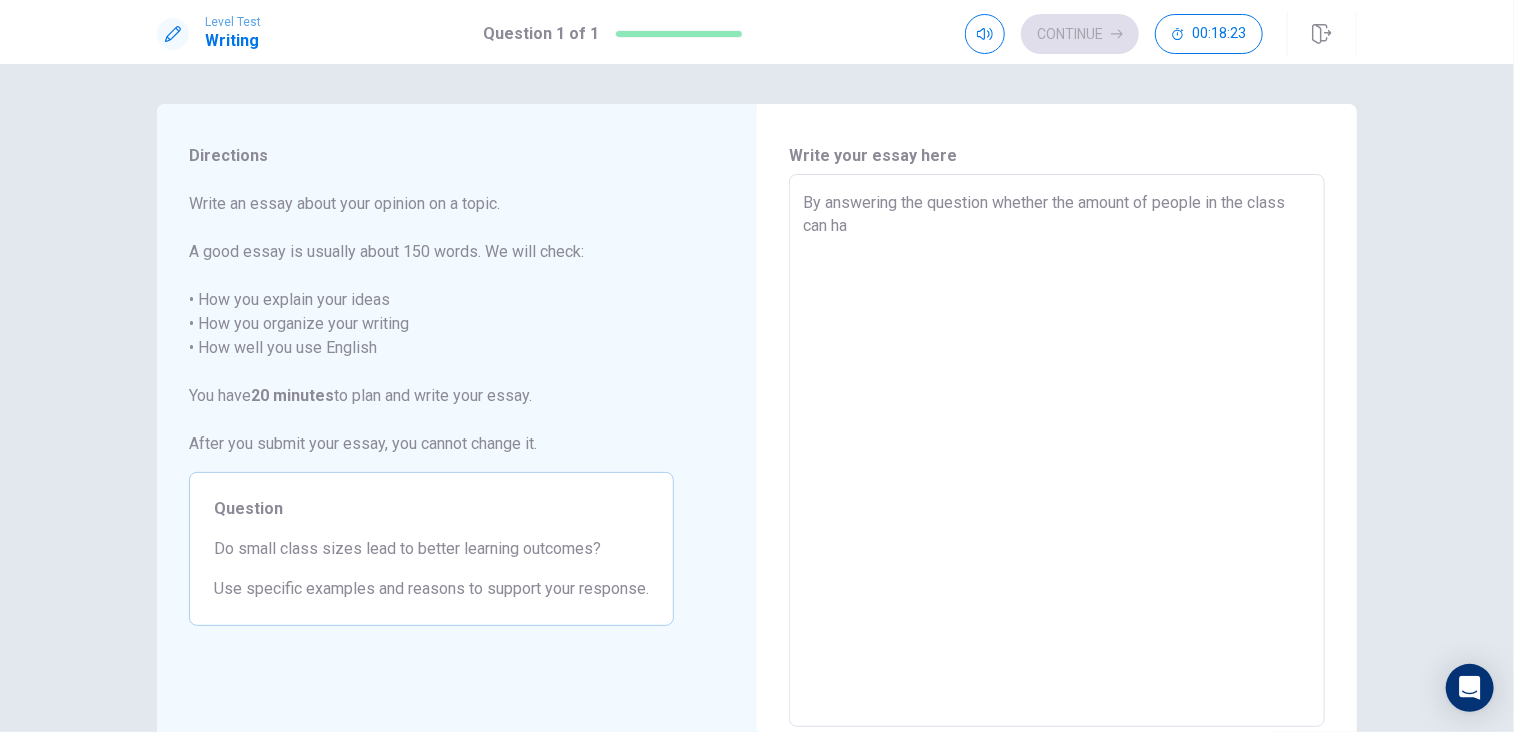 type on "x" 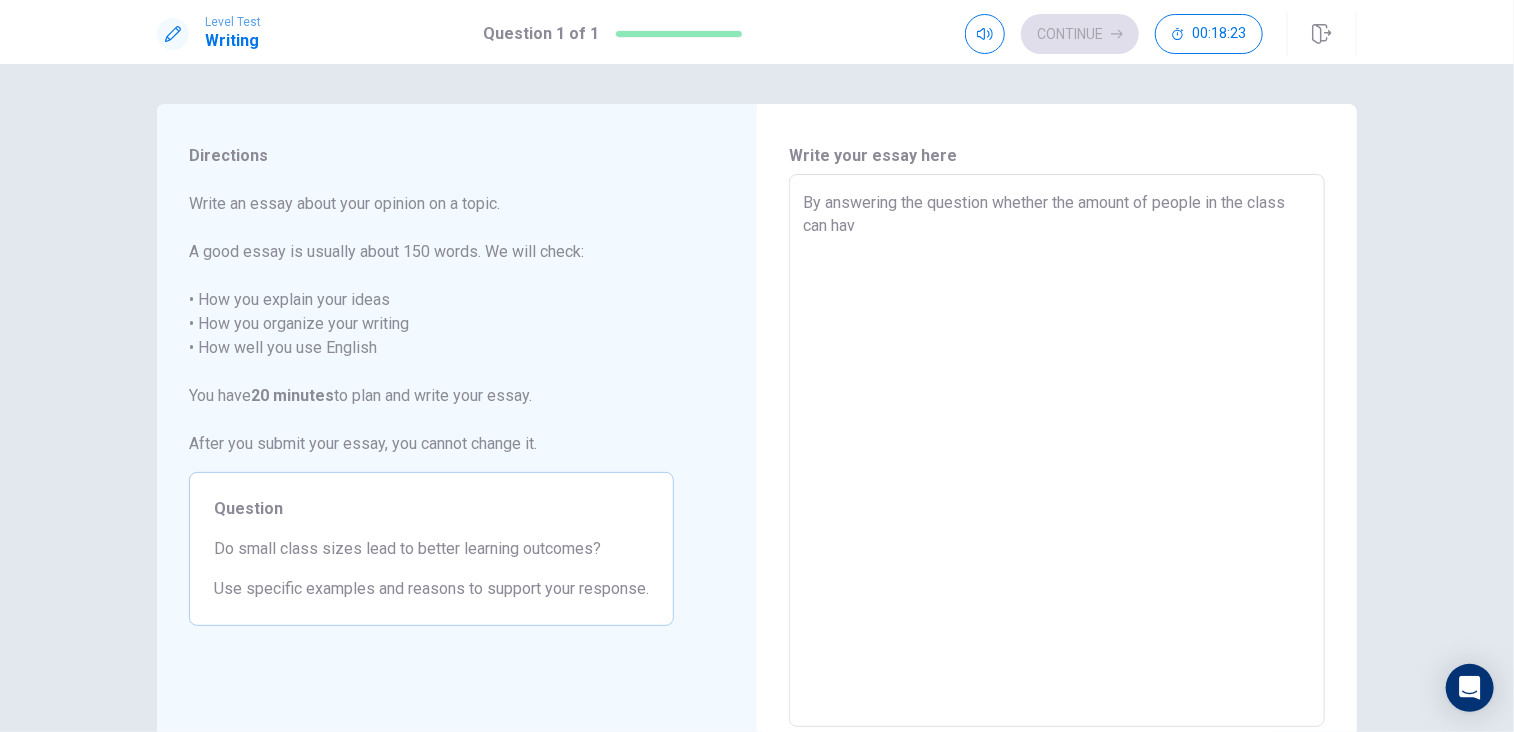 type on "x" 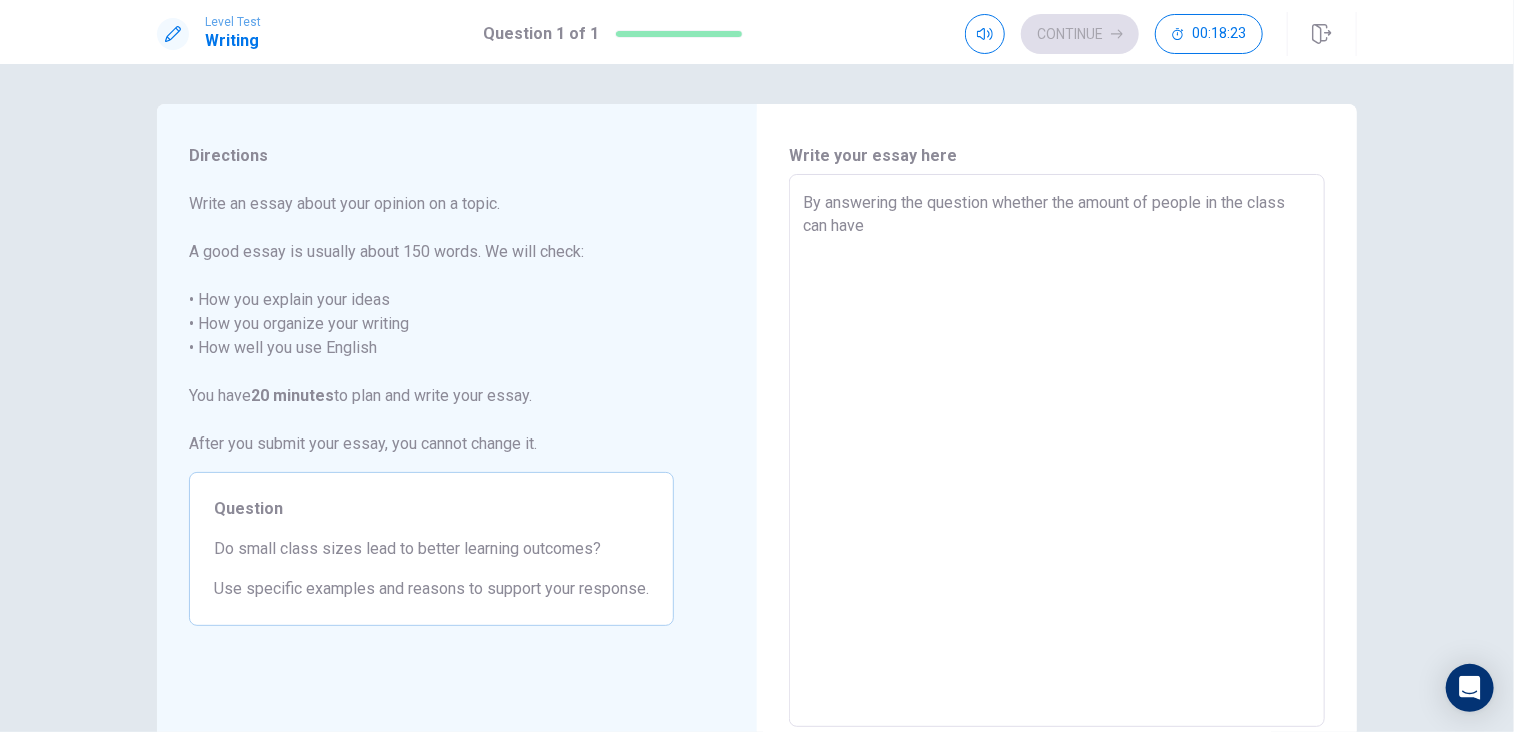 type on "x" 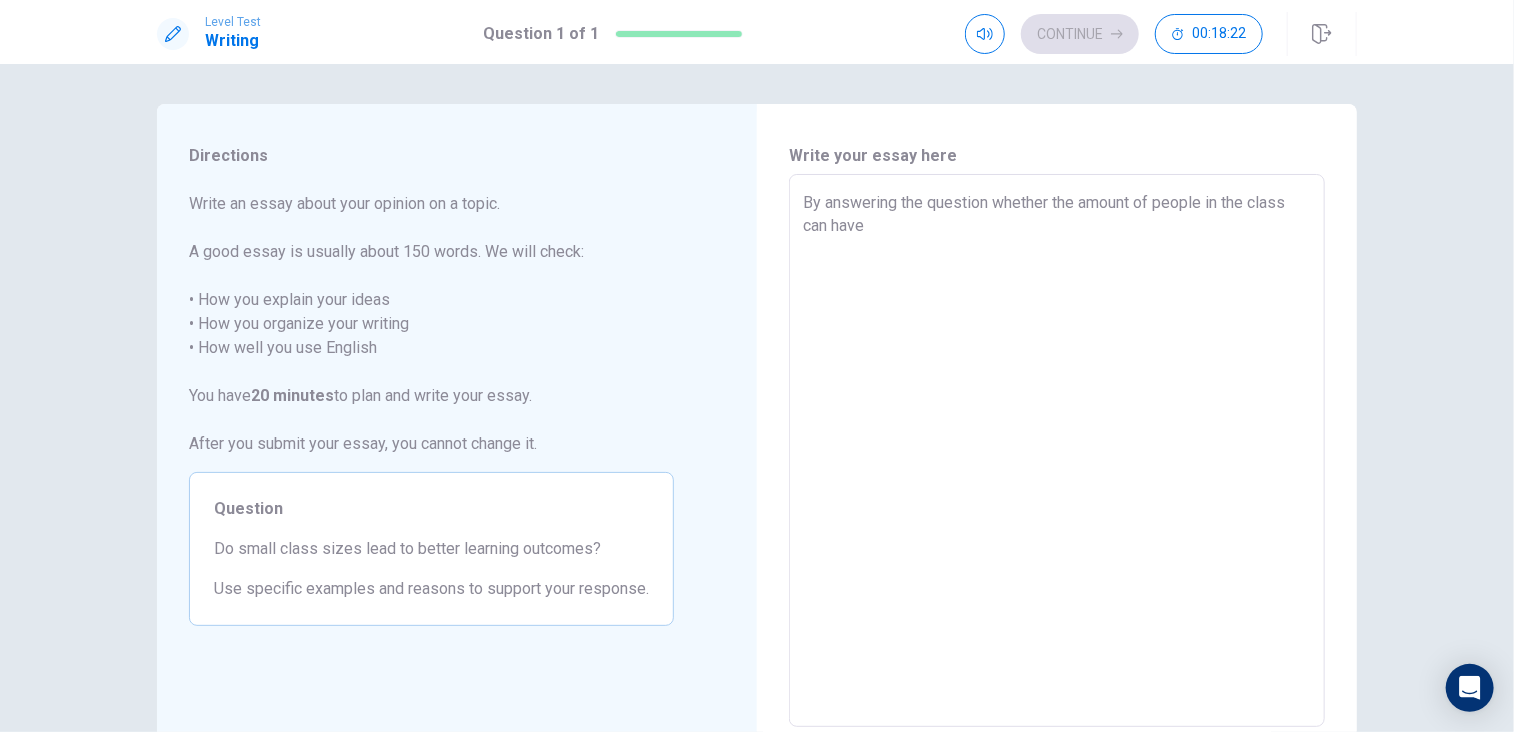 type on "By answering the question whether the amount of people in the class can have a" 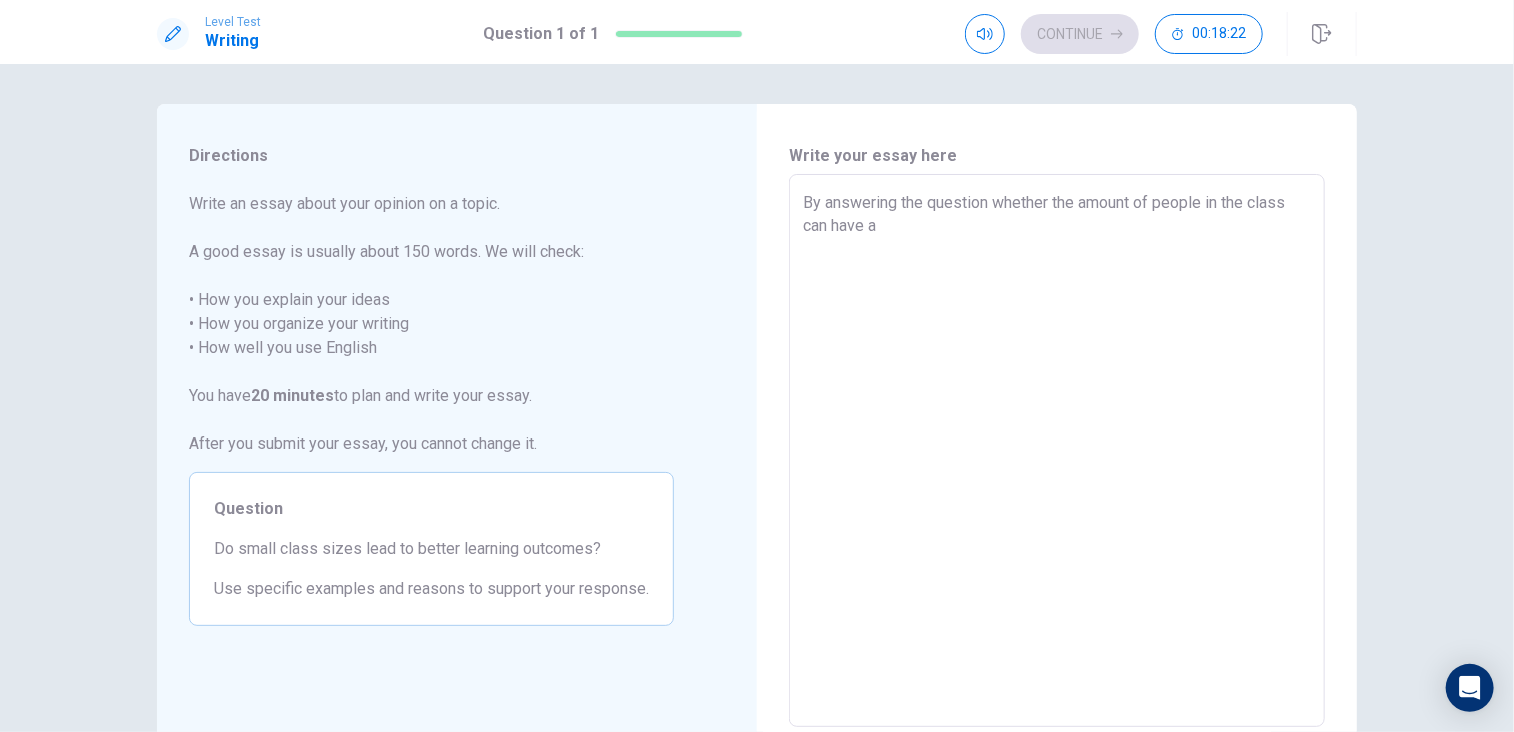 type on "x" 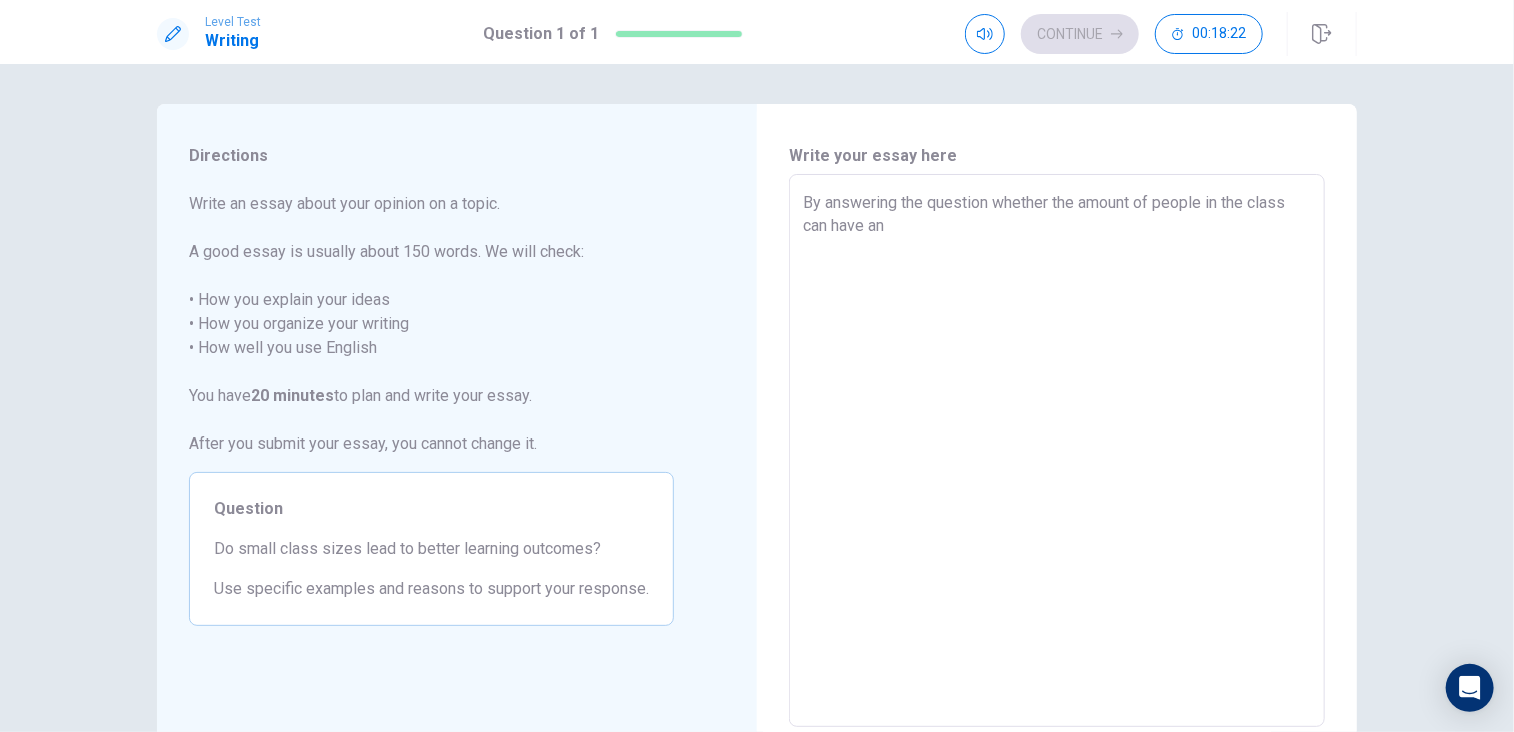 type on "x" 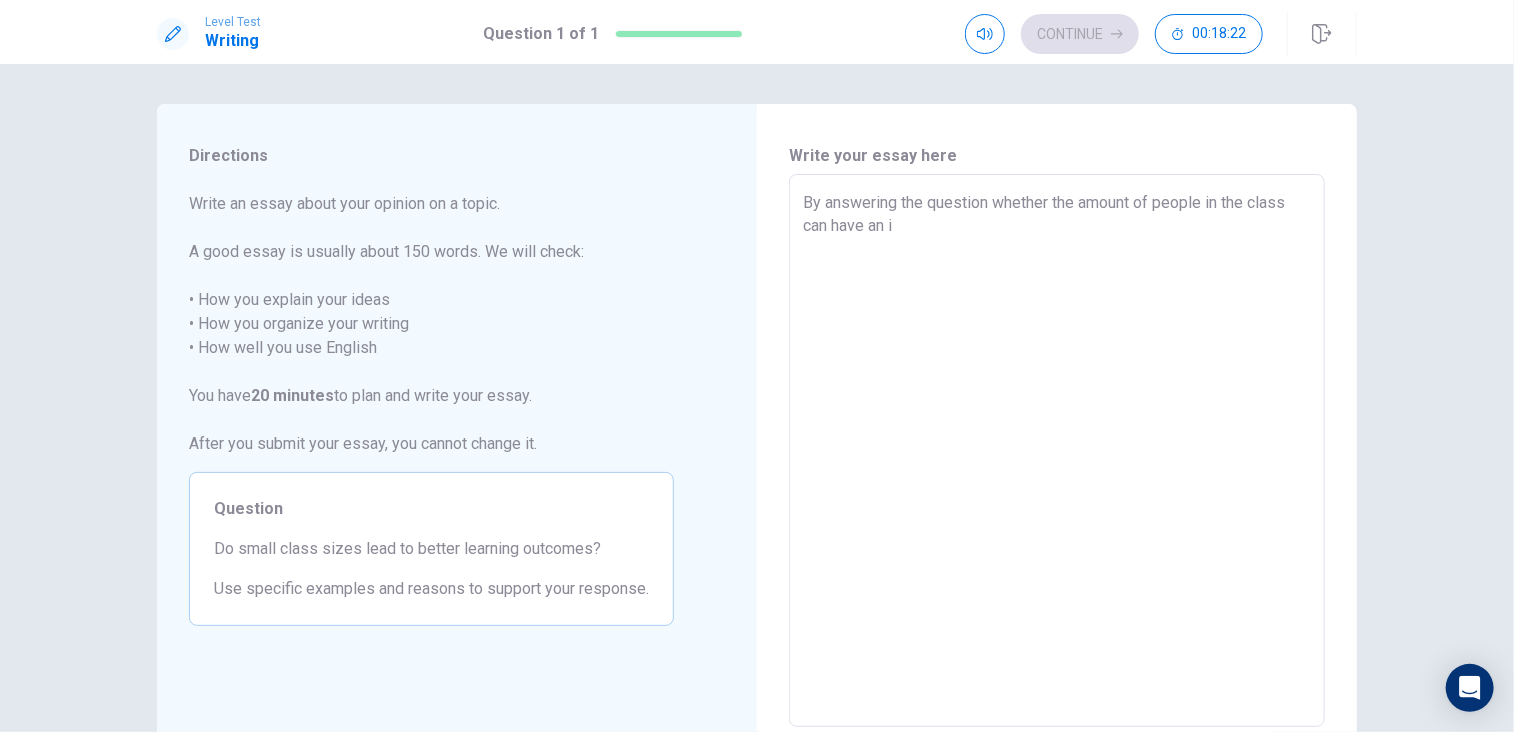 type on "x" 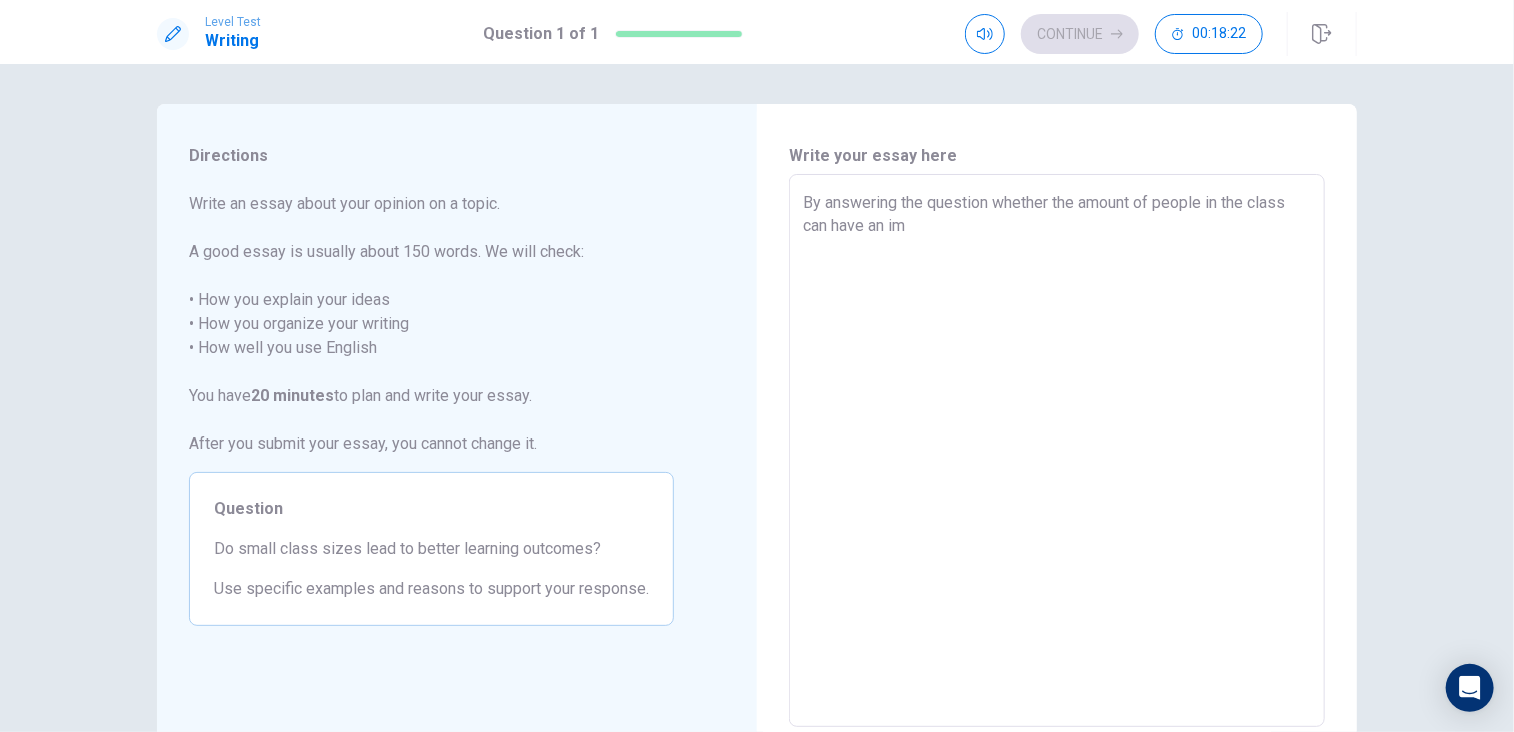 type on "By answering the question whether the amount of people in the class can have an imp" 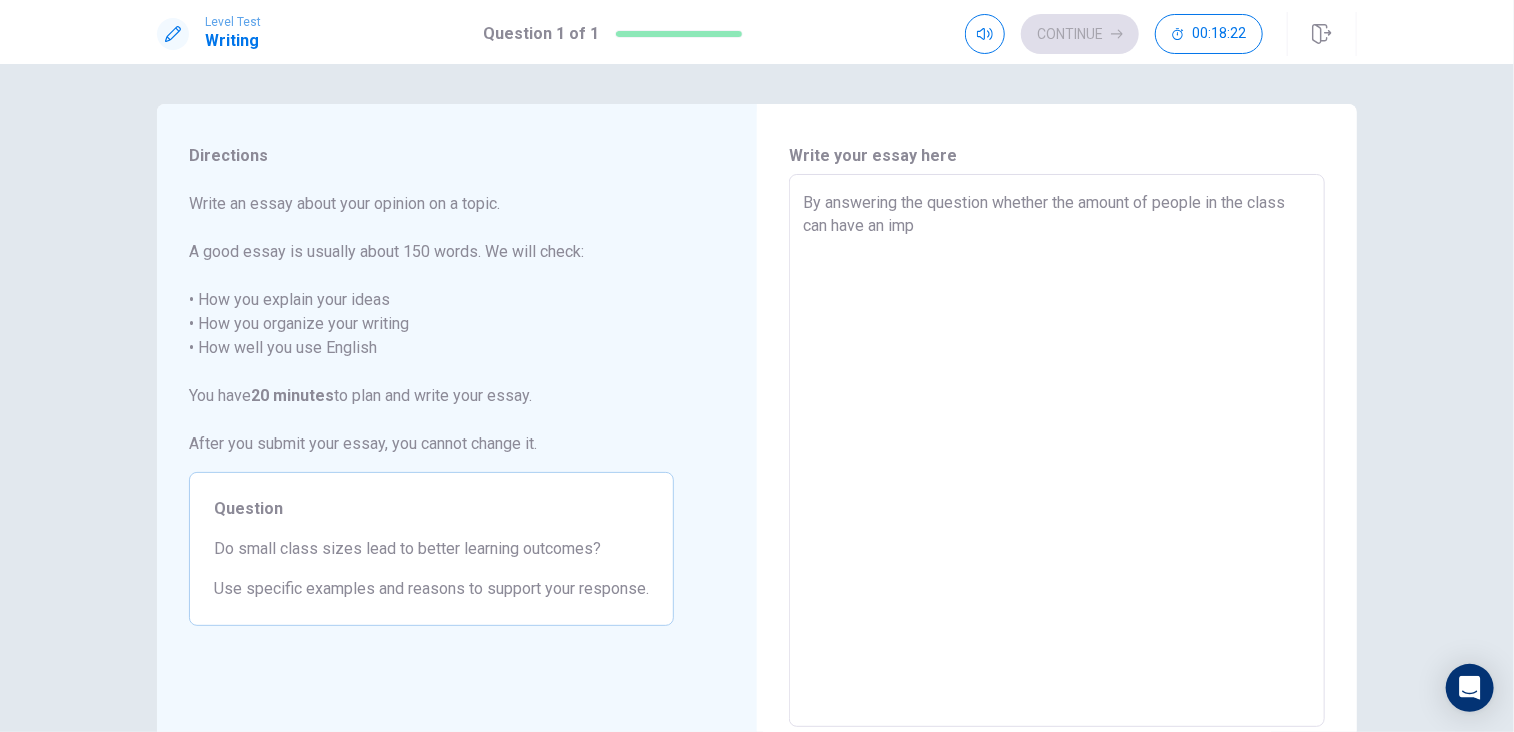 type on "x" 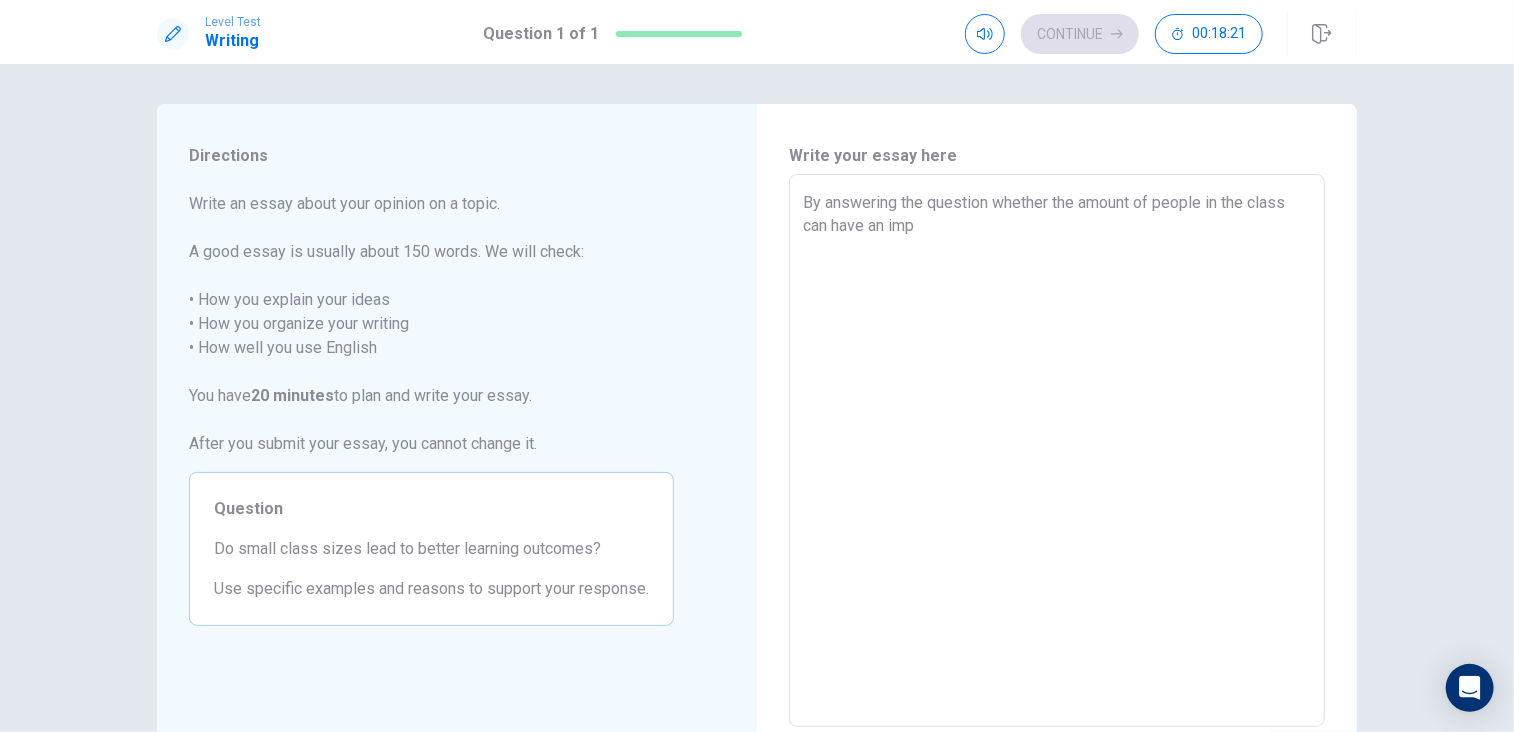 type on "By answering the question whether the amount of people in the class can have an impa" 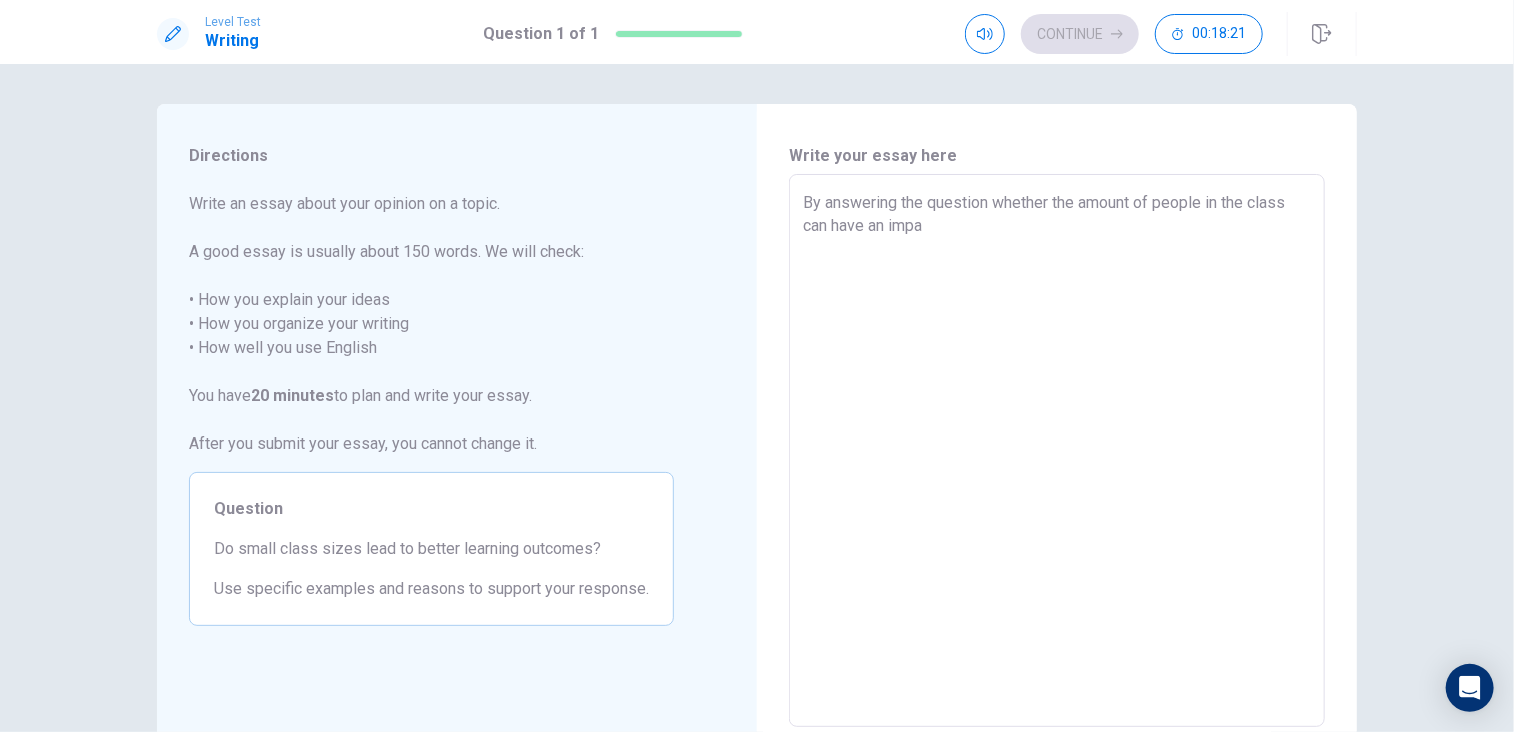 type on "x" 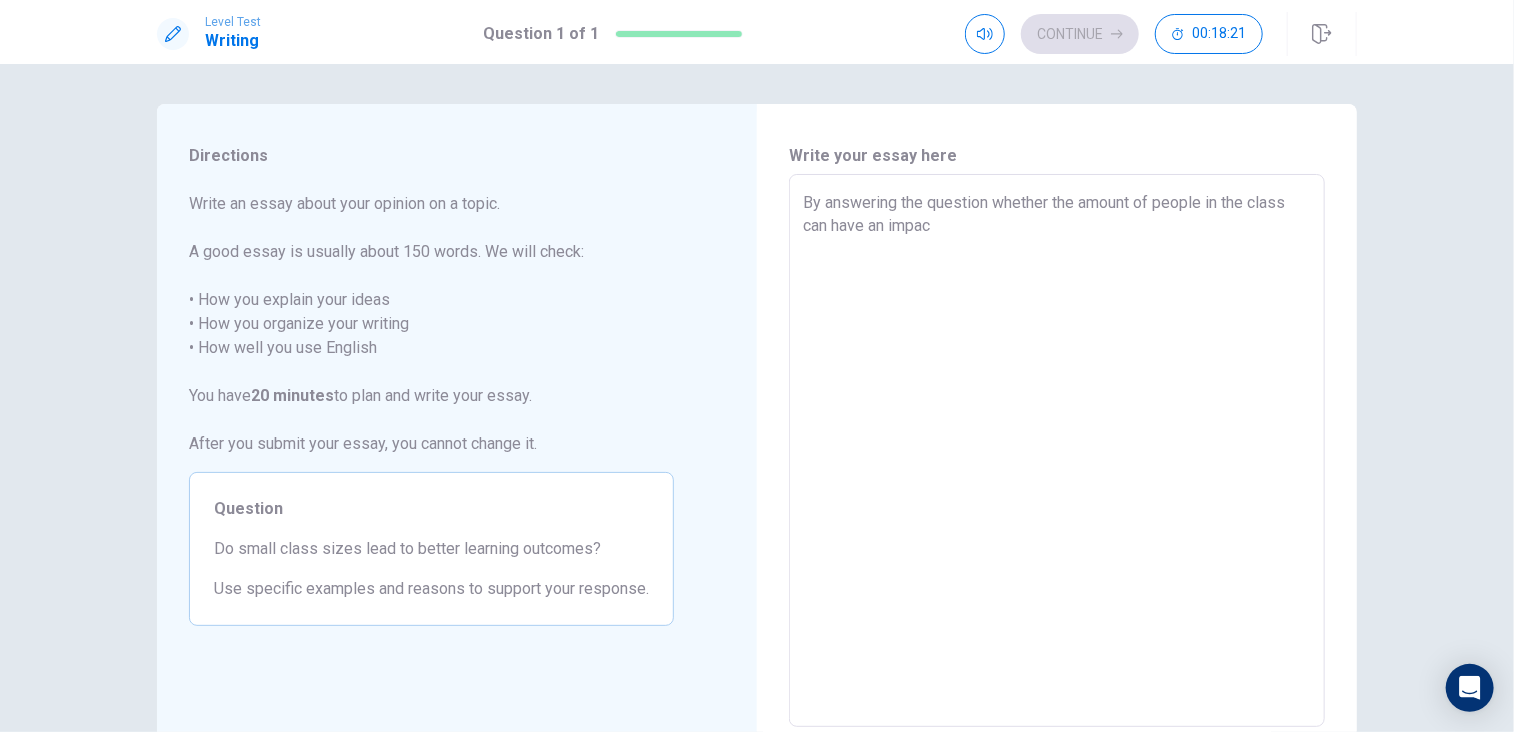 type on "x" 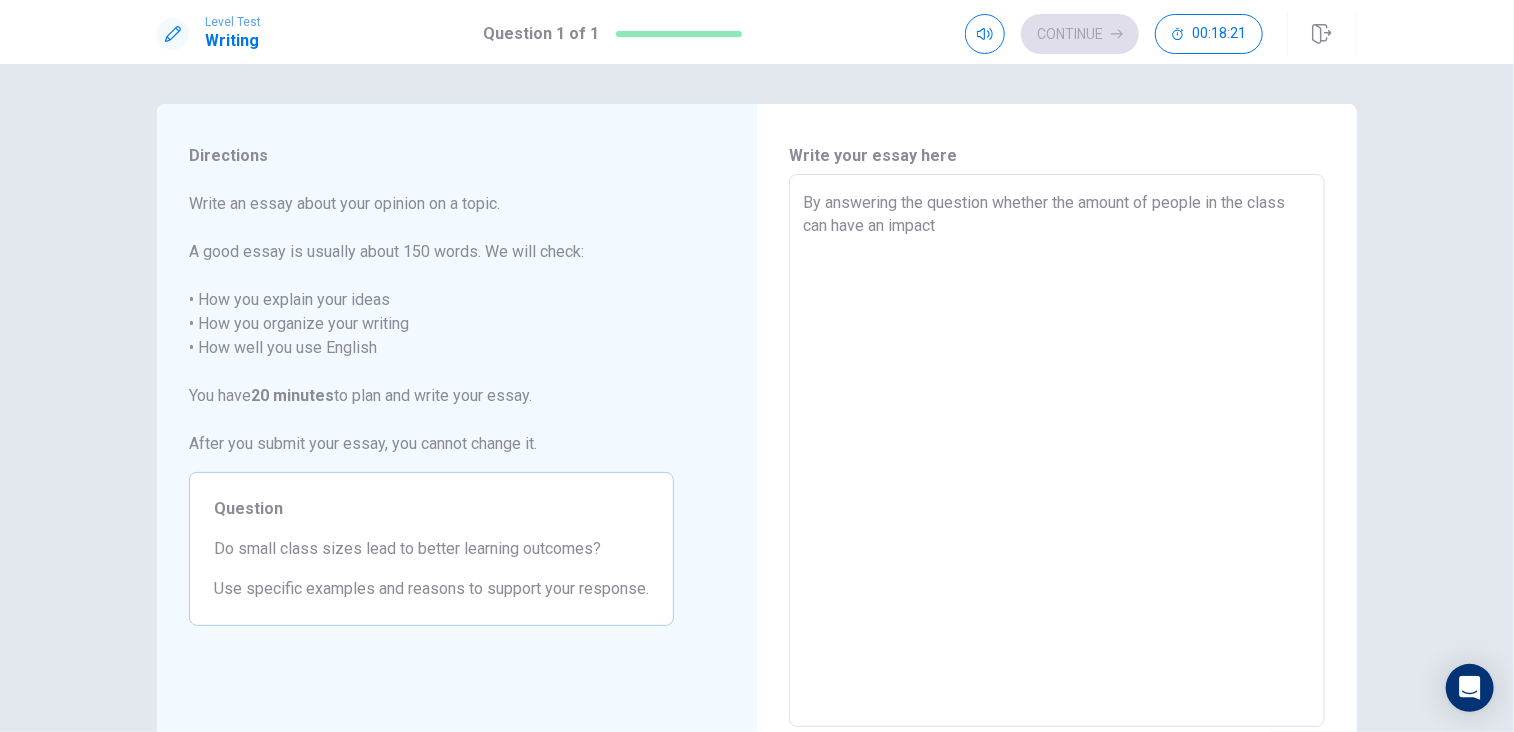 type on "By answering the question whether the amount of people in the class can have an impact" 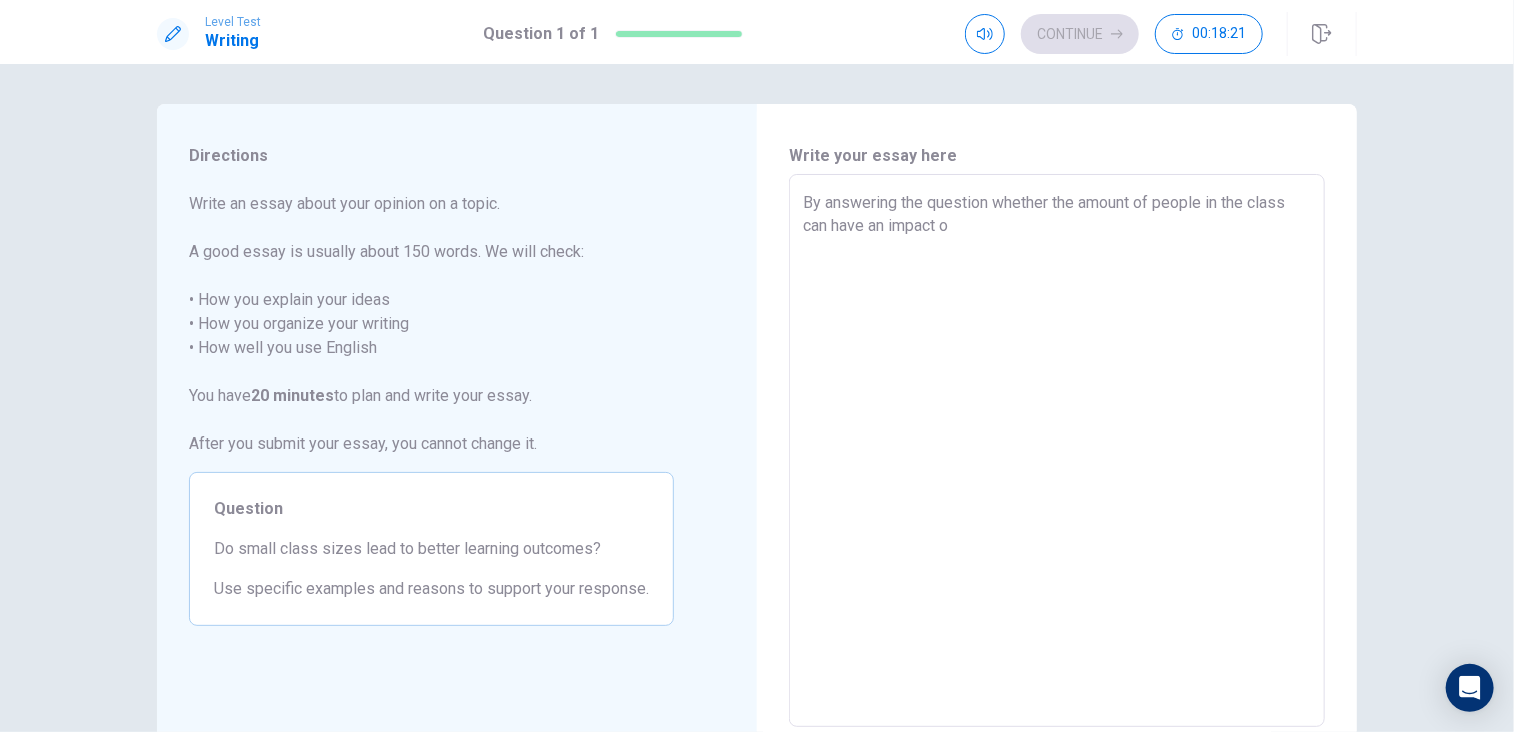 type on "x" 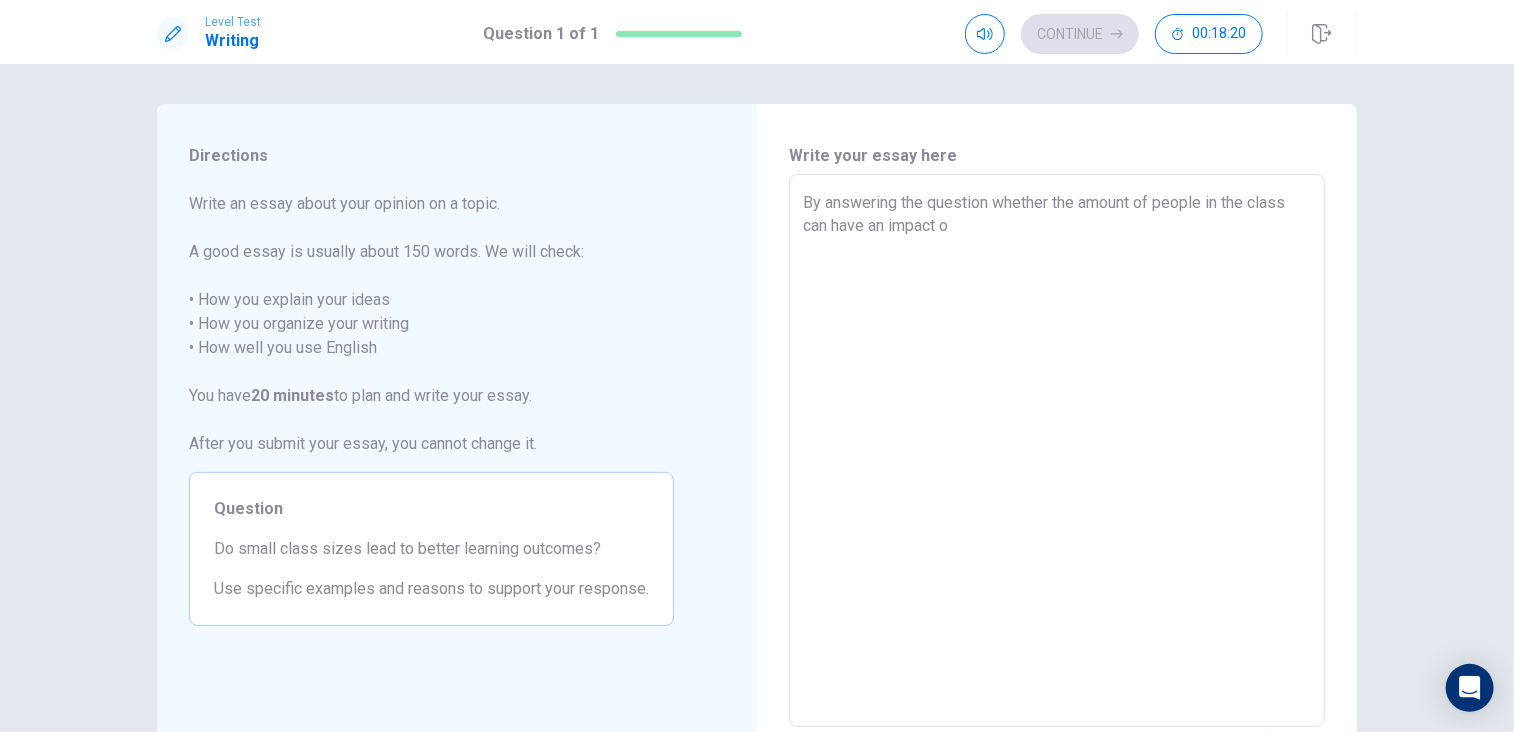 type on "By answering the question whether the amount of people in the class can have an impact on" 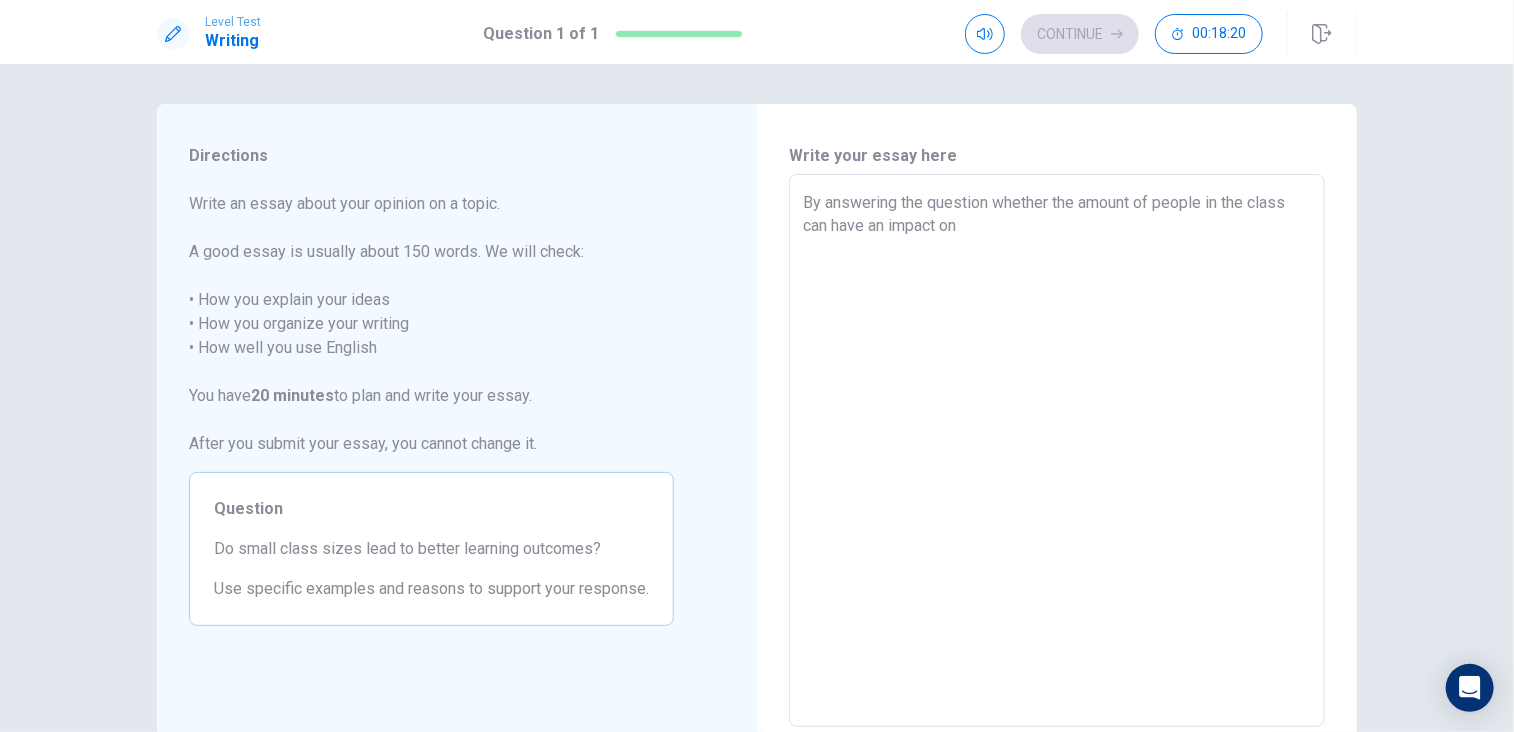 type on "x" 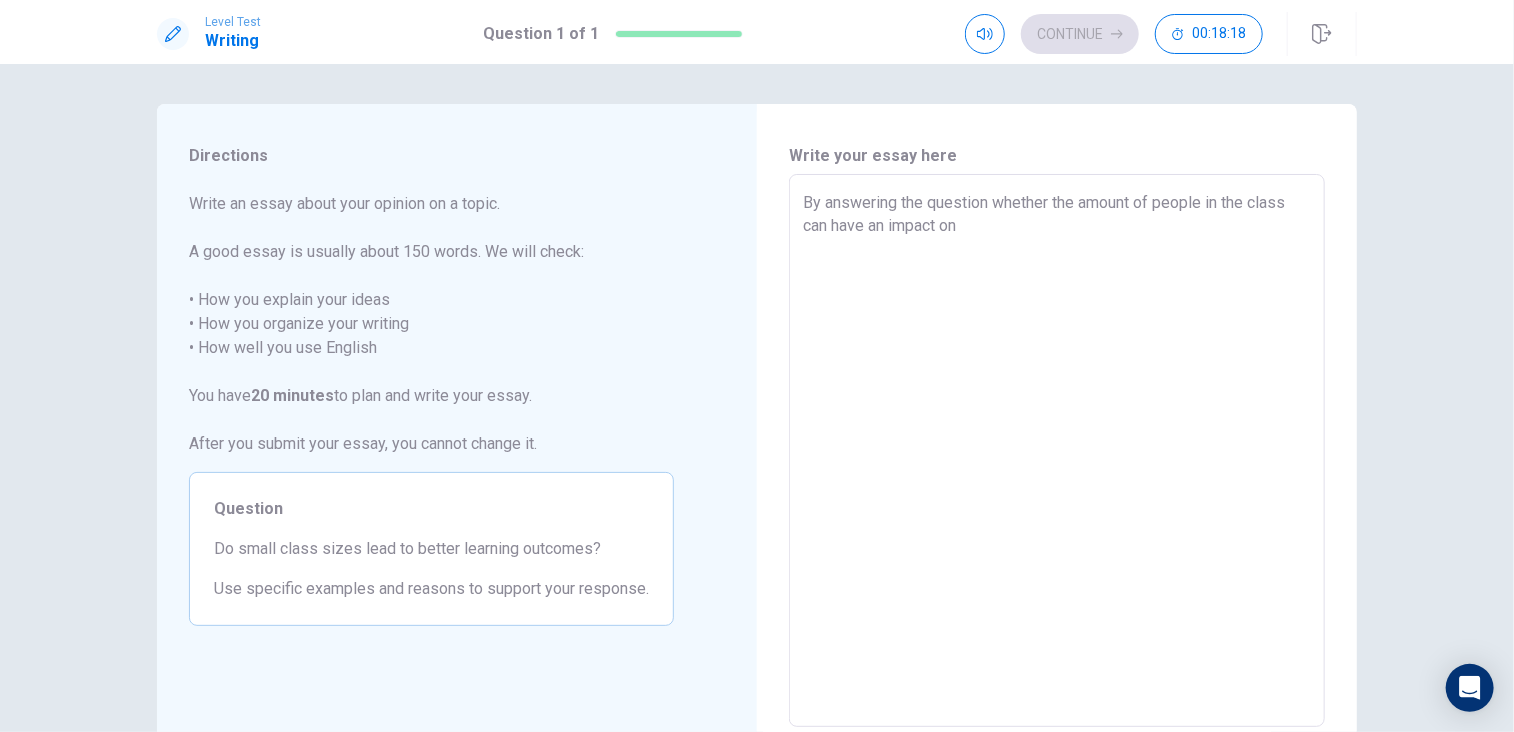 type on "x" 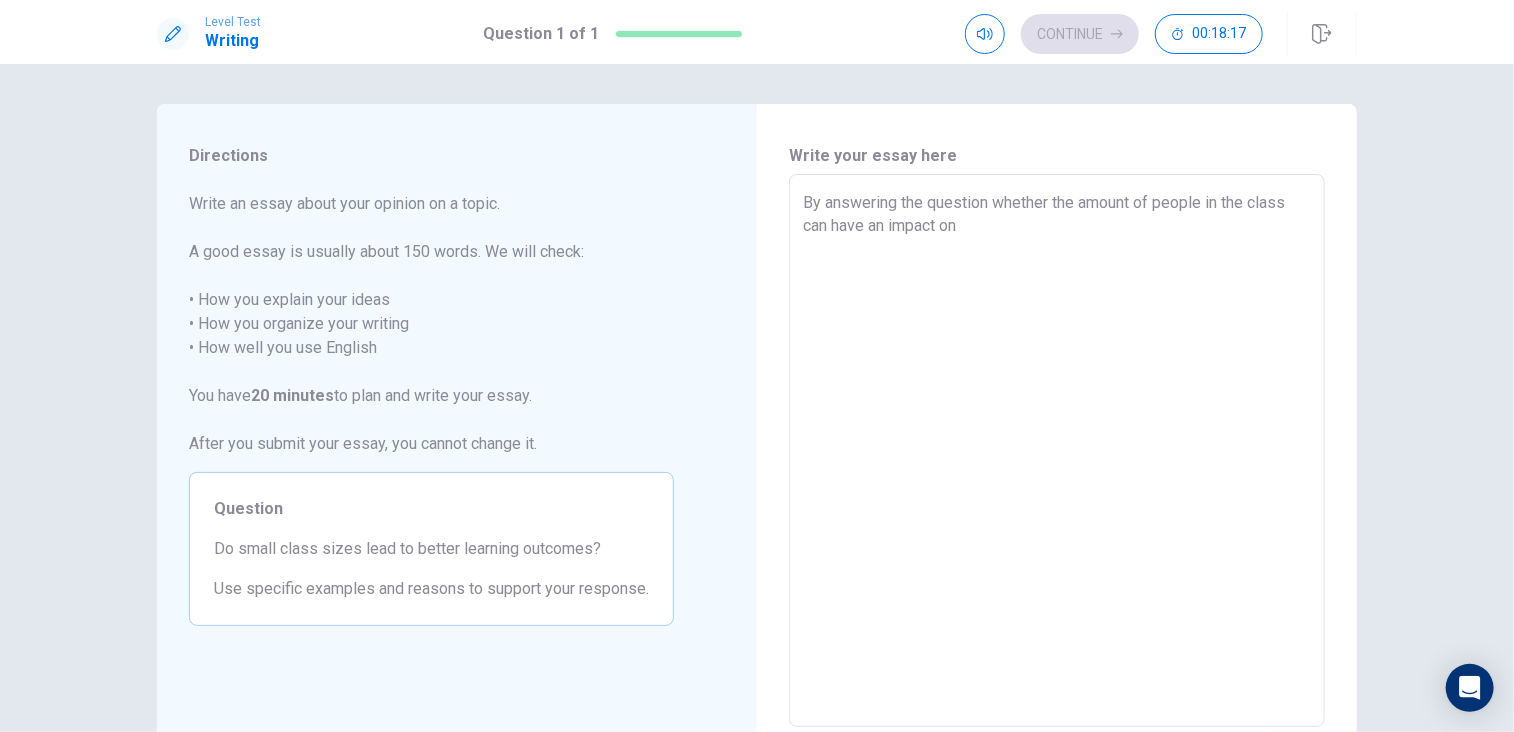 type on "By answering the question whether the amount of people in the class can have an impact on l" 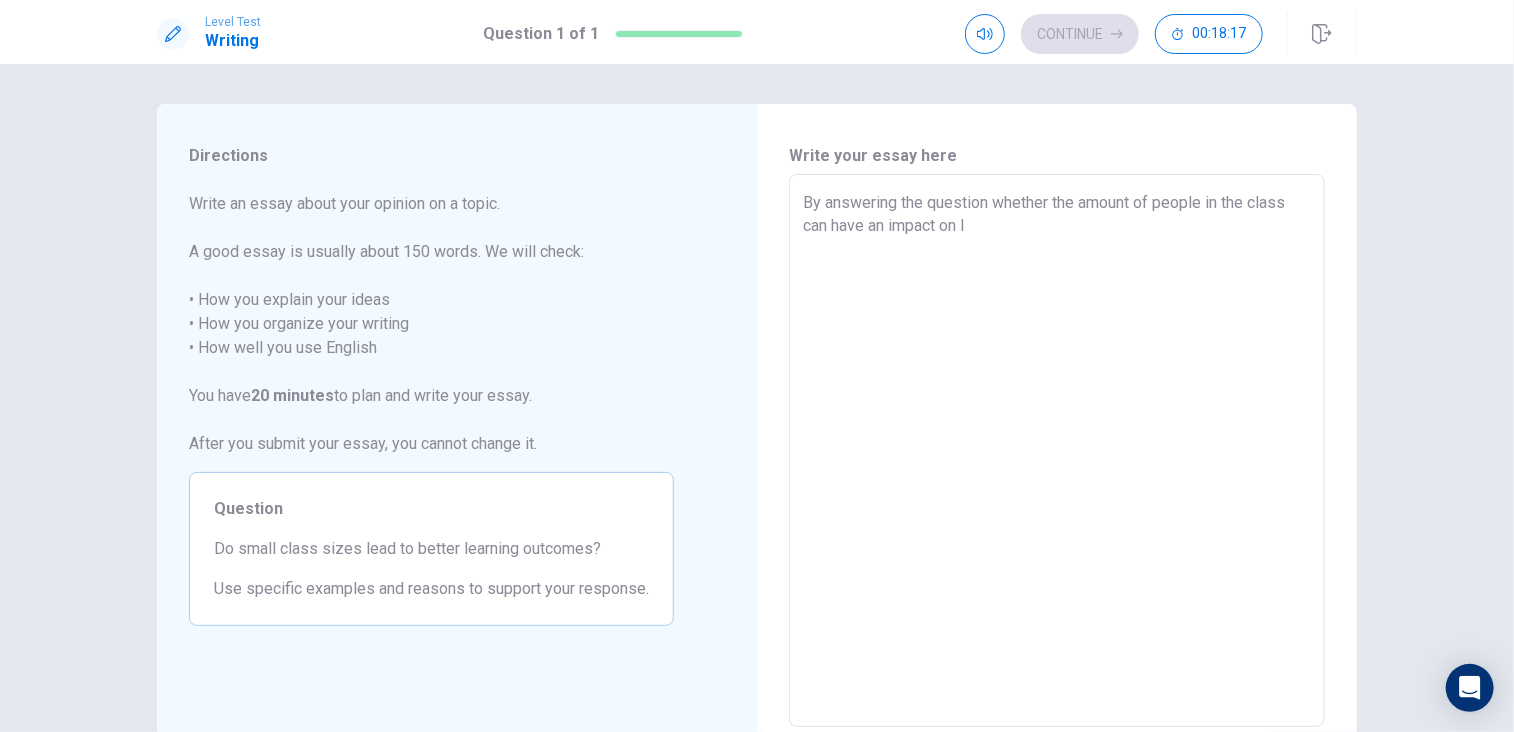 type on "x" 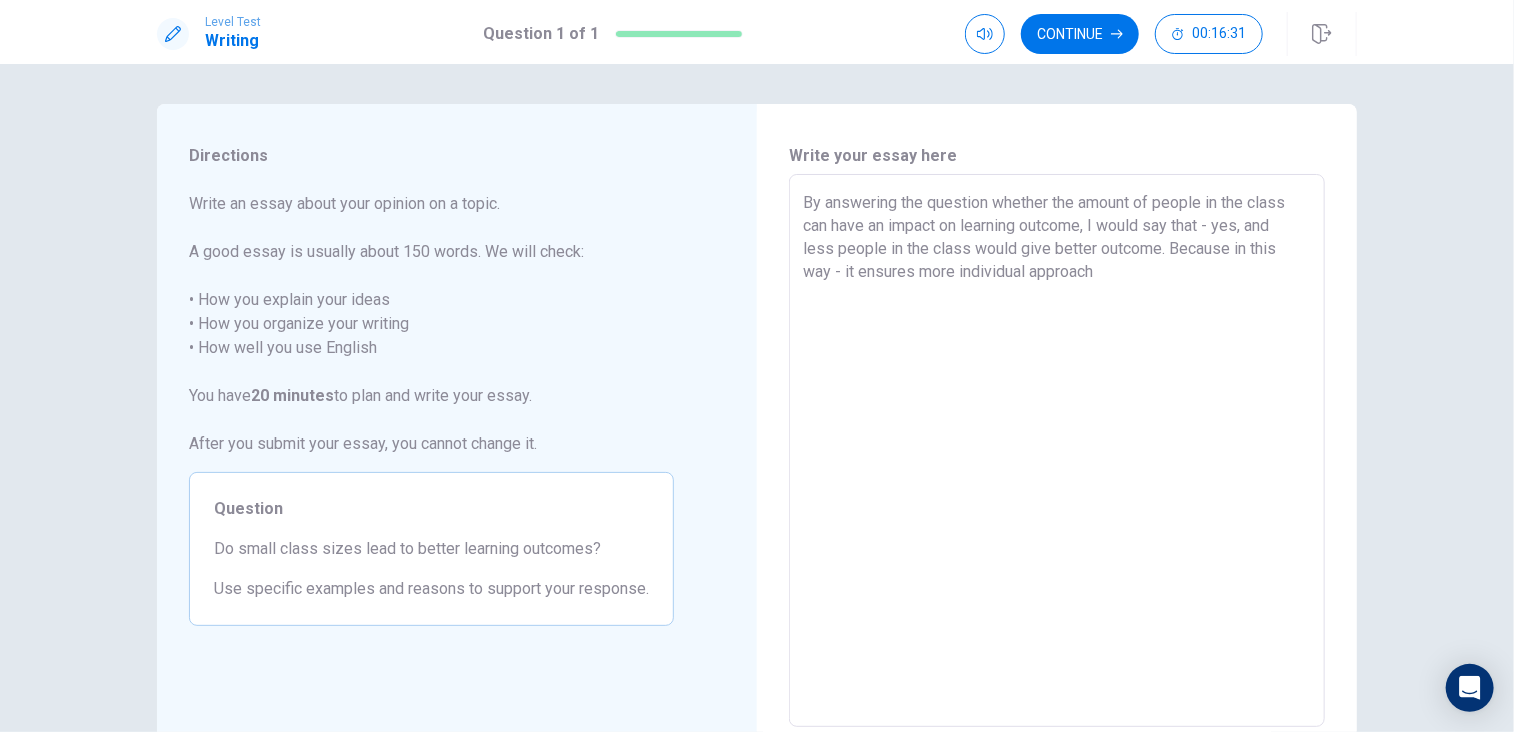 click on "By answering the question whether the amount of people in the class can have an impact on learning outcome, I would say that - yes, and less people in the class would give better outcome. Because in this way - it ensures more individual approach" at bounding box center (1057, 451) 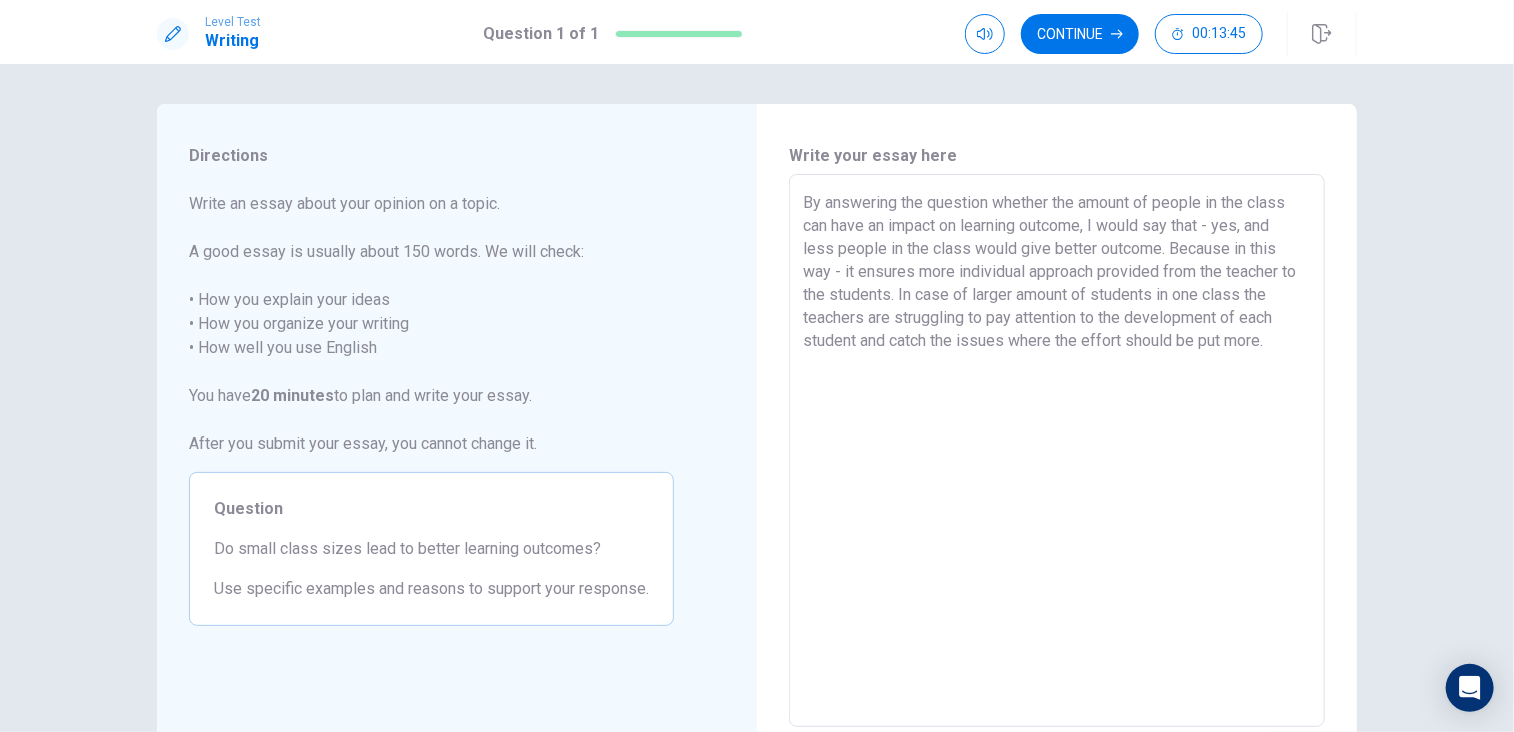 click on "By answering the question whether the amount of people in the class can have an impact on learning outcome, I would say that - yes, and less people in the class would give better outcome. Because in this way - it ensures more individual approach provided from the teacher to the students. In case of larger amount of students in one class the teachers are struggling to pay attention to the development of each student and catch the issues where the effort should be put more." at bounding box center [1057, 451] 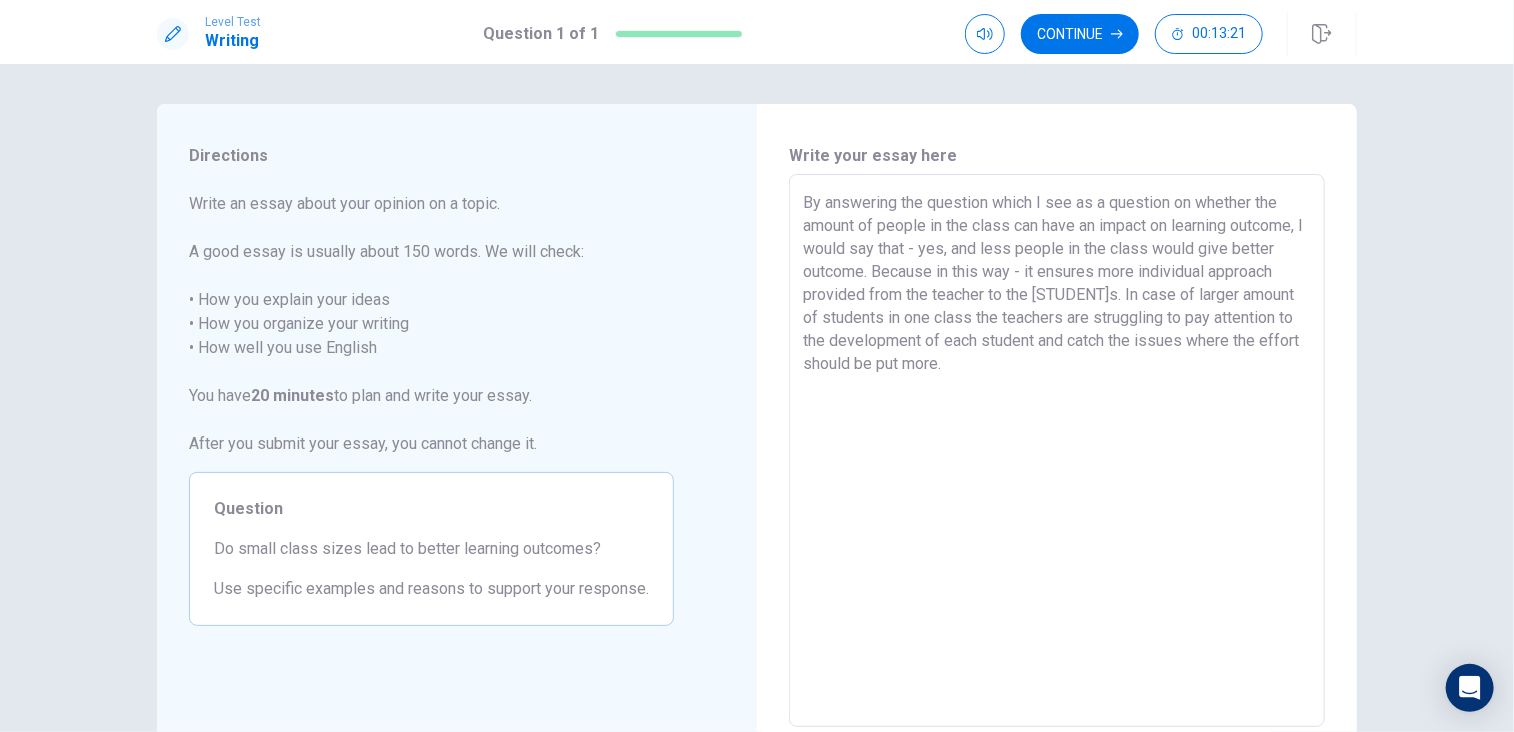 click on "By answering the question which I see as a question on whether the amount of people in the class can have an impact on learning outcome, I would say that - yes, and less people in the class would give better outcome. Because in this way - it ensures more individual approach provided from the teacher to the [STUDENT]s. In case of larger amount of students in one class the teachers are struggling to pay attention to the development of each student and catch the issues where the effort should be put more." at bounding box center (1057, 451) 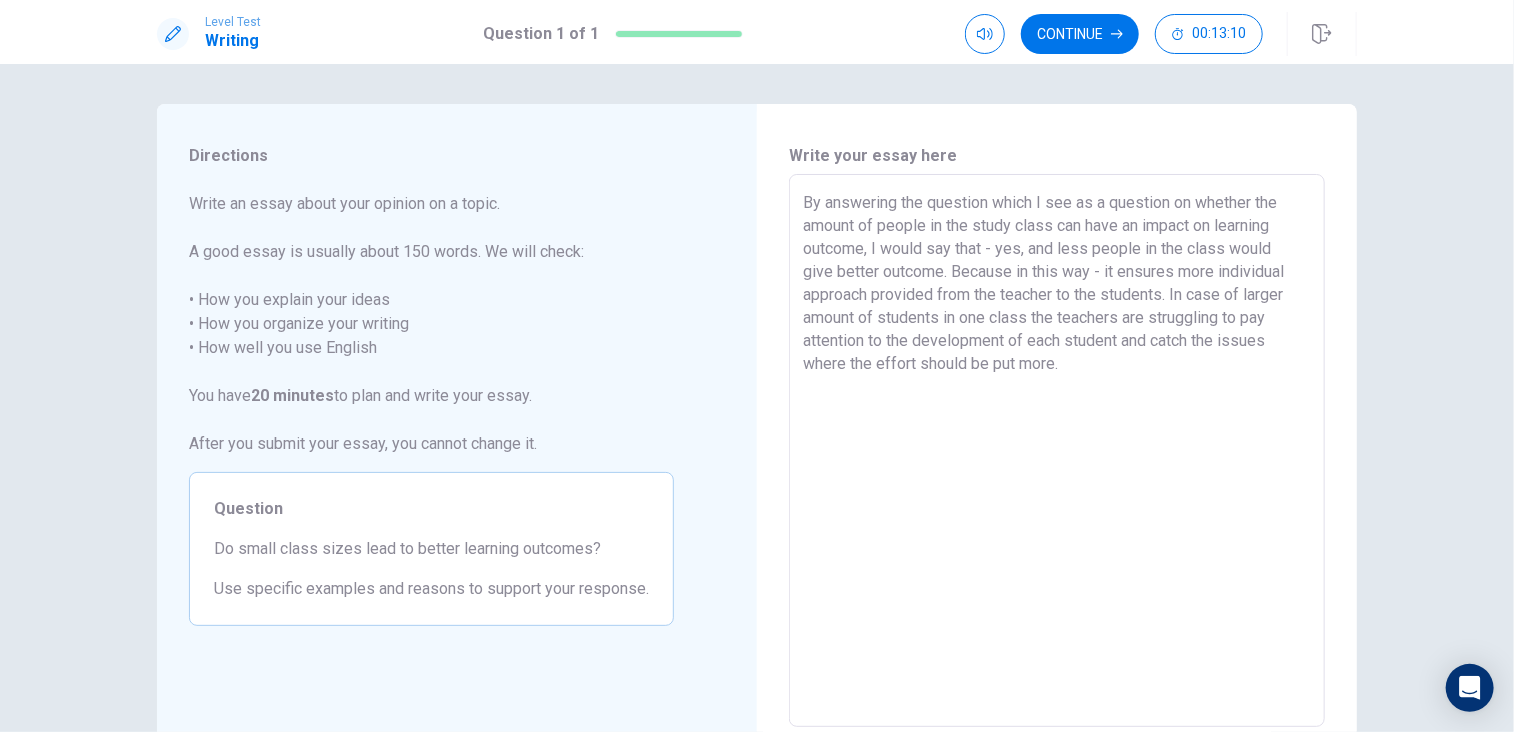 click on "By answering the question which I see as a question on whether the amount of people in the study class can have an impact on learning outcome, I would say that - yes, and less people in the class would give better outcome. Because in this way - it ensures more individual approach provided from the teacher to the students. In case of larger amount of students in one class the teachers are struggling to pay attention to the development of each student and catch the issues where the effort should be put more." at bounding box center (1057, 451) 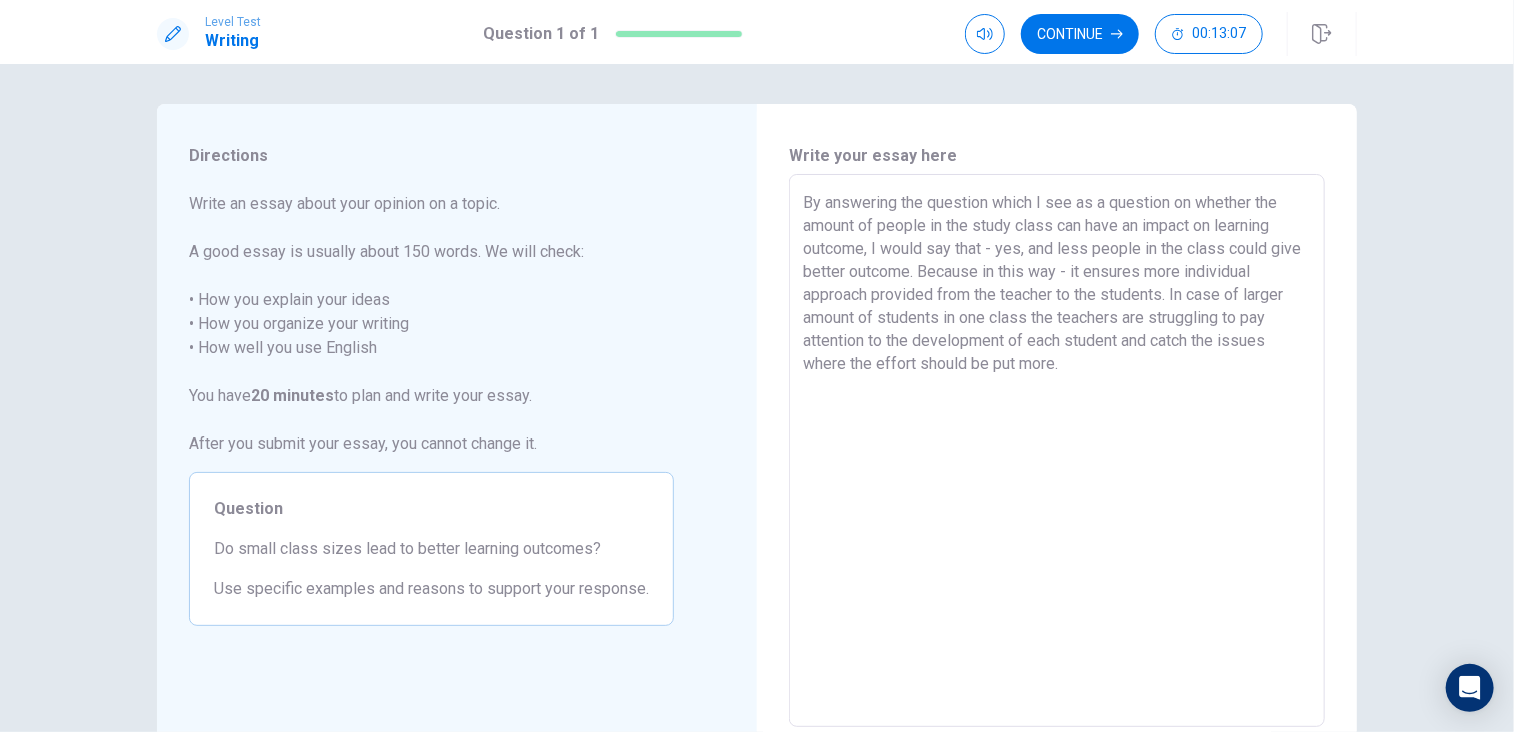 click on "By answering the question which I see as a question on whether the amount of people in the study class can have an impact on learning outcome, I would say that - yes, and less people in the class could give better outcome. Because in this way - it ensures more individual approach provided from the teacher to the students. In case of larger amount of students in one class the teachers are struggling to pay attention to the development of each student and catch the issues where the effort should be put more." at bounding box center [1057, 451] 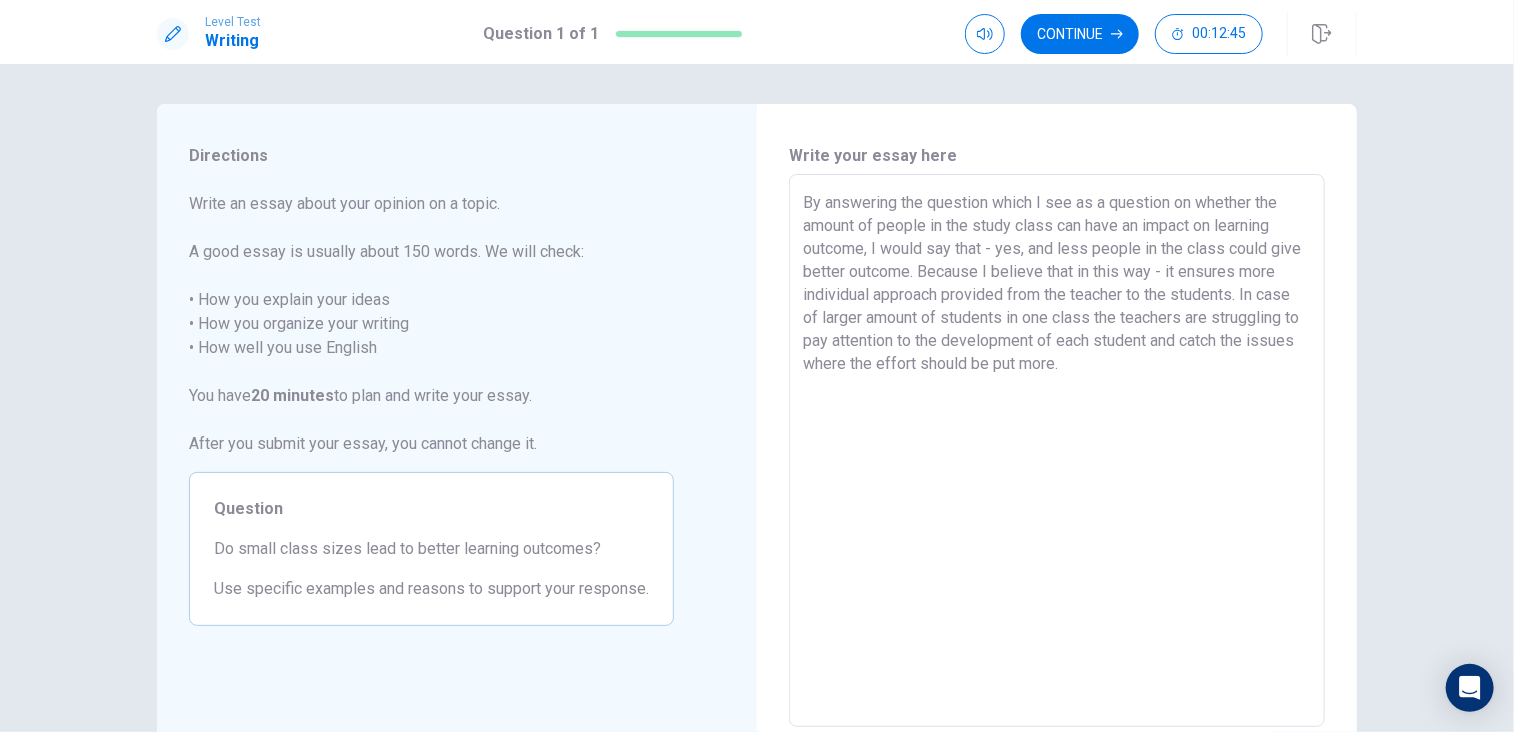 click on "By answering the question which I see as a question on whether the amount of people in the study class can have an impact on learning outcome, I would say that - yes, and less people in the class could give better outcome. Because I believe that in this way - it ensures more individual approach provided from the teacher to the students. In case of larger amount of students in one class the teachers are struggling to pay attention to the development of each student and catch the issues where the effort should be put more." at bounding box center (1057, 451) 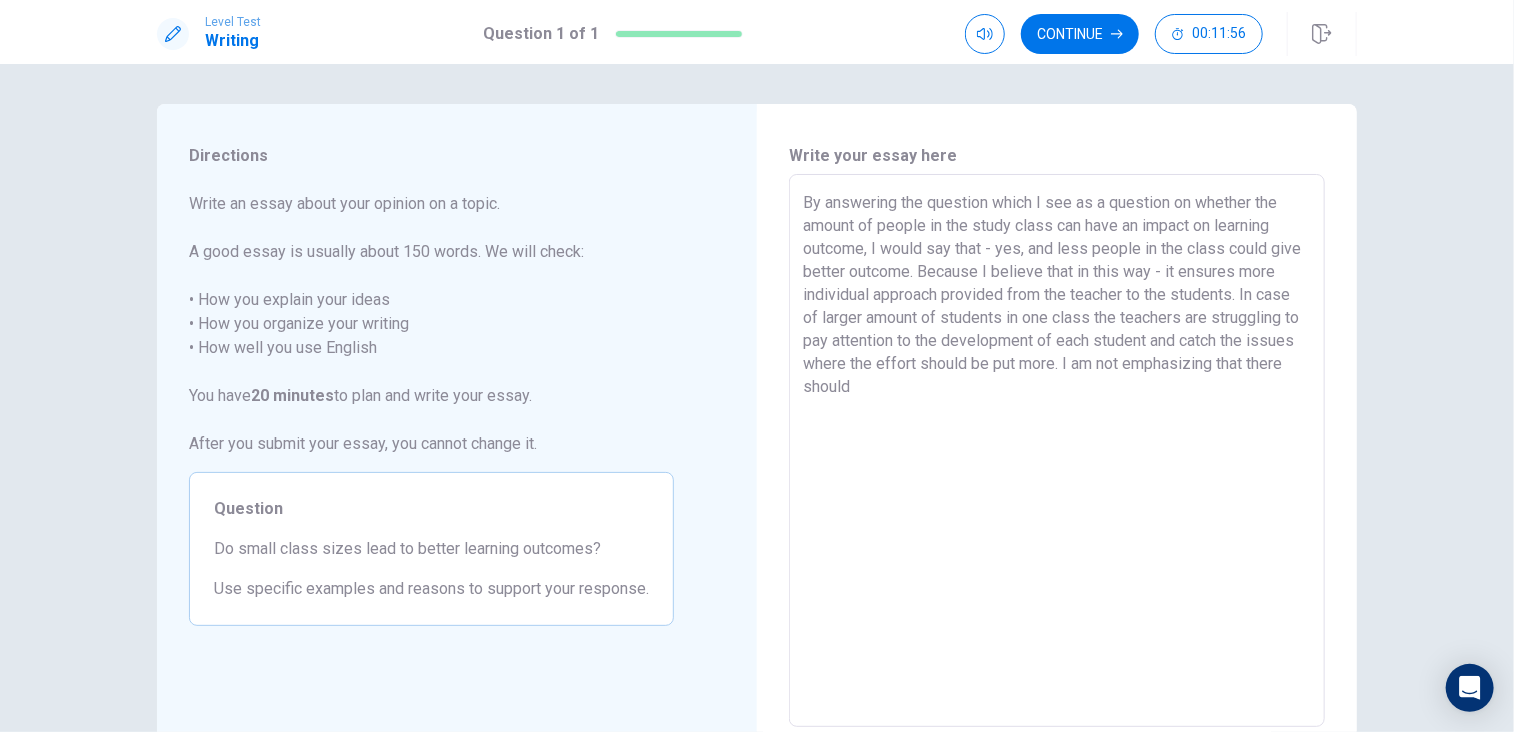 drag, startPoint x: 905, startPoint y: 393, endPoint x: 800, endPoint y: 387, distance: 105.17129 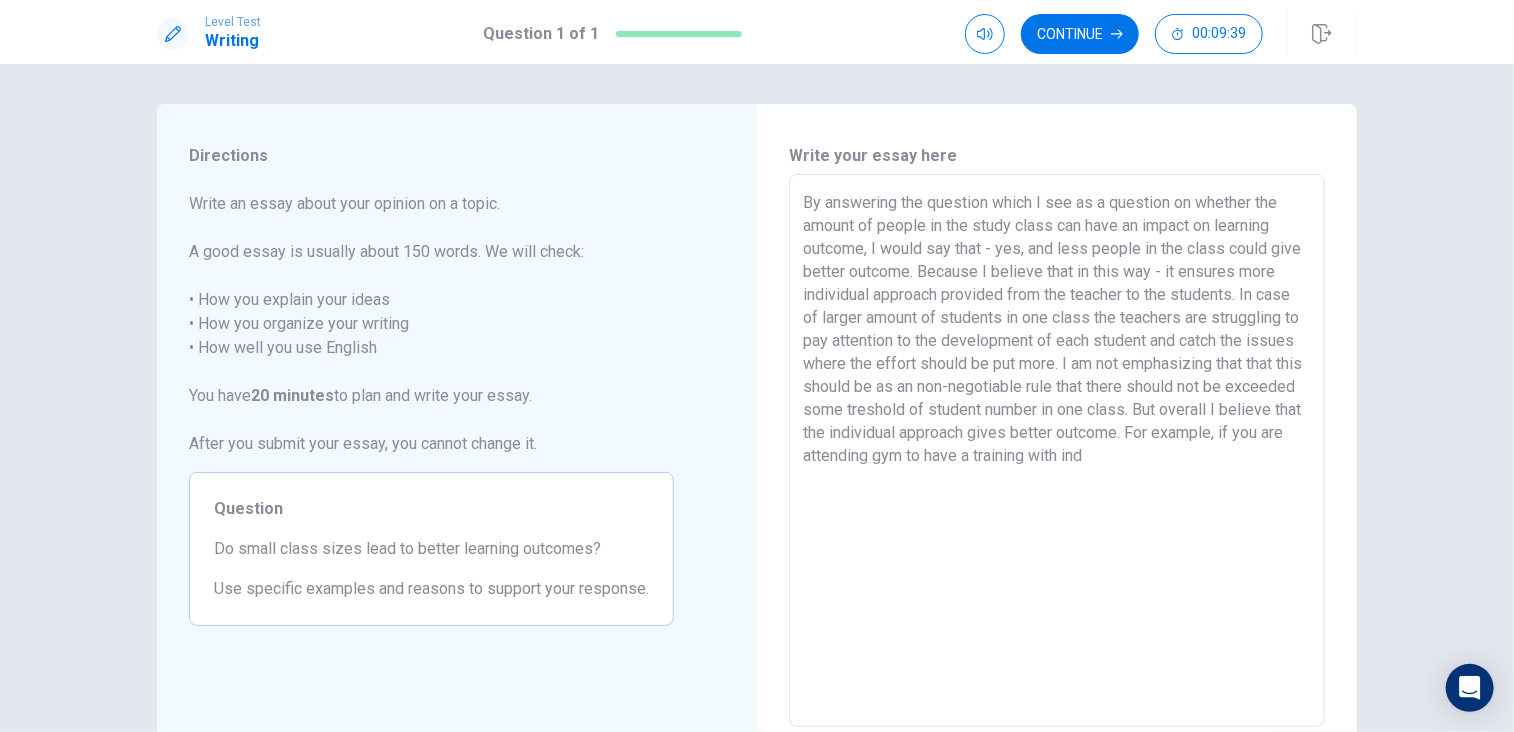 click on "By answering the question which I see as a question on whether the amount of people in the study class can have an impact on learning outcome, I would say that - yes, and less people in the class could give better outcome. Because I believe that in this way - it ensures more individual approach provided from the teacher to the students. In case of larger amount of students in one class the teachers are struggling to pay attention to the development of each student and catch the issues where the effort should be put more. I am not emphasizing that that this should be as an non-negotiable rule that there should not be exceeded some treshold of student number in one class. But overall I believe that the individual approach gives better outcome. For example, if you are attending gym to have a training with ind" at bounding box center [1057, 451] 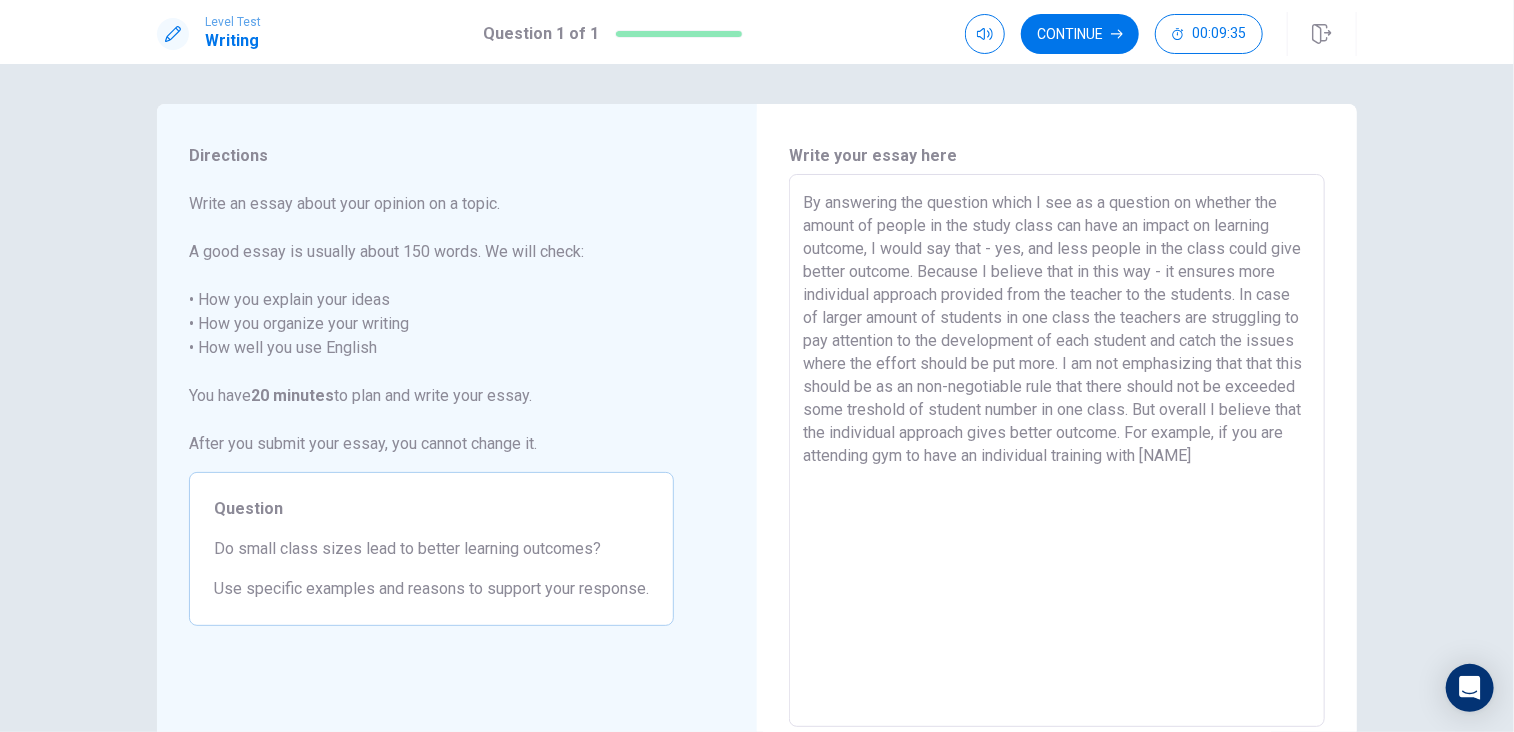 click on "By answering the question which I see as a question on whether the amount of people in the study class can have an impact on learning outcome, I would say that - yes, and less people in the class could give better outcome. Because I believe that in this way - it ensures more individual approach provided from the teacher to the students. In case of larger amount of students in one class the teachers are struggling to pay attention to the development of each student and catch the issues where the effort should be put more. I am not emphasizing that that this should be as an non-negotiable rule that there should not be exceeded some treshold of student number in one class. But overall I believe that the individual approach gives better outcome. For example, if you are attending gym to have an individual training with [NAME]" at bounding box center [1057, 451] 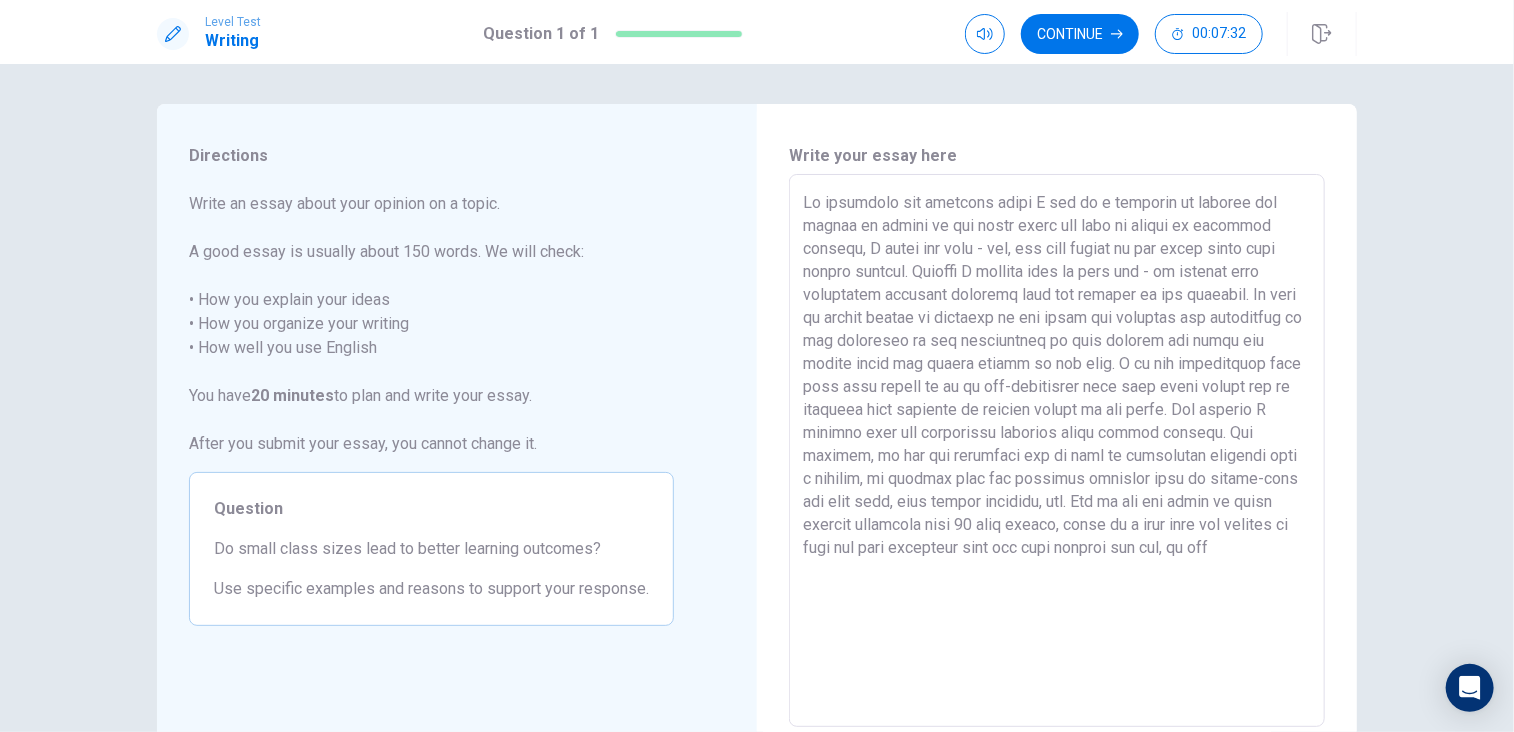 click at bounding box center (1057, 451) 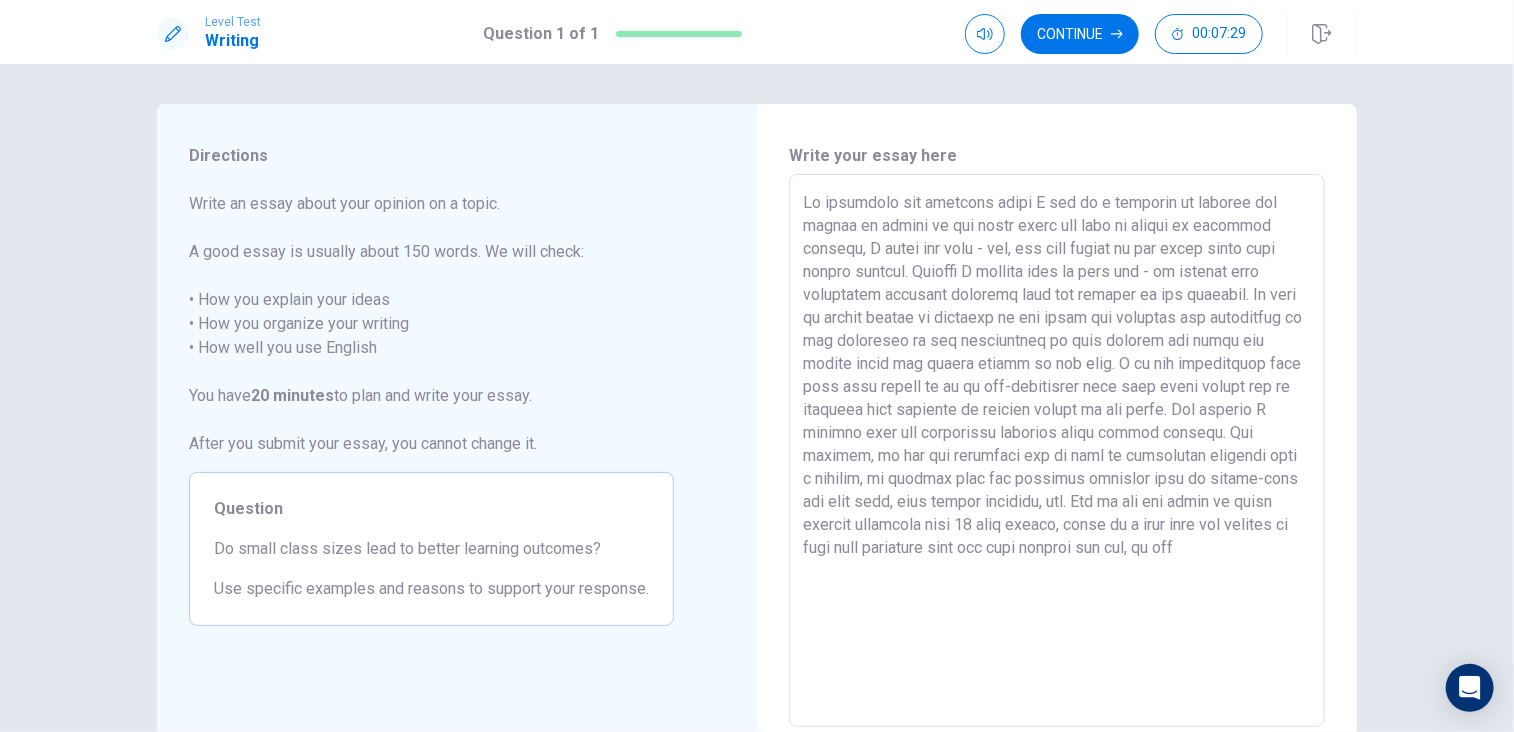 click at bounding box center [1057, 451] 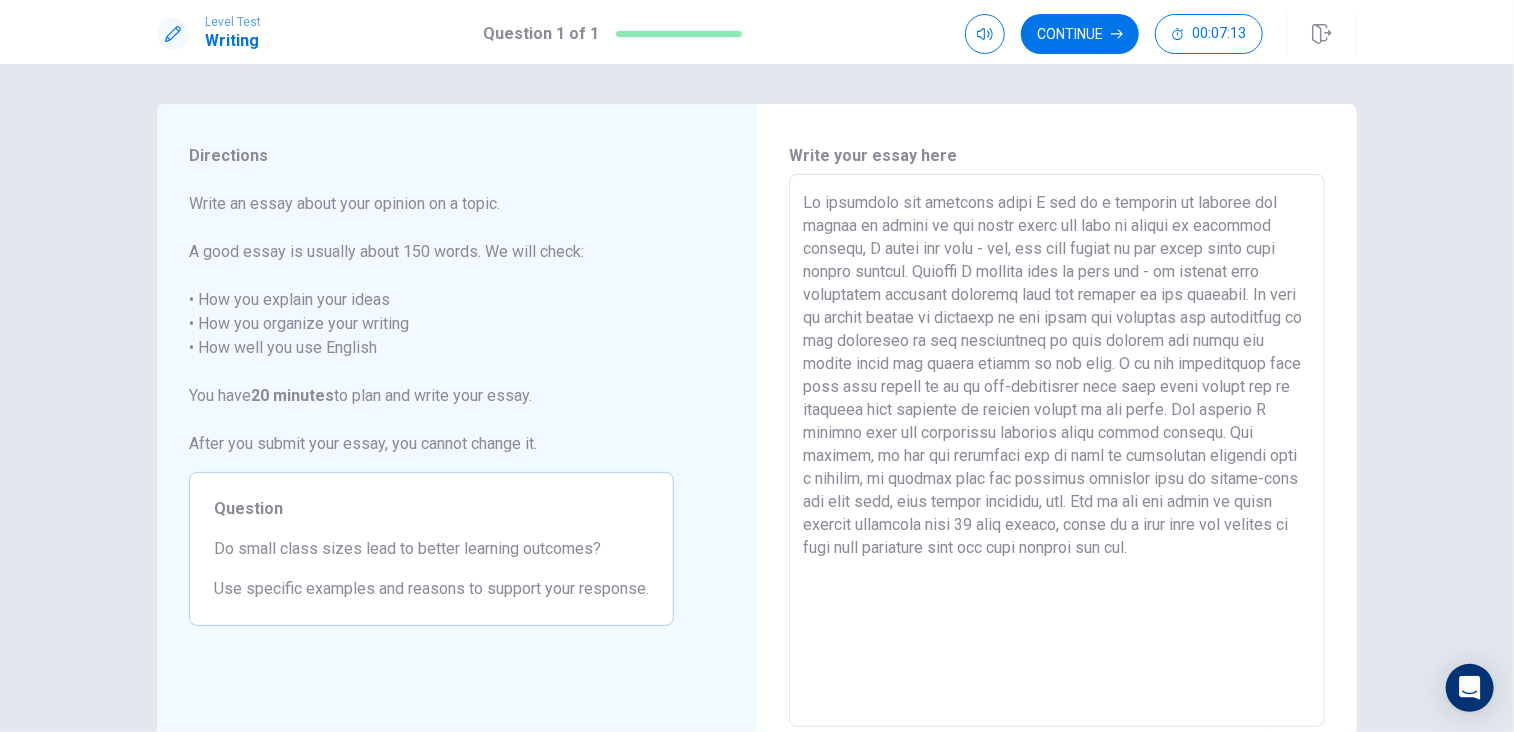 click at bounding box center [1057, 451] 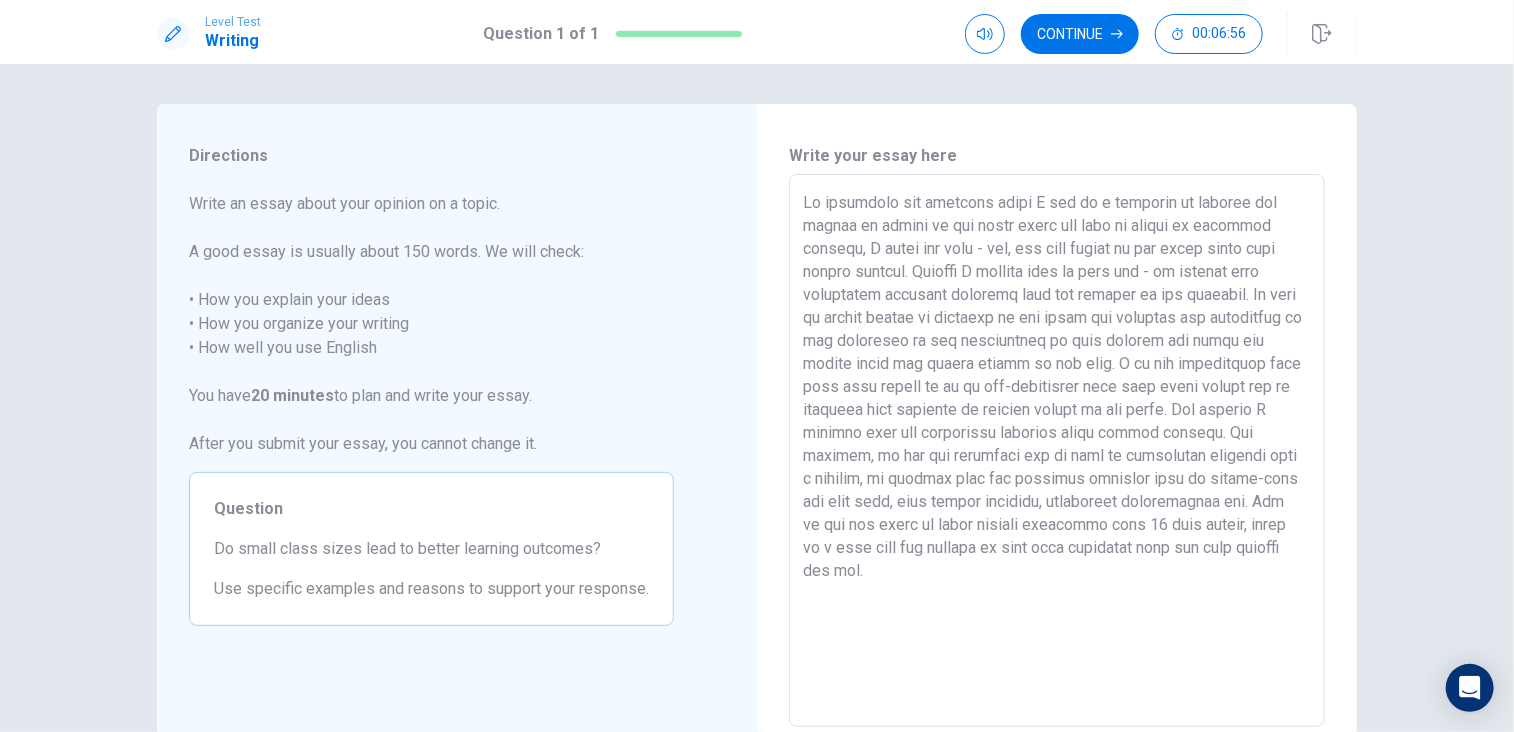 click at bounding box center [1057, 451] 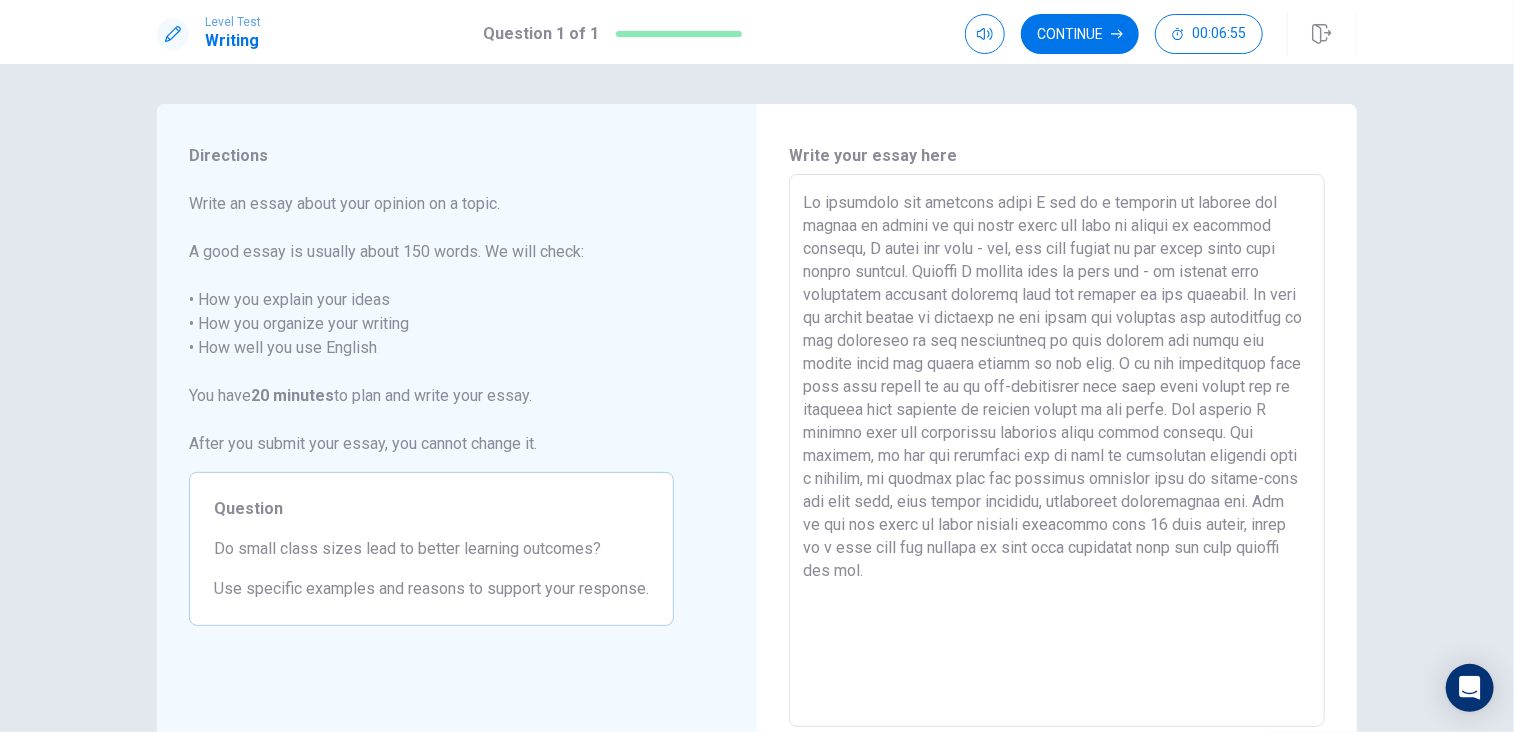 click at bounding box center (1057, 451) 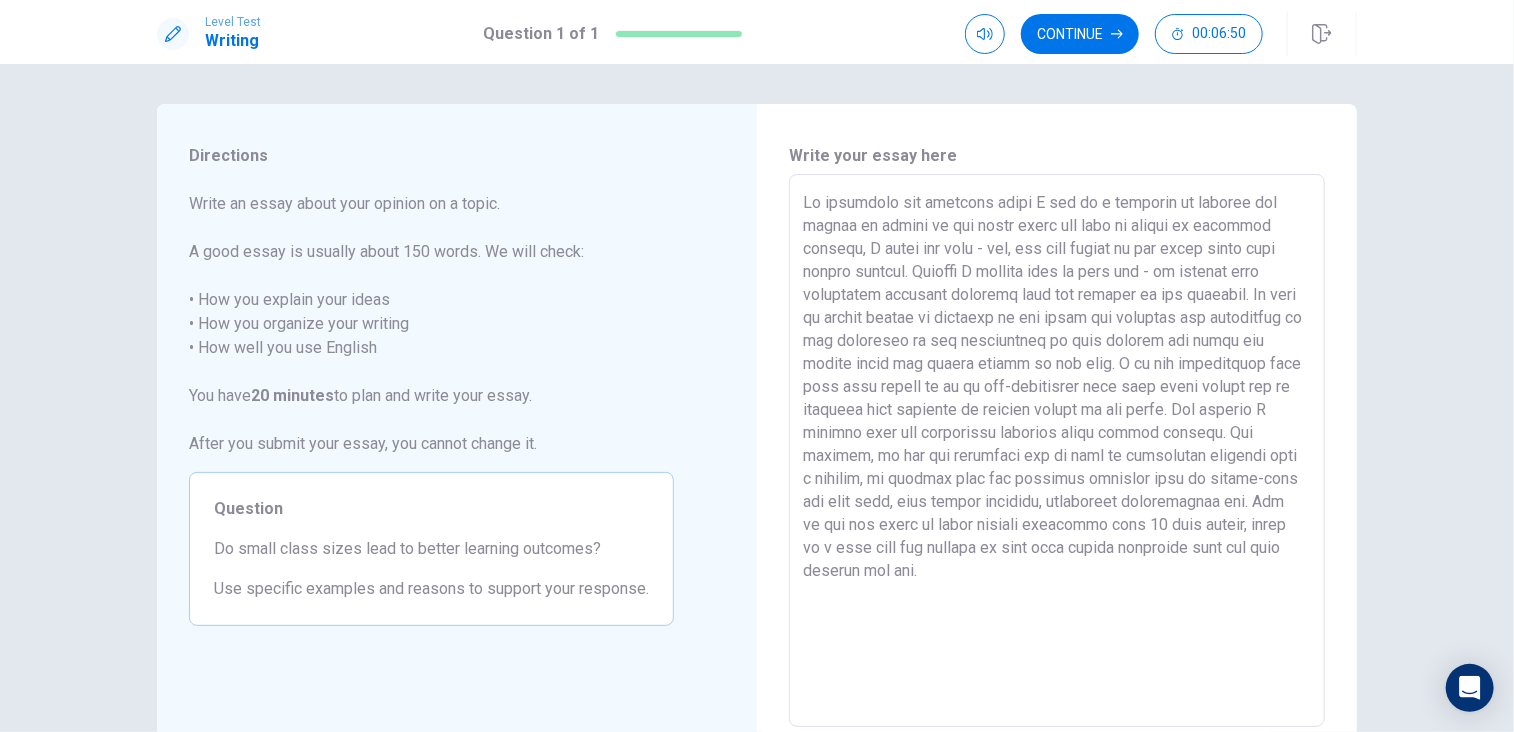 click at bounding box center [1057, 451] 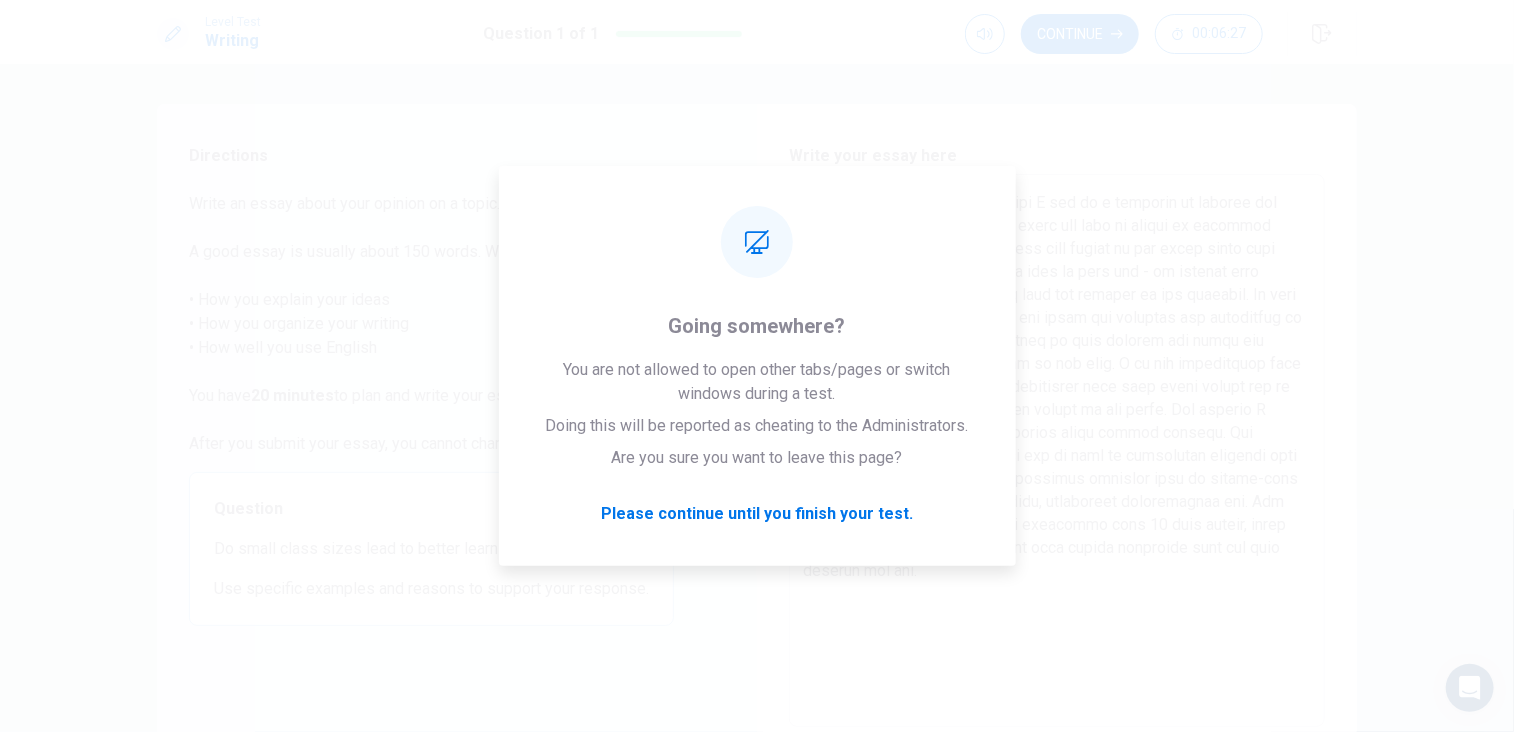 click on "Write an essay about your opinion on a topic.
A good essay is usually about 150 words. We will check:
• How you explain your ideas
• How you organize your writing
• How well you use English
You have  20 minutes  to plan and write your essay.
After you submit your essay, you cannot change it." at bounding box center [431, 324] 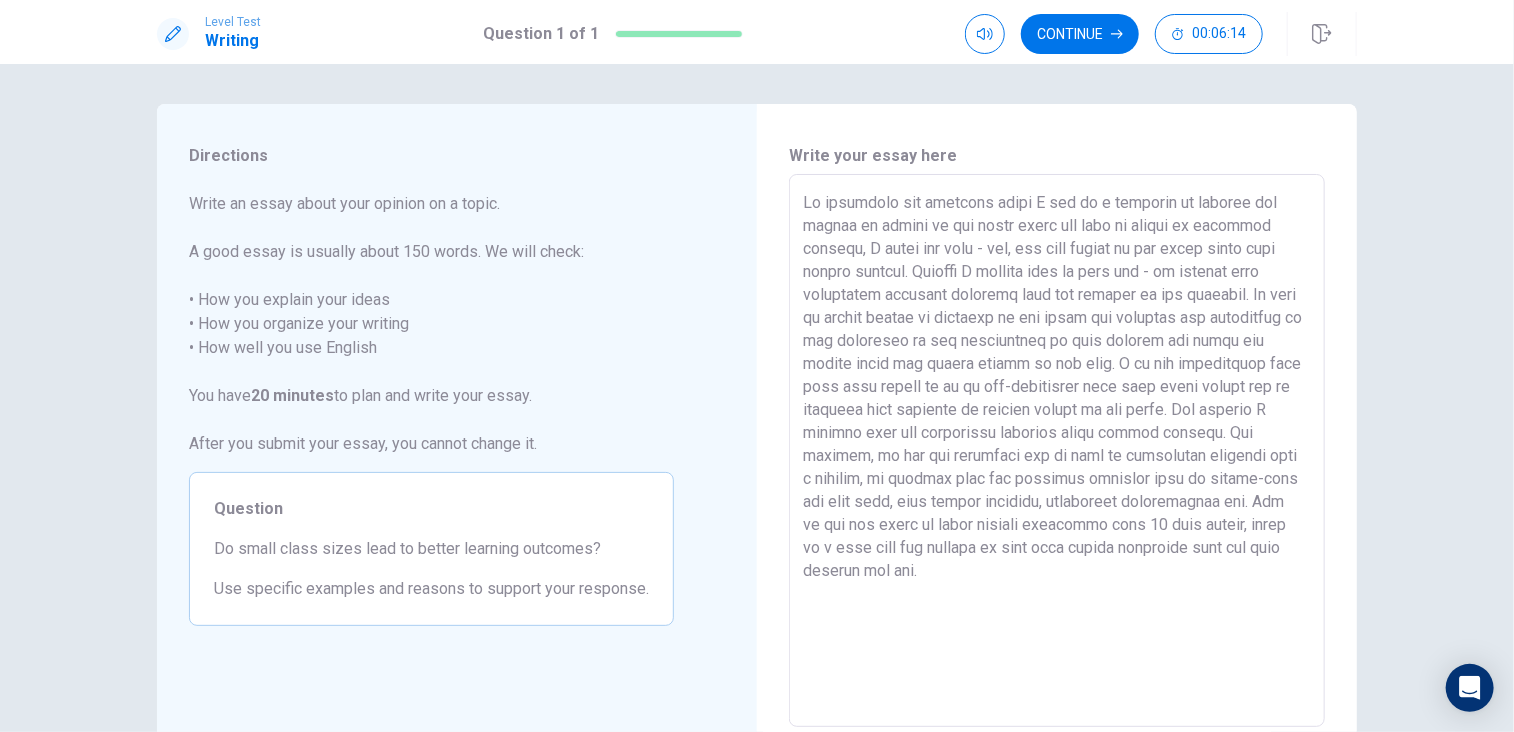 drag, startPoint x: 1207, startPoint y: 435, endPoint x: 1224, endPoint y: 435, distance: 17 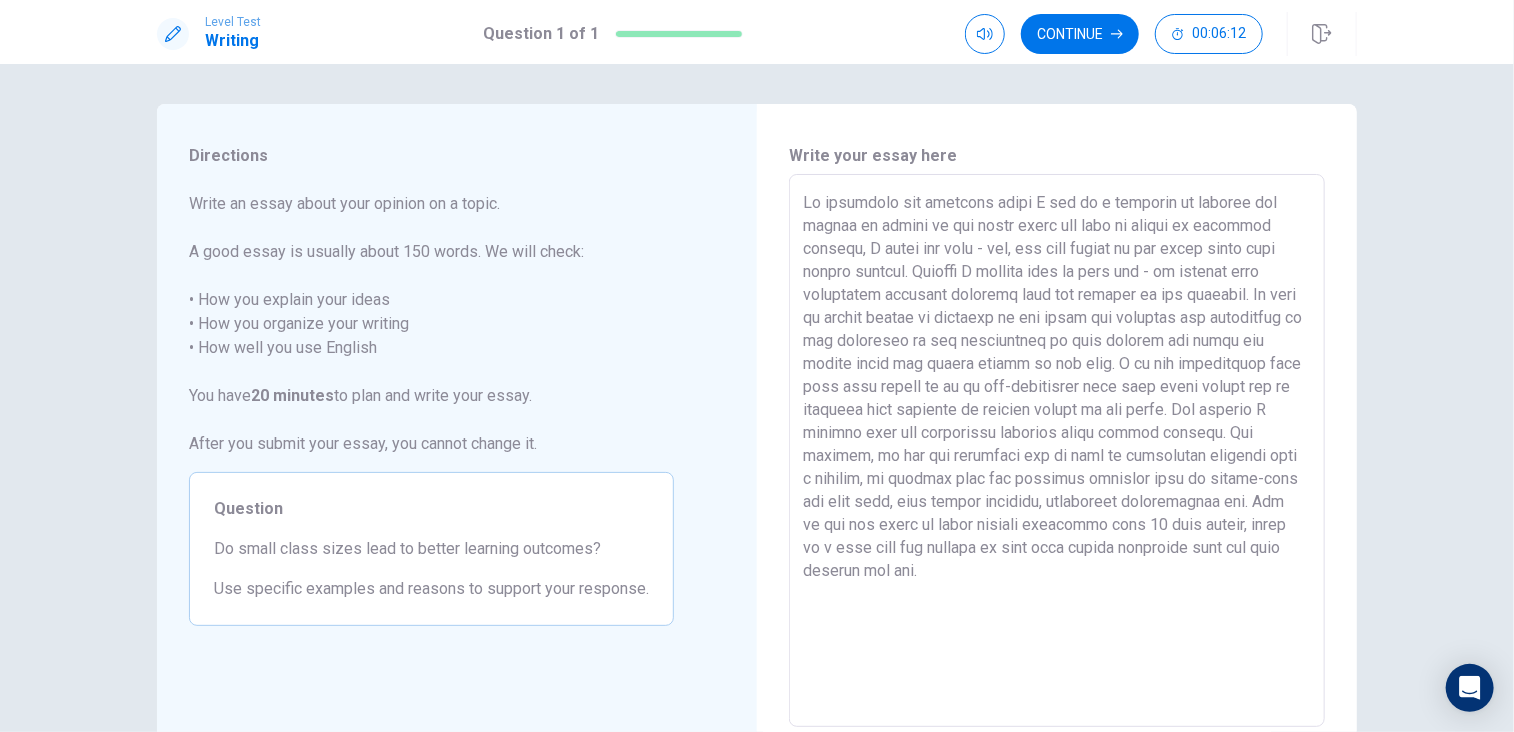drag, startPoint x: 1241, startPoint y: 438, endPoint x: 1216, endPoint y: 426, distance: 27.730848 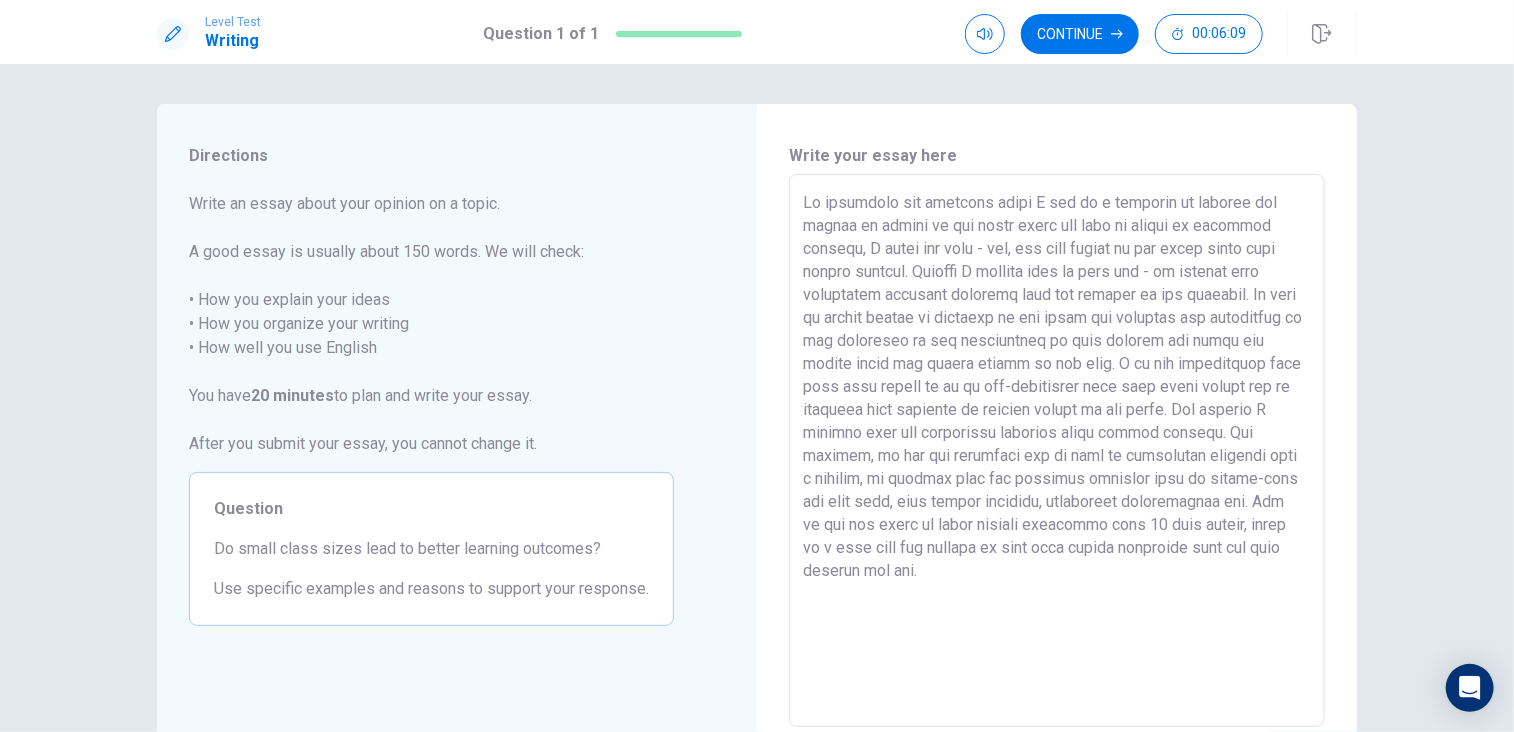 click at bounding box center (1057, 451) 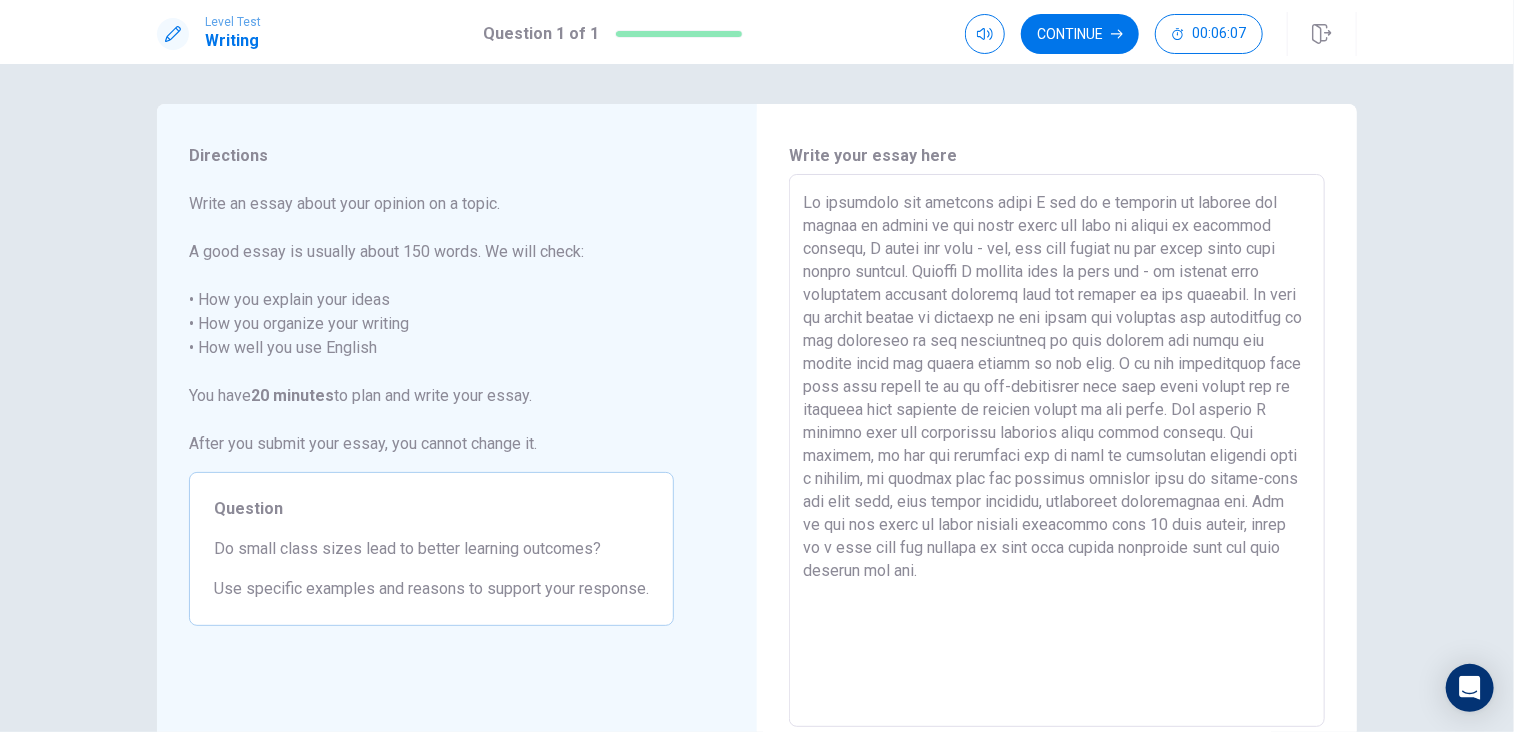 drag, startPoint x: 1241, startPoint y: 430, endPoint x: 1231, endPoint y: 427, distance: 10.440307 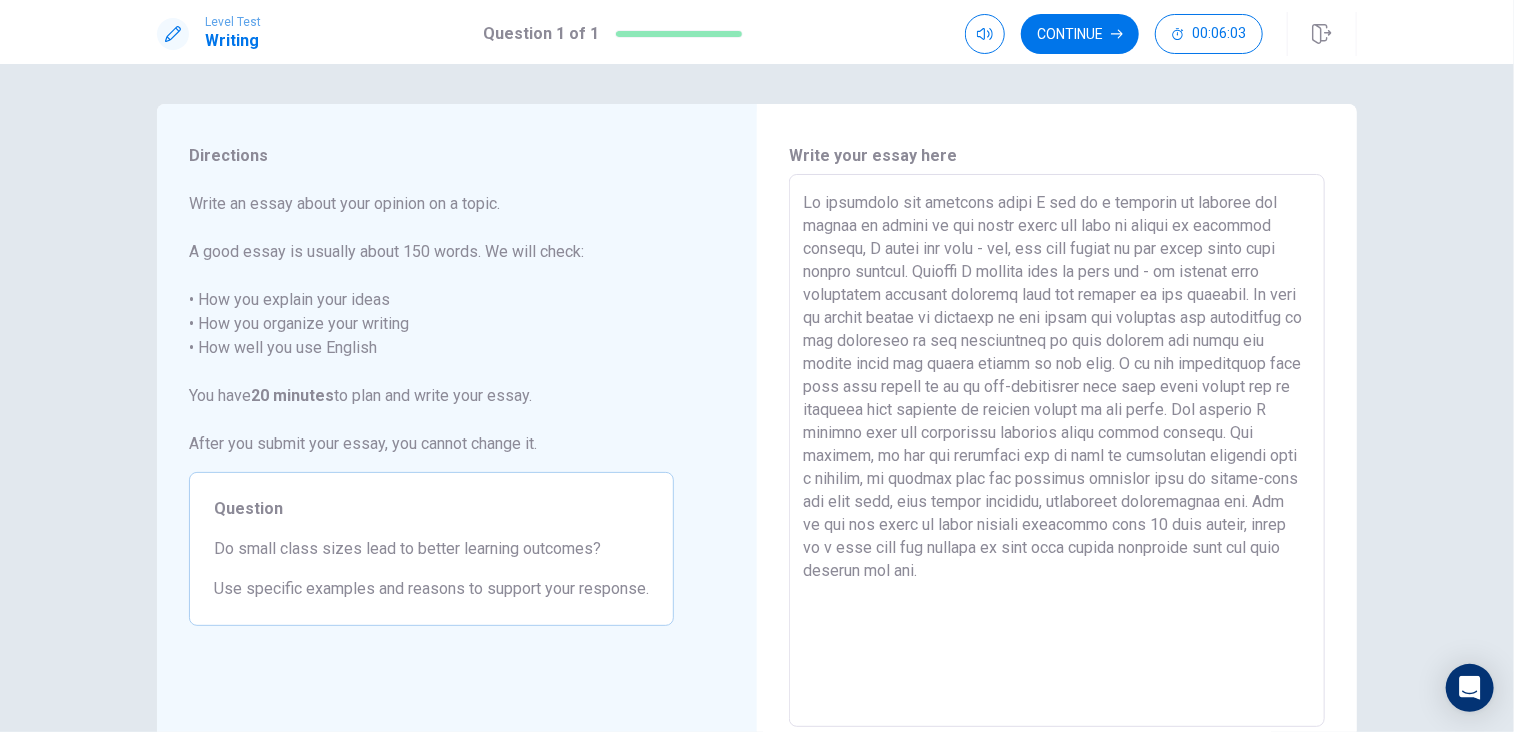 click at bounding box center (1057, 451) 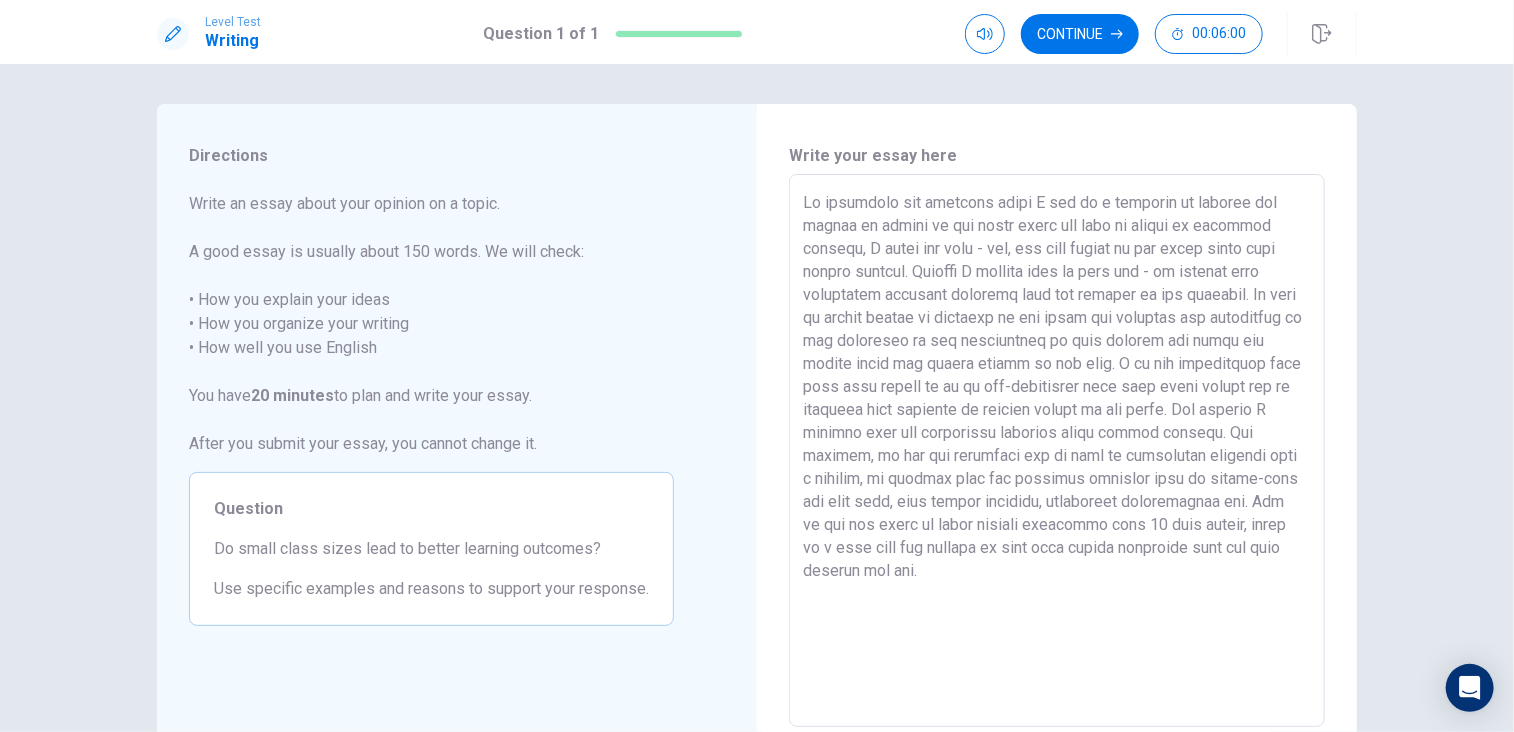 click on "x ​" at bounding box center [1057, 450] 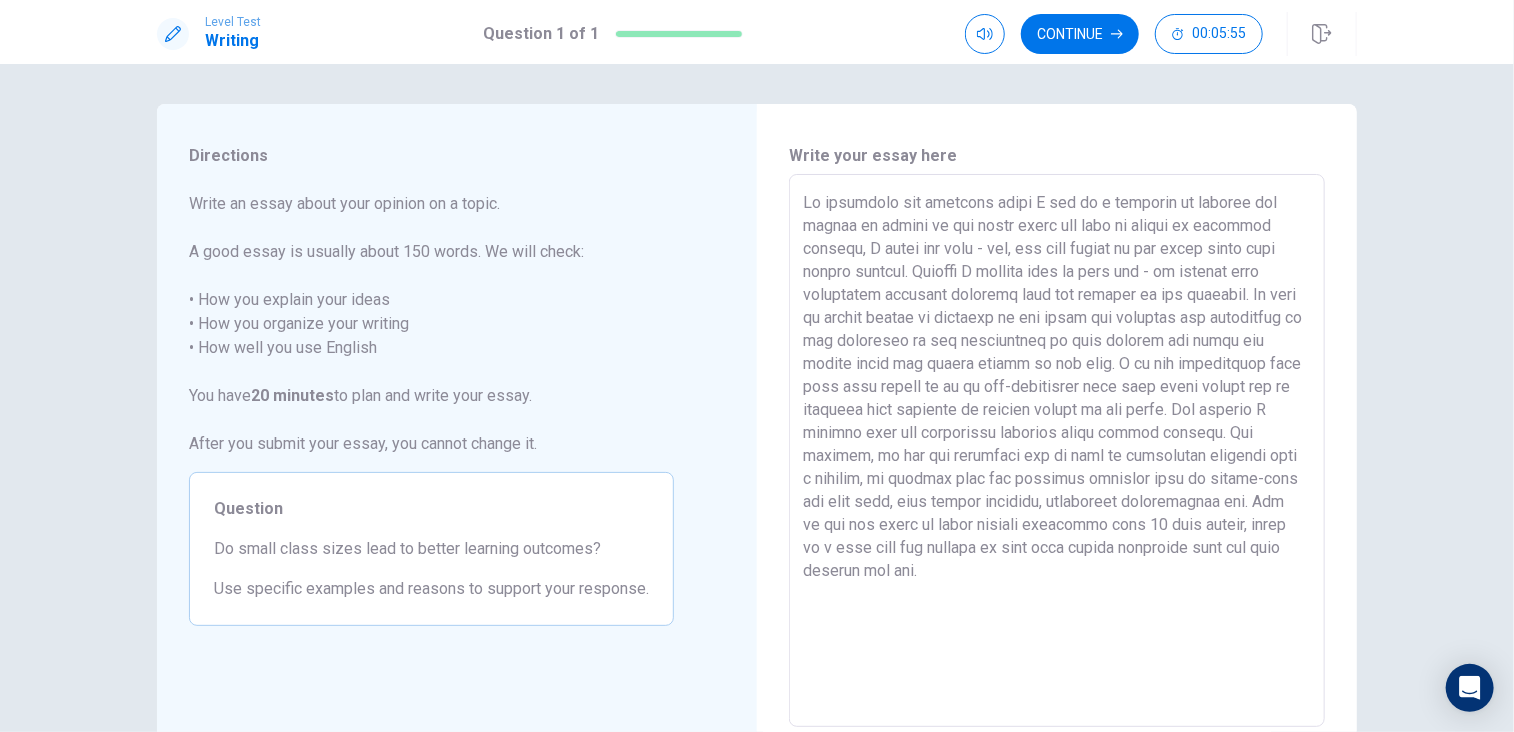click at bounding box center (1057, 451) 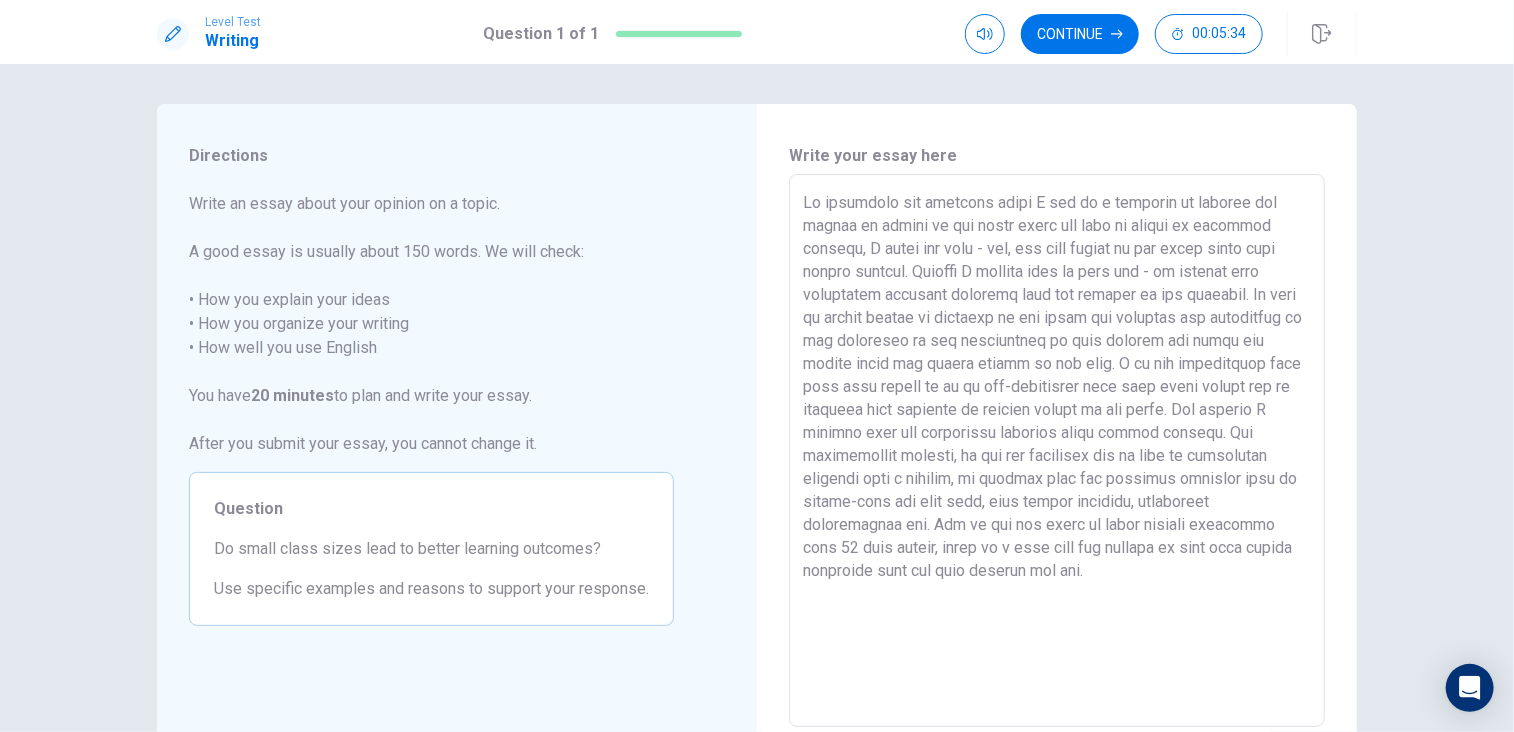 click at bounding box center (1057, 451) 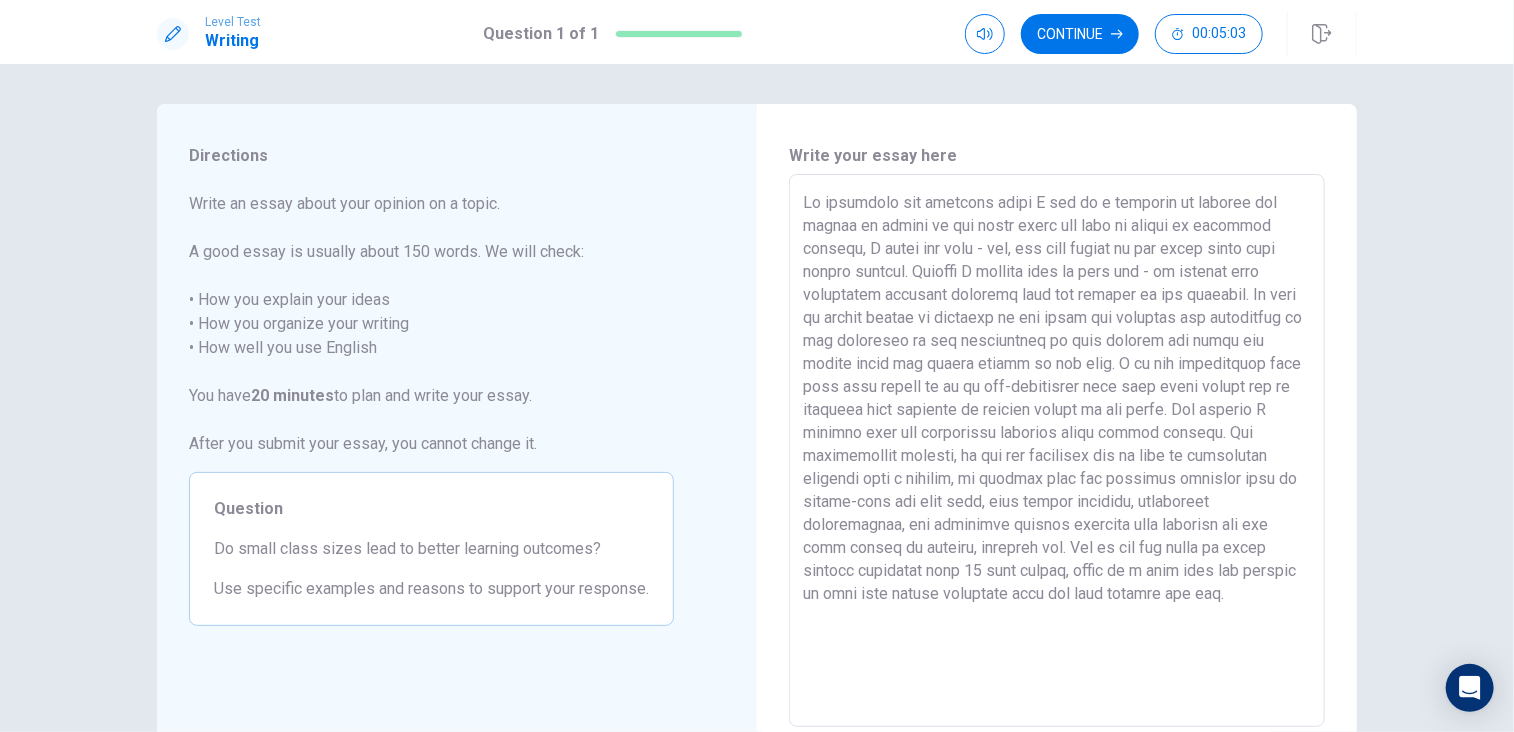 click at bounding box center (1057, 451) 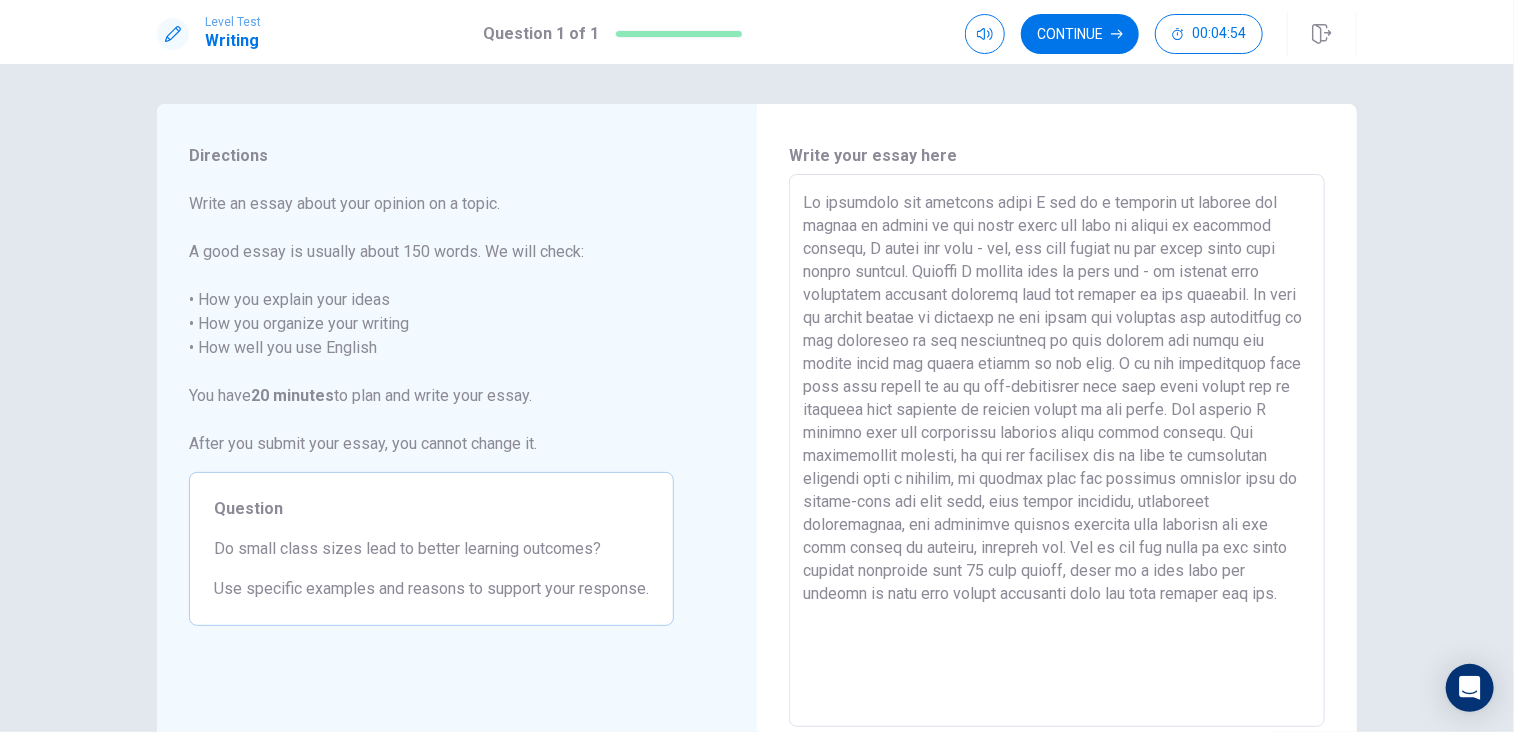 click at bounding box center (1057, 451) 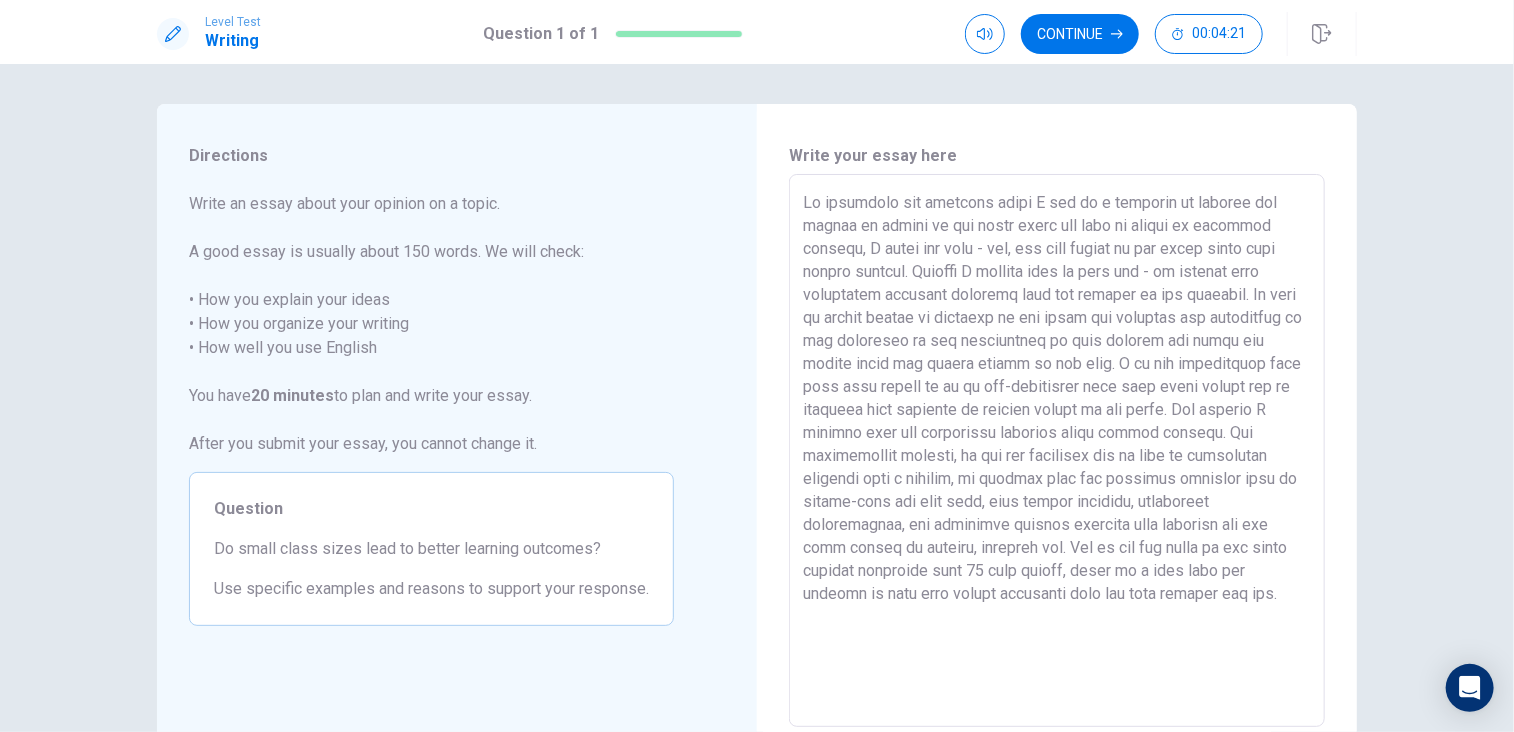 drag, startPoint x: 1278, startPoint y: 345, endPoint x: 1252, endPoint y: 340, distance: 26.476404 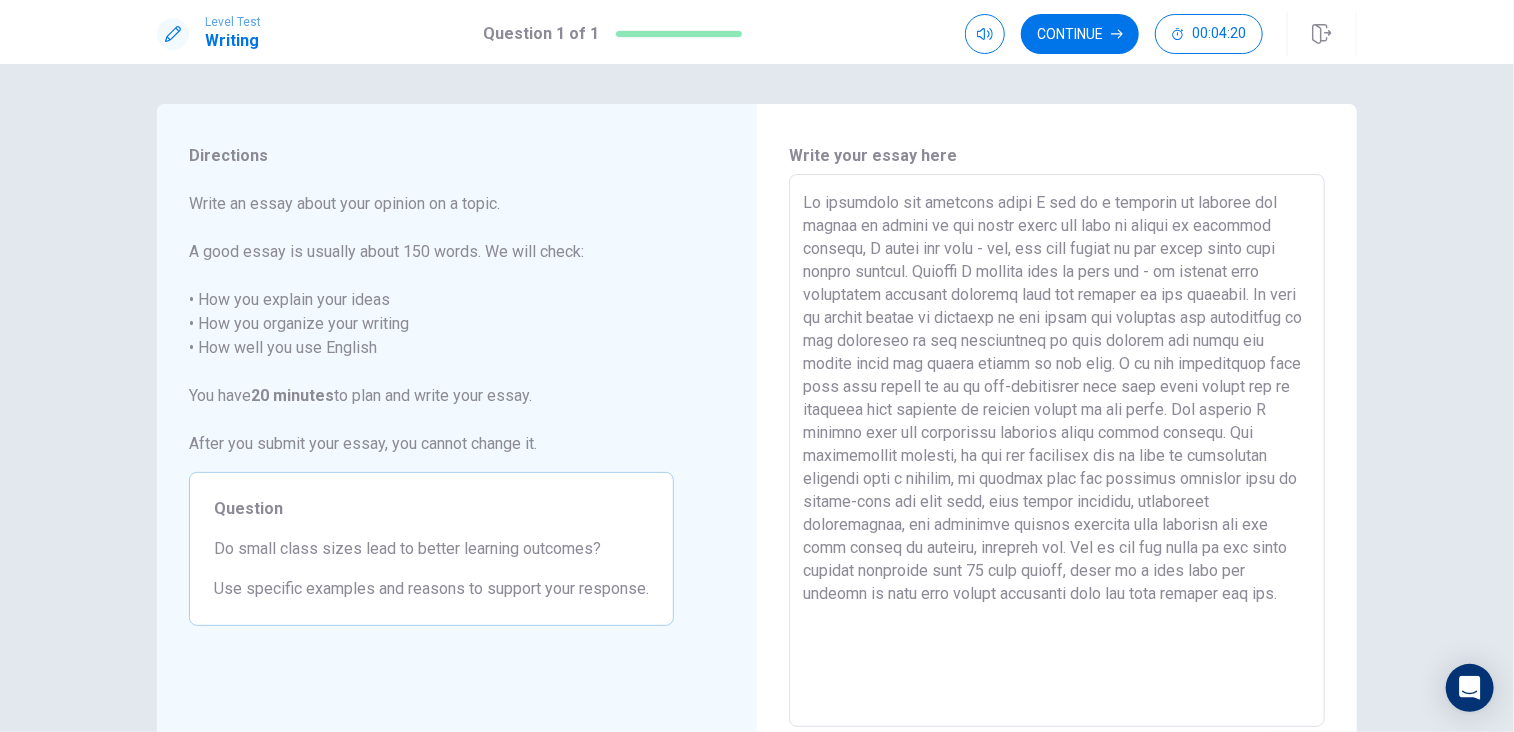 click at bounding box center [1057, 451] 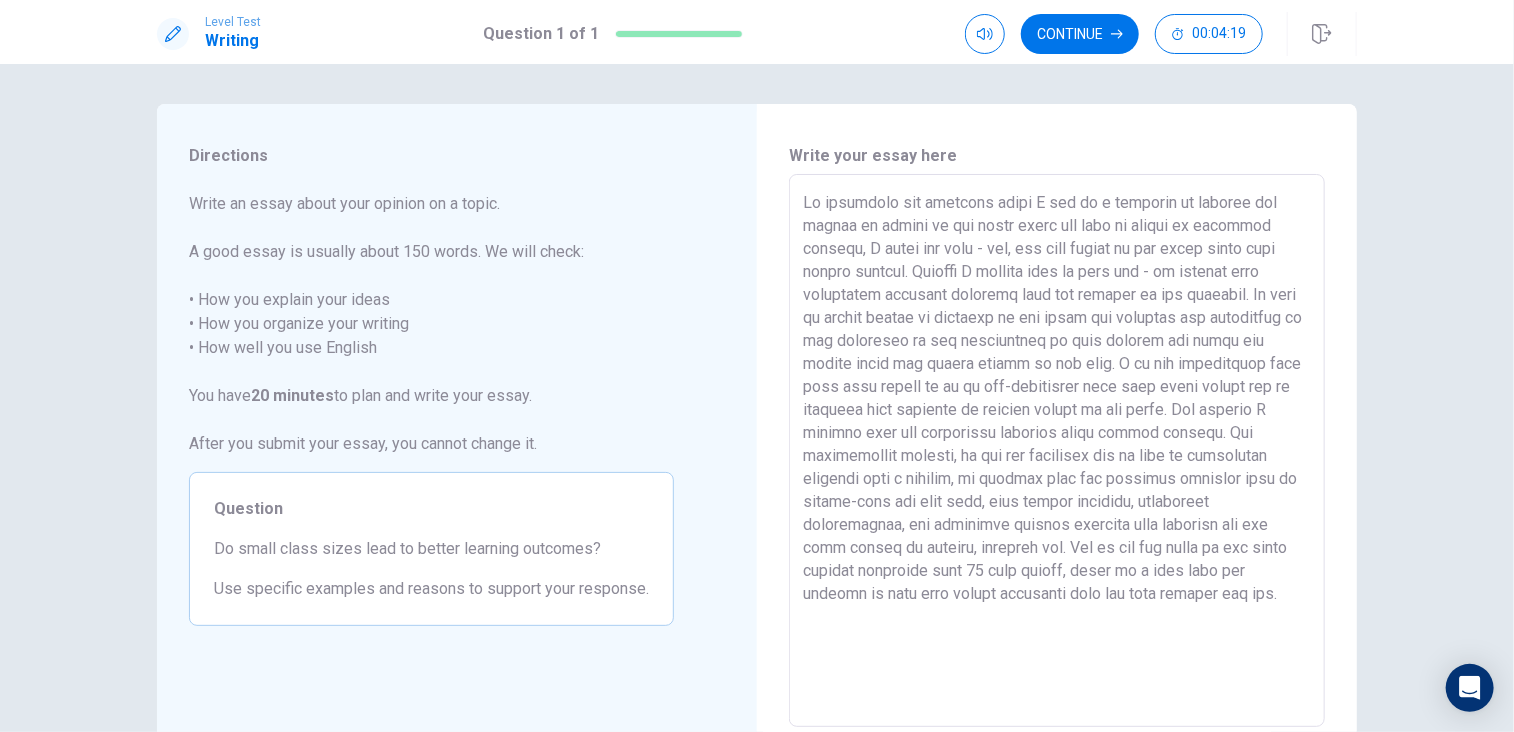 click at bounding box center (1057, 451) 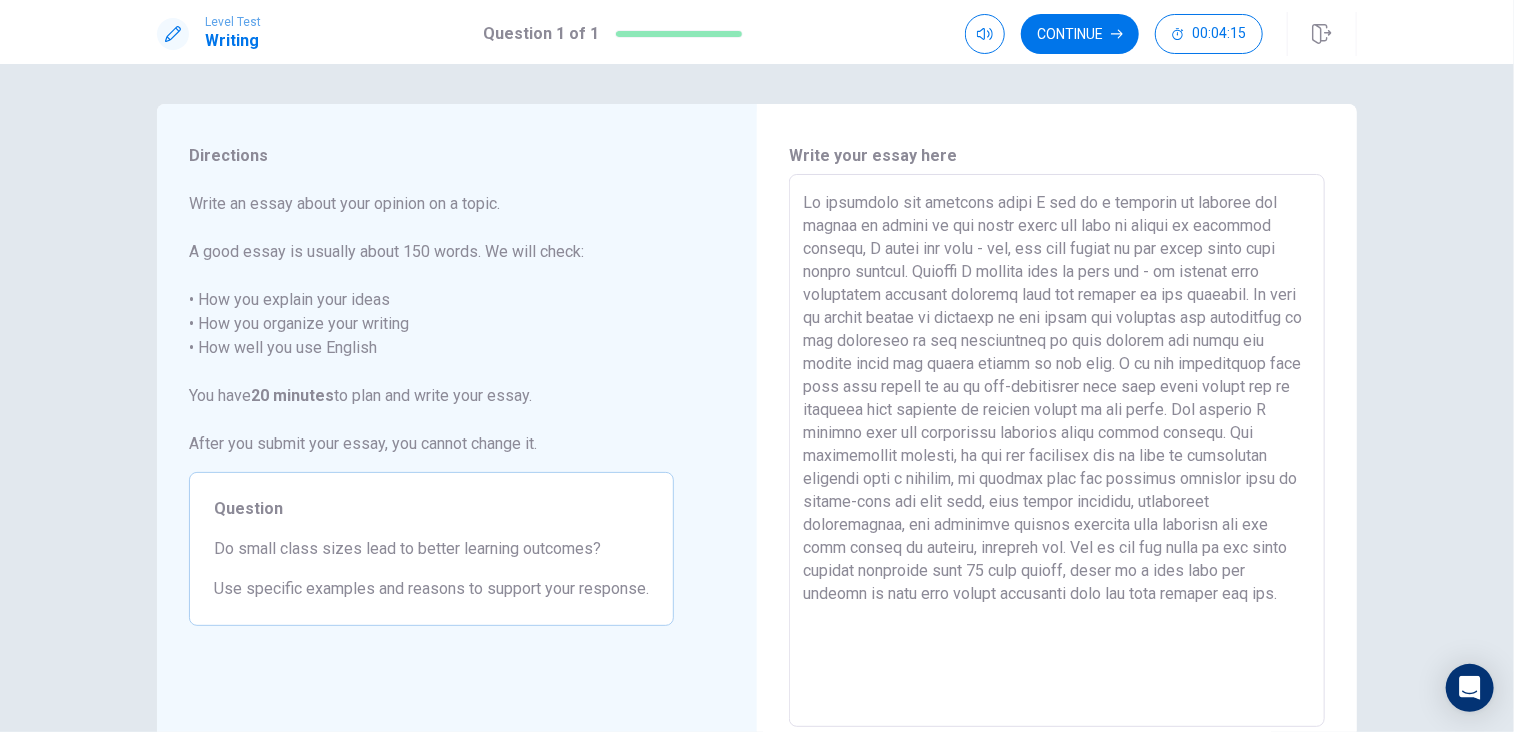 click at bounding box center [1057, 451] 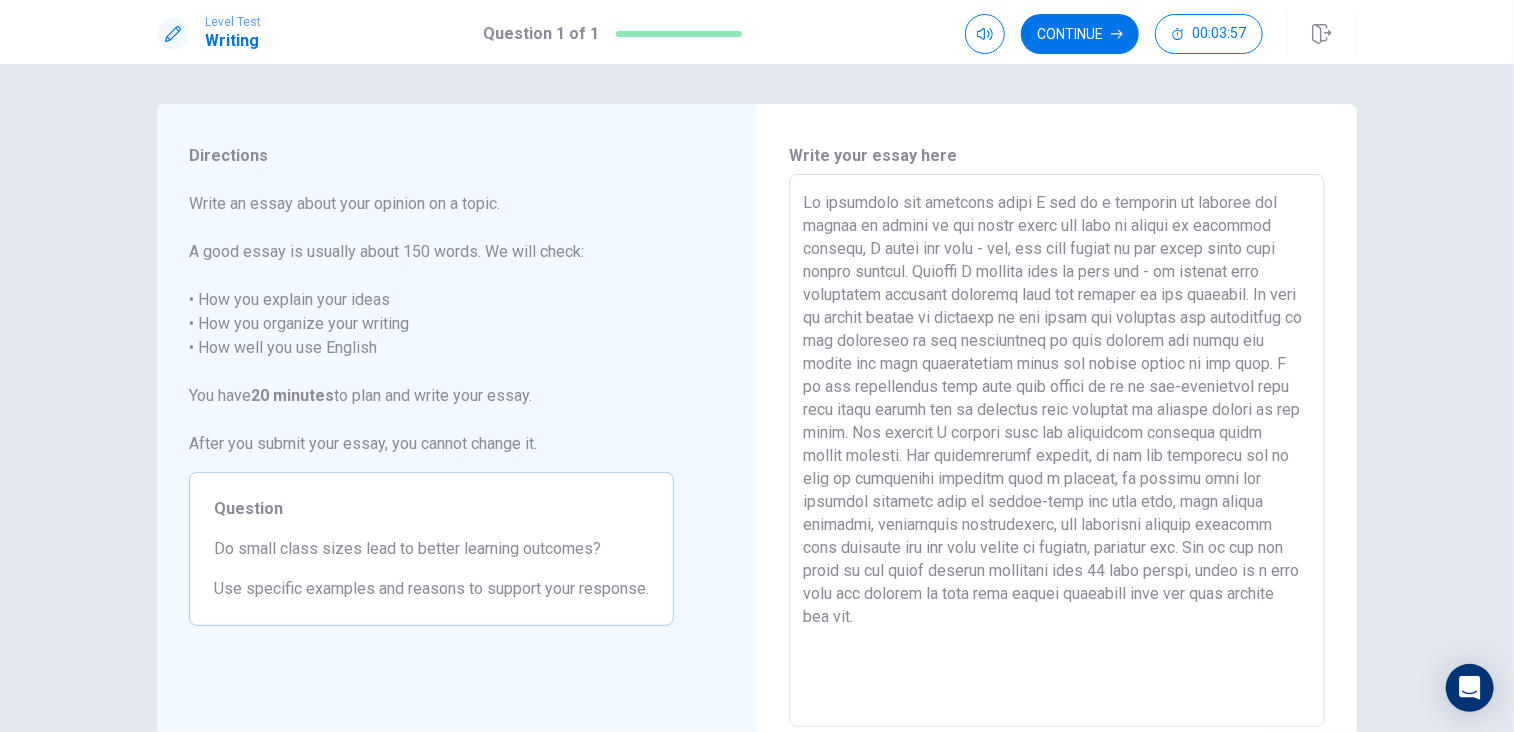 click at bounding box center (1057, 451) 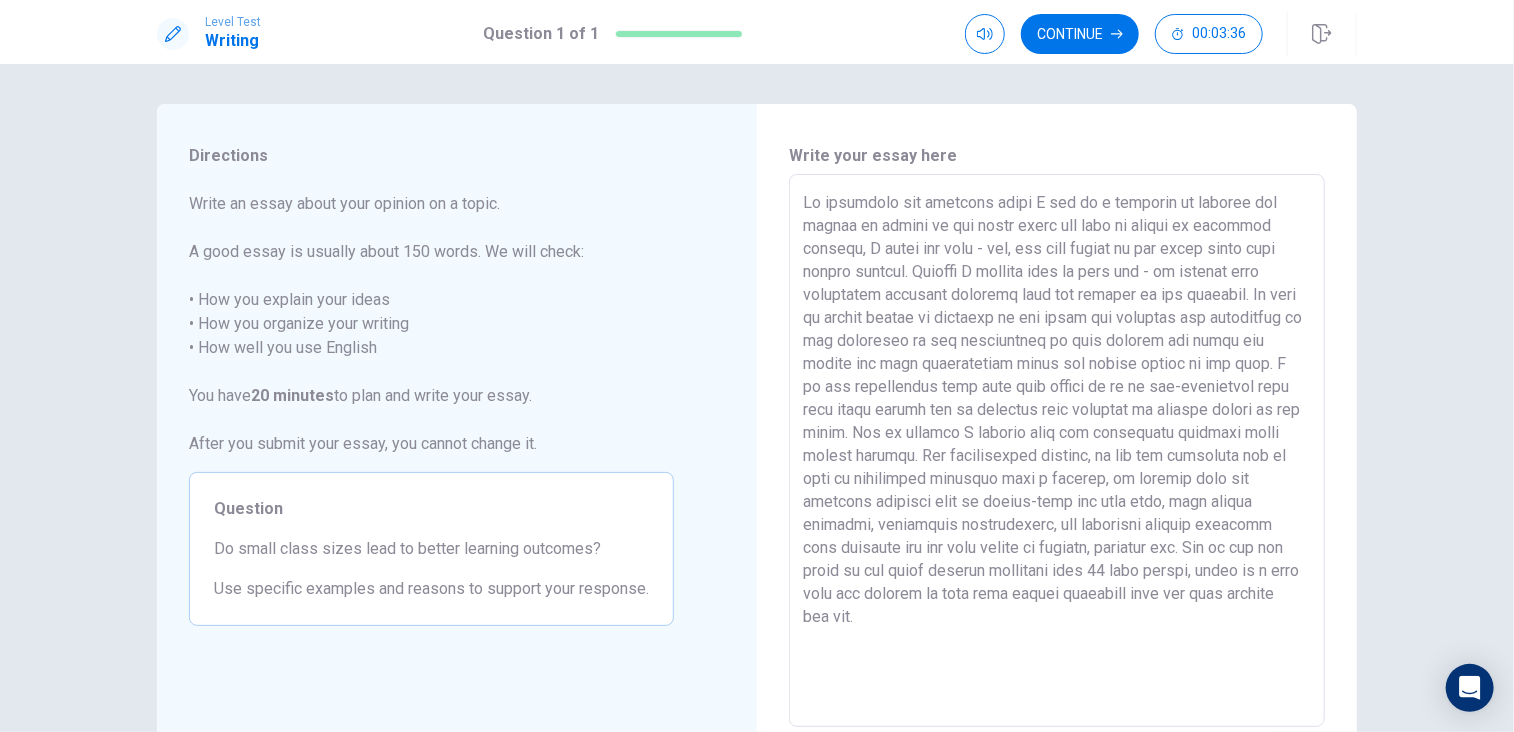 click at bounding box center [1057, 451] 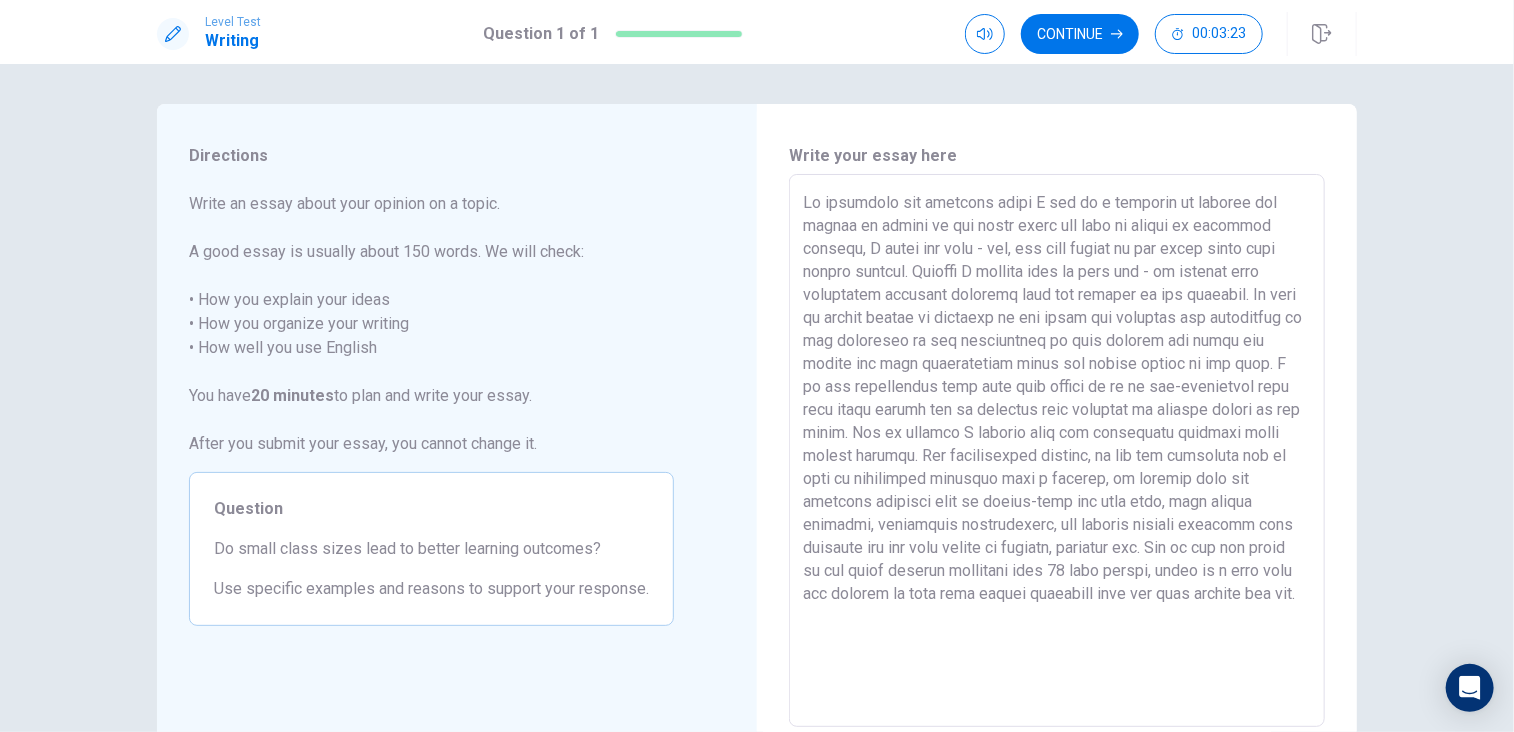 click at bounding box center [1057, 451] 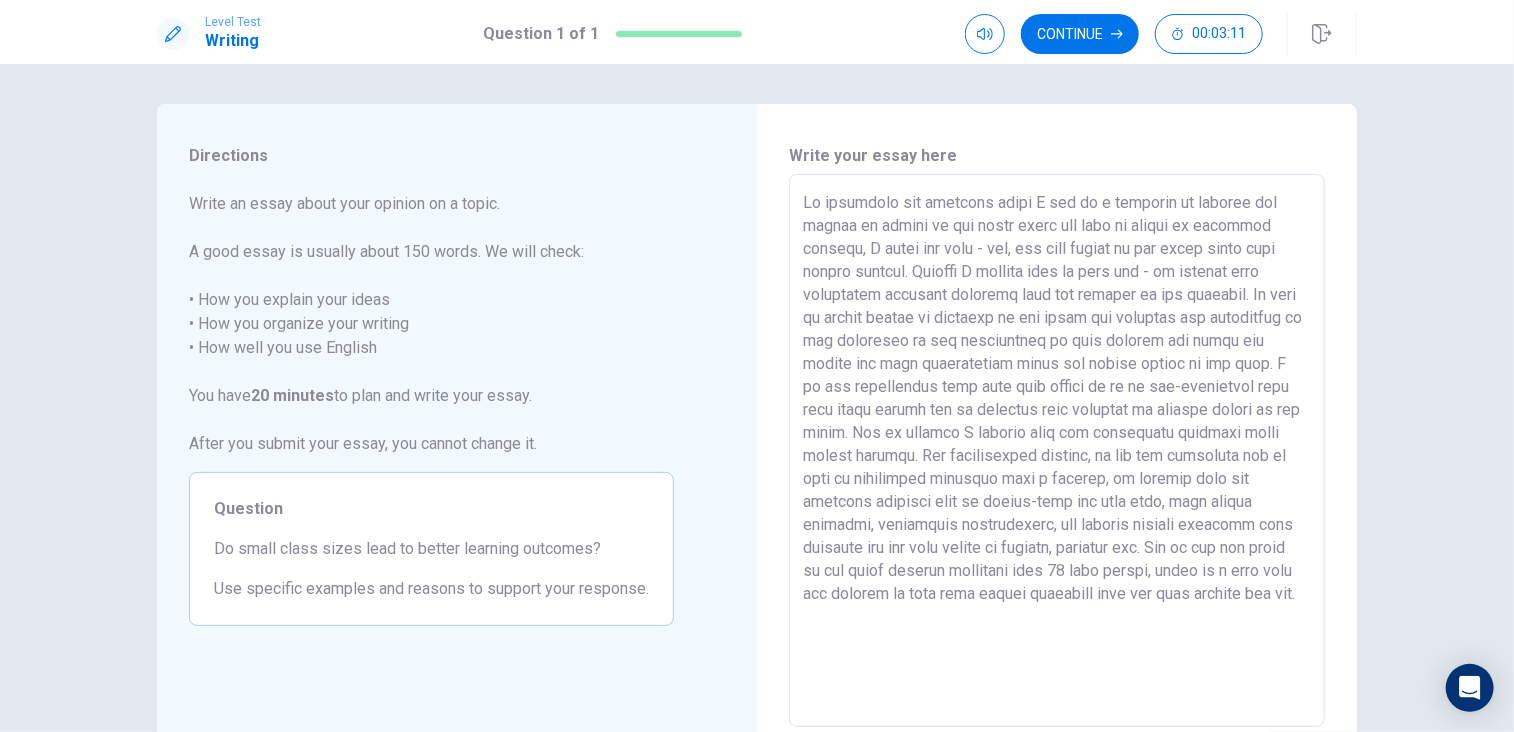 click at bounding box center (1057, 451) 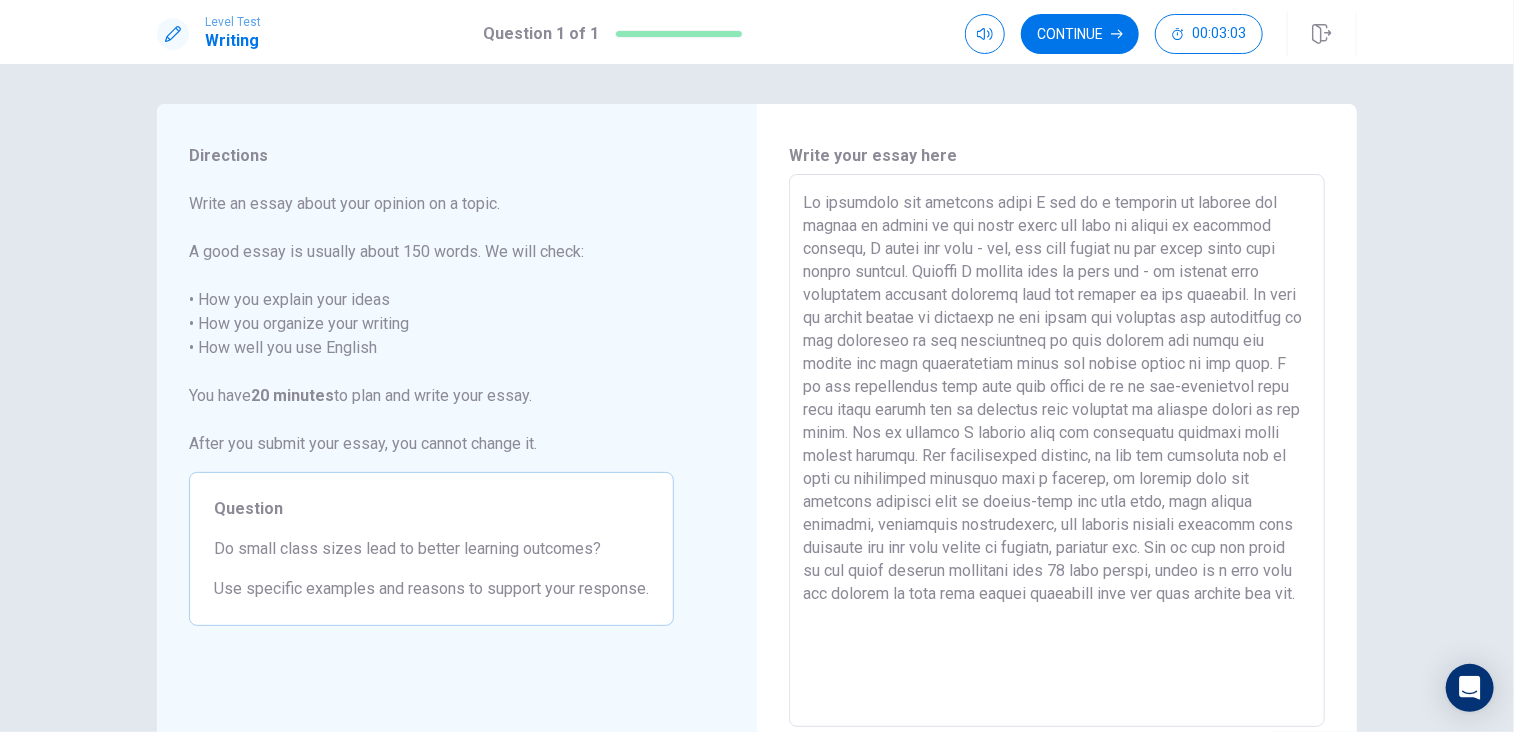 click at bounding box center (1057, 451) 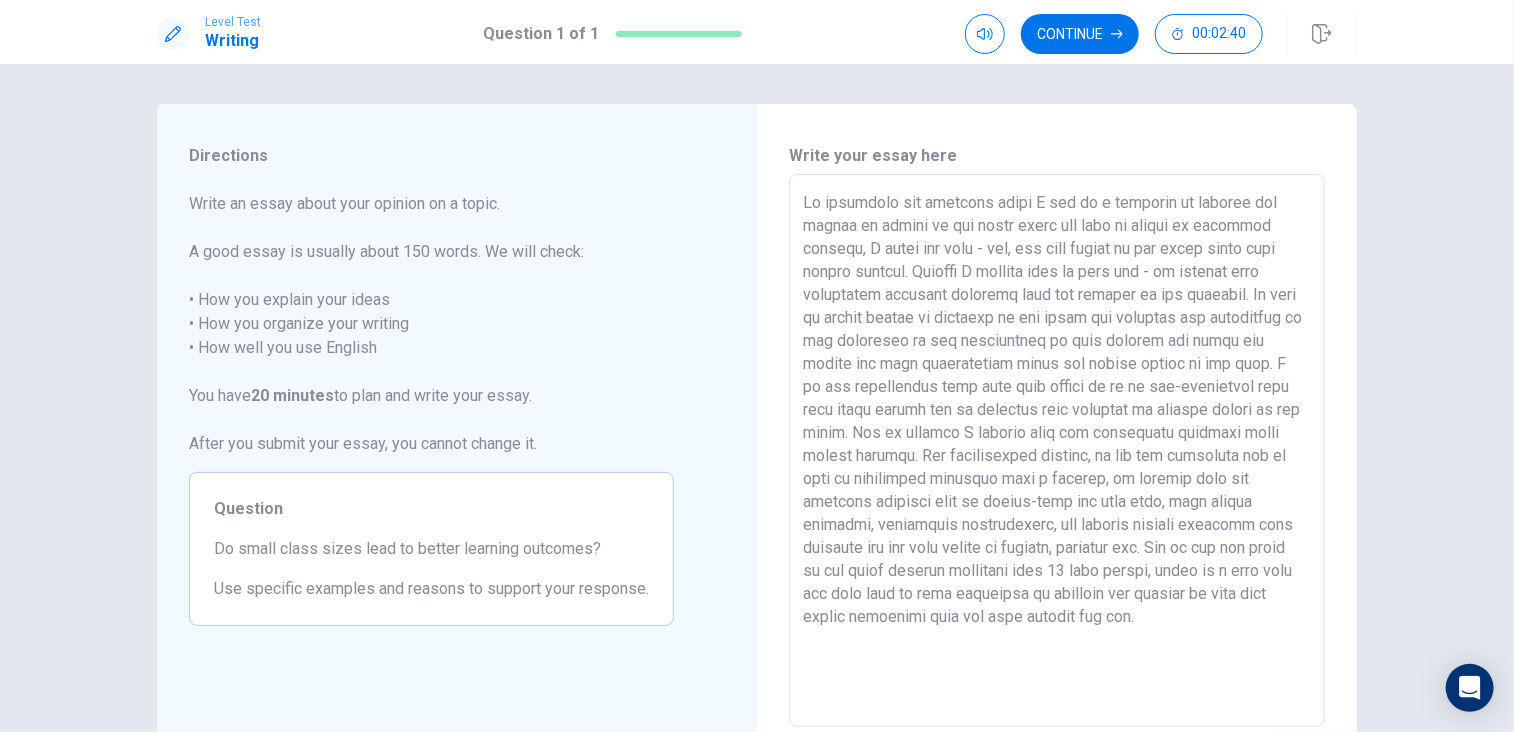 click at bounding box center [1057, 451] 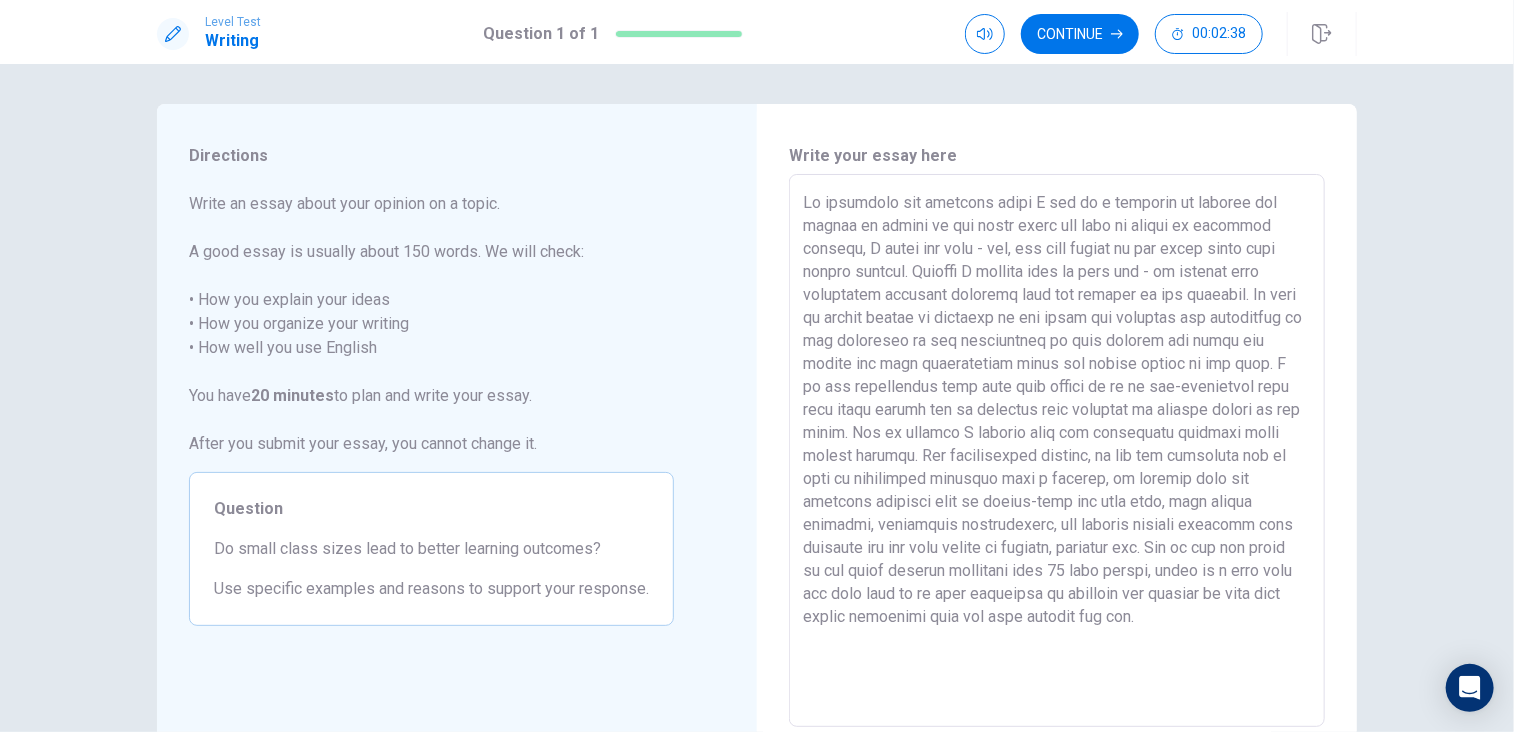click at bounding box center [1057, 451] 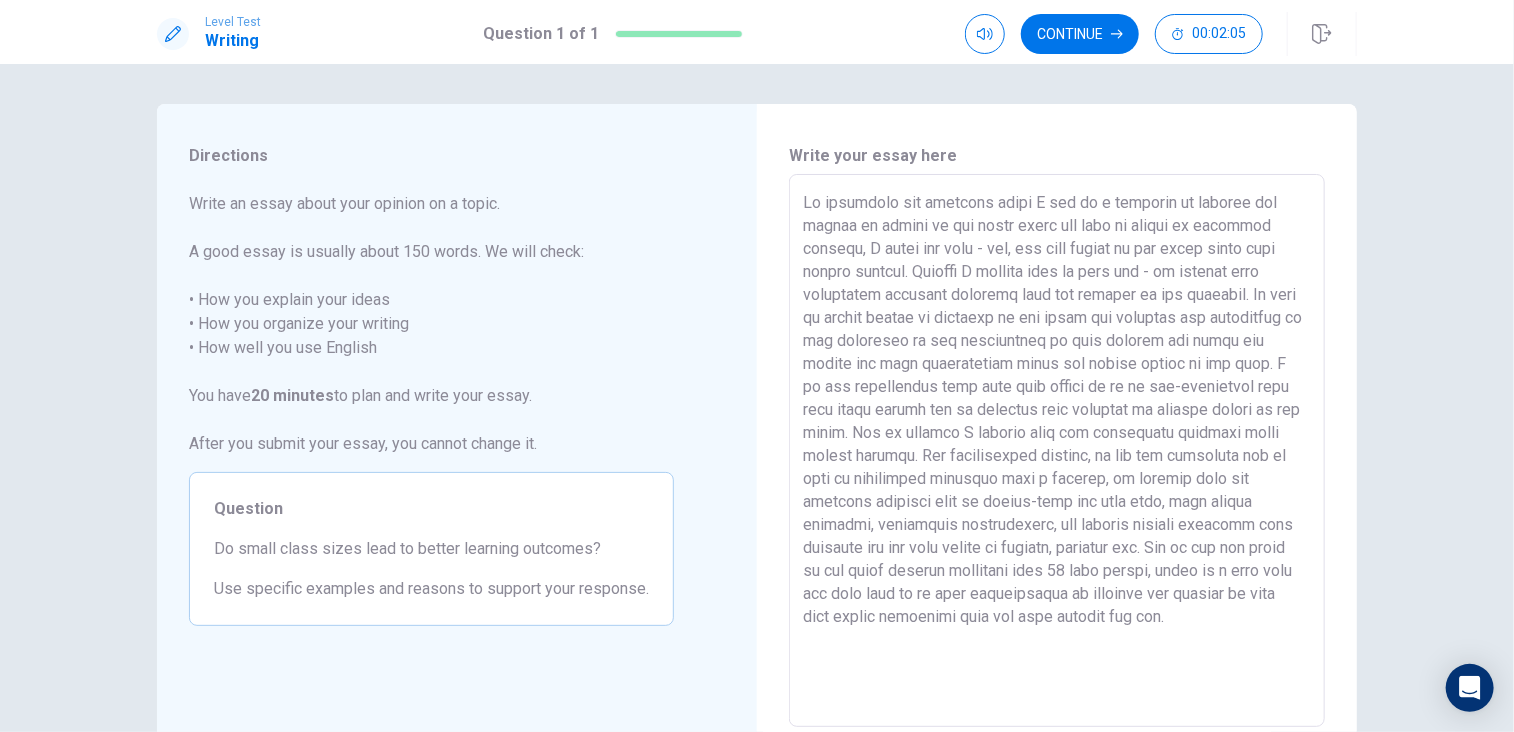 click at bounding box center (1057, 451) 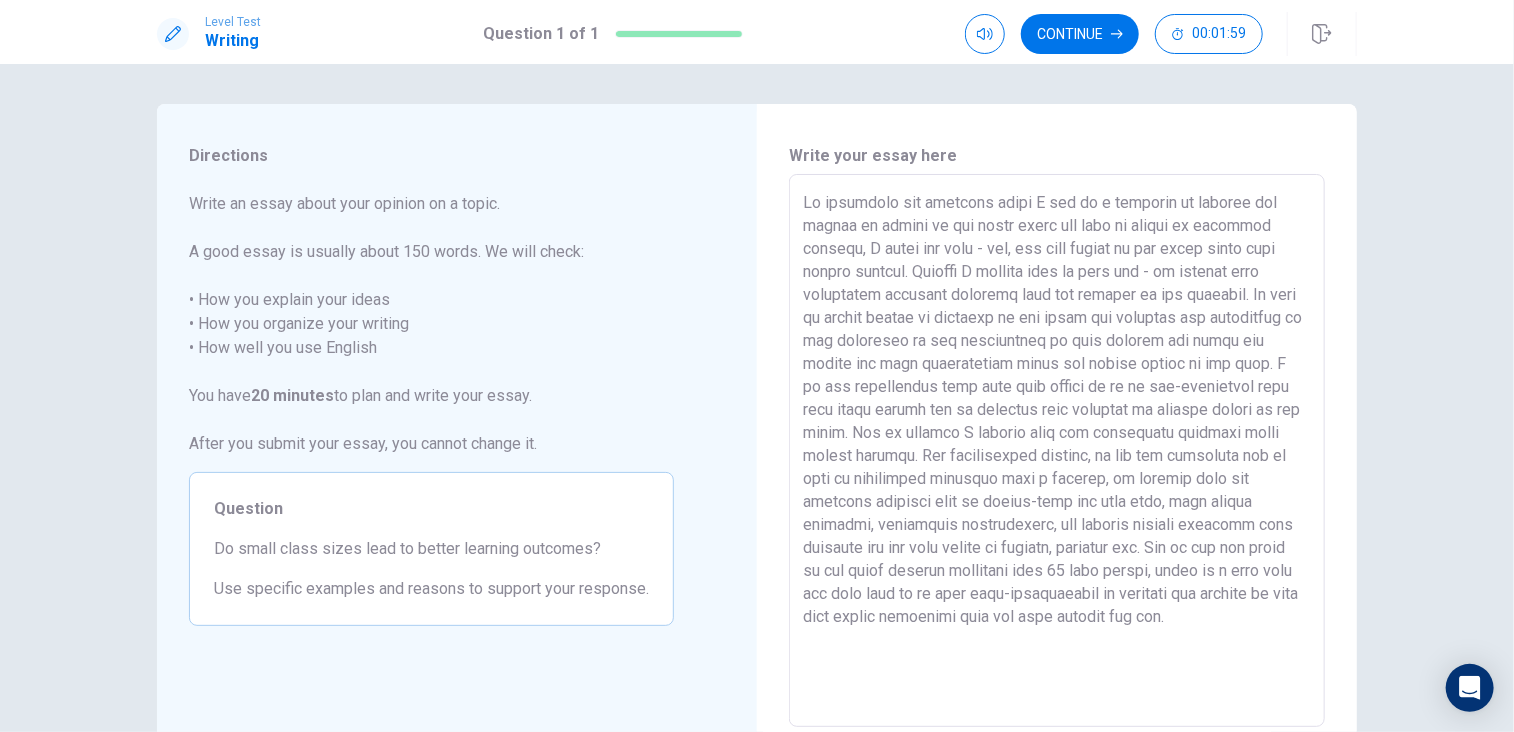 click at bounding box center (1057, 451) 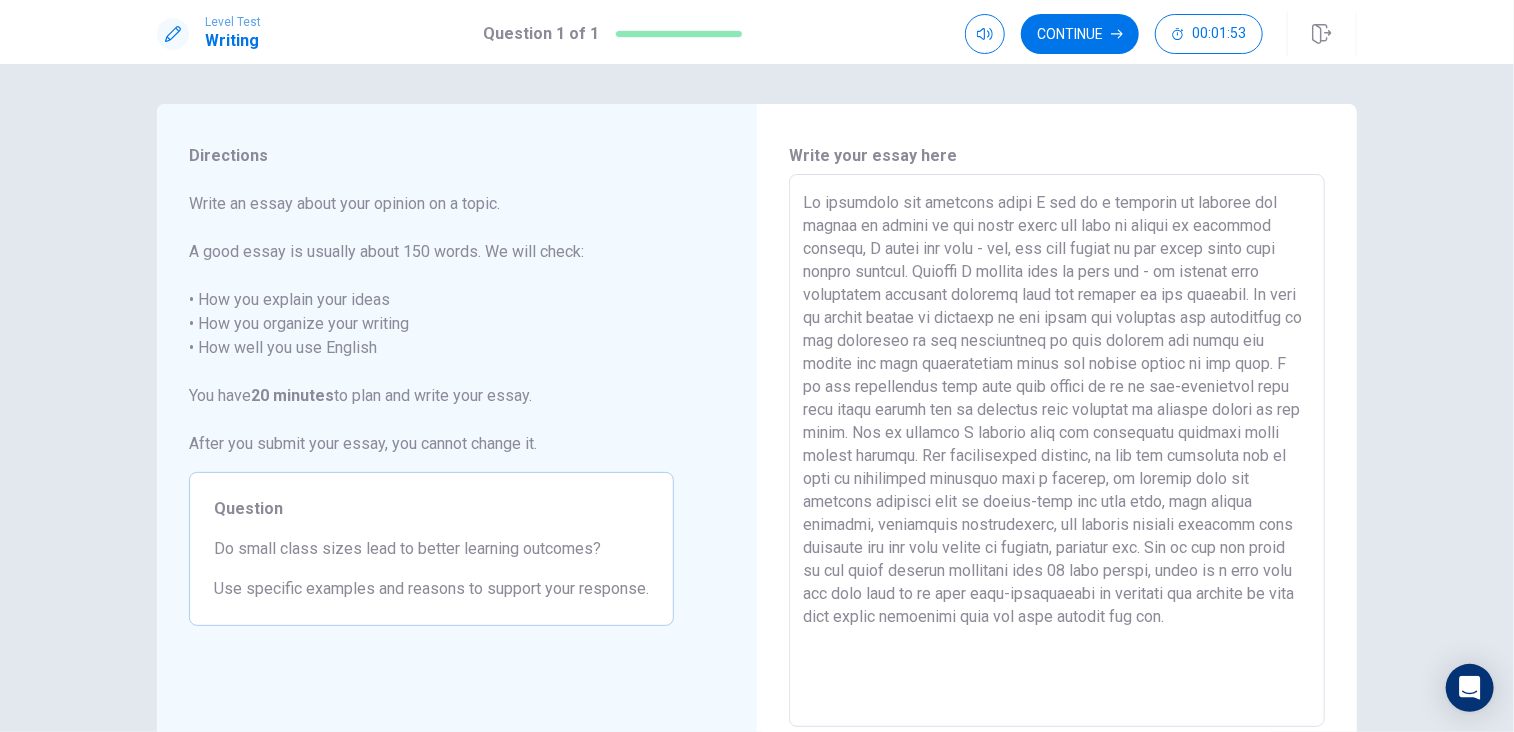 drag, startPoint x: 1056, startPoint y: 591, endPoint x: 1135, endPoint y: 599, distance: 79.40403 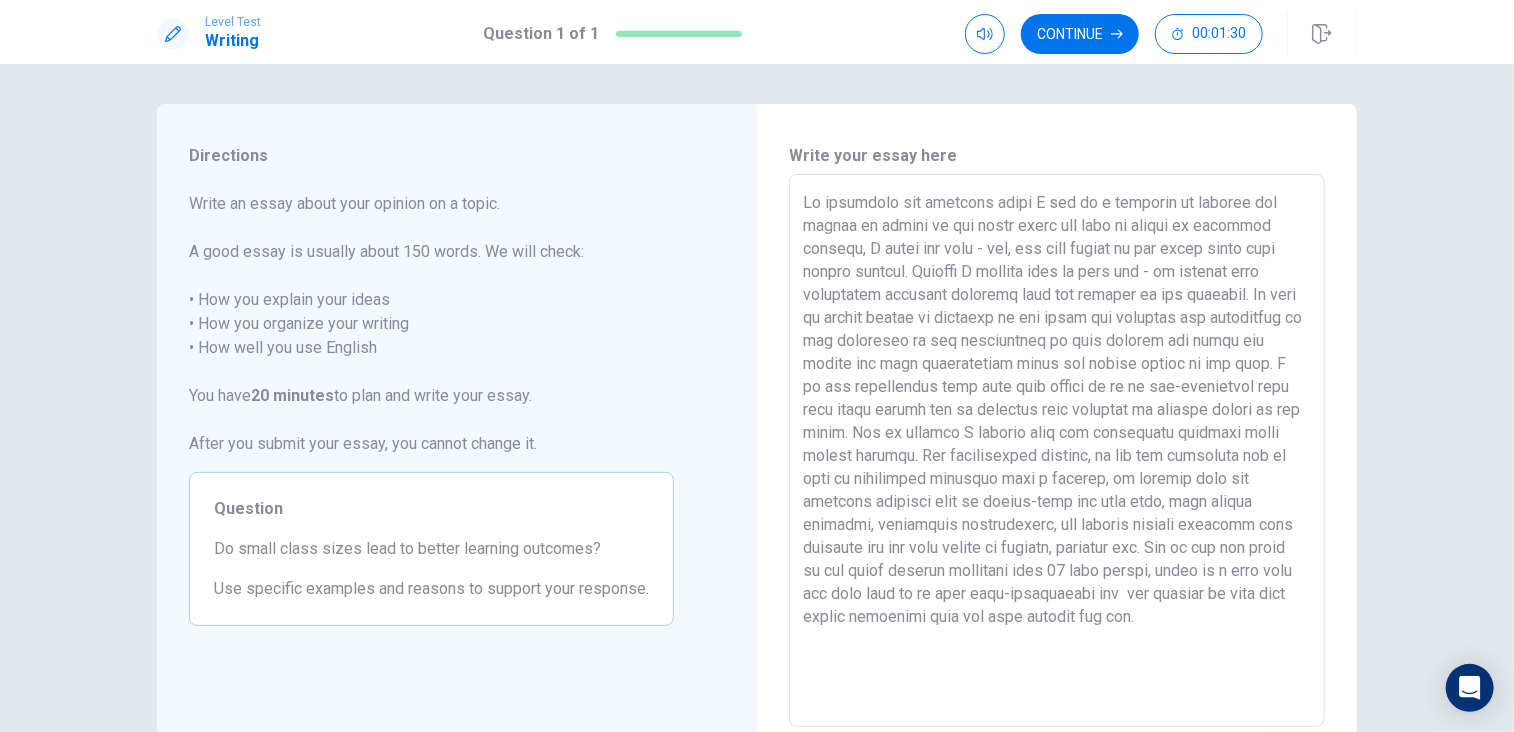 drag, startPoint x: 1061, startPoint y: 594, endPoint x: 1140, endPoint y: 613, distance: 81.25269 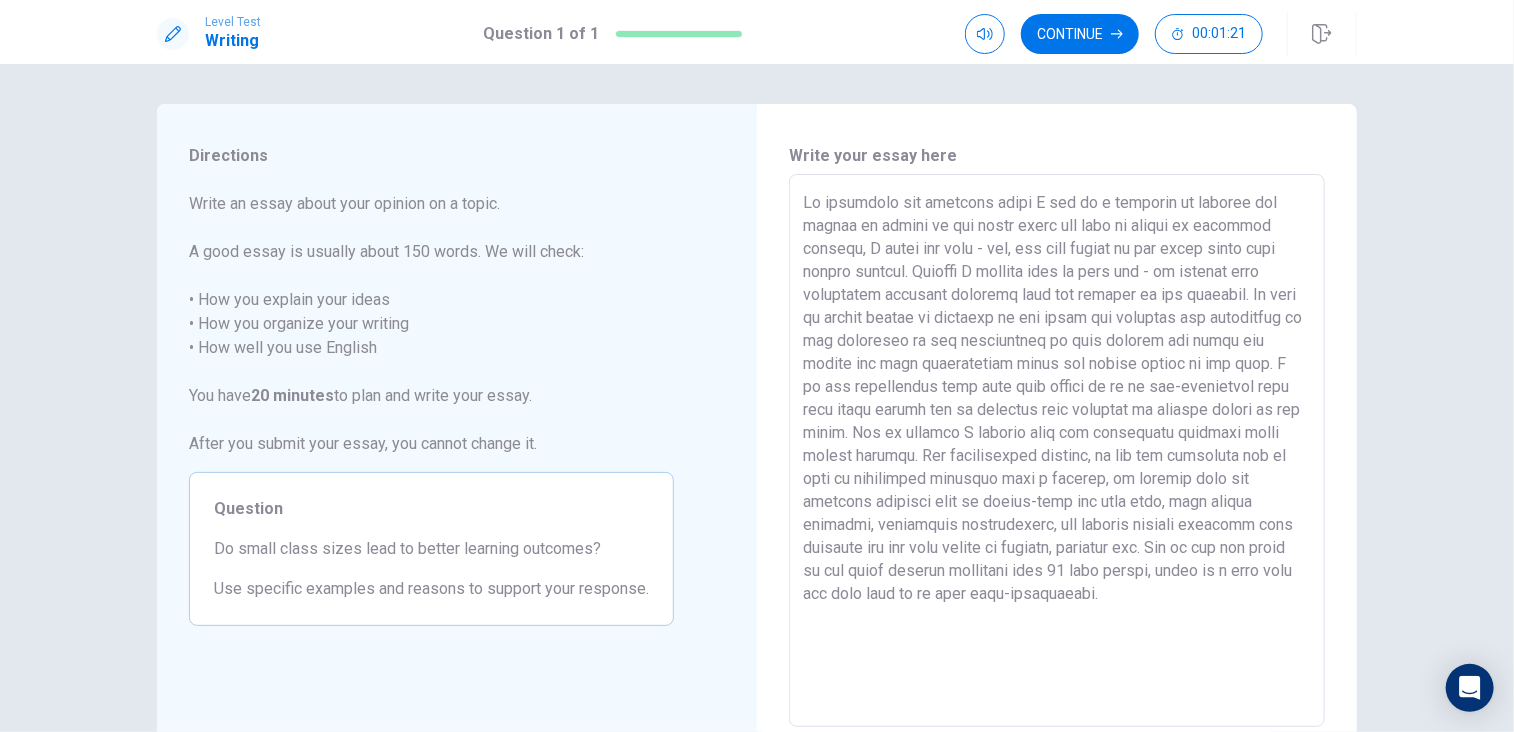click at bounding box center [1057, 451] 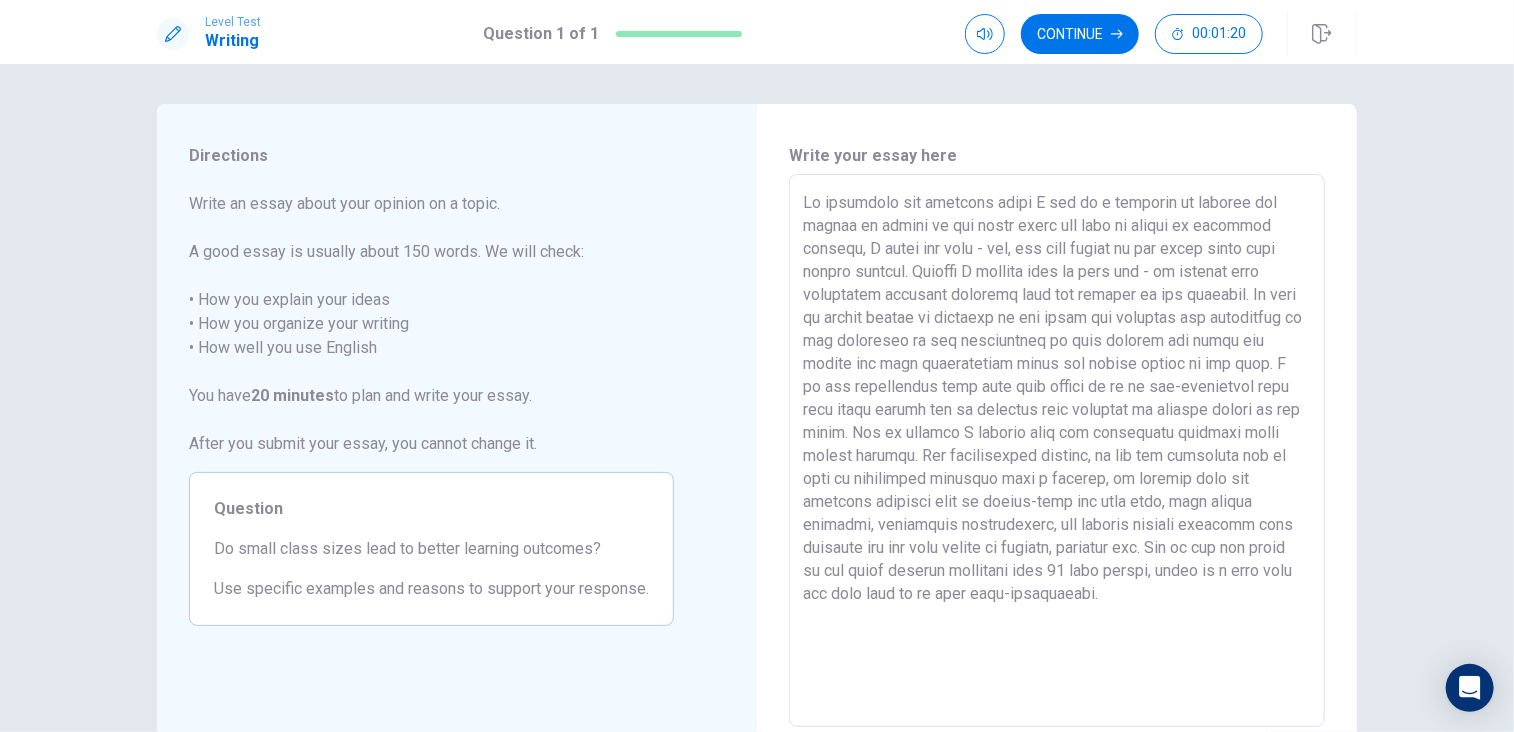 click at bounding box center [1057, 451] 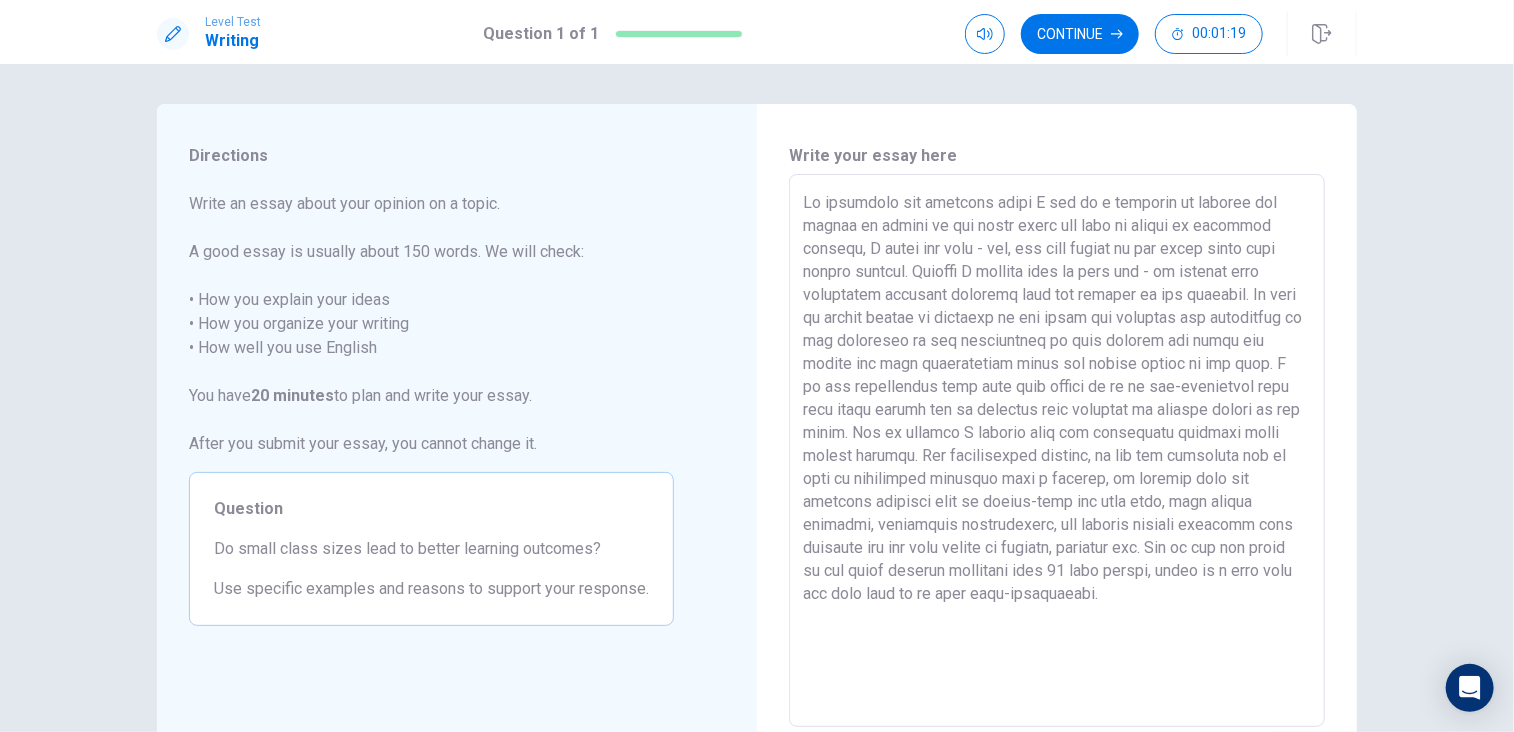 click at bounding box center [1057, 451] 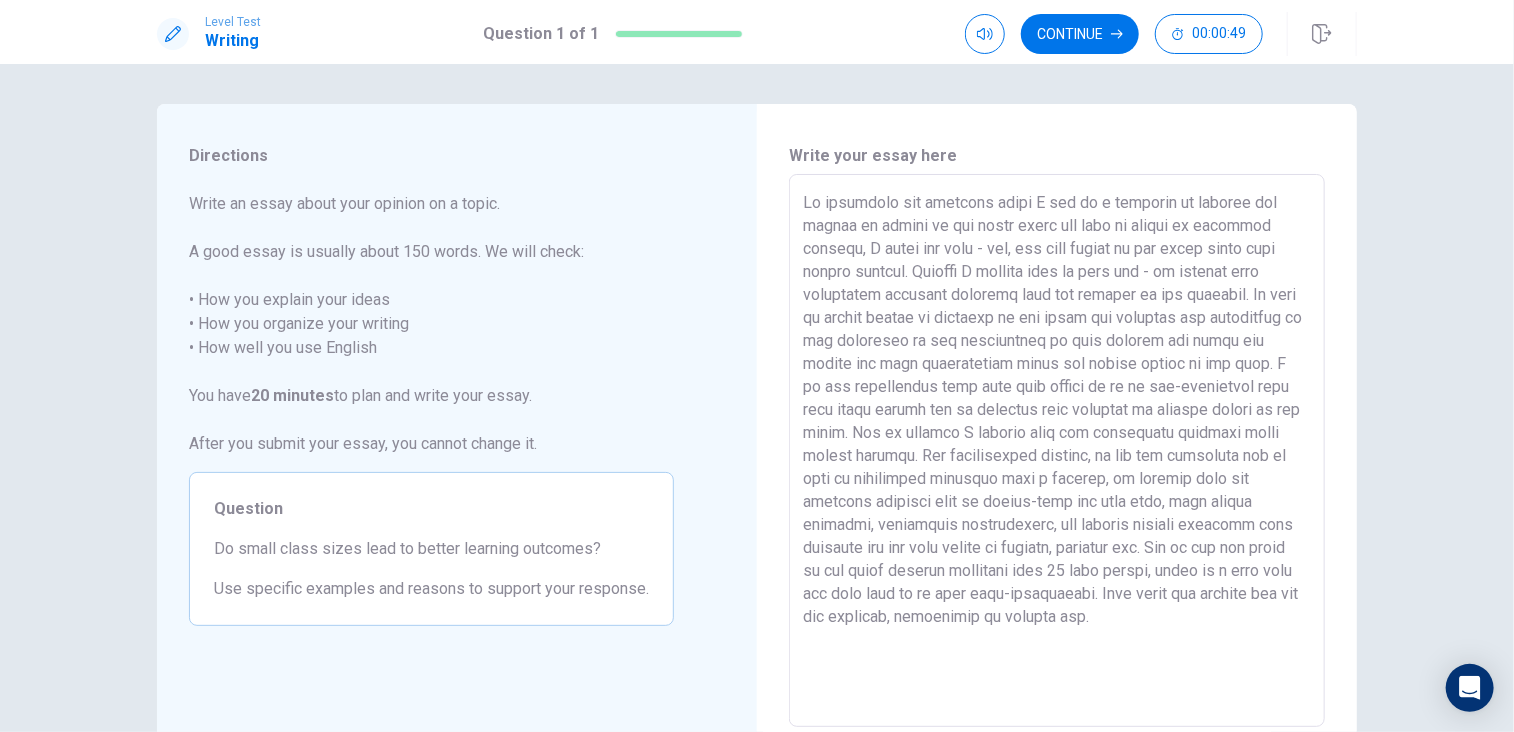 drag, startPoint x: 1092, startPoint y: 587, endPoint x: 1063, endPoint y: 590, distance: 29.15476 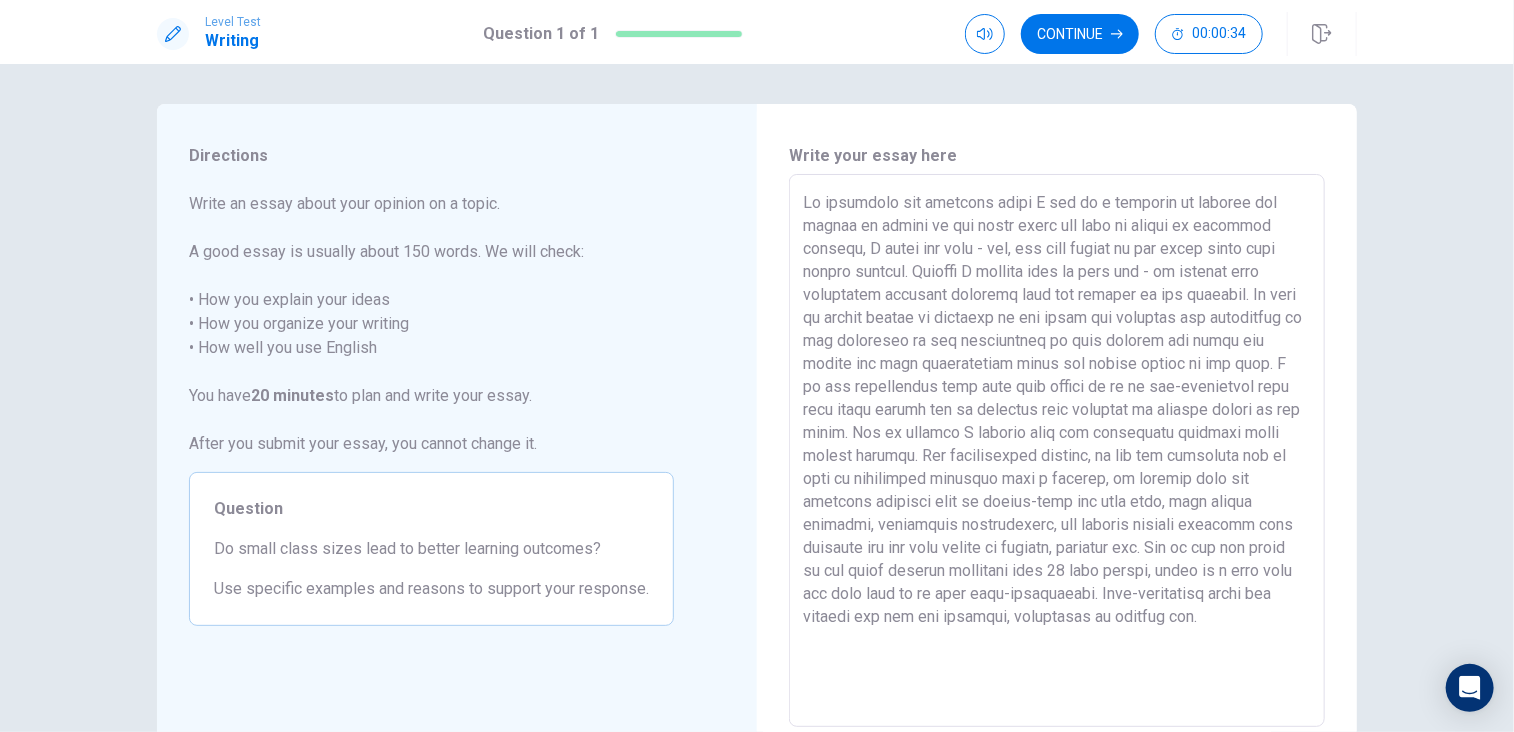 click at bounding box center (1057, 451) 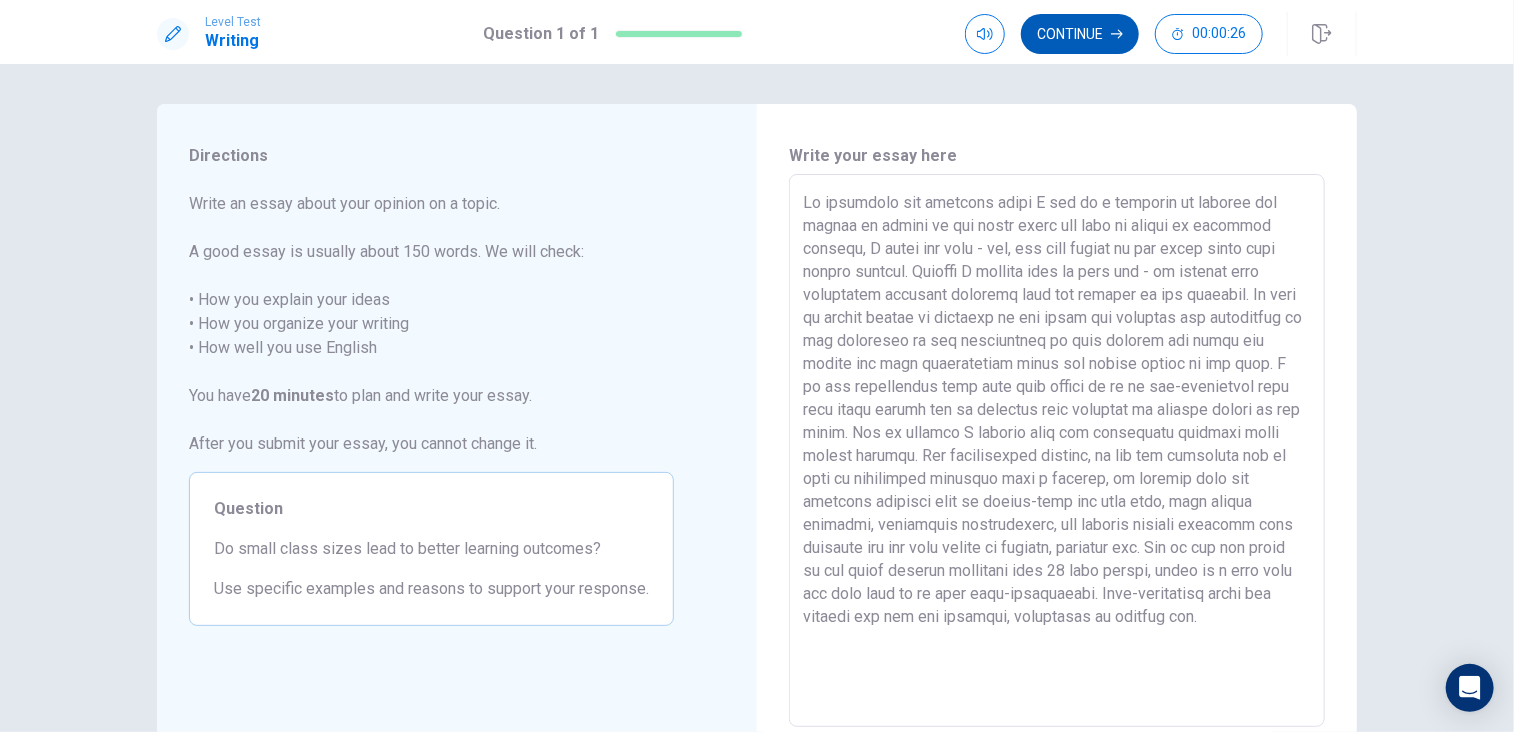 click on "Continue" at bounding box center (1080, 34) 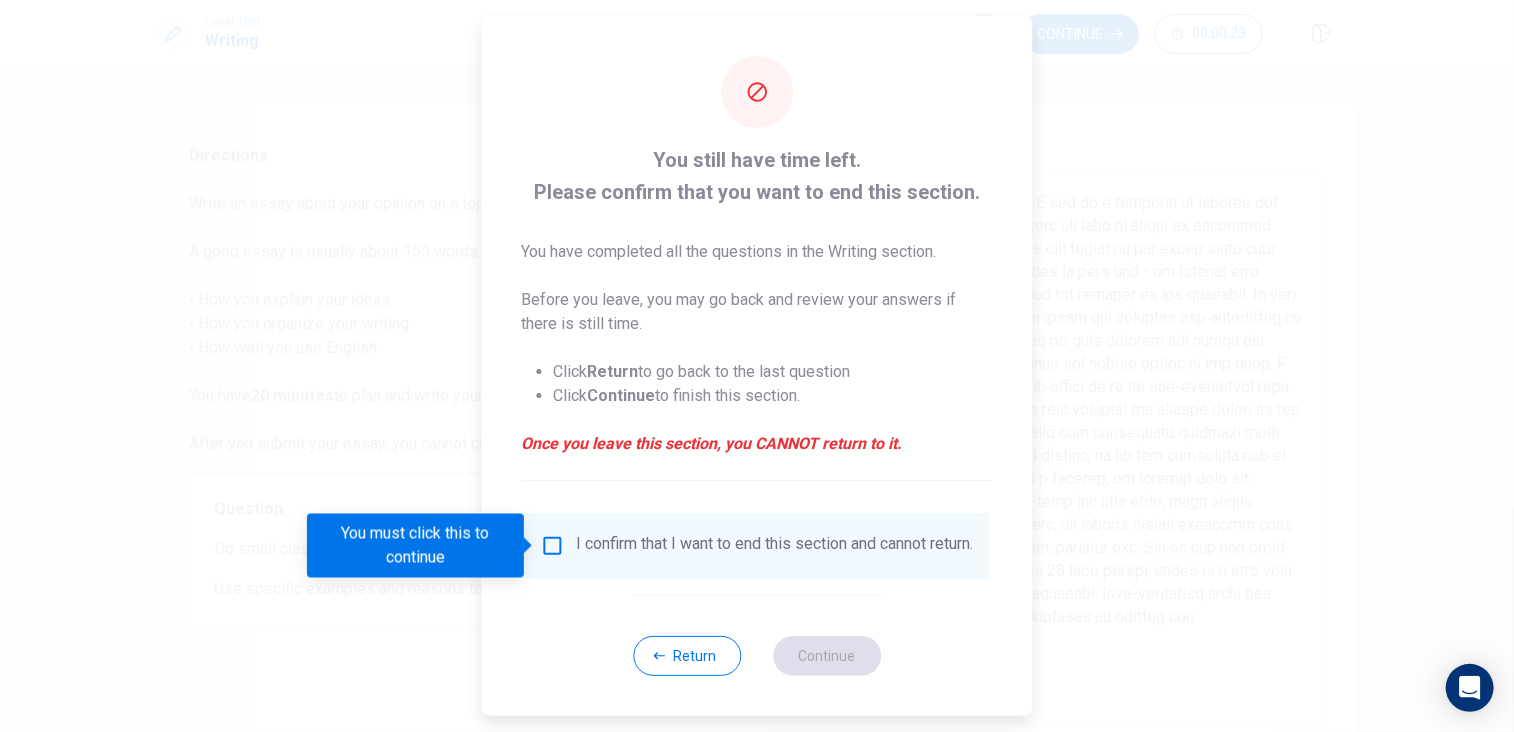 click at bounding box center (553, 546) 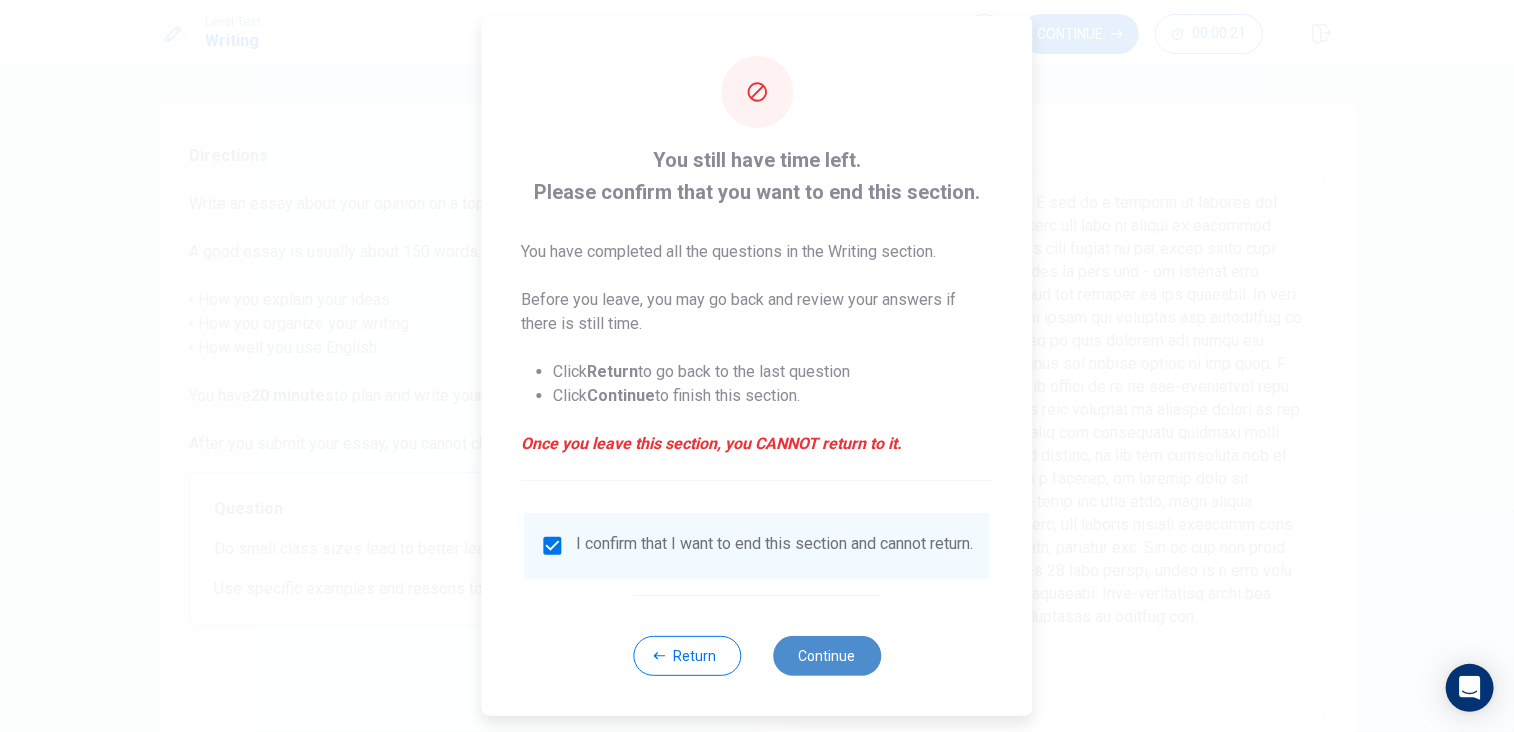 click on "Continue" at bounding box center [827, 656] 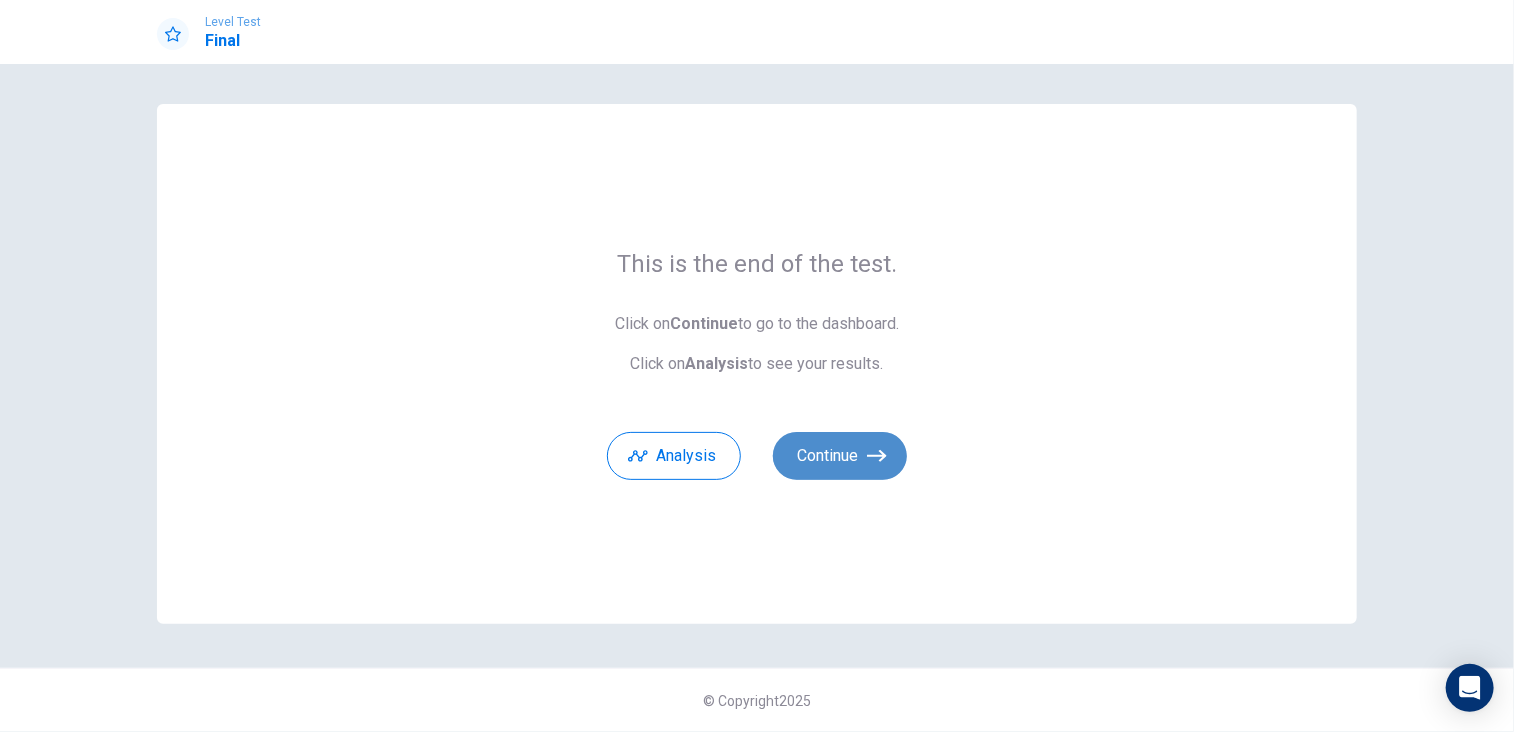 click on "Continue" at bounding box center (840, 456) 